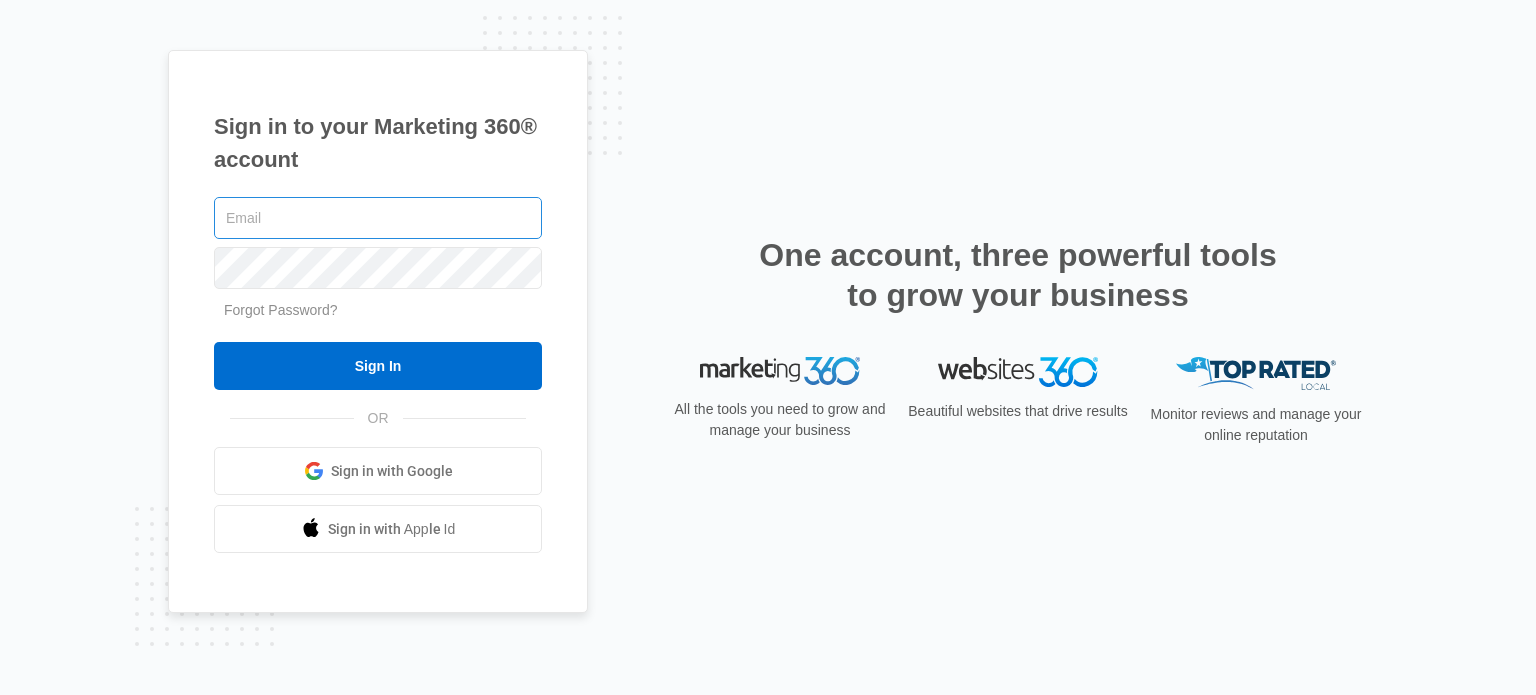 scroll, scrollTop: 0, scrollLeft: 0, axis: both 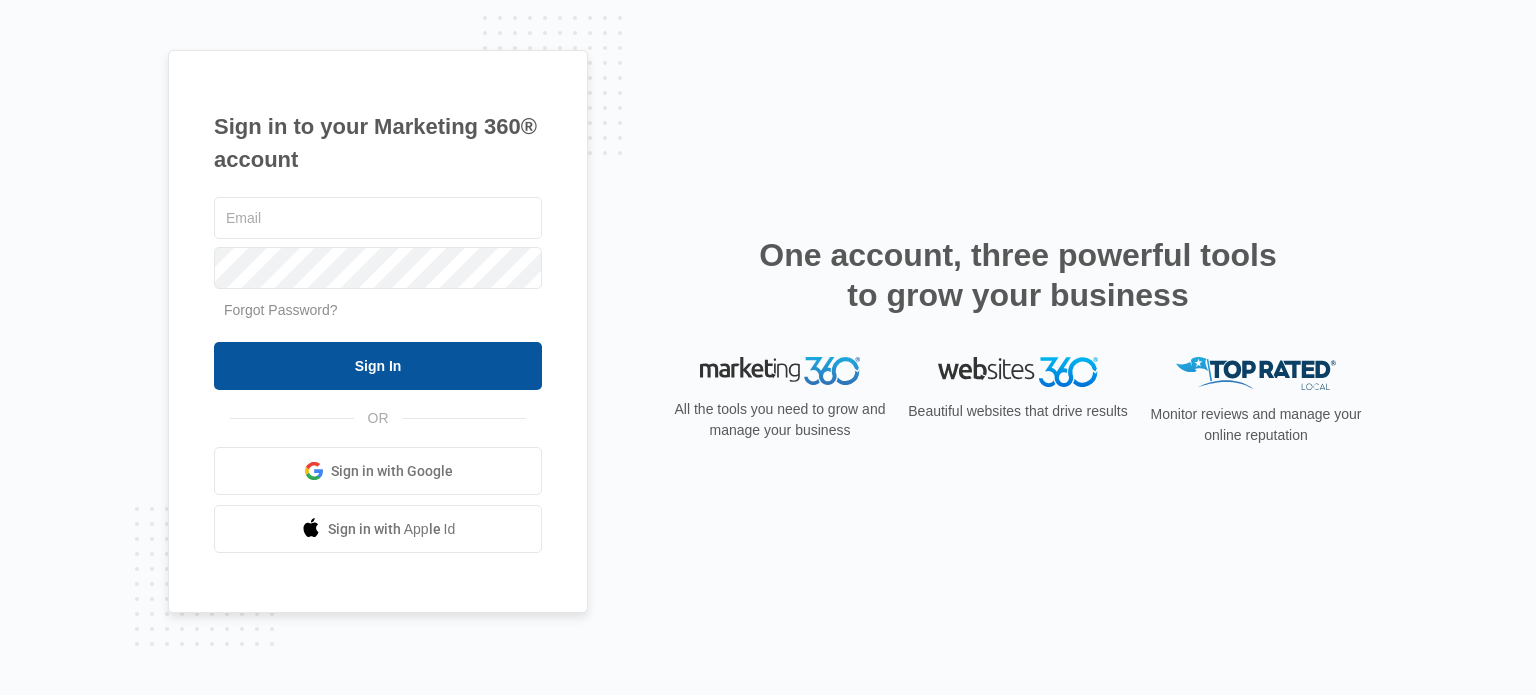 type on "[PERSON_NAME][EMAIL_ADDRESS][DOMAIN_NAME]" 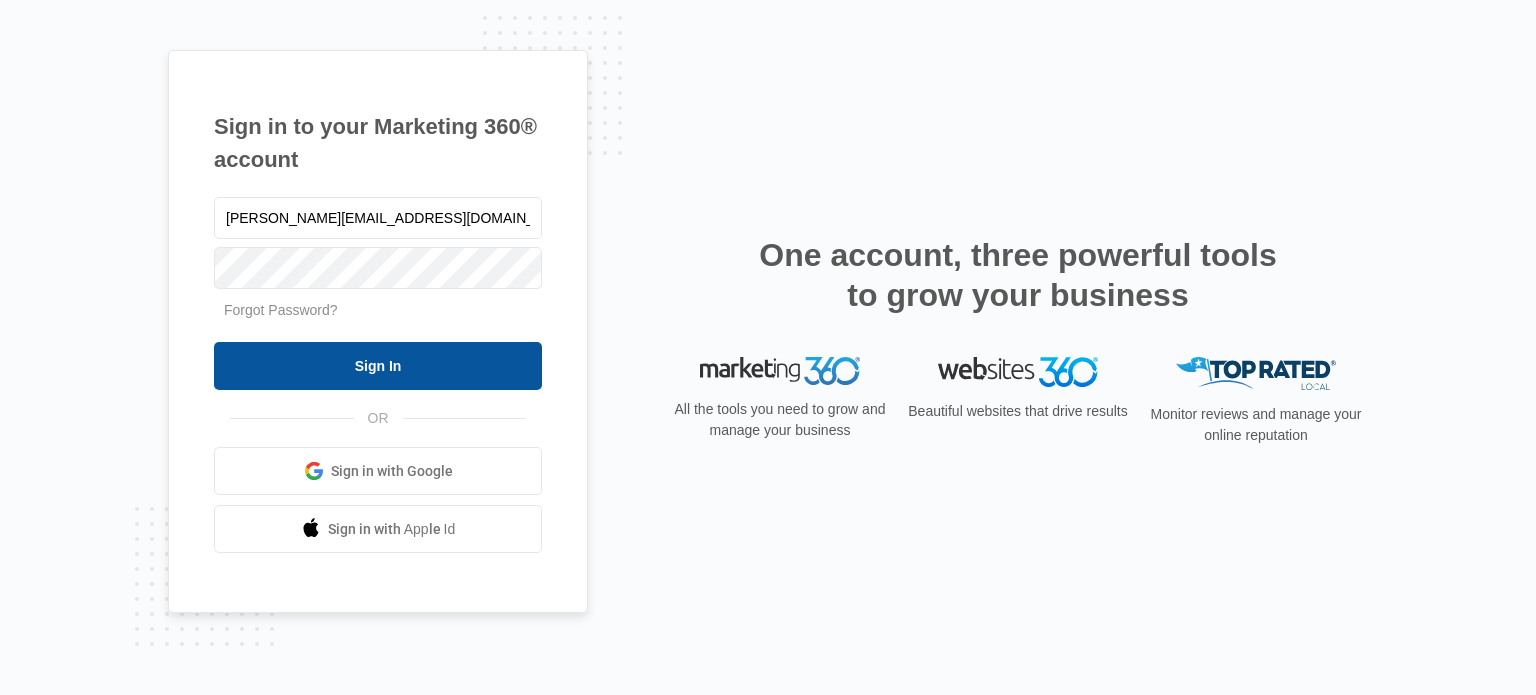 click on "Sign In" at bounding box center (378, 366) 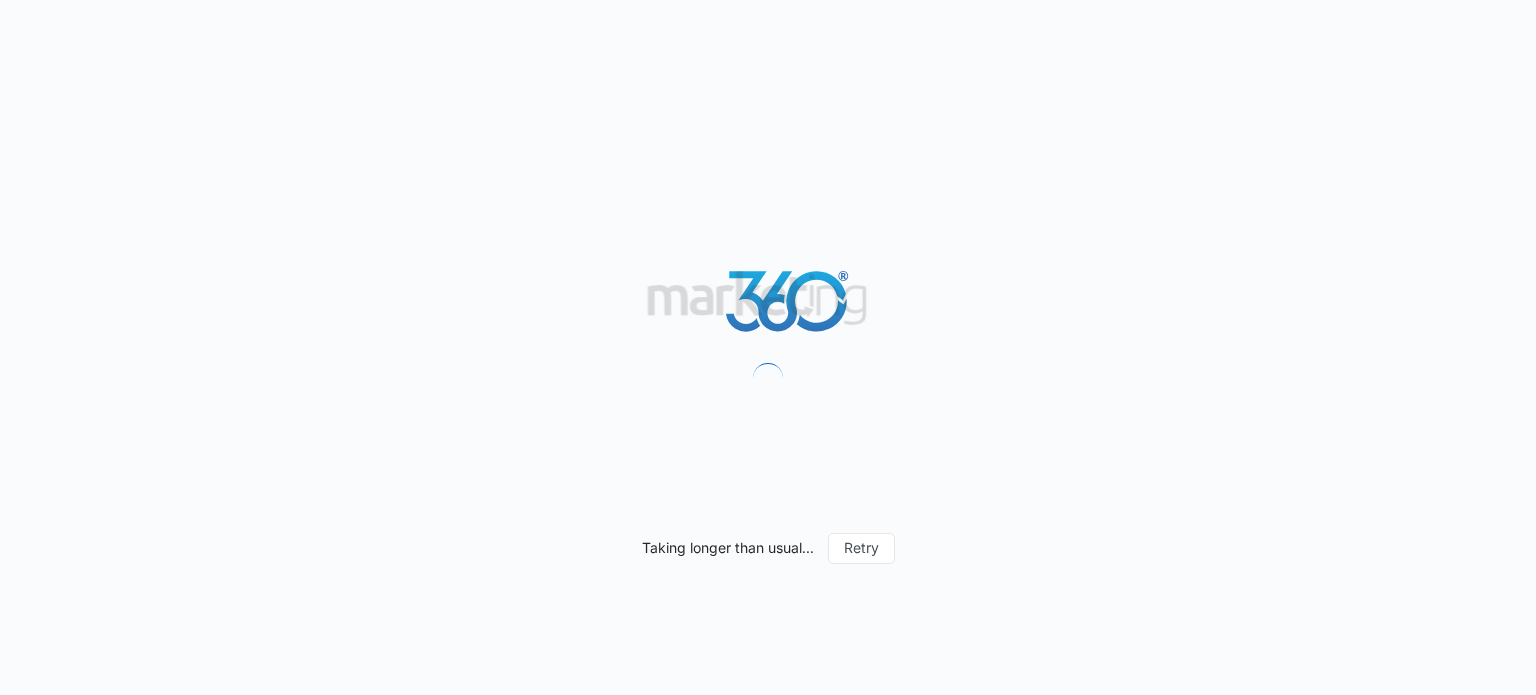 scroll, scrollTop: 0, scrollLeft: 0, axis: both 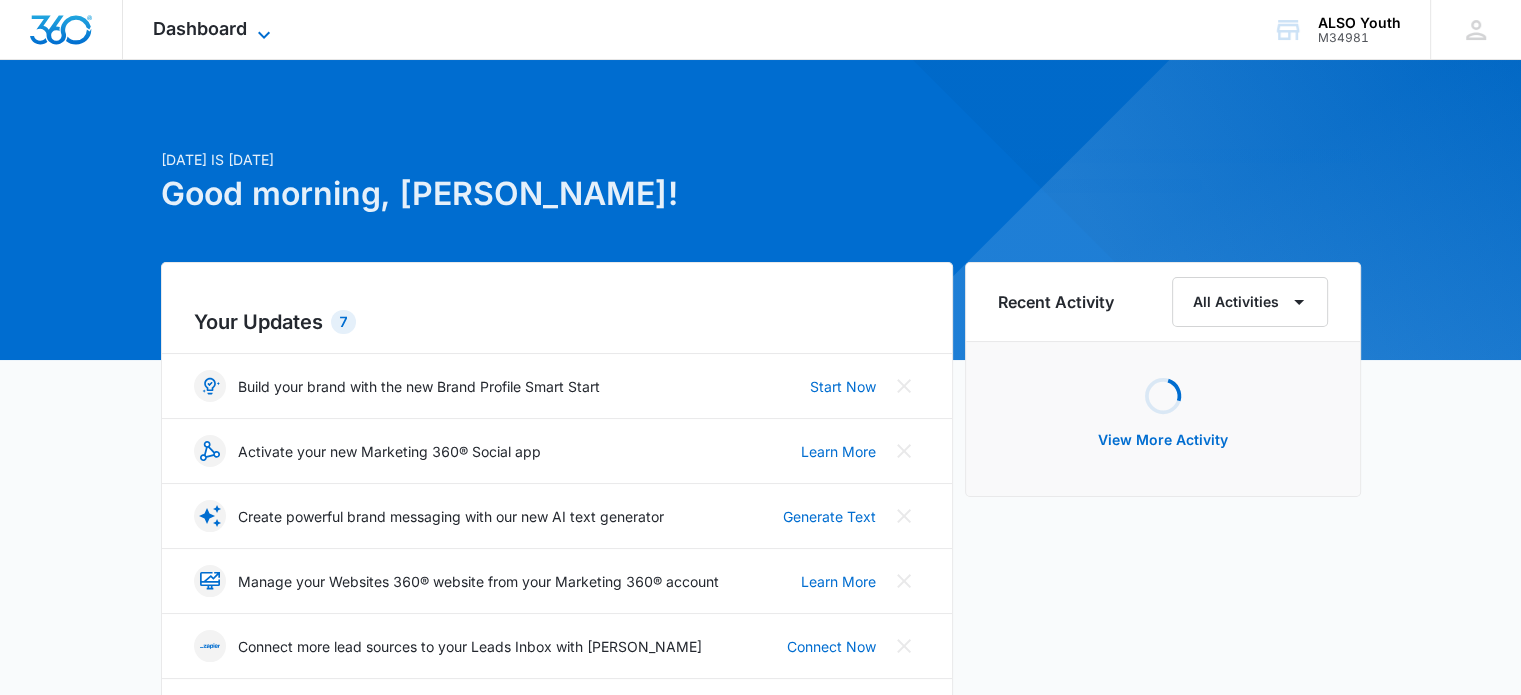 click on "Dashboard" at bounding box center (200, 28) 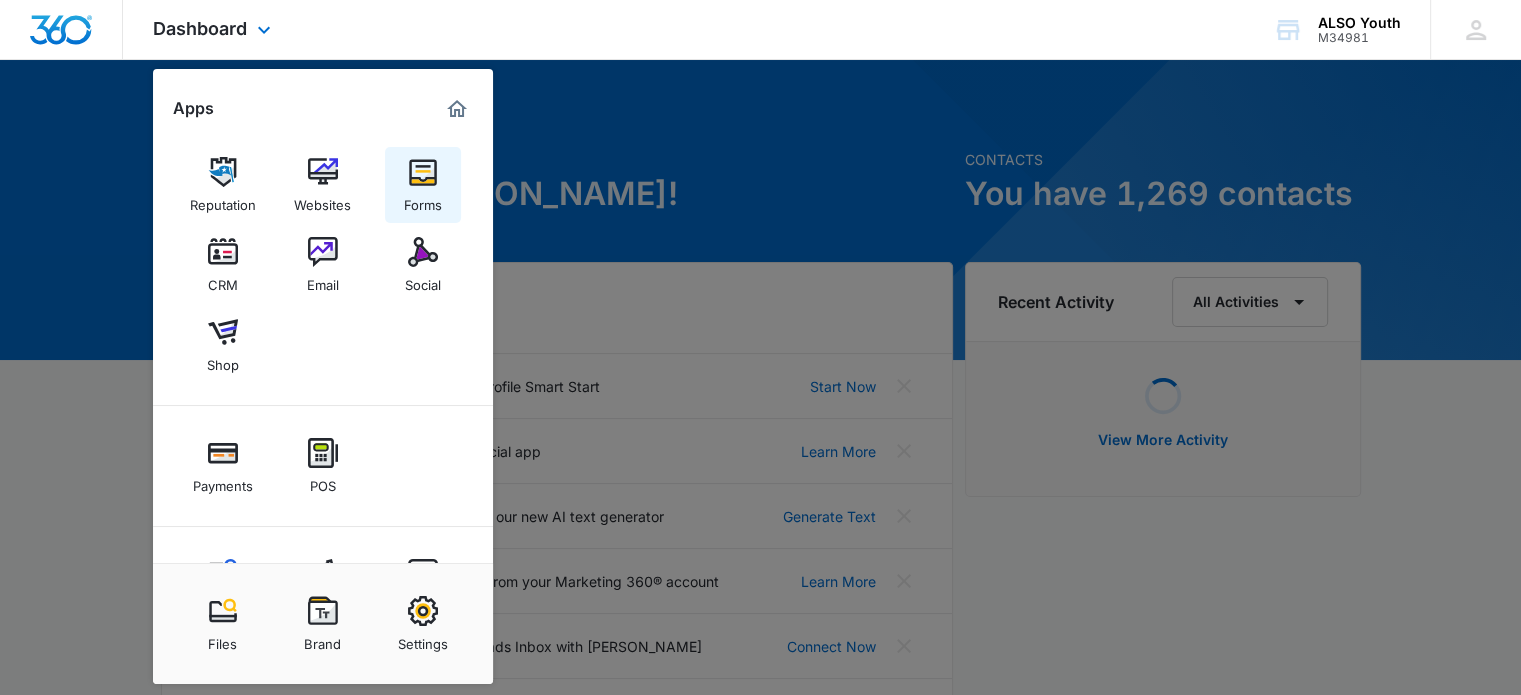 click on "Forms" at bounding box center [423, 185] 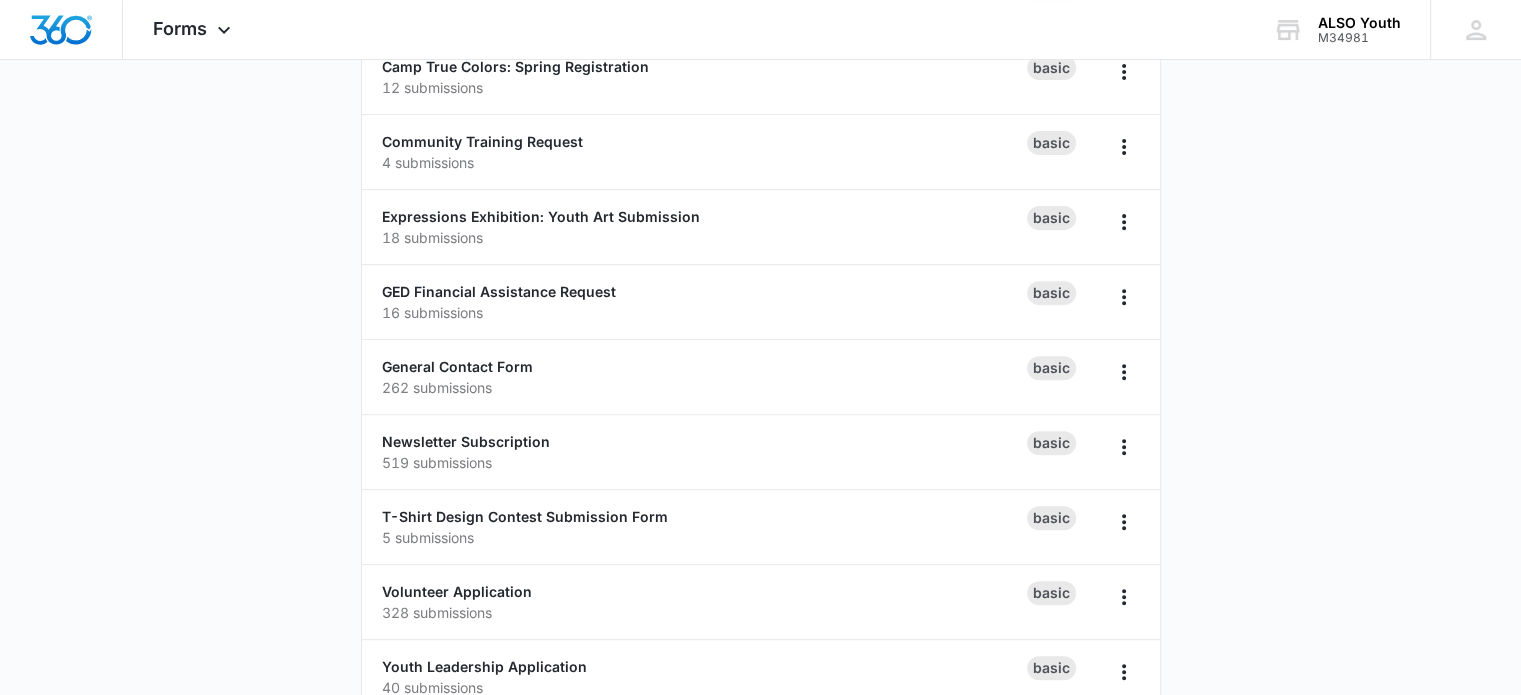 scroll, scrollTop: 776, scrollLeft: 0, axis: vertical 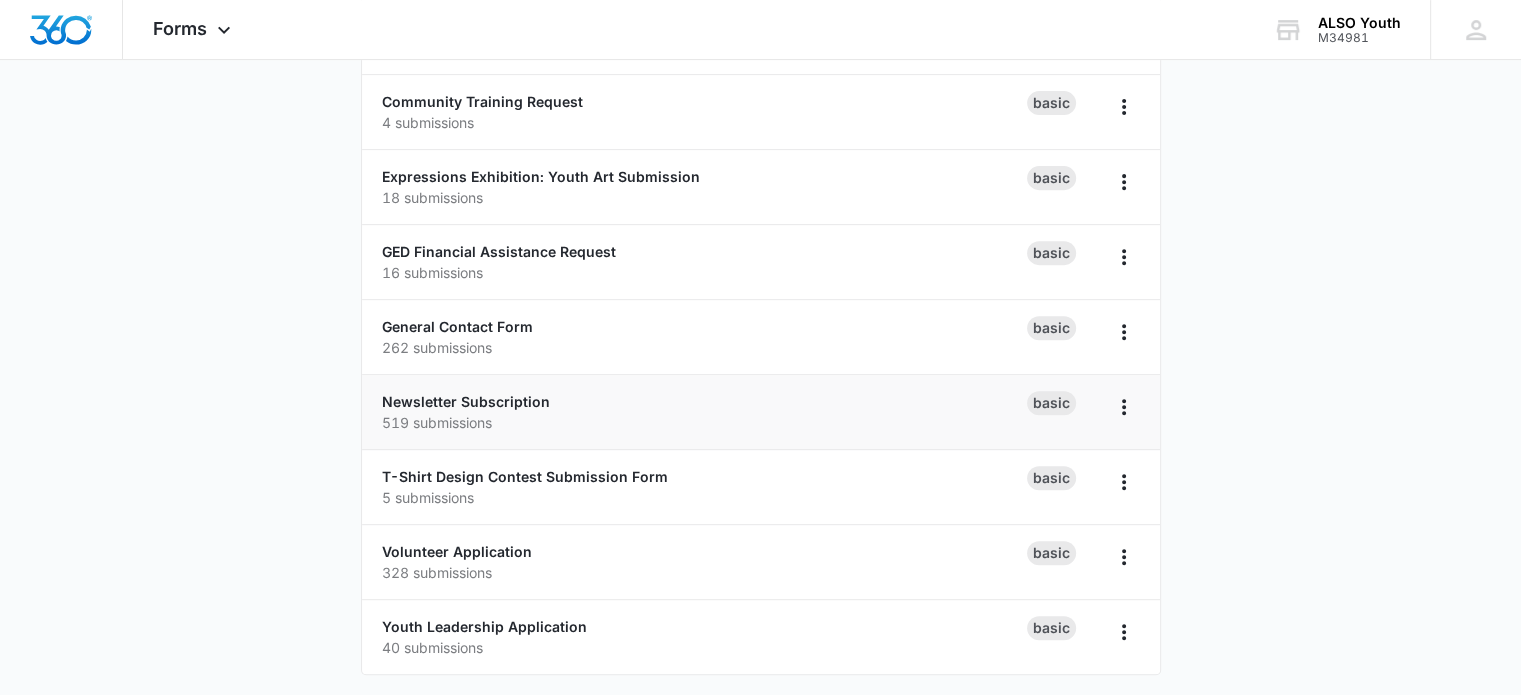 click on "519 submissions" at bounding box center (704, 422) 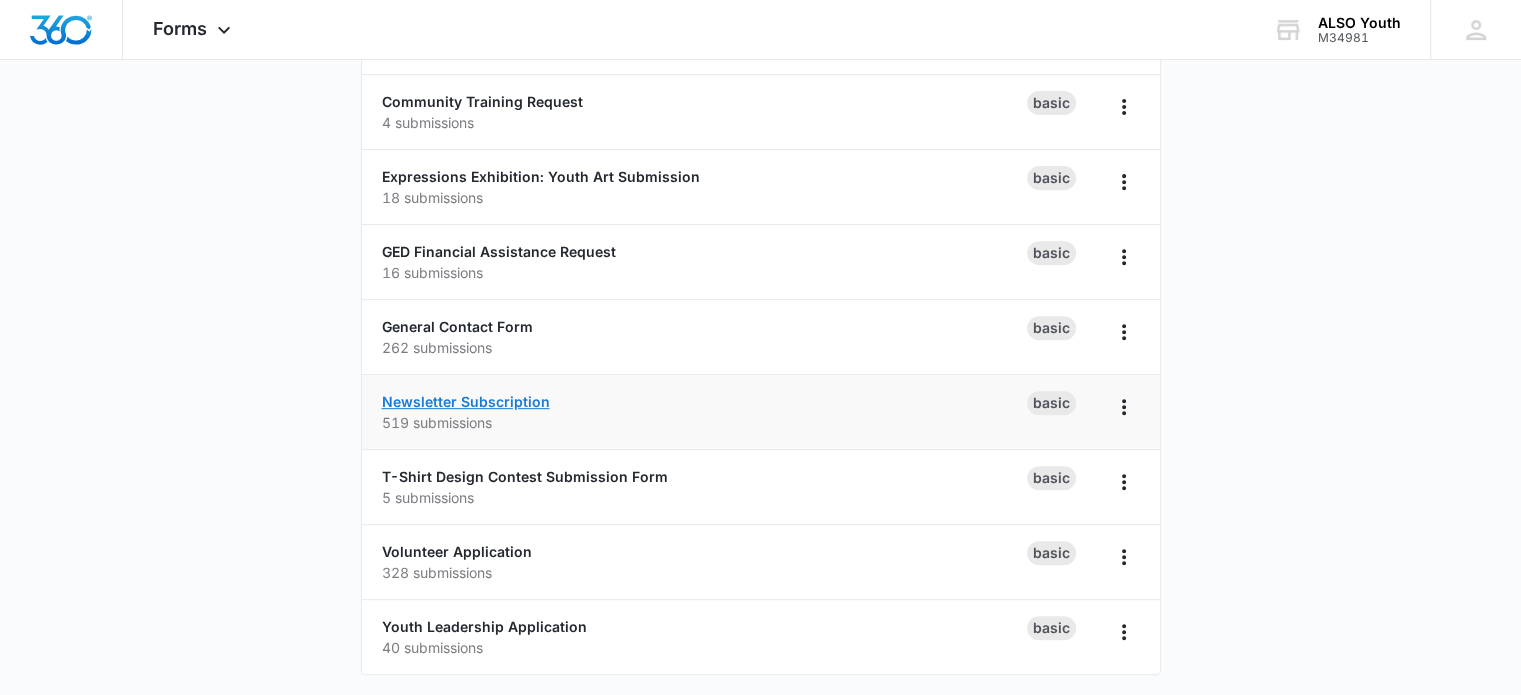 click on "Newsletter Subscription" at bounding box center (466, 401) 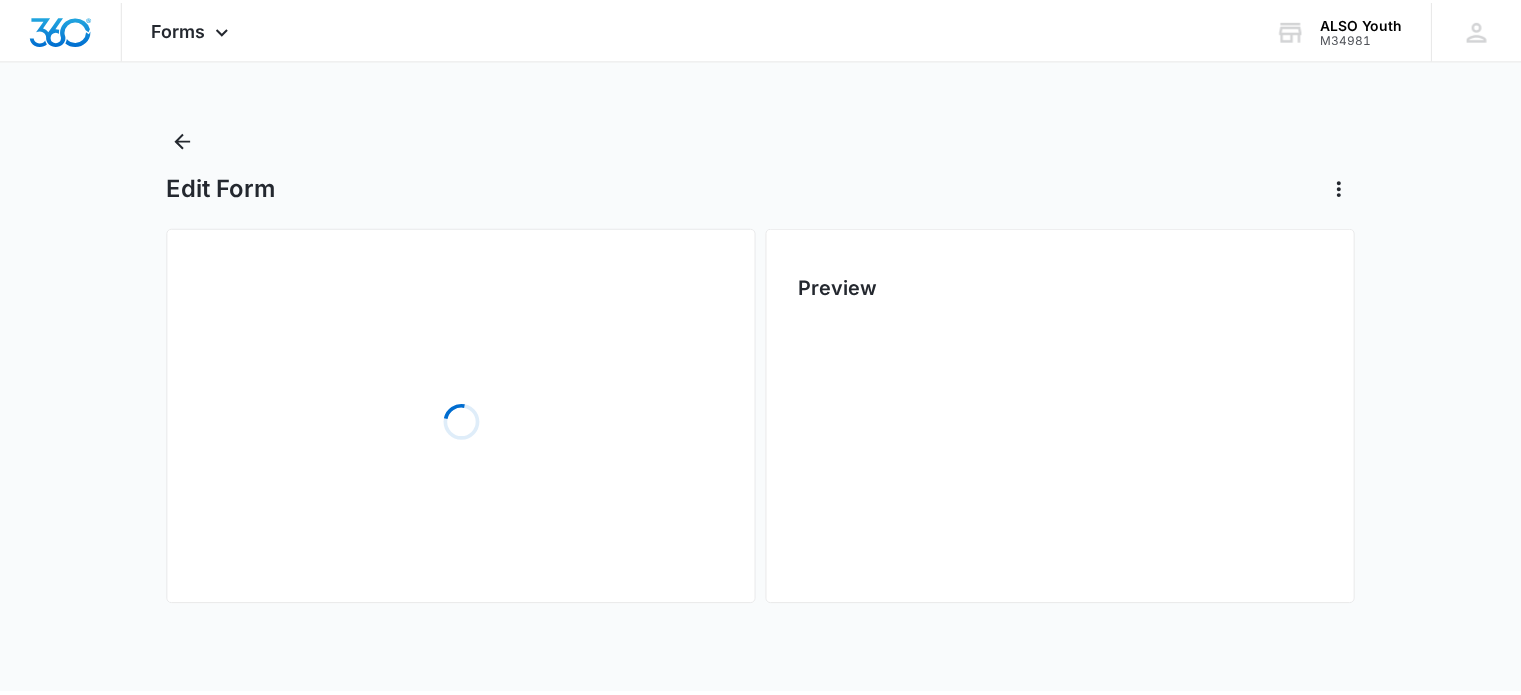 scroll, scrollTop: 0, scrollLeft: 0, axis: both 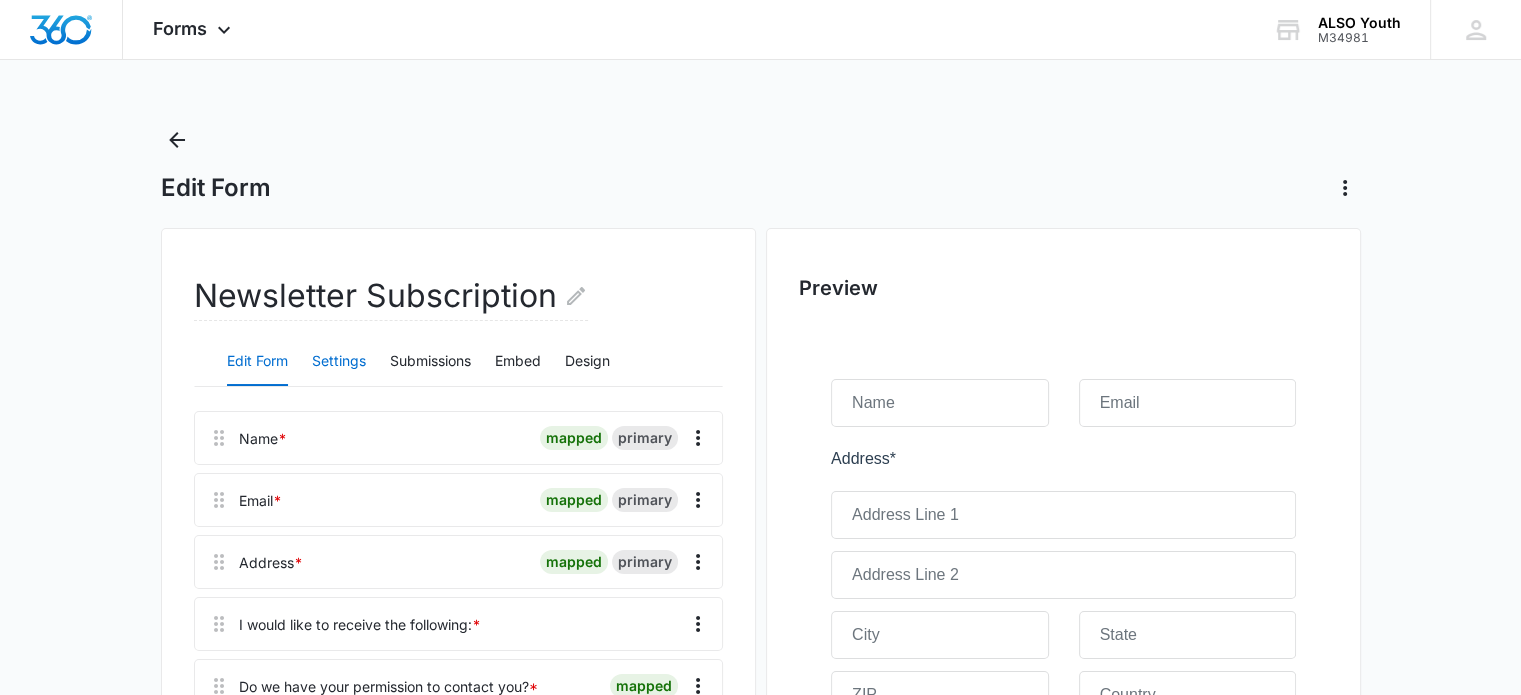 click on "Settings" at bounding box center (339, 362) 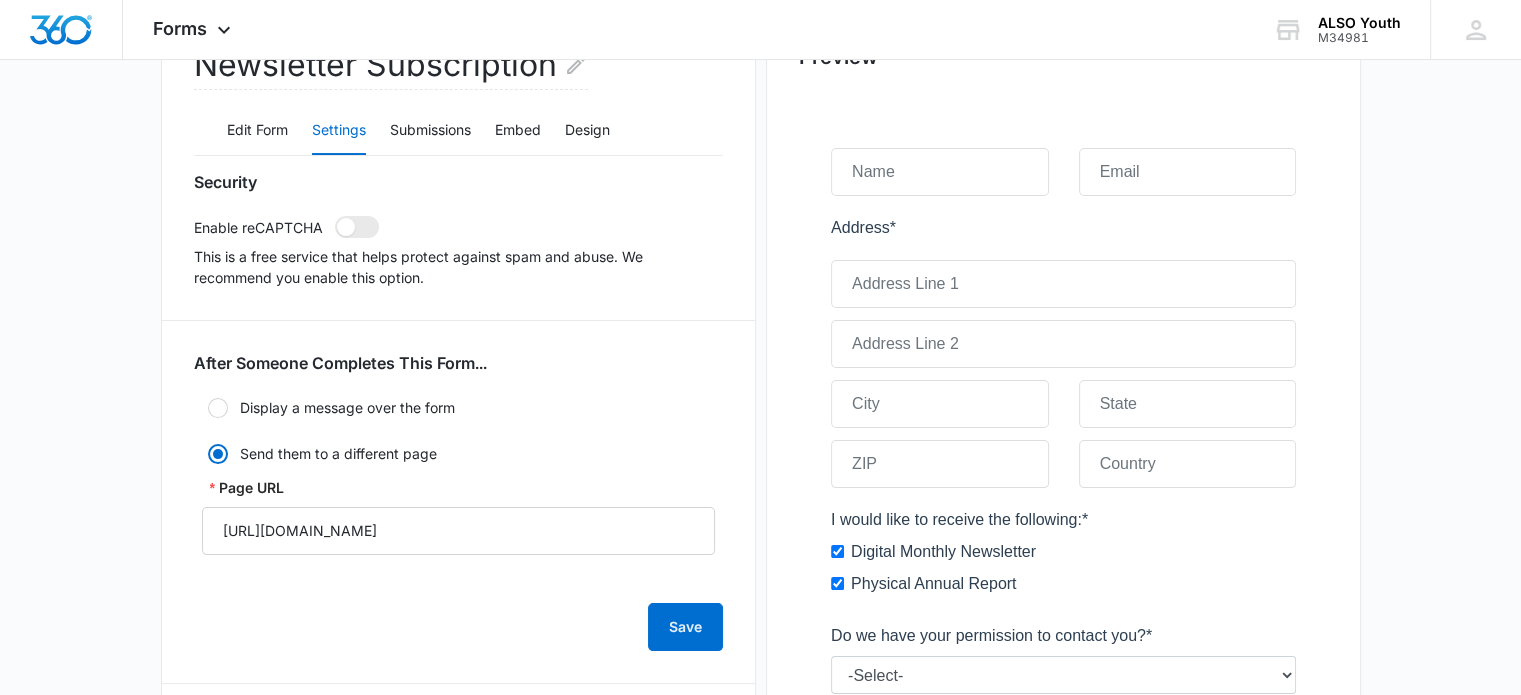 scroll, scrollTop: 200, scrollLeft: 0, axis: vertical 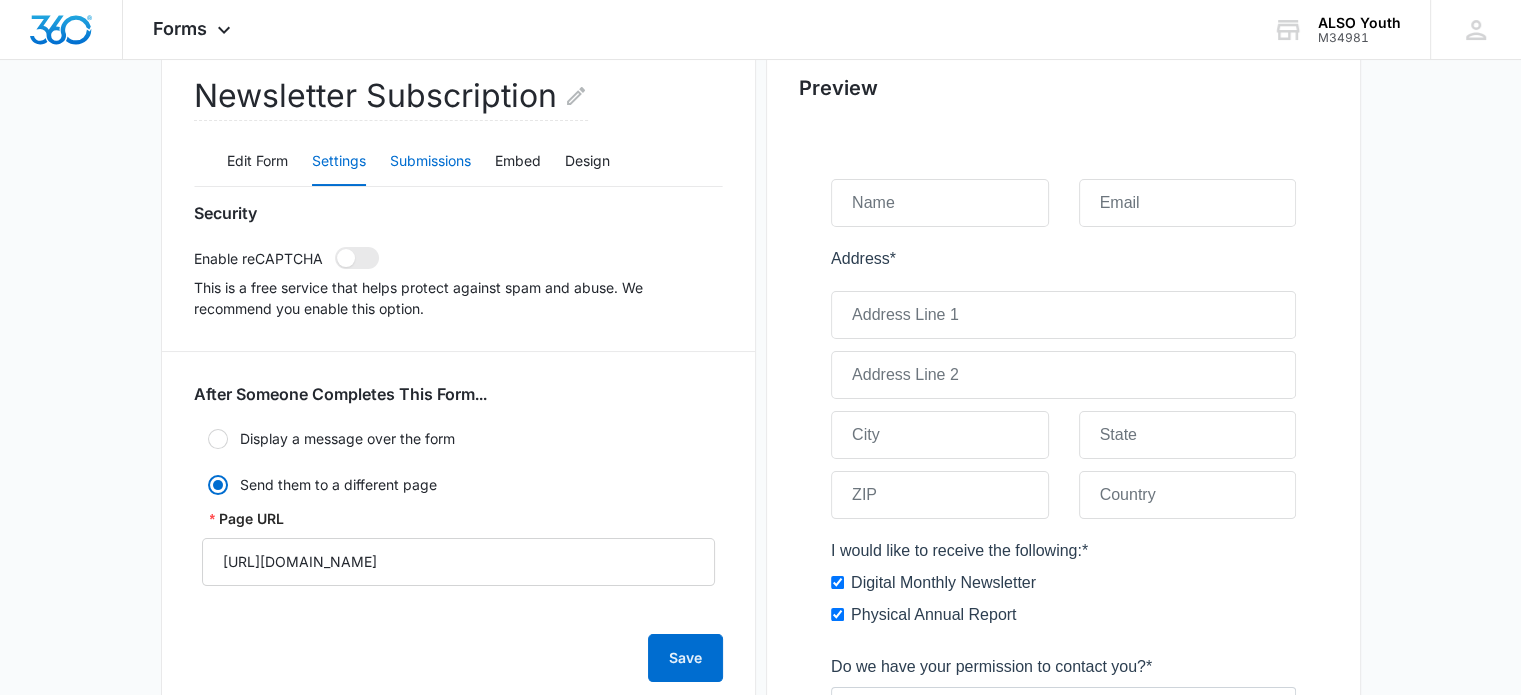 click on "Submissions" at bounding box center (430, 162) 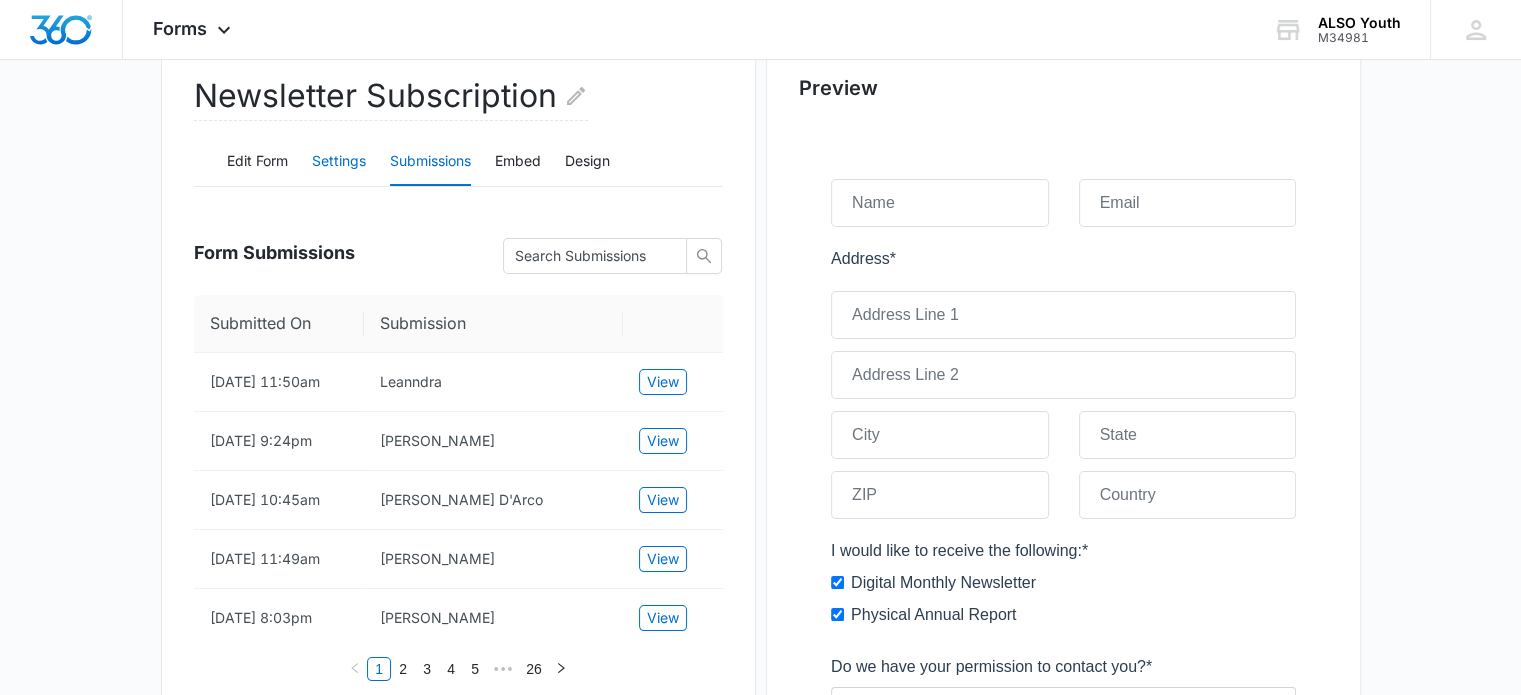 click on "Settings" at bounding box center [339, 162] 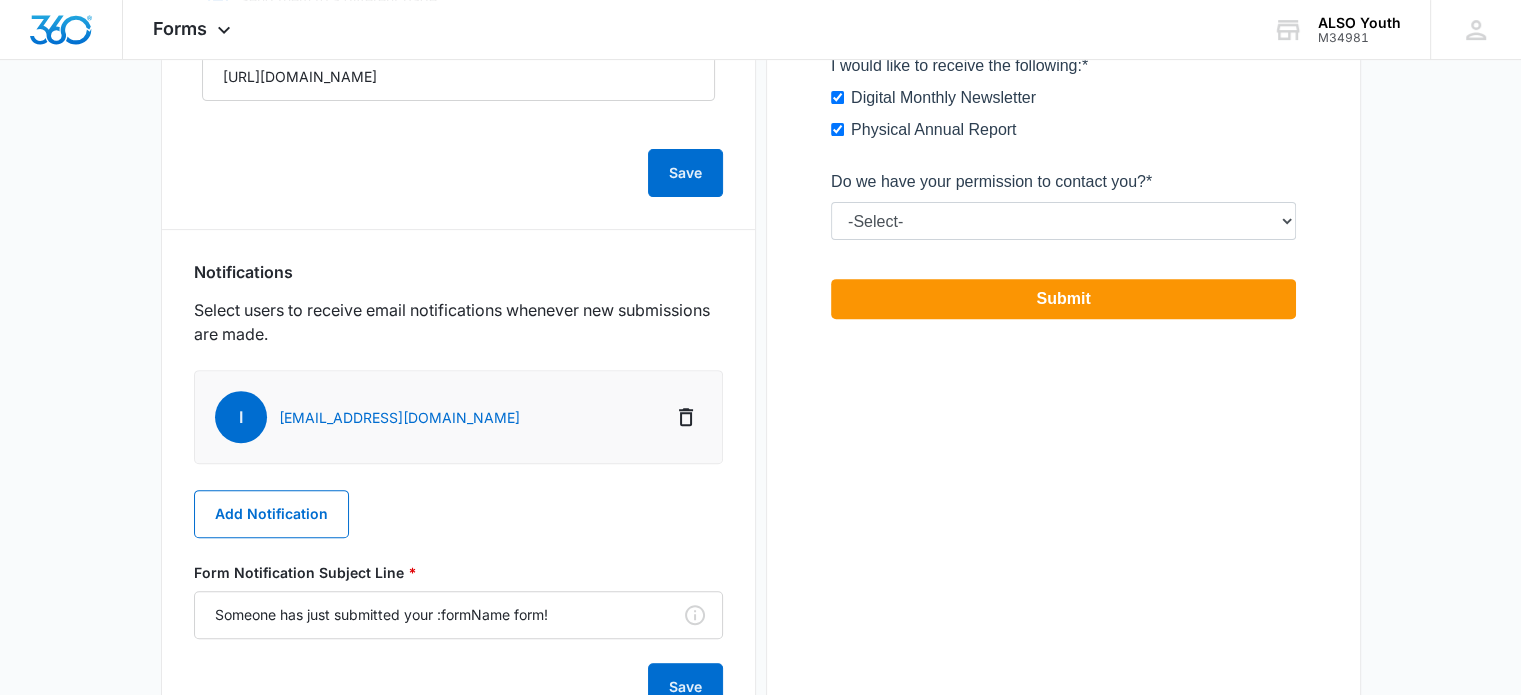 scroll, scrollTop: 700, scrollLeft: 0, axis: vertical 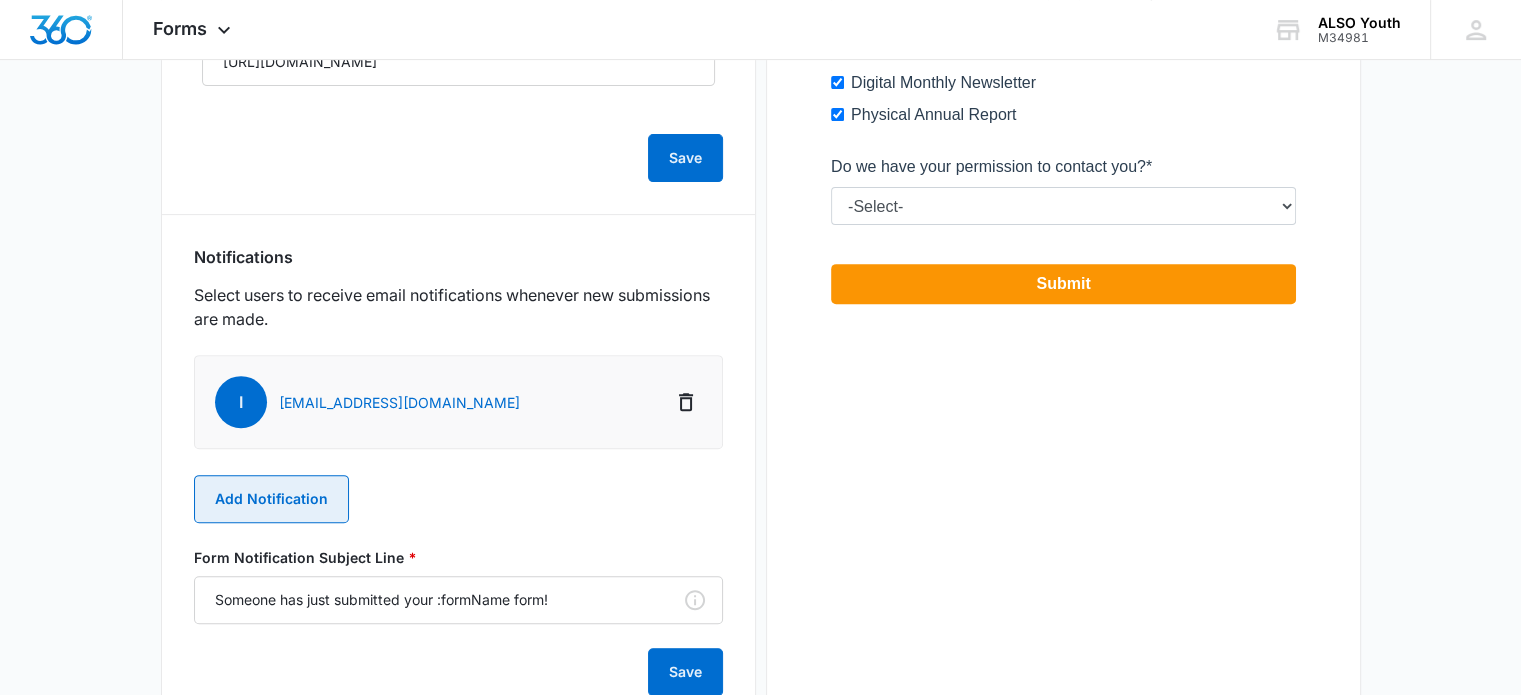 click on "Add Notification" at bounding box center (271, 499) 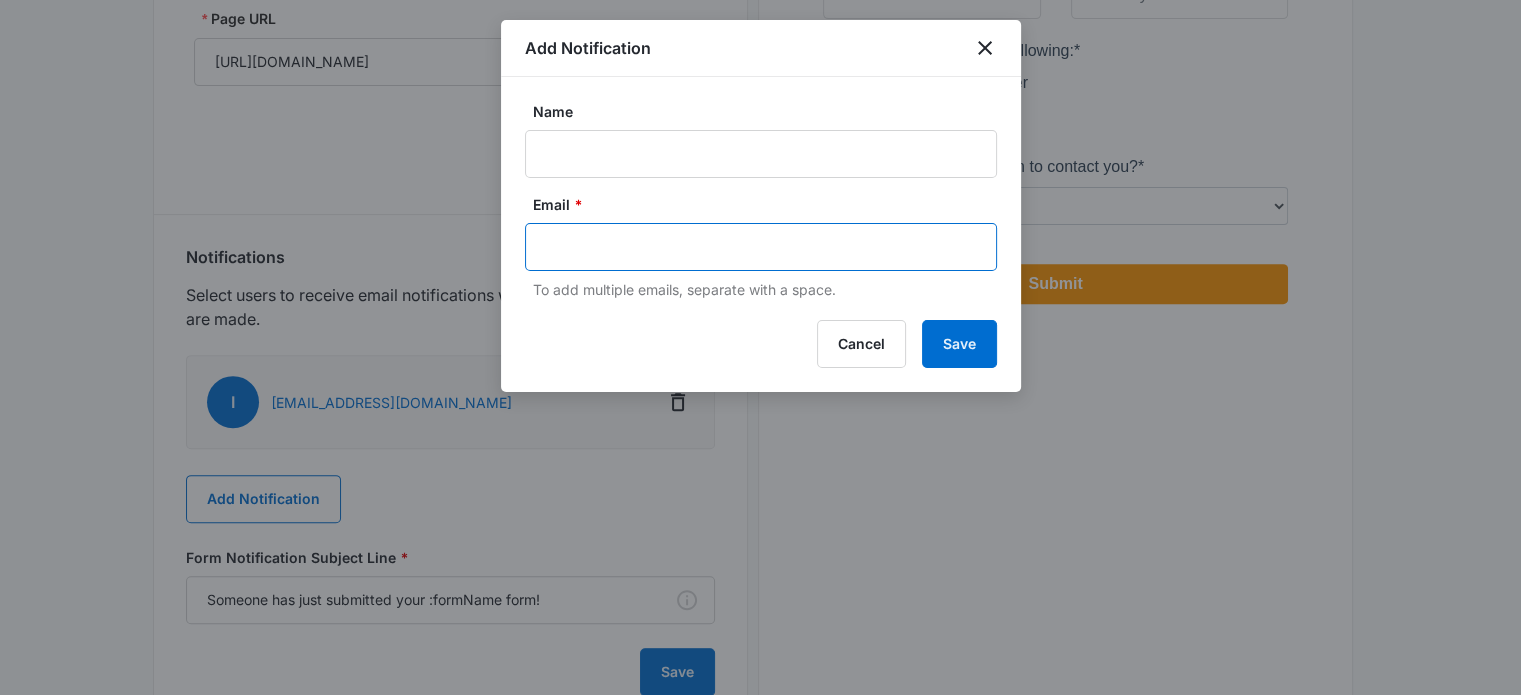 click at bounding box center [763, 247] 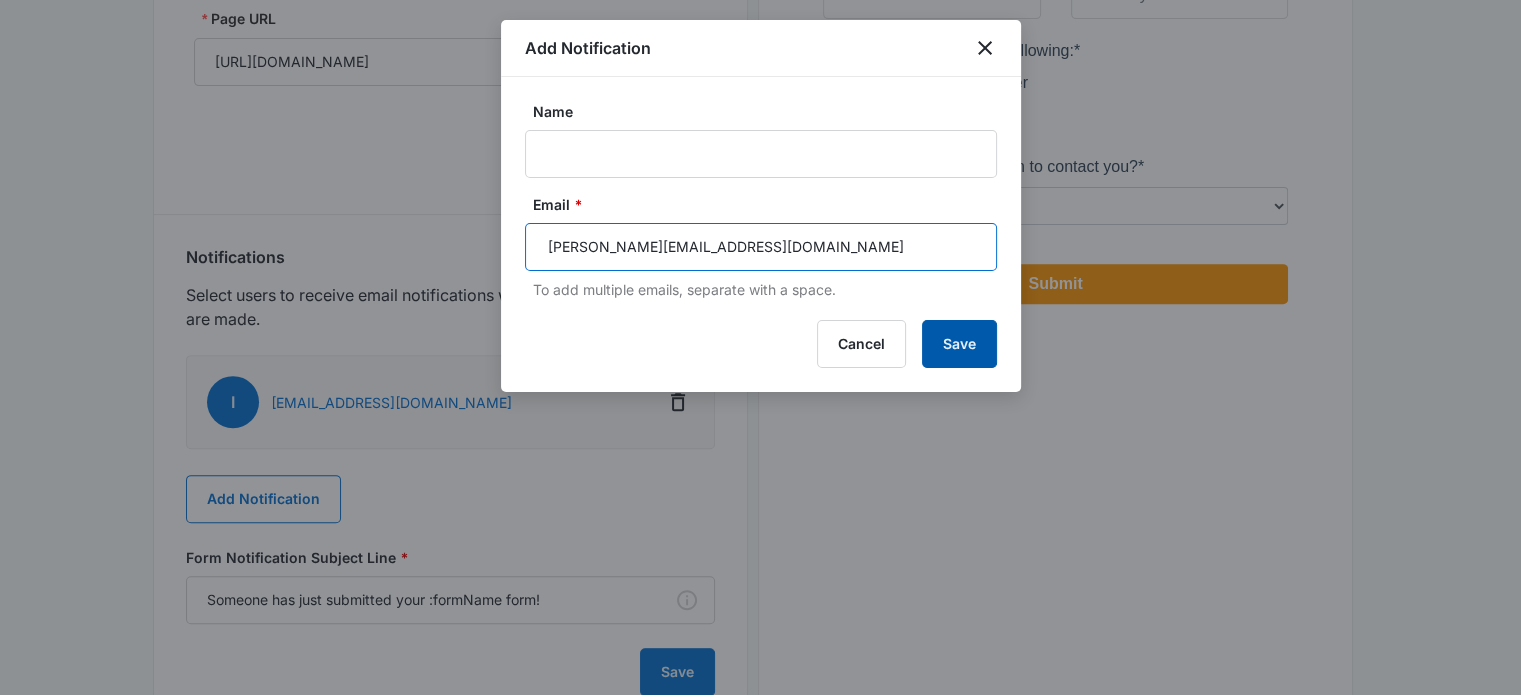 type on "[PERSON_NAME][EMAIL_ADDRESS][DOMAIN_NAME]" 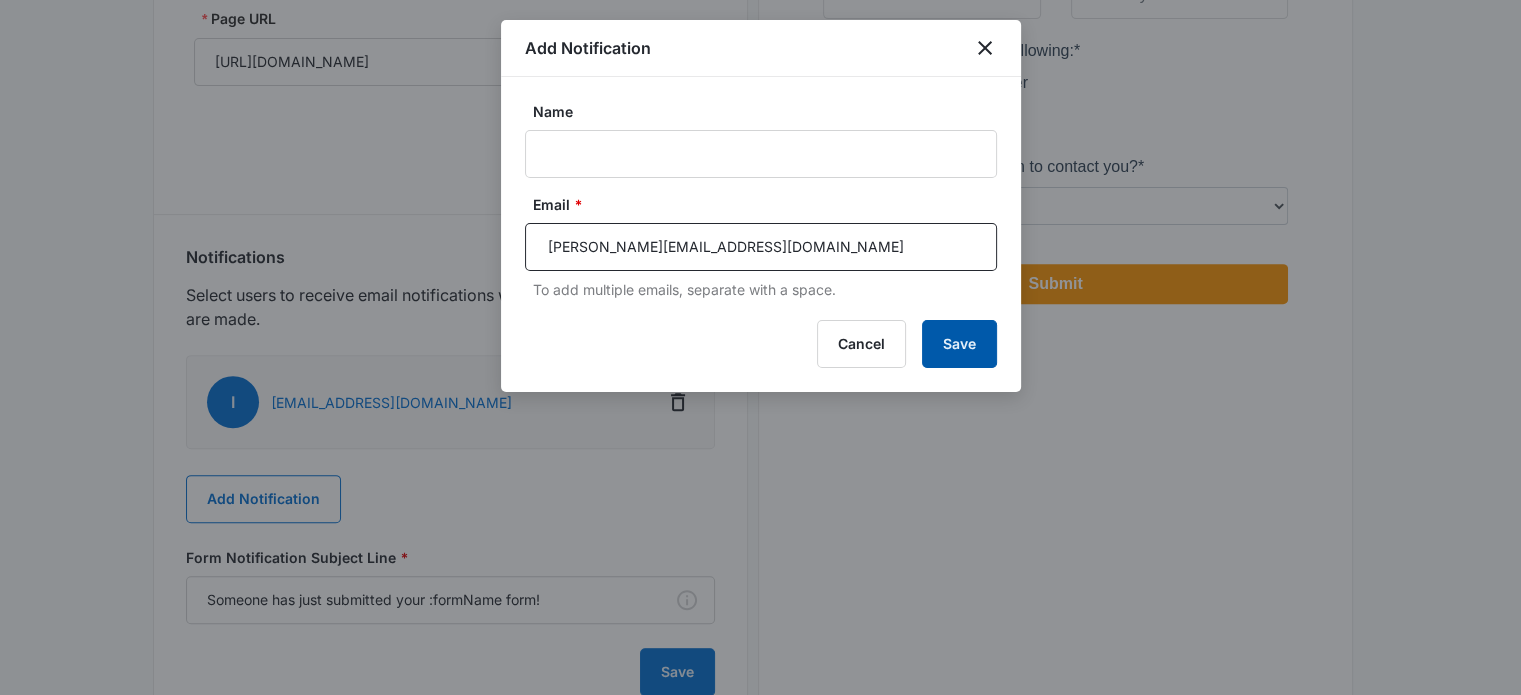 type 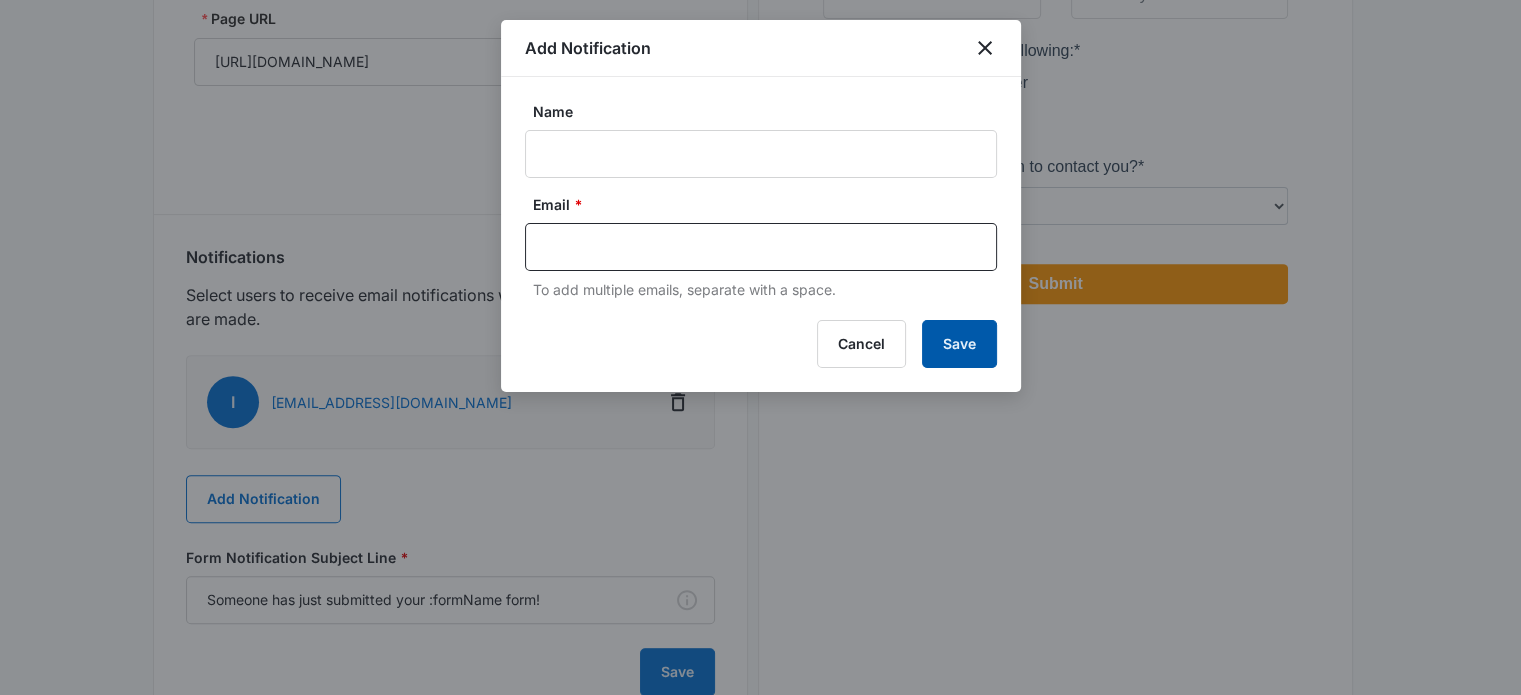click on "Save" at bounding box center [959, 344] 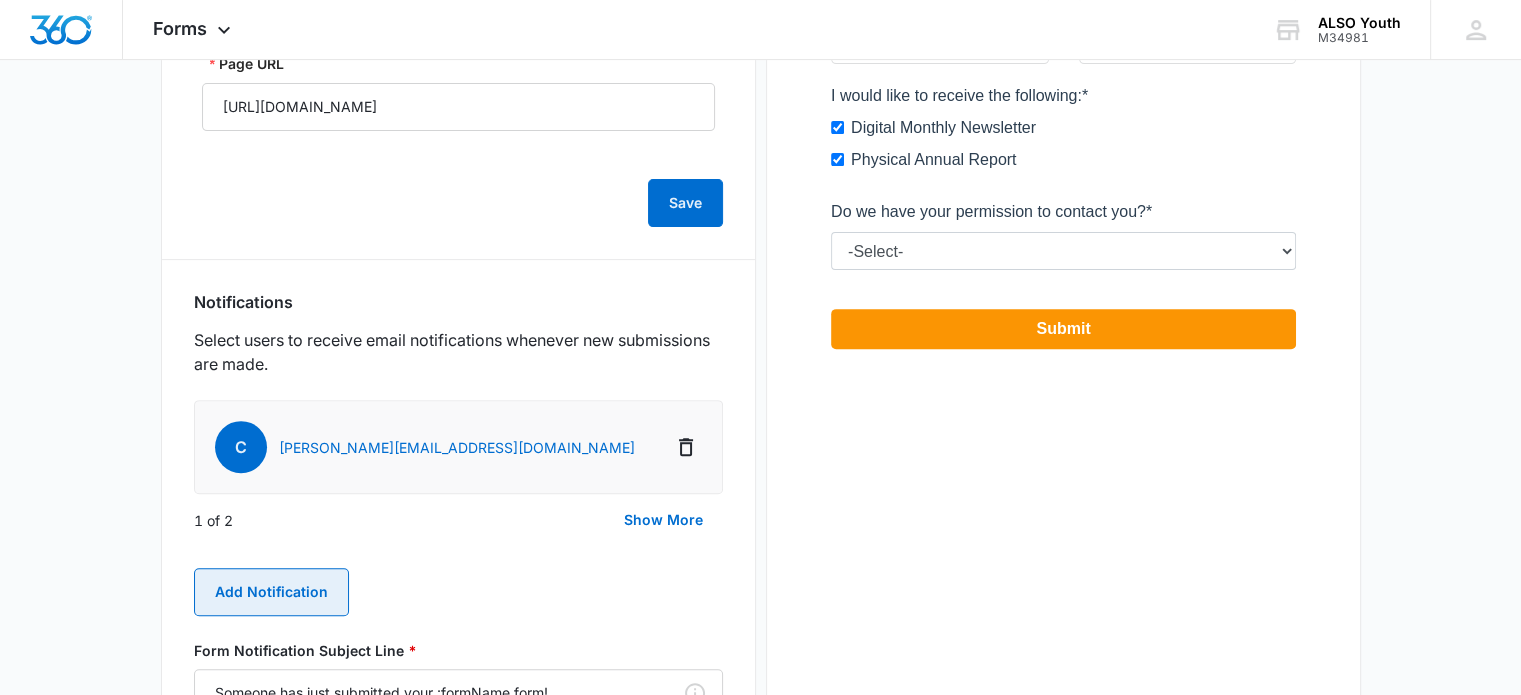 scroll, scrollTop: 800, scrollLeft: 0, axis: vertical 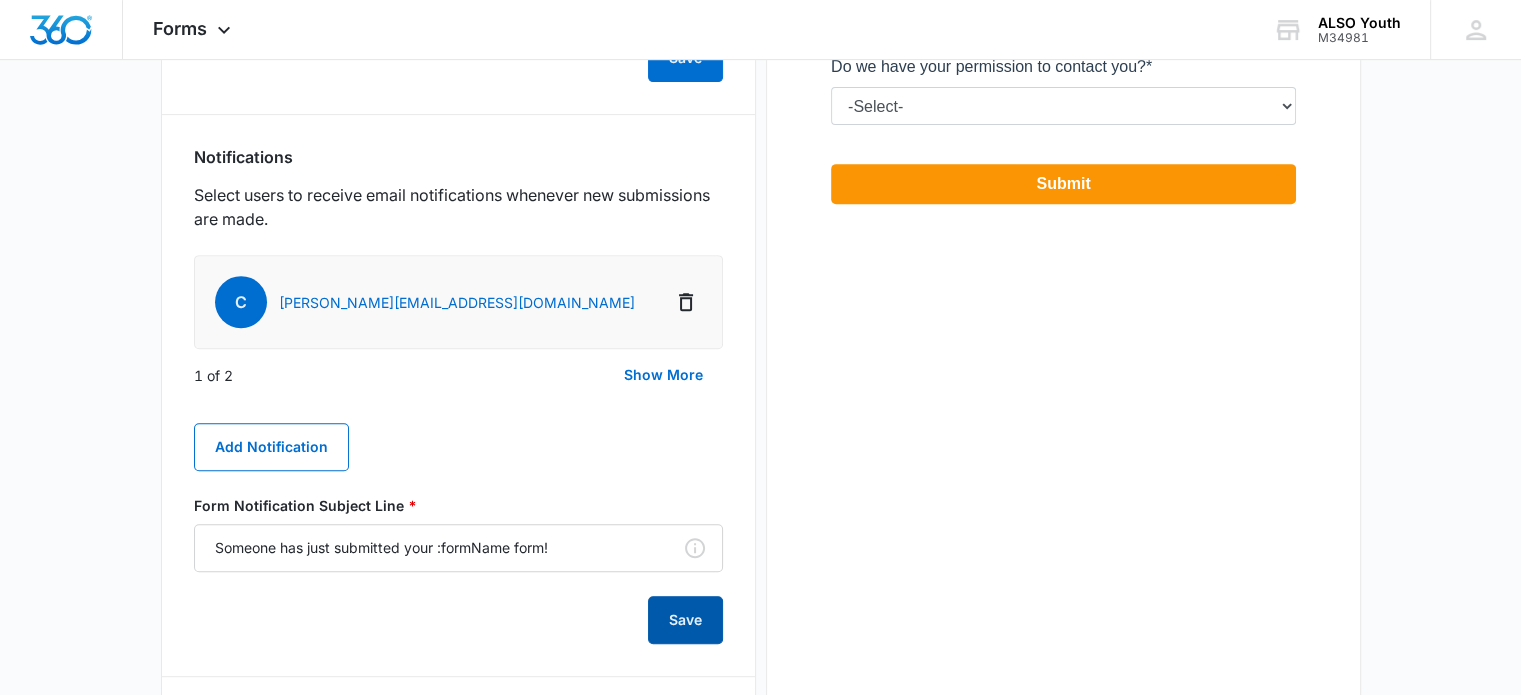click on "Save" at bounding box center (685, 620) 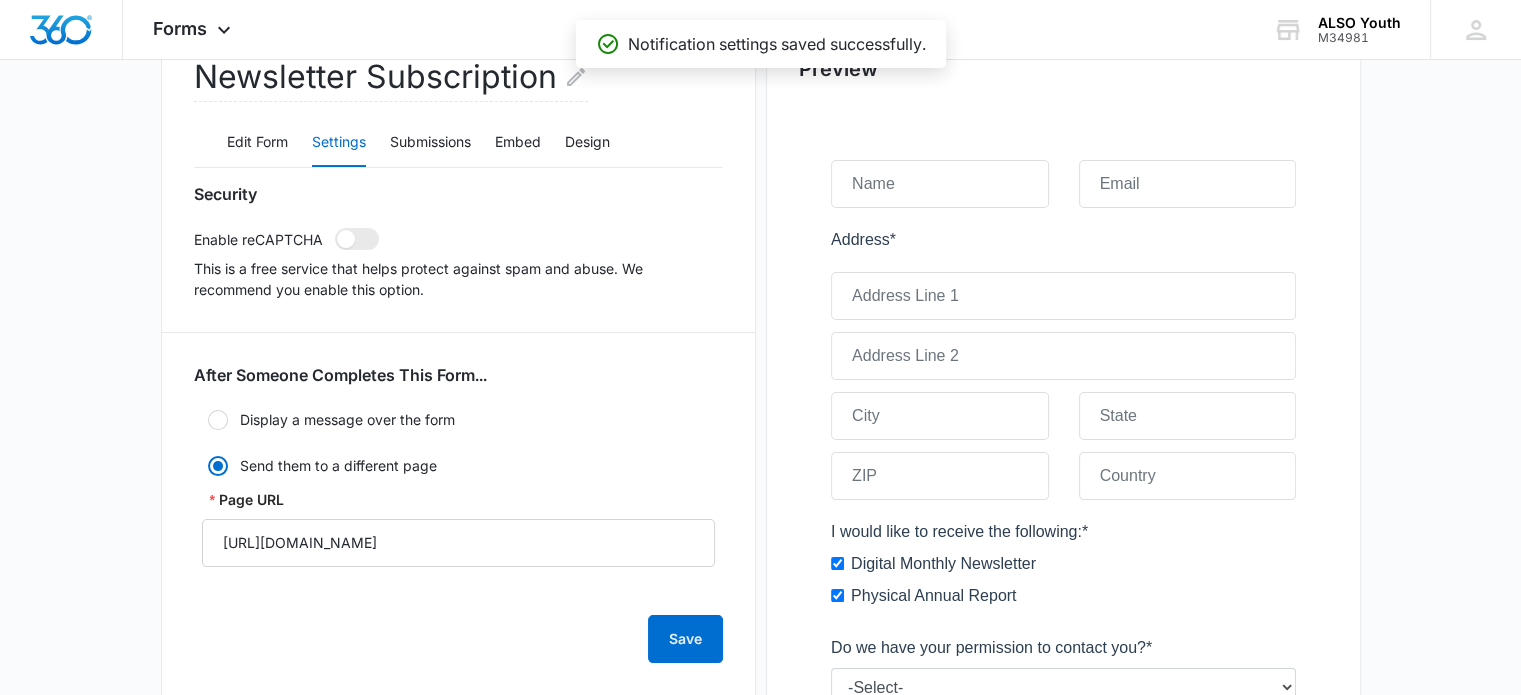 scroll, scrollTop: 0, scrollLeft: 0, axis: both 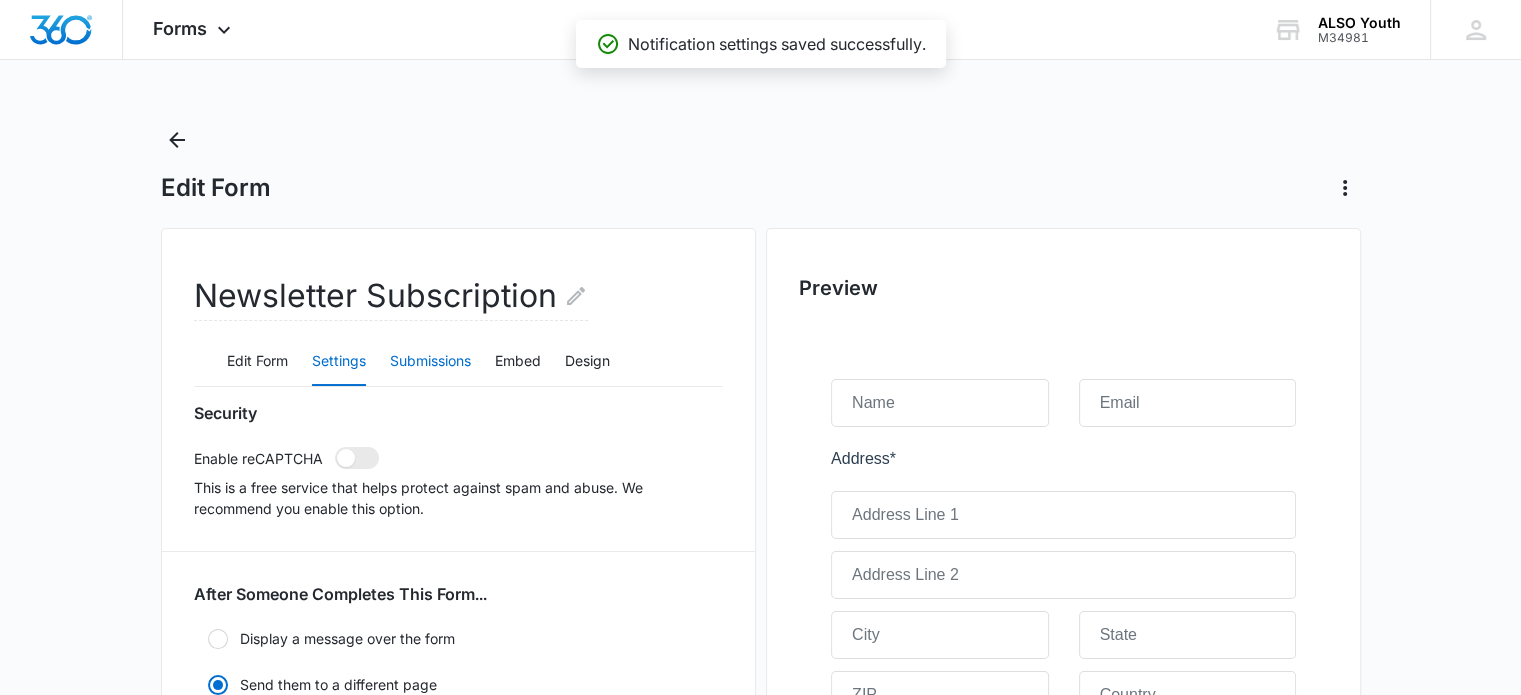 click on "Submissions" at bounding box center (430, 362) 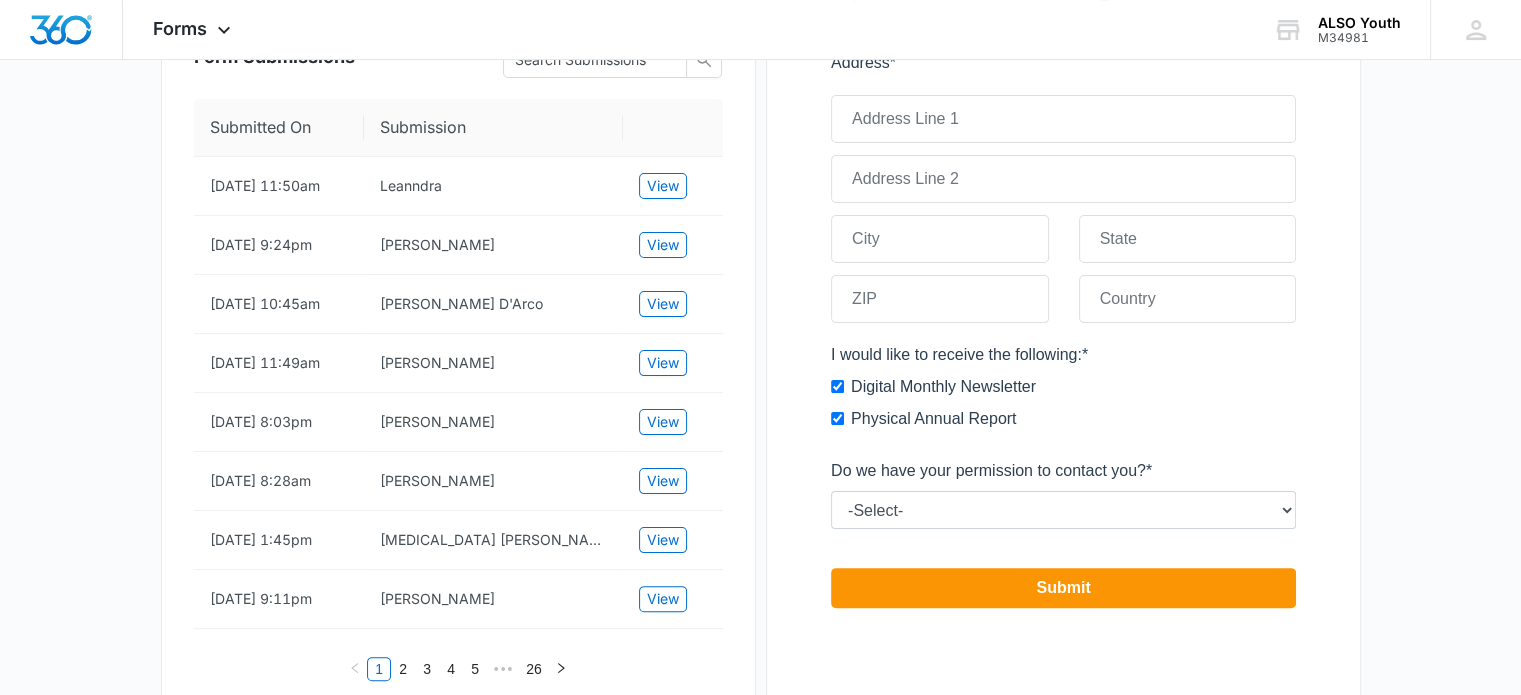 scroll, scrollTop: 400, scrollLeft: 0, axis: vertical 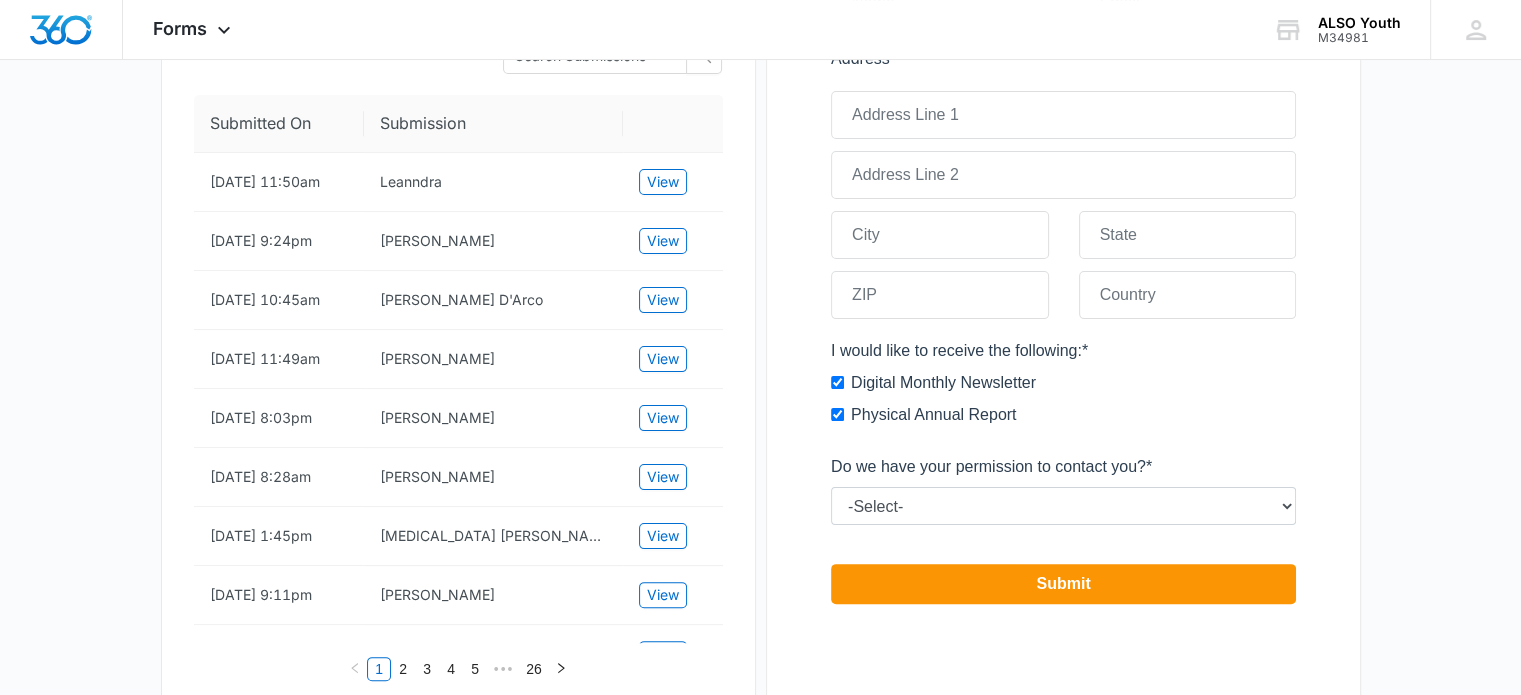 type 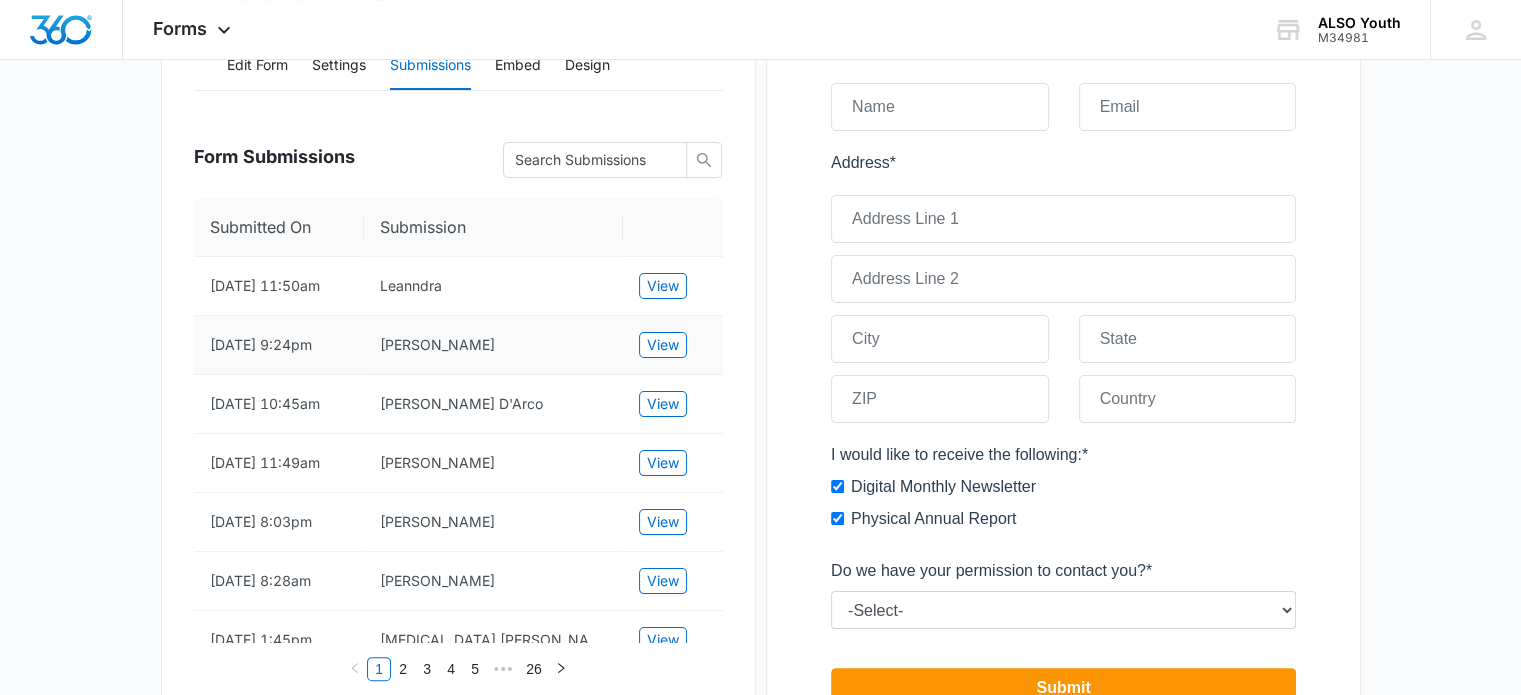 scroll, scrollTop: 300, scrollLeft: 0, axis: vertical 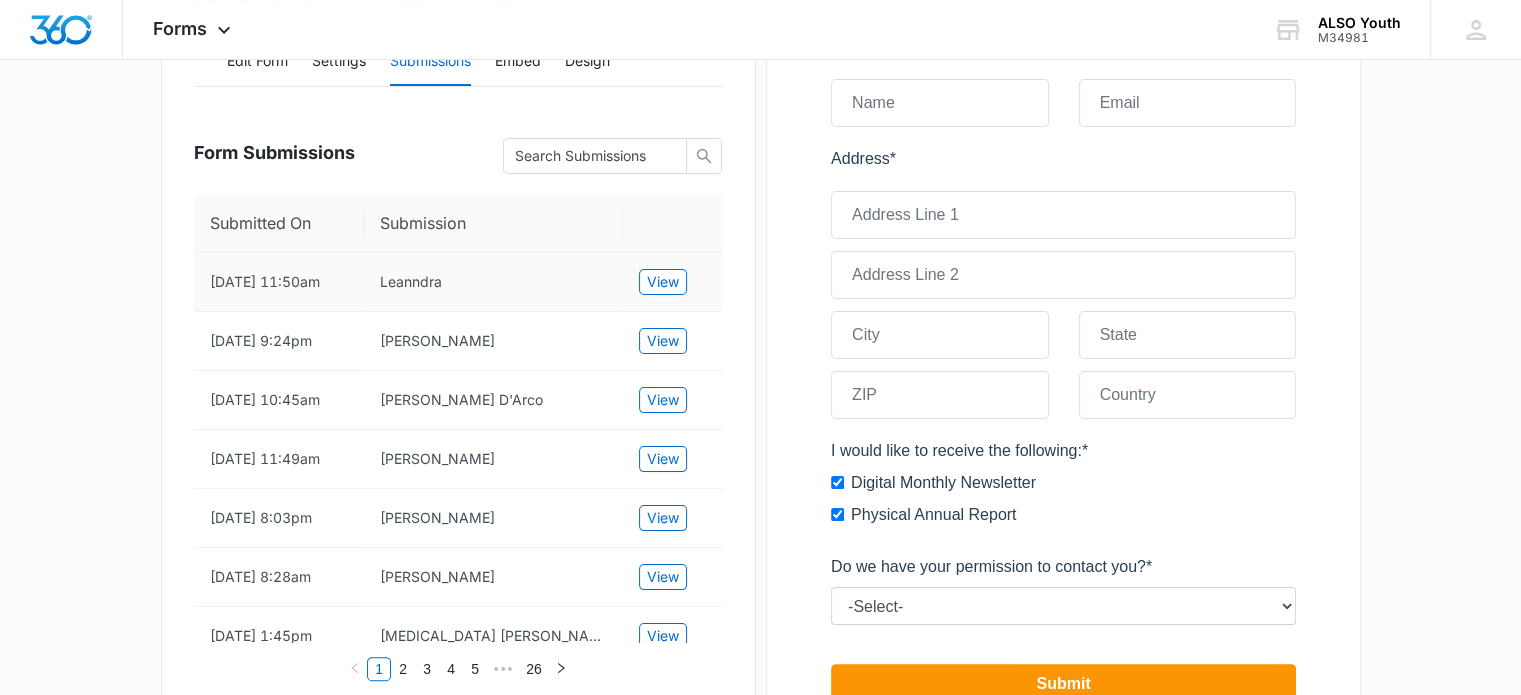 drag, startPoint x: 664, startPoint y: 283, endPoint x: 641, endPoint y: 296, distance: 26.41969 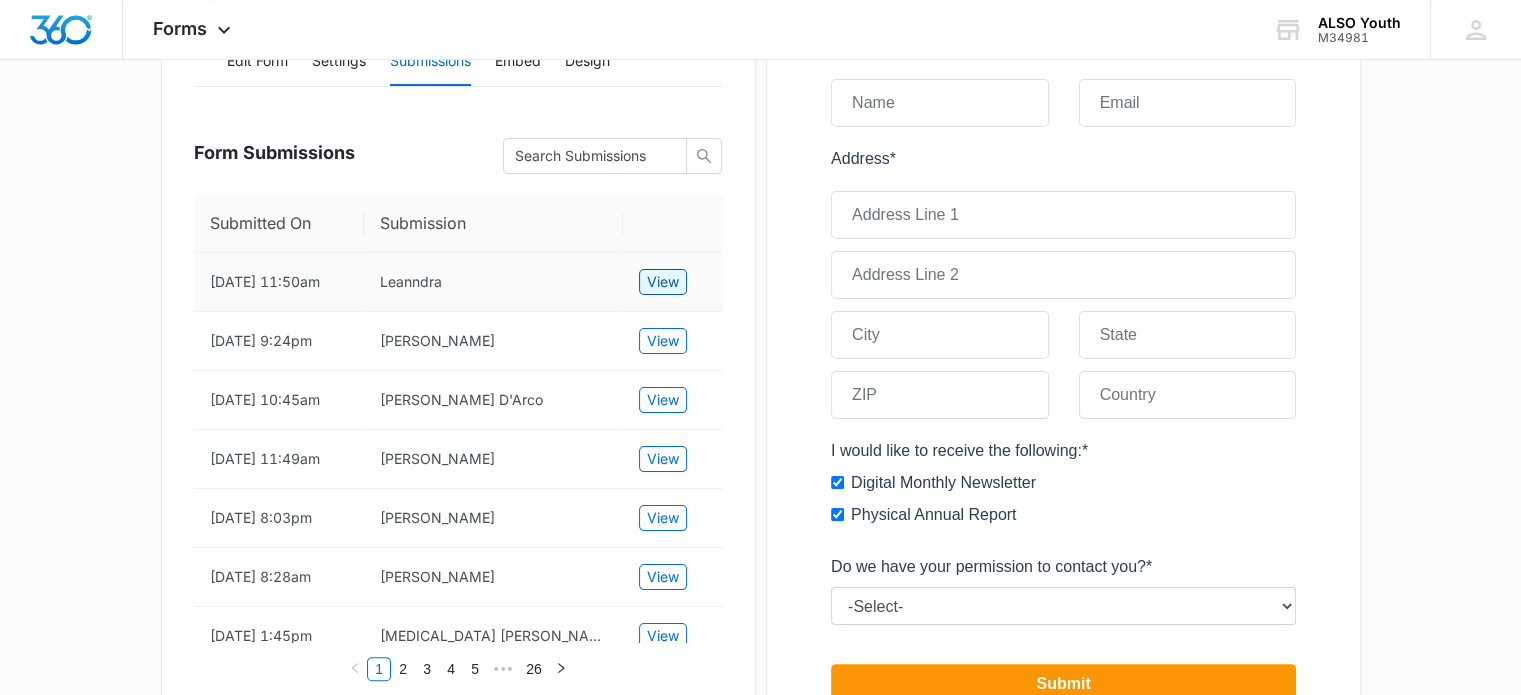 click on "View" at bounding box center (663, 282) 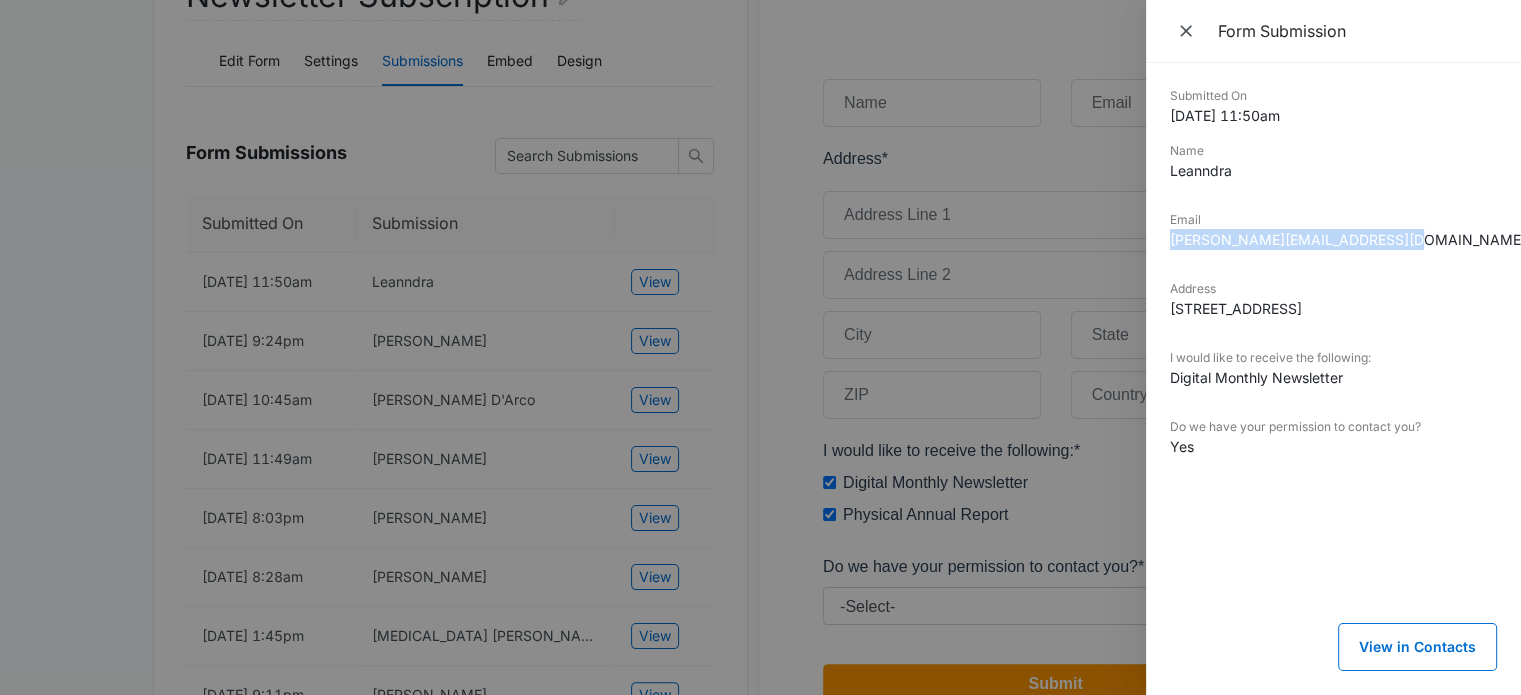 drag, startPoint x: 1388, startPoint y: 244, endPoint x: 1162, endPoint y: 247, distance: 226.01991 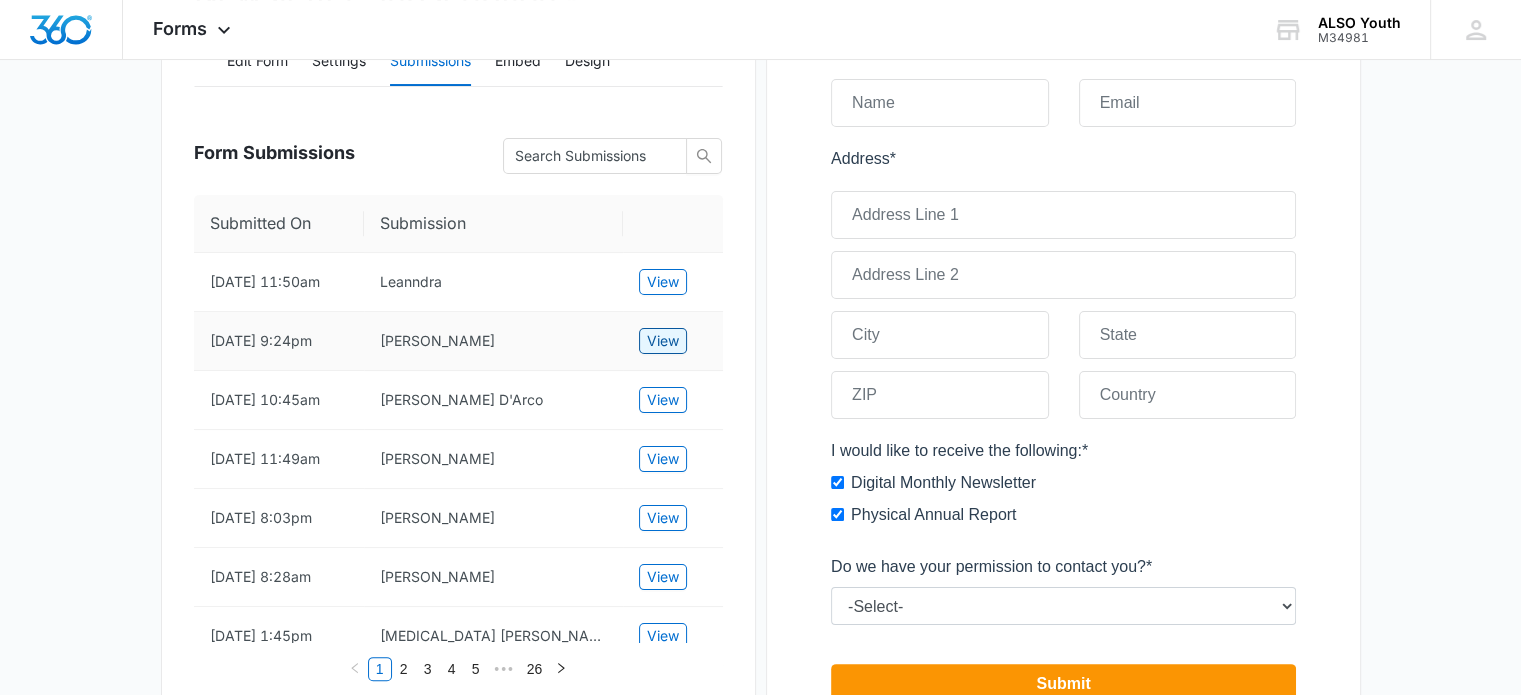 click on "View" at bounding box center (663, 341) 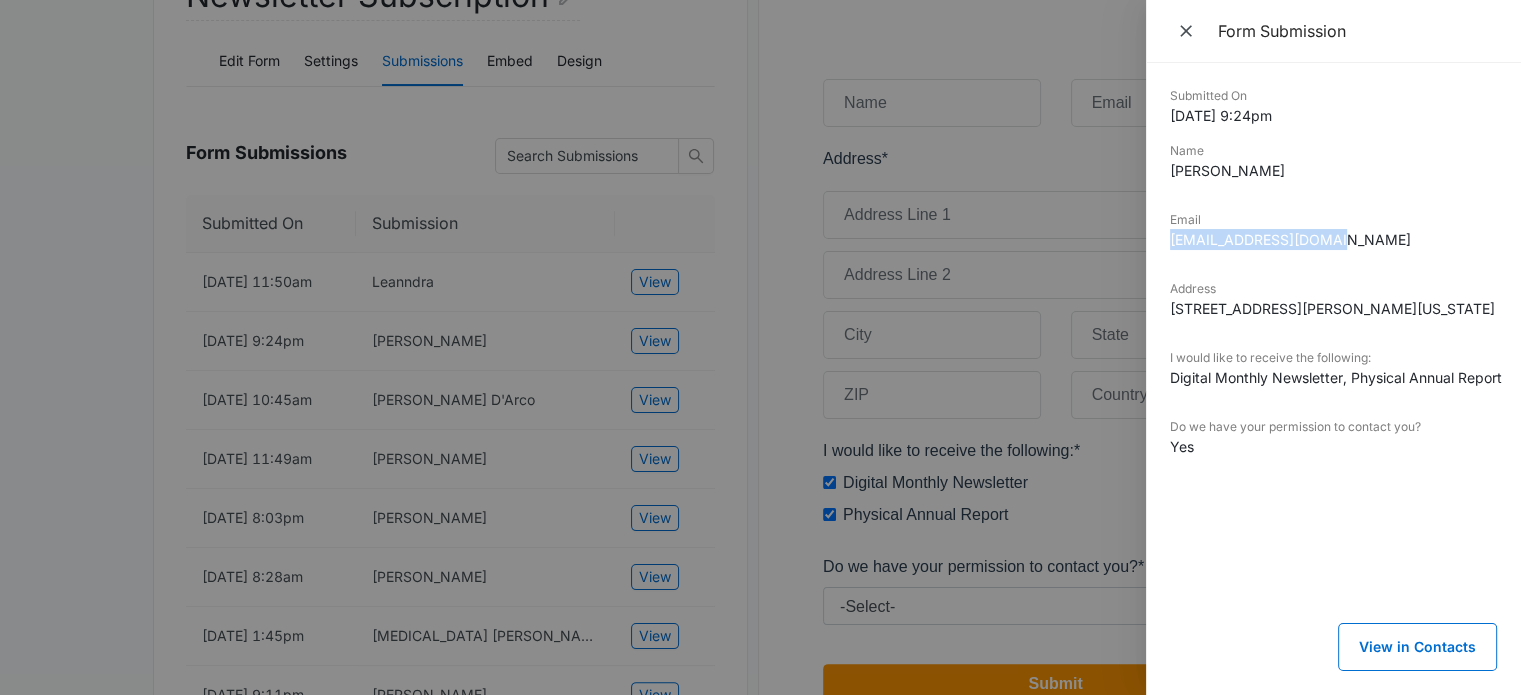 drag, startPoint x: 1354, startPoint y: 239, endPoint x: 1156, endPoint y: 238, distance: 198.00252 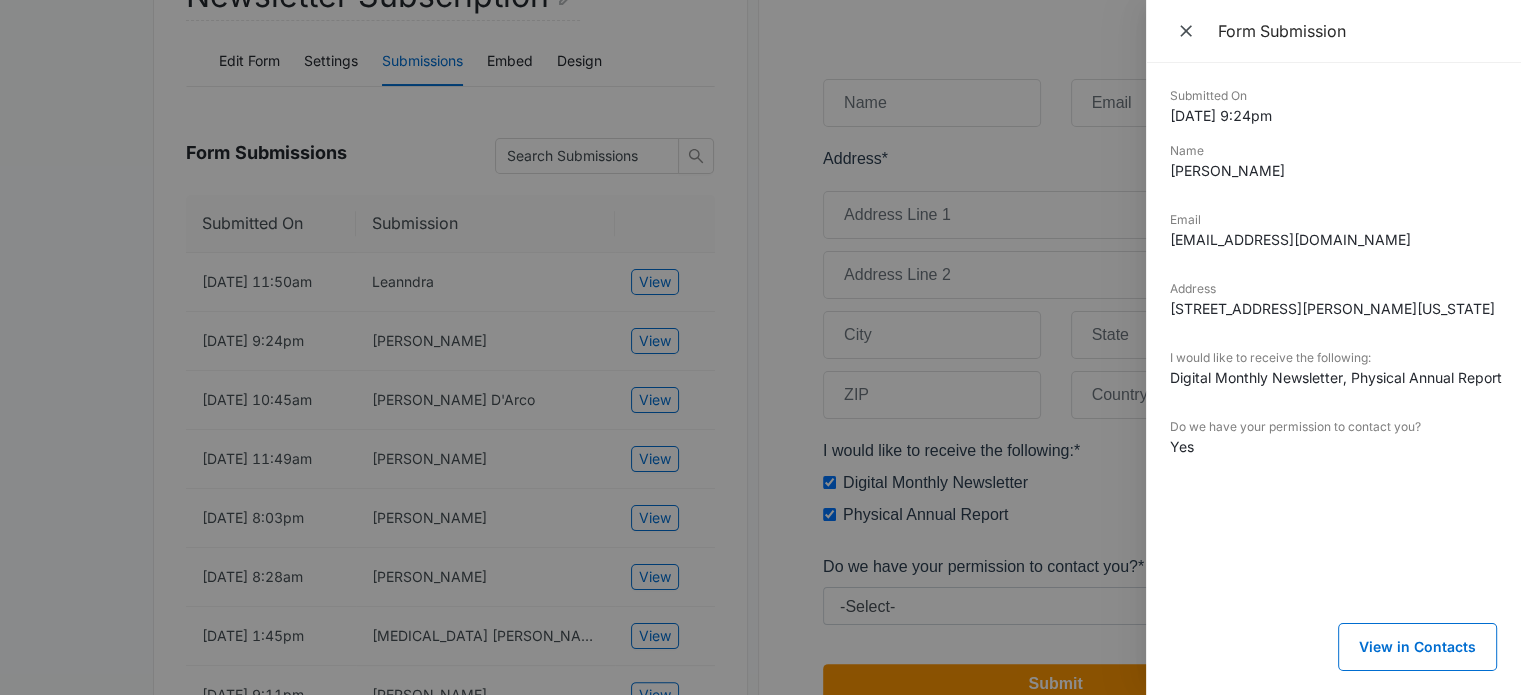 drag, startPoint x: 502, startPoint y: 371, endPoint x: 514, endPoint y: 374, distance: 12.369317 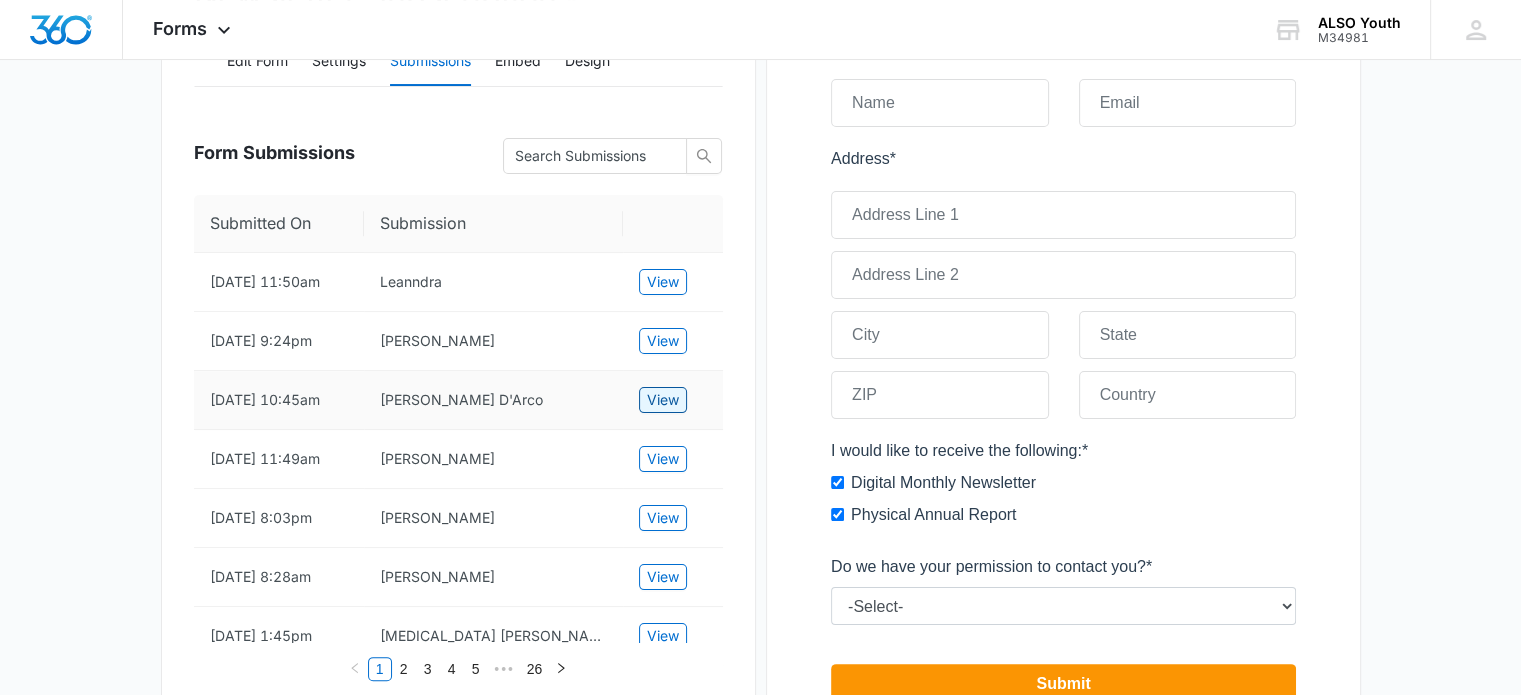 click on "View" at bounding box center (663, 400) 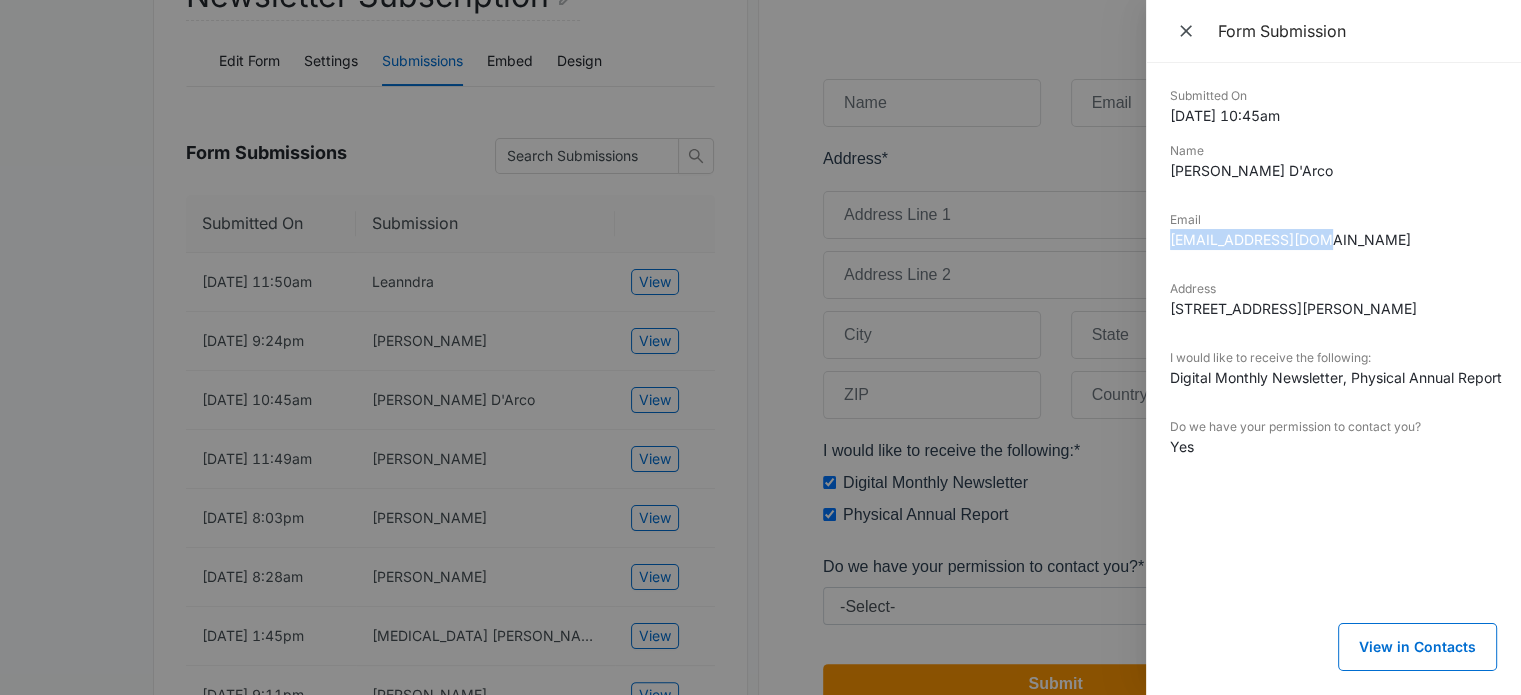 drag, startPoint x: 1329, startPoint y: 238, endPoint x: 1172, endPoint y: 243, distance: 157.0796 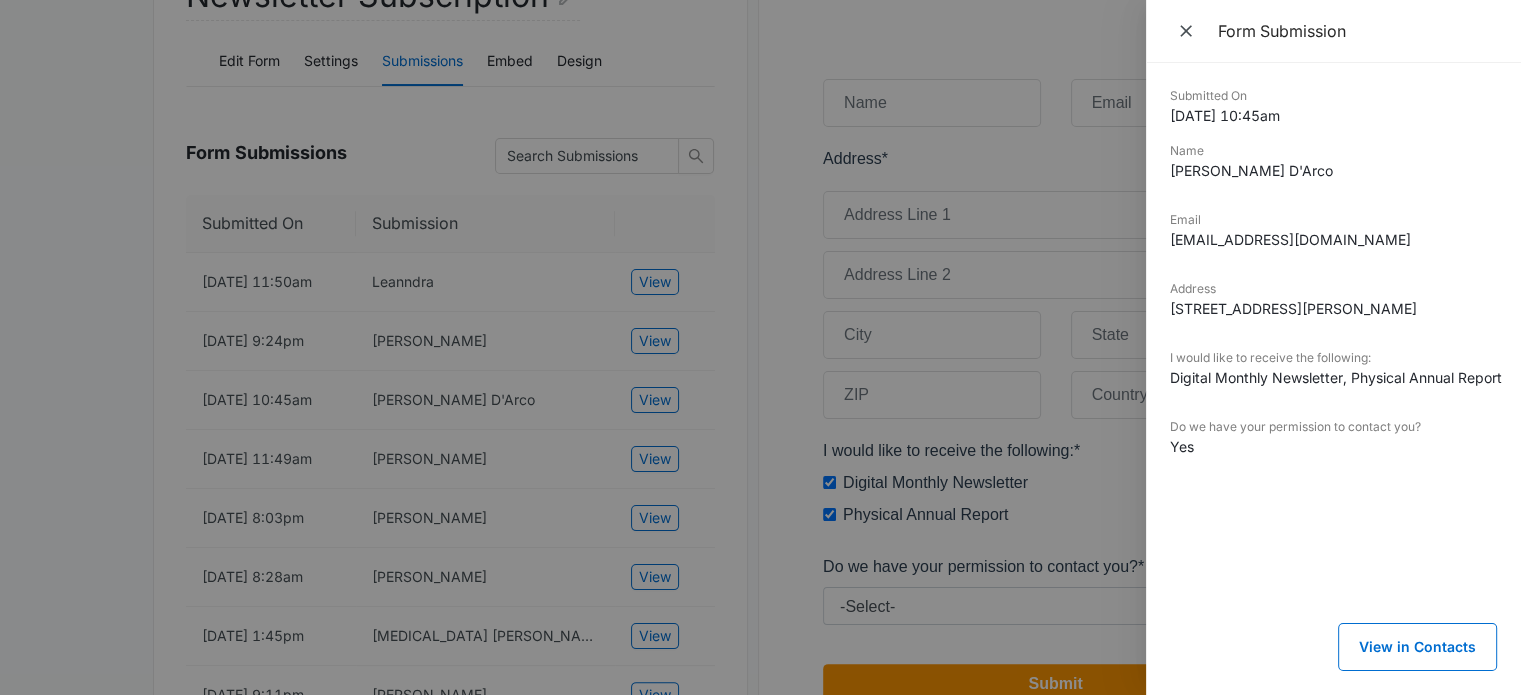 click at bounding box center [760, 347] 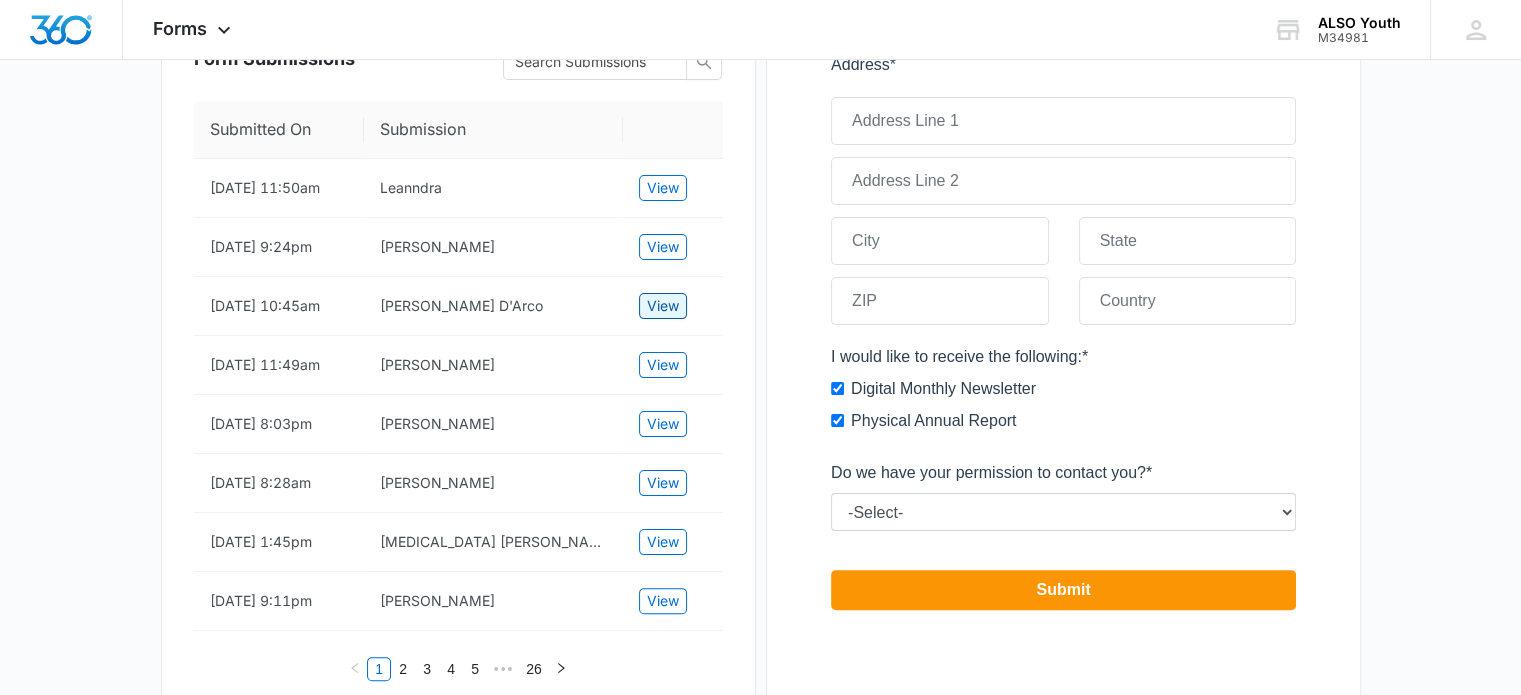 scroll, scrollTop: 0, scrollLeft: 0, axis: both 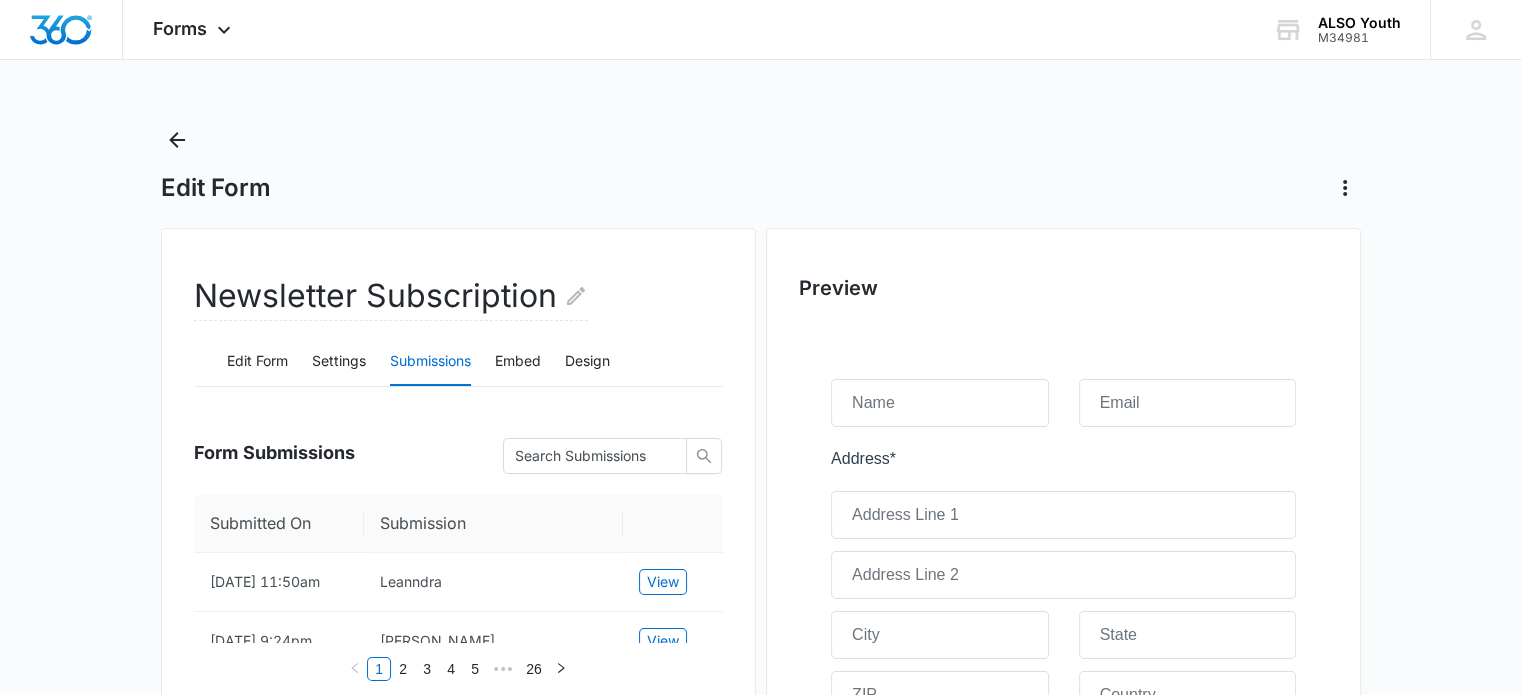 click on "Submissions" at bounding box center (430, 362) 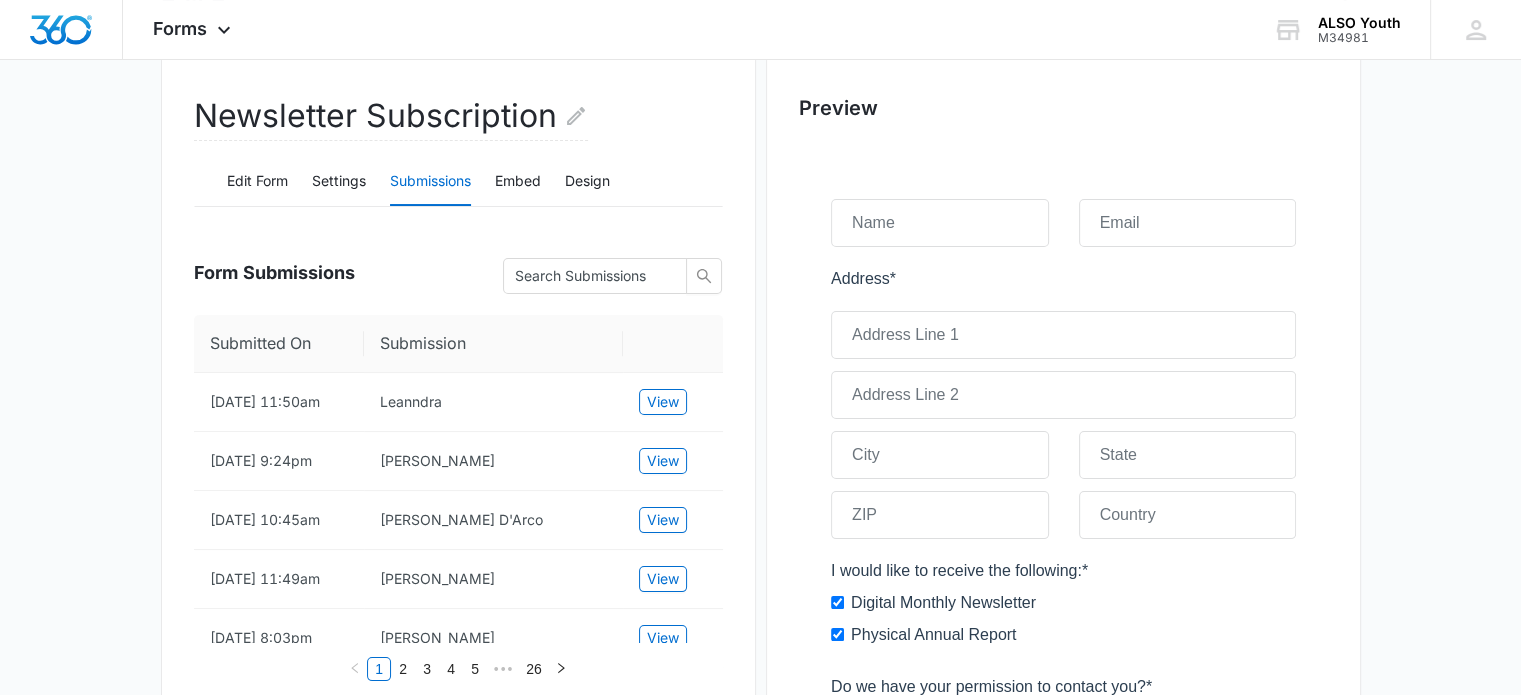 scroll, scrollTop: 200, scrollLeft: 0, axis: vertical 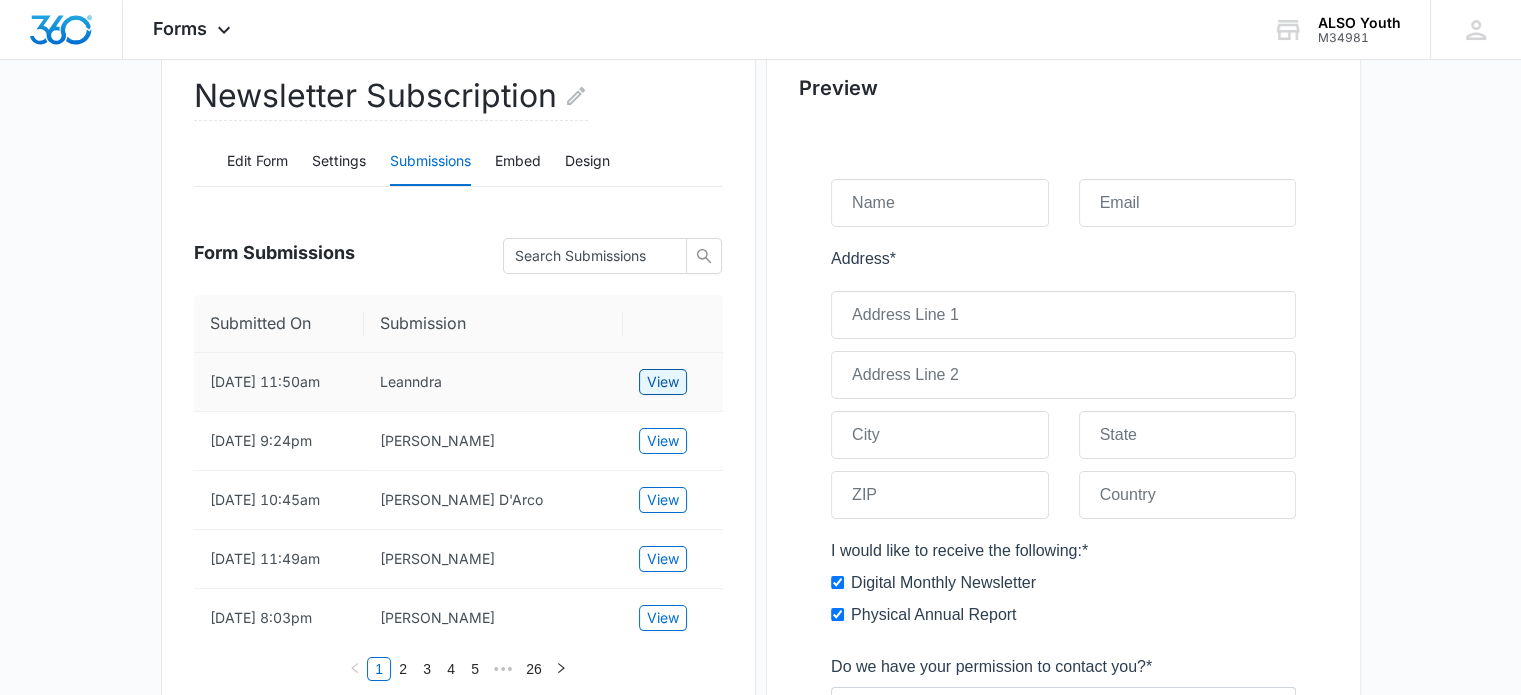 click on "View" at bounding box center (663, 382) 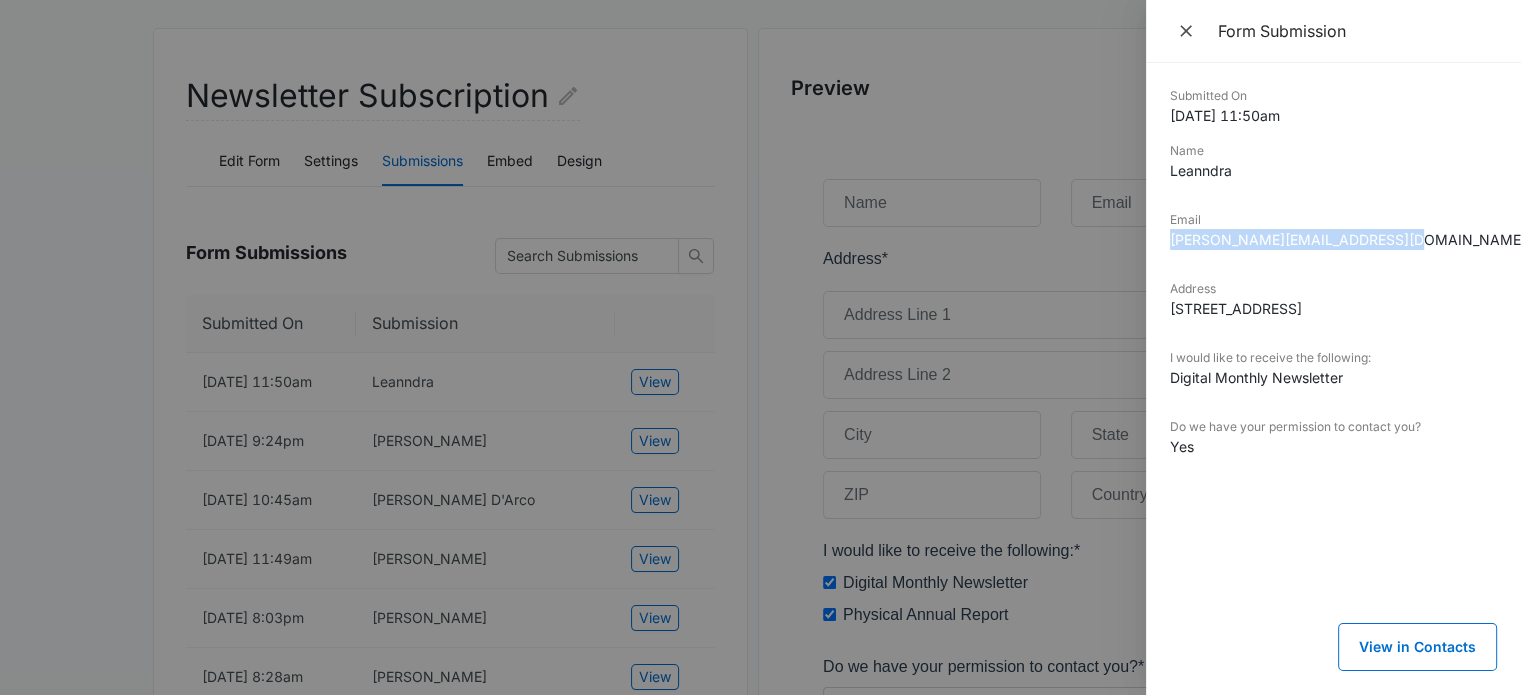 drag, startPoint x: 1394, startPoint y: 246, endPoint x: 1155, endPoint y: 233, distance: 239.3533 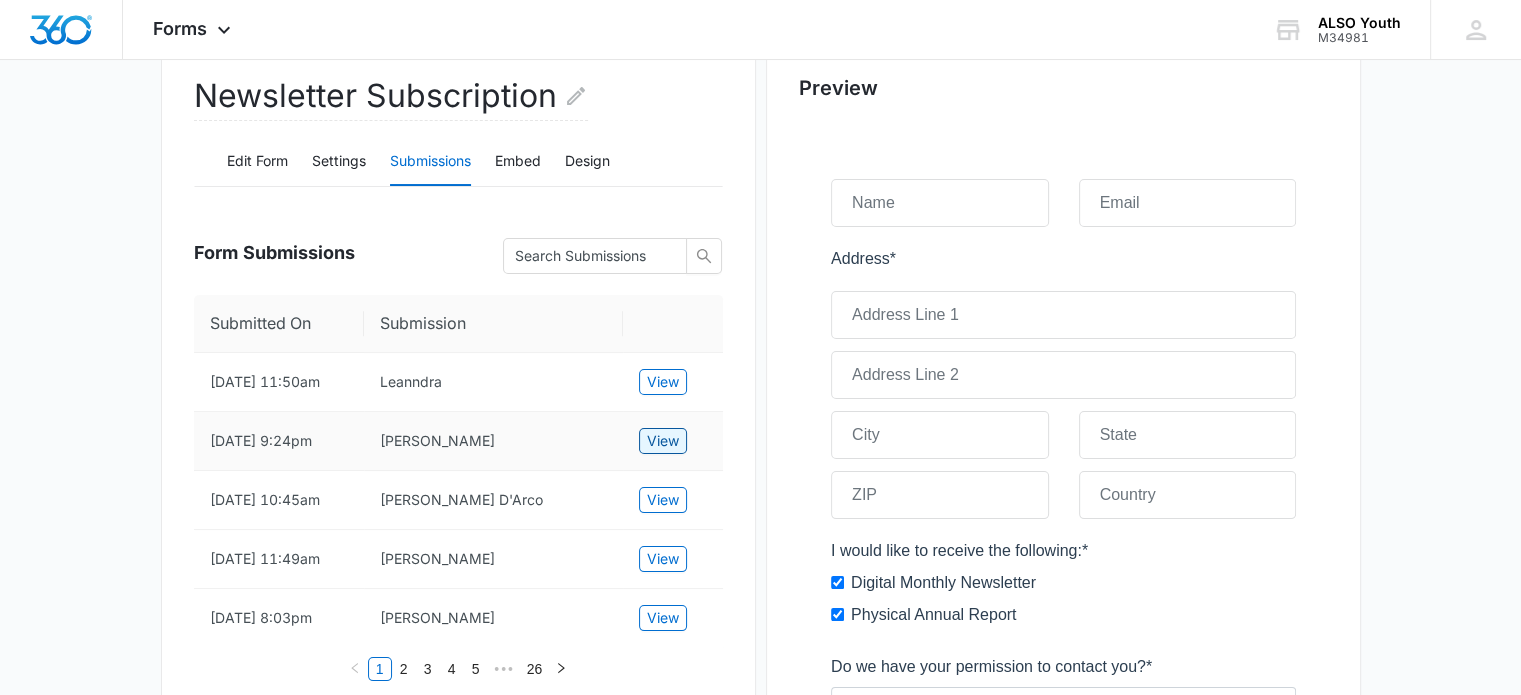 click on "View" at bounding box center (663, 441) 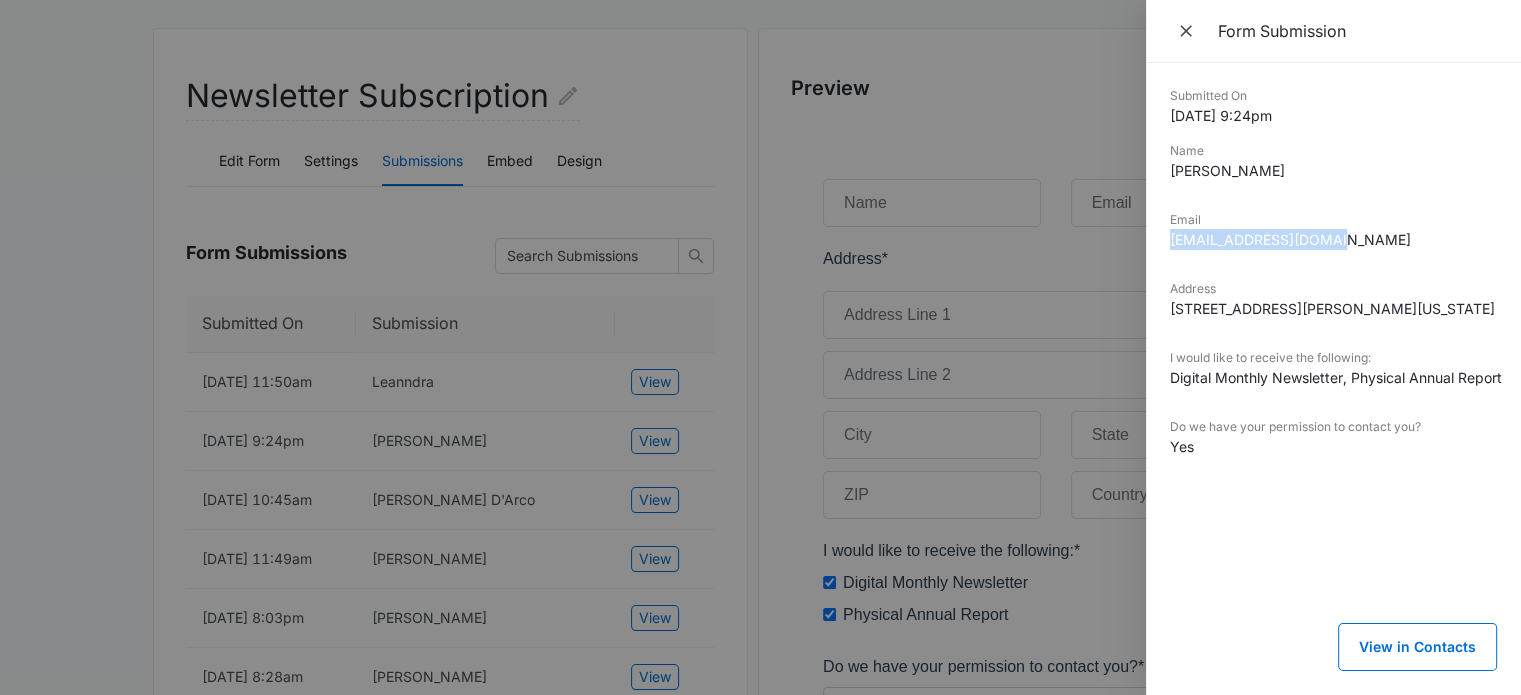 drag, startPoint x: 1408, startPoint y: 237, endPoint x: 1156, endPoint y: 235, distance: 252.00793 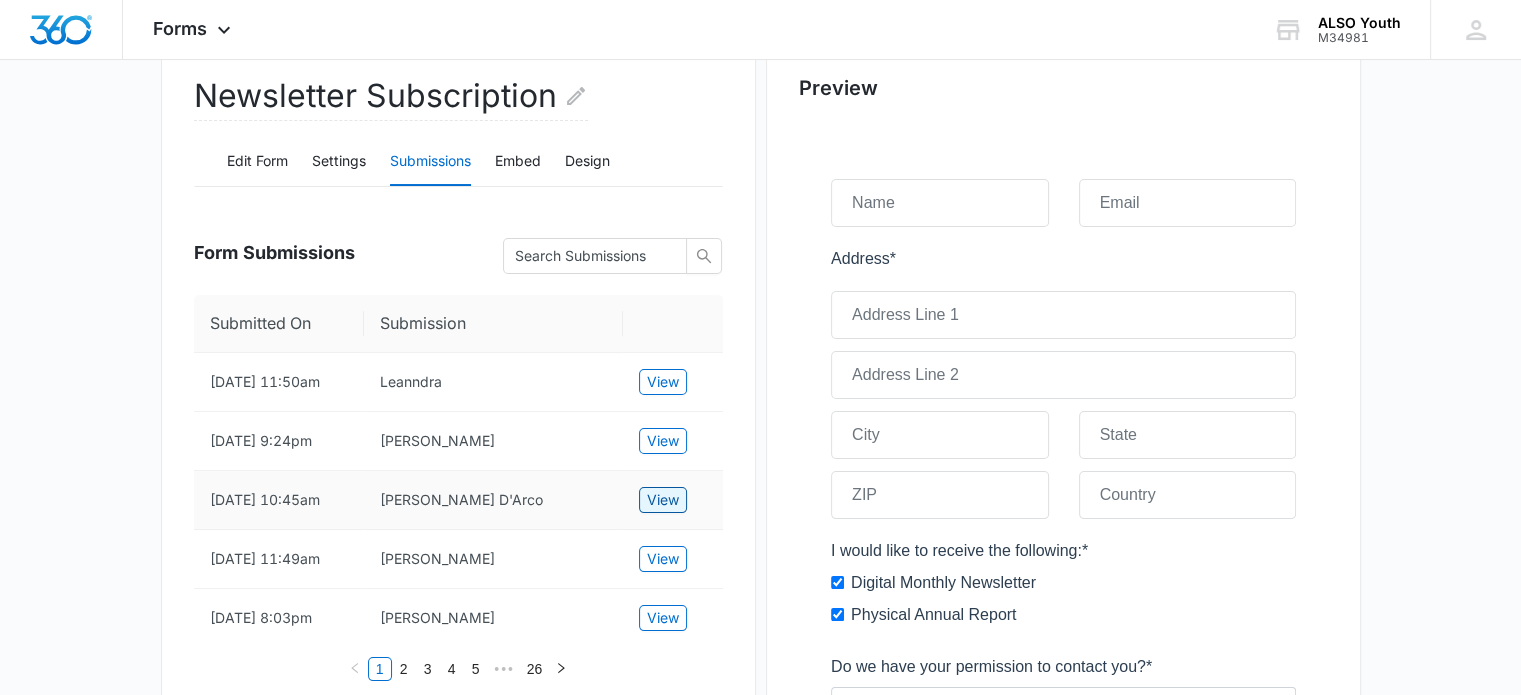 click on "View" at bounding box center (663, 500) 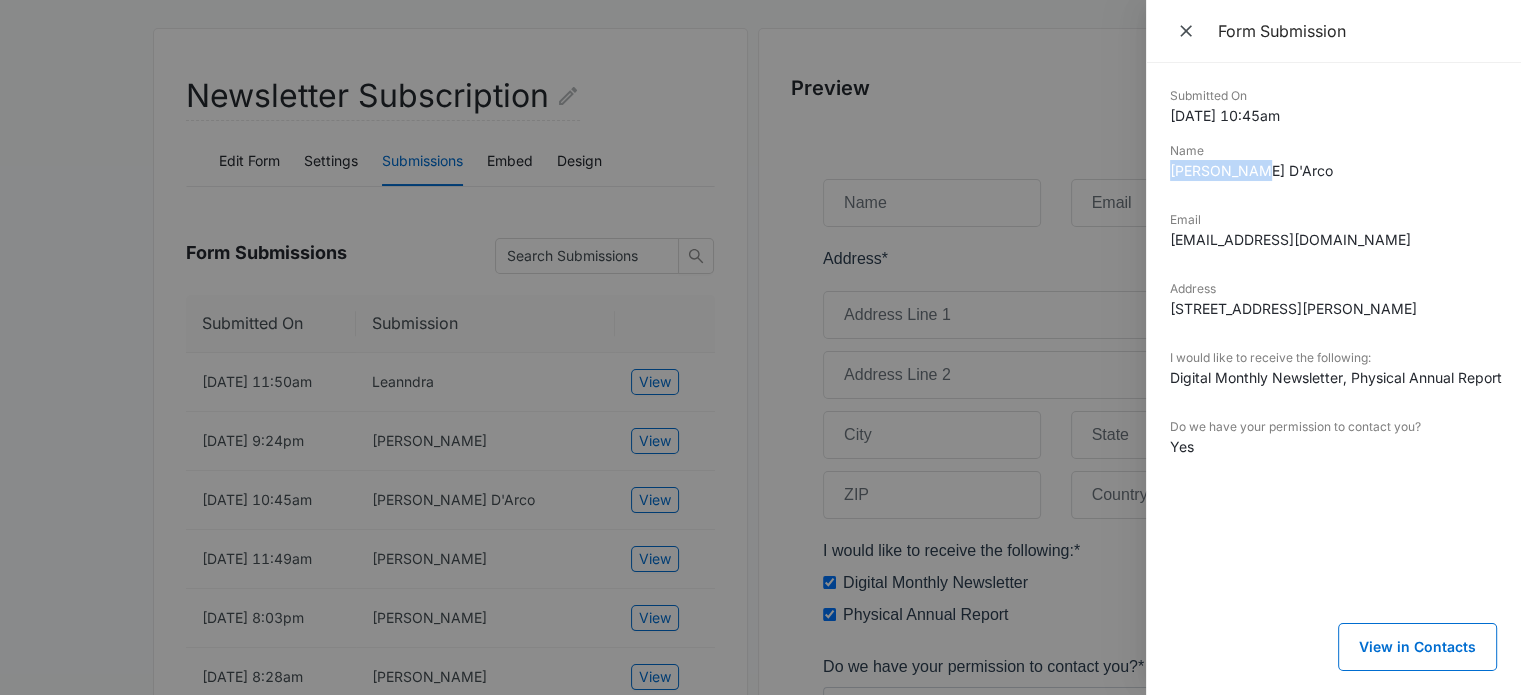 drag, startPoint x: 1266, startPoint y: 169, endPoint x: 1148, endPoint y: 169, distance: 118 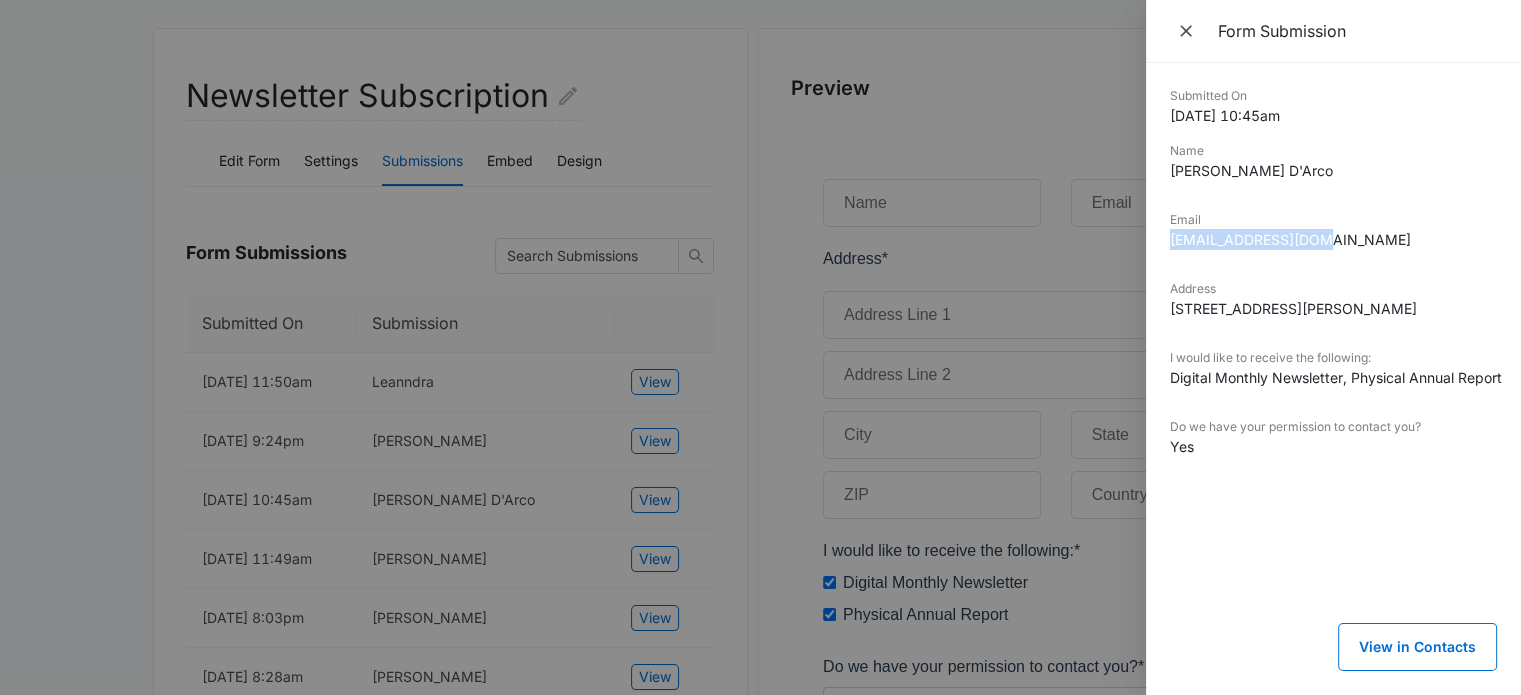 drag, startPoint x: 1326, startPoint y: 242, endPoint x: 1147, endPoint y: 234, distance: 179.17868 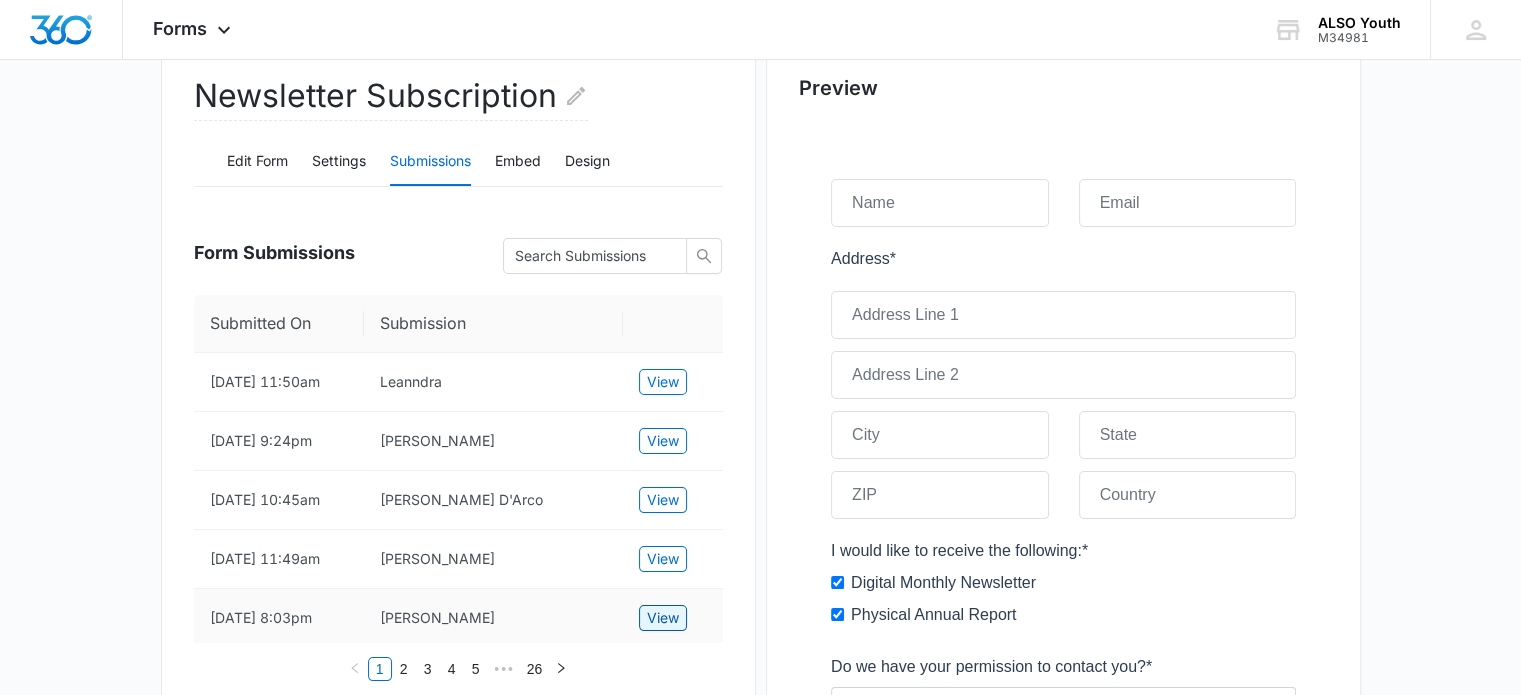 click on "View" at bounding box center (663, 618) 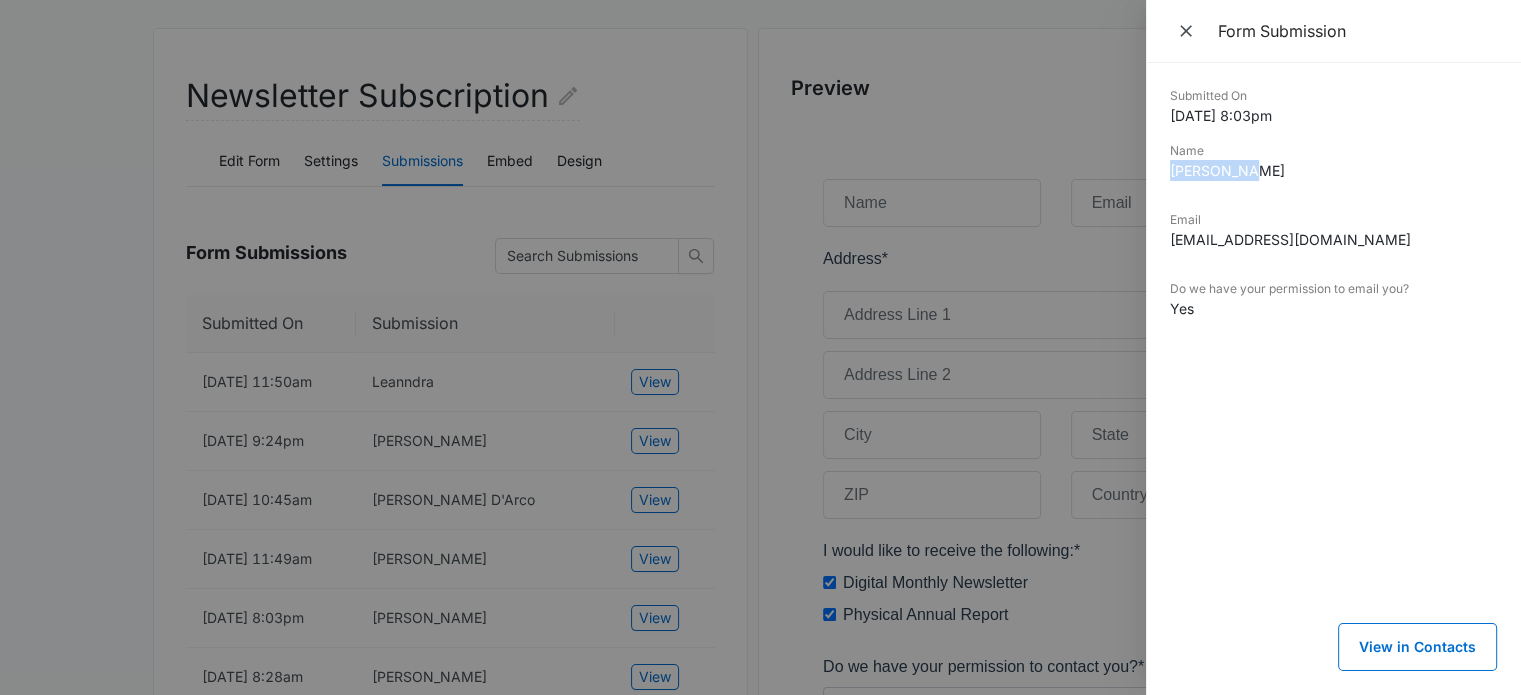 drag, startPoint x: 1266, startPoint y: 161, endPoint x: 1148, endPoint y: 166, distance: 118.10589 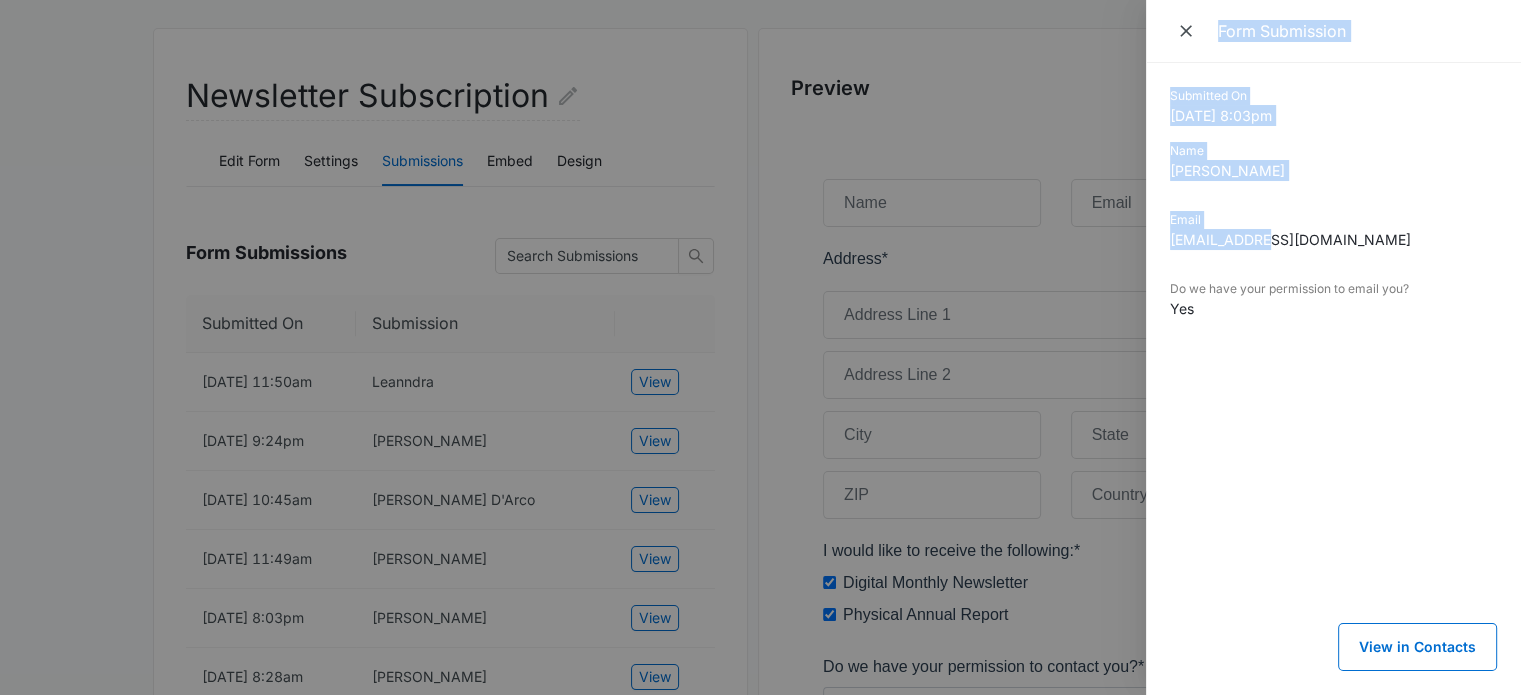 drag, startPoint x: 1269, startPoint y: 238, endPoint x: 1098, endPoint y: 238, distance: 171 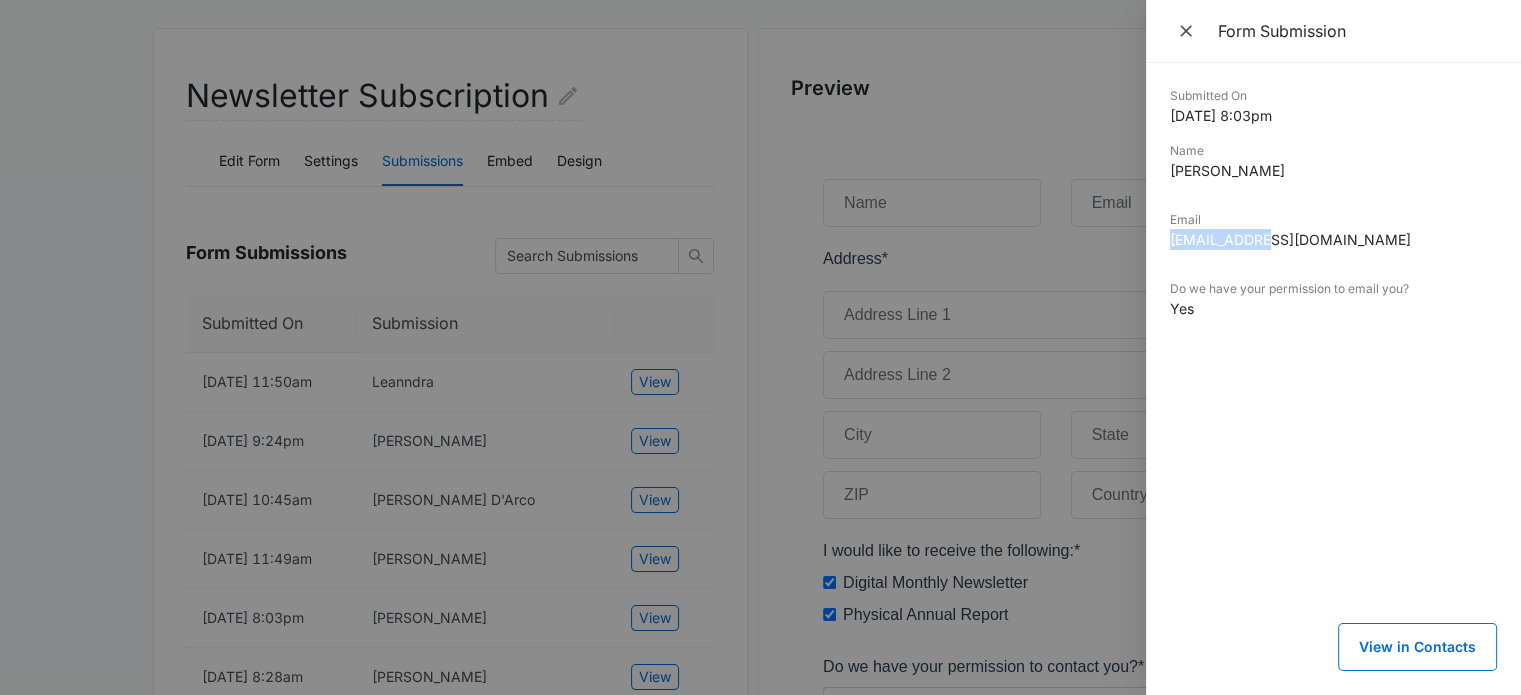 drag, startPoint x: 1272, startPoint y: 243, endPoint x: 1172, endPoint y: 240, distance: 100.04499 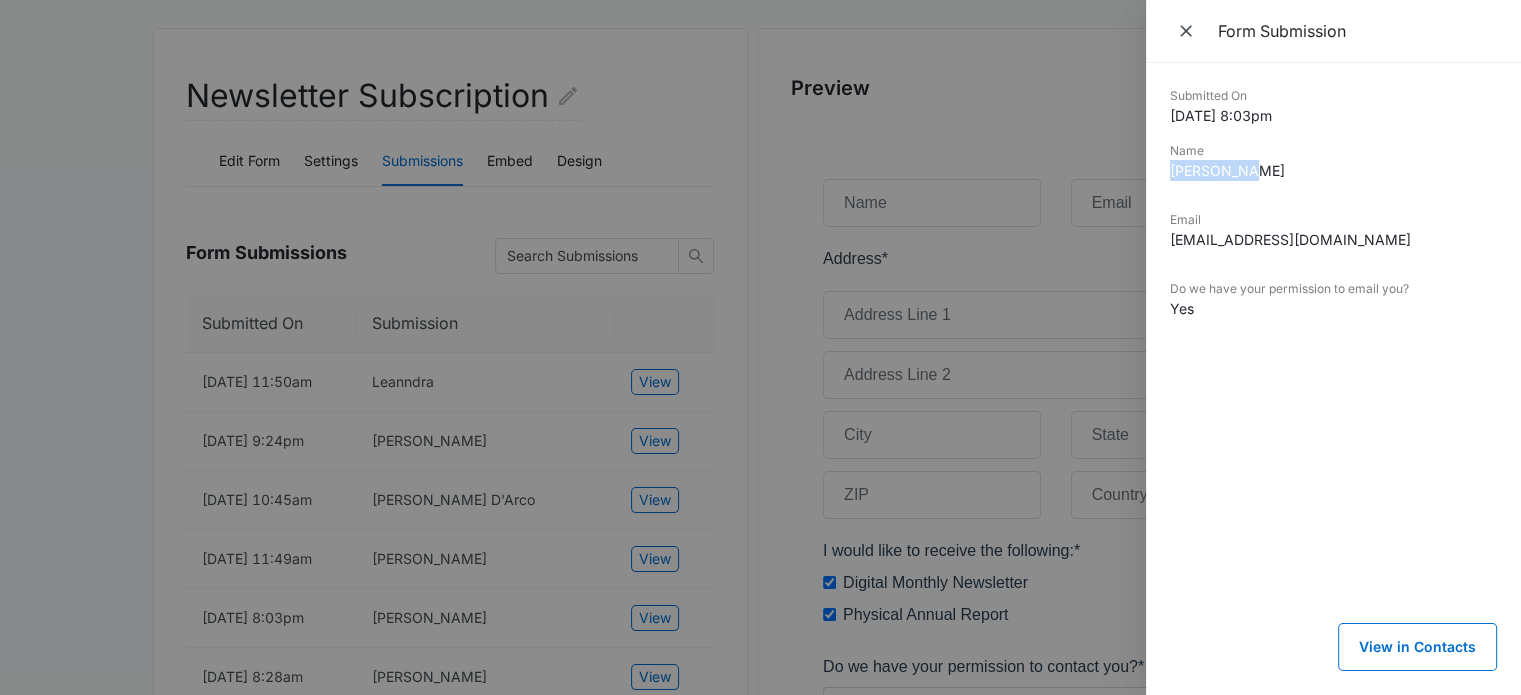 drag, startPoint x: 1235, startPoint y: 171, endPoint x: 1168, endPoint y: 174, distance: 67.06713 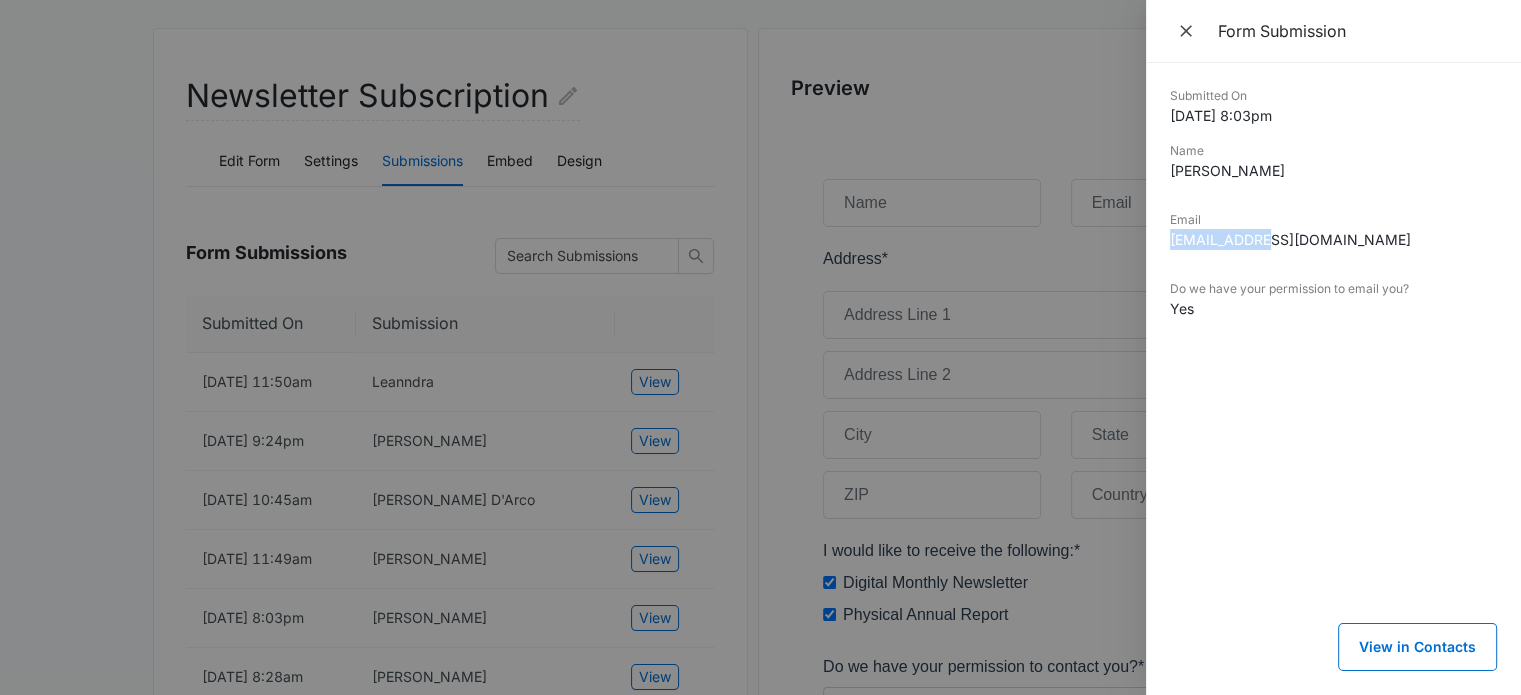 drag, startPoint x: 1285, startPoint y: 245, endPoint x: 1156, endPoint y: 243, distance: 129.0155 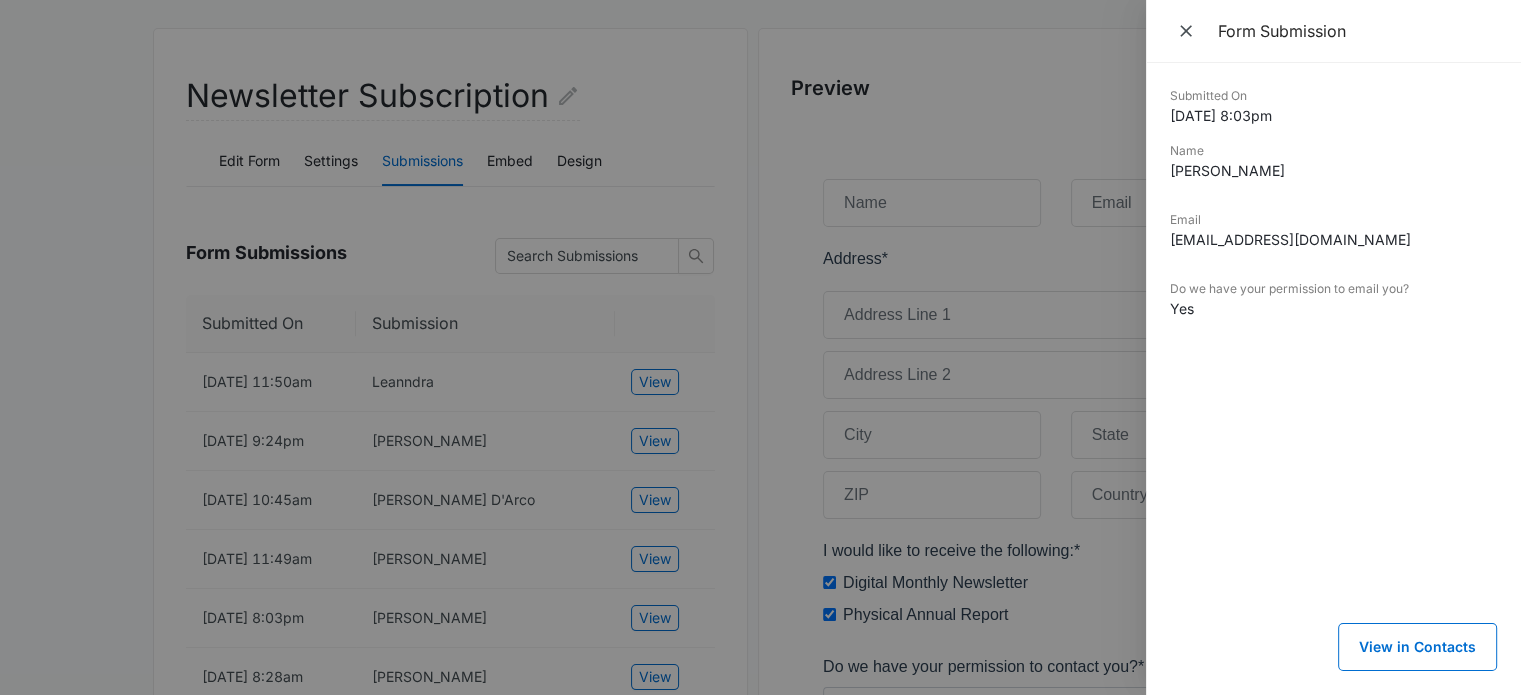 click at bounding box center [760, 347] 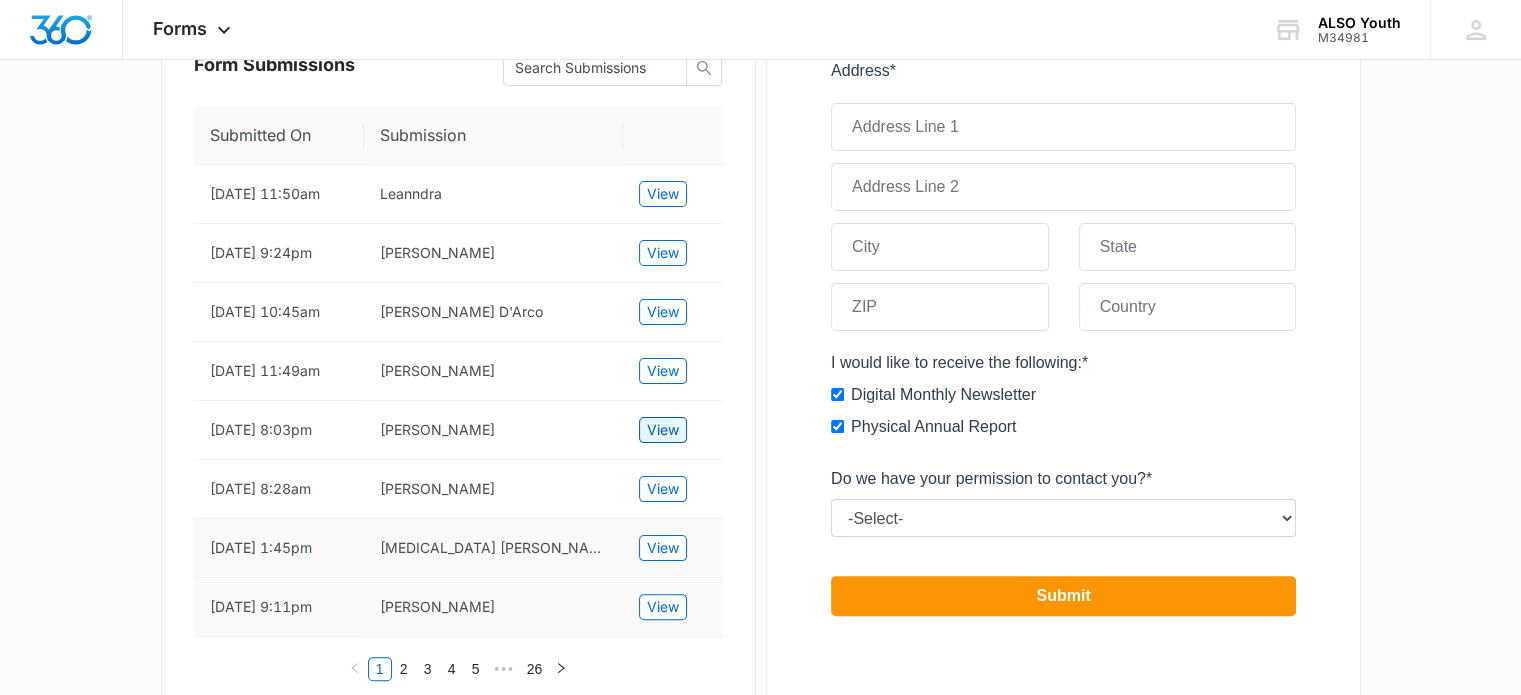 scroll, scrollTop: 400, scrollLeft: 0, axis: vertical 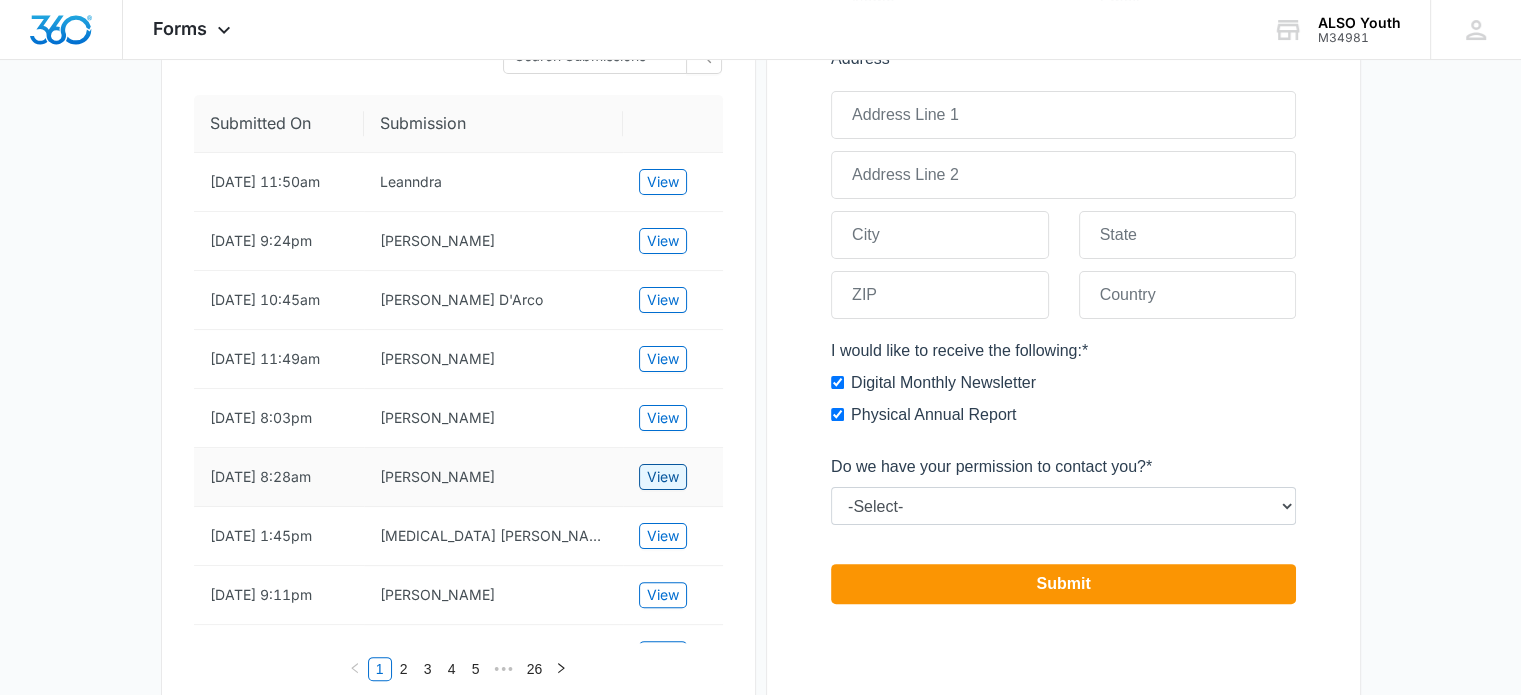 click on "View" at bounding box center [663, 477] 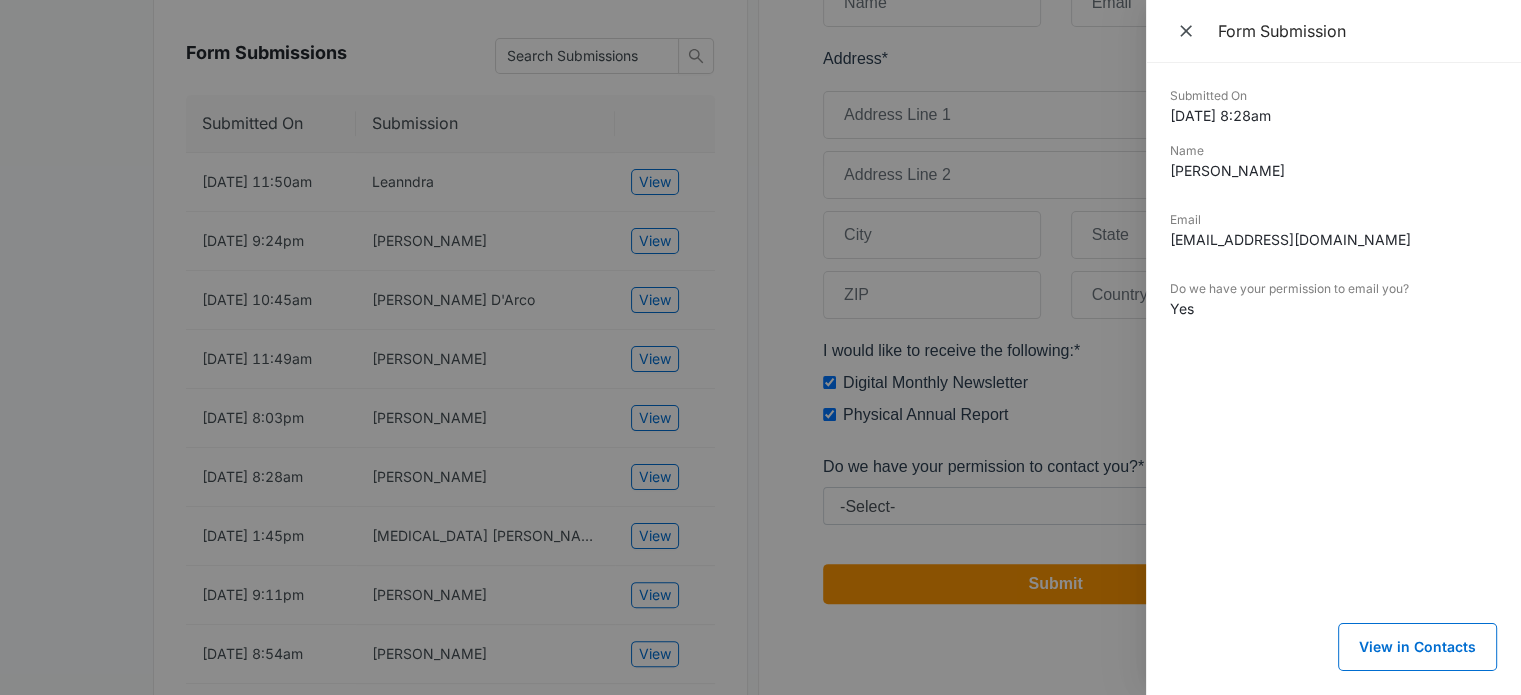 drag, startPoint x: 1300, startPoint y: 175, endPoint x: 1172, endPoint y: 171, distance: 128.06248 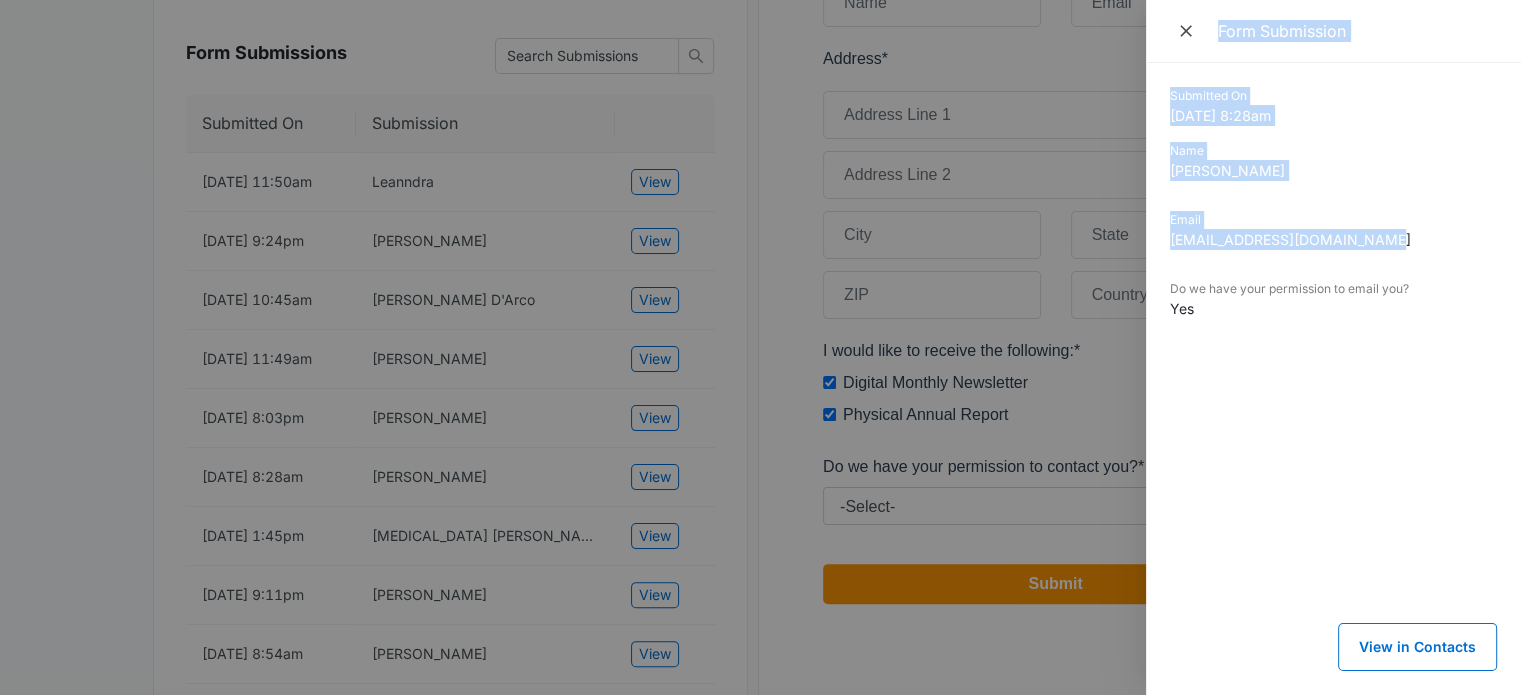 drag, startPoint x: 1404, startPoint y: 244, endPoint x: 1135, endPoint y: 236, distance: 269.11893 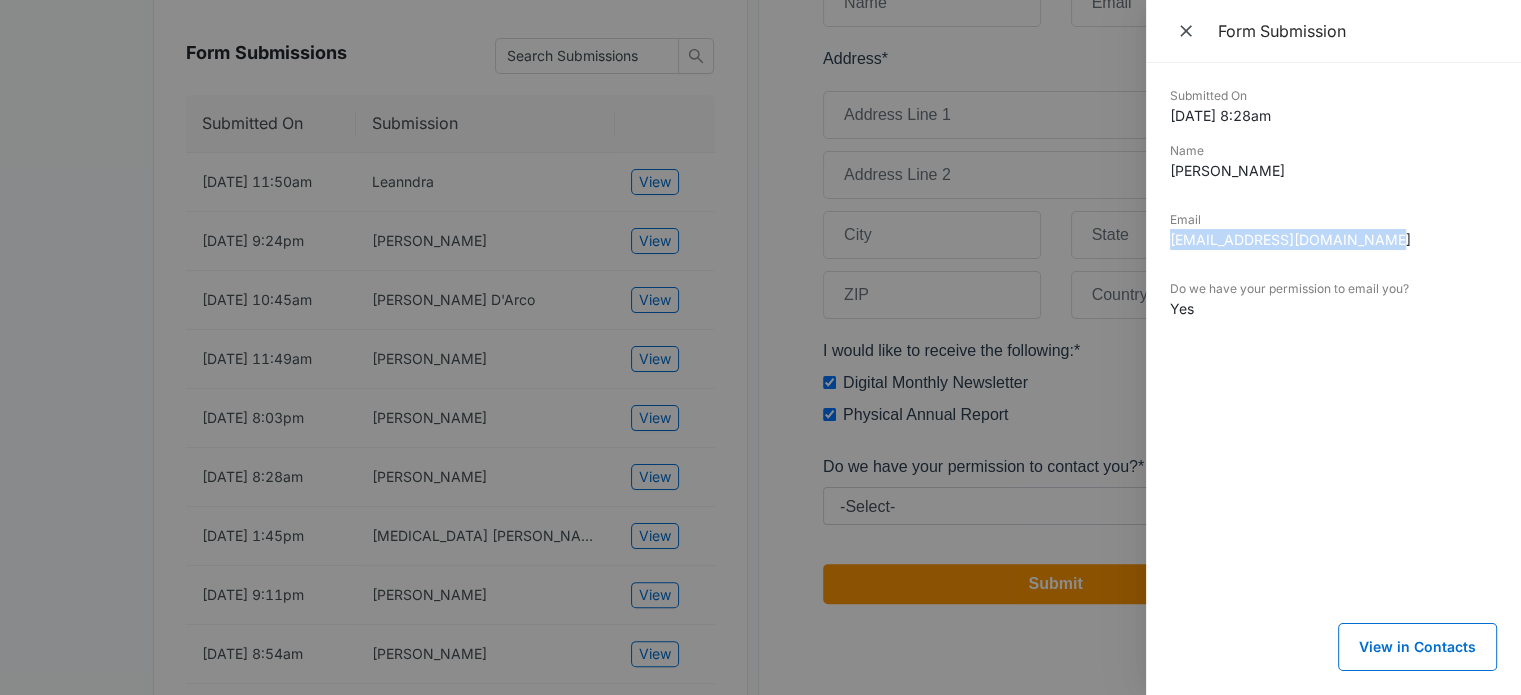 drag, startPoint x: 1372, startPoint y: 240, endPoint x: 1172, endPoint y: 240, distance: 200 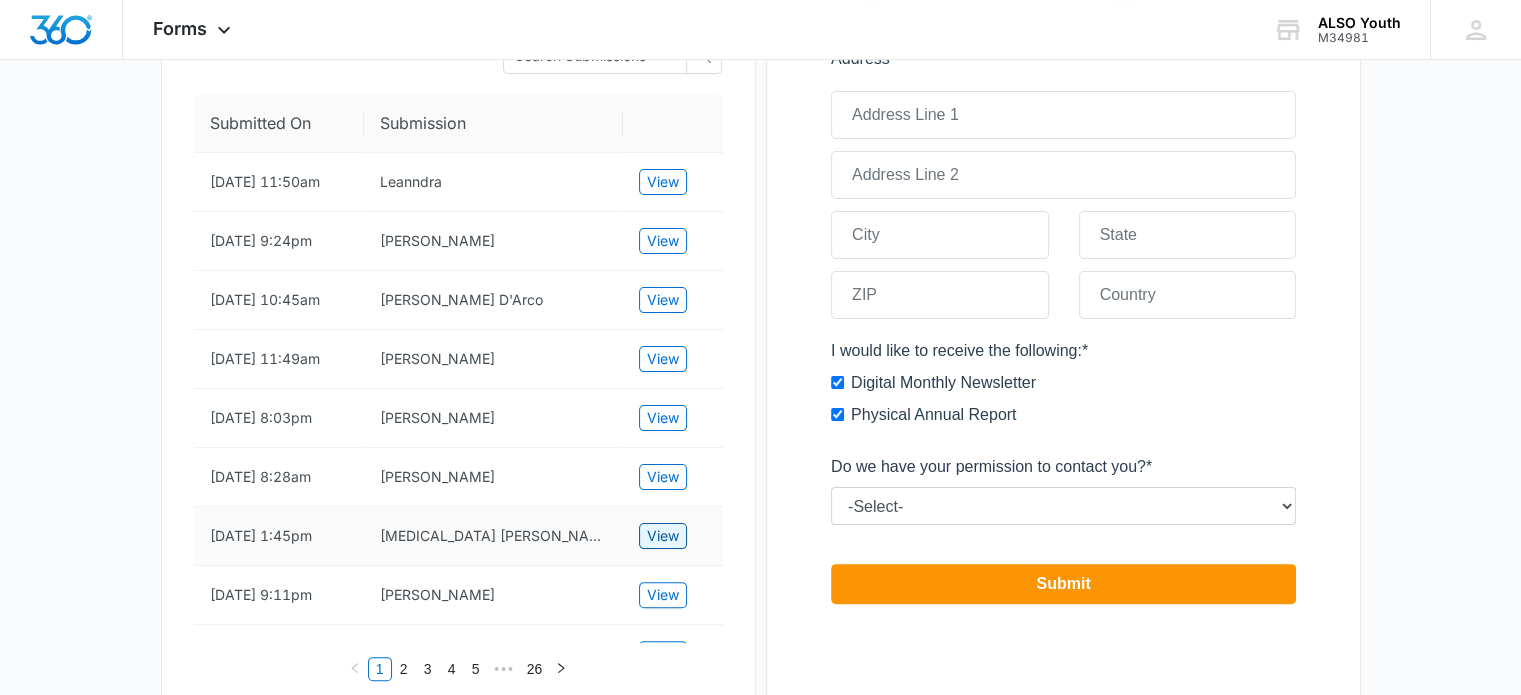 click on "View" at bounding box center [663, 536] 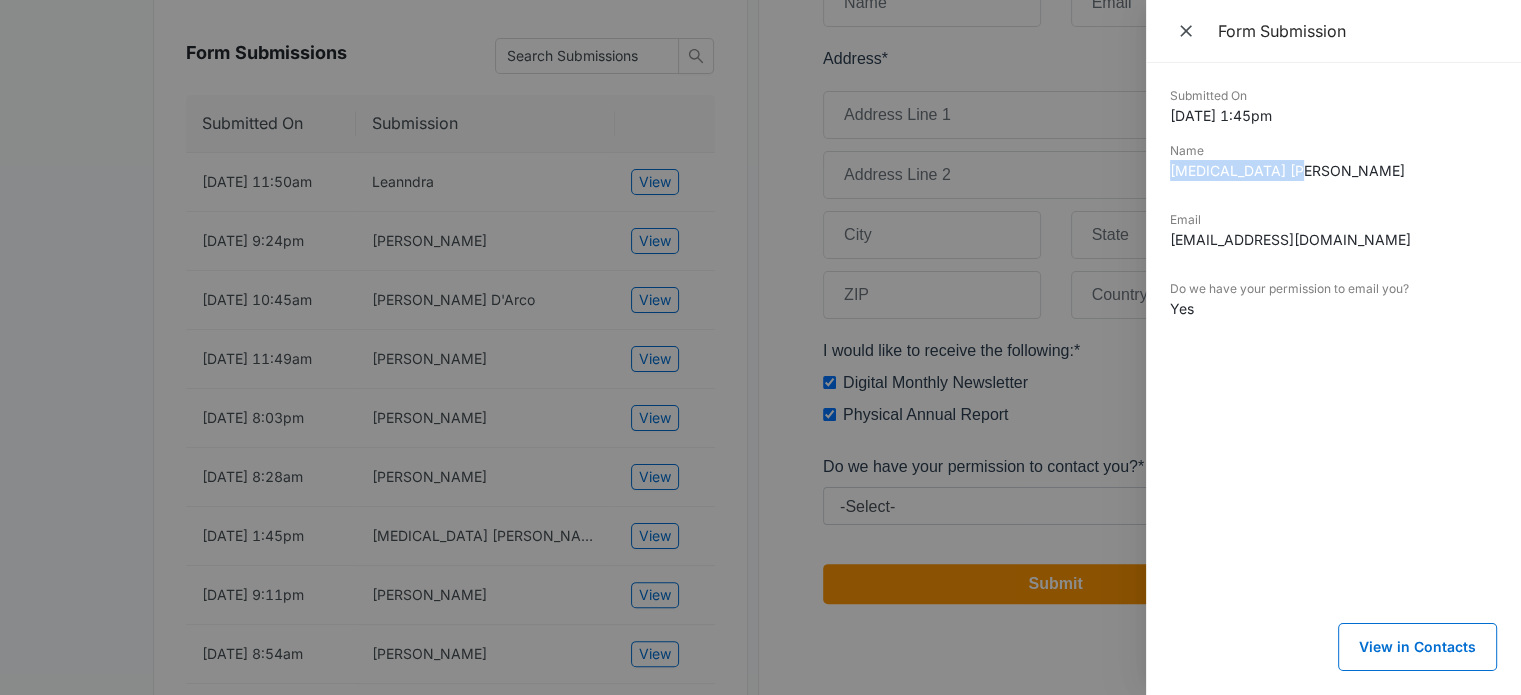 drag, startPoint x: 1304, startPoint y: 169, endPoint x: 1162, endPoint y: 163, distance: 142.12671 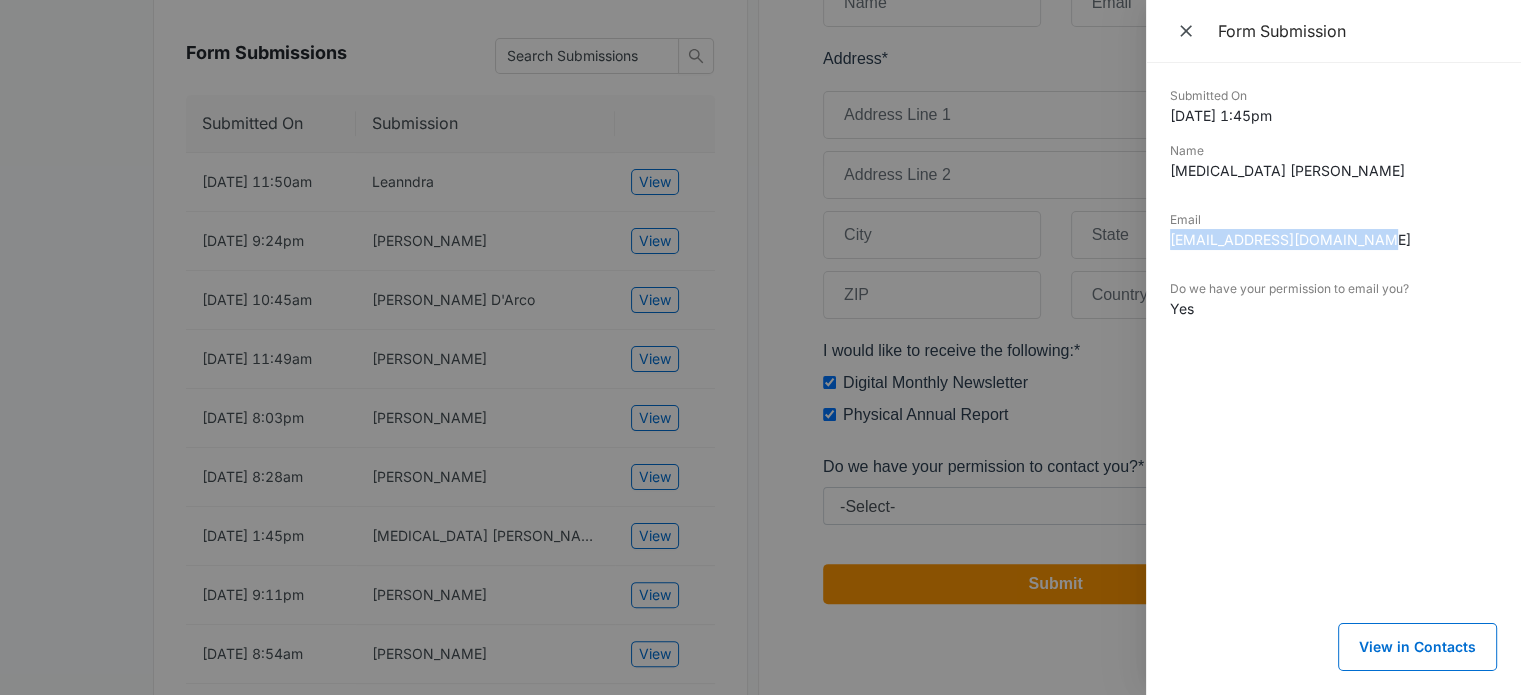 drag, startPoint x: 1417, startPoint y: 244, endPoint x: 1172, endPoint y: 253, distance: 245.16525 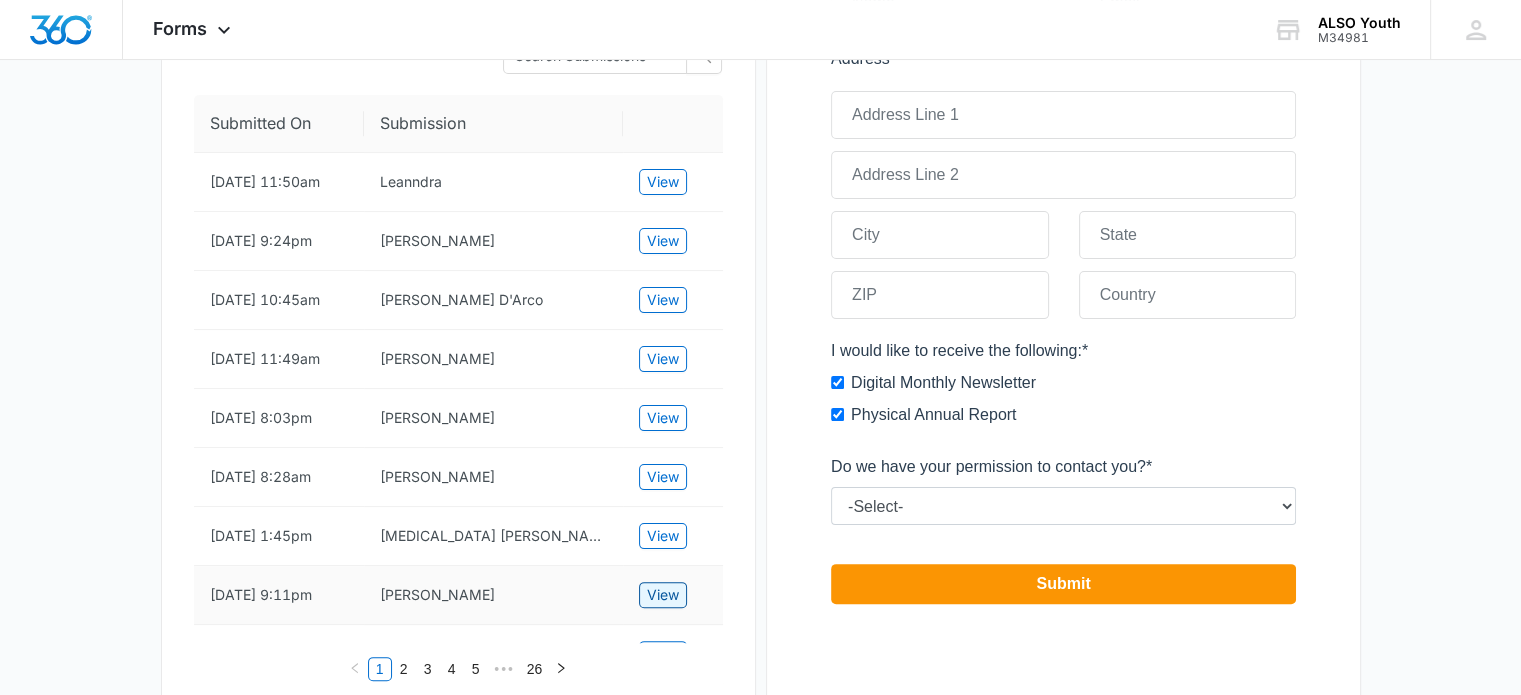 click on "View" at bounding box center [663, 595] 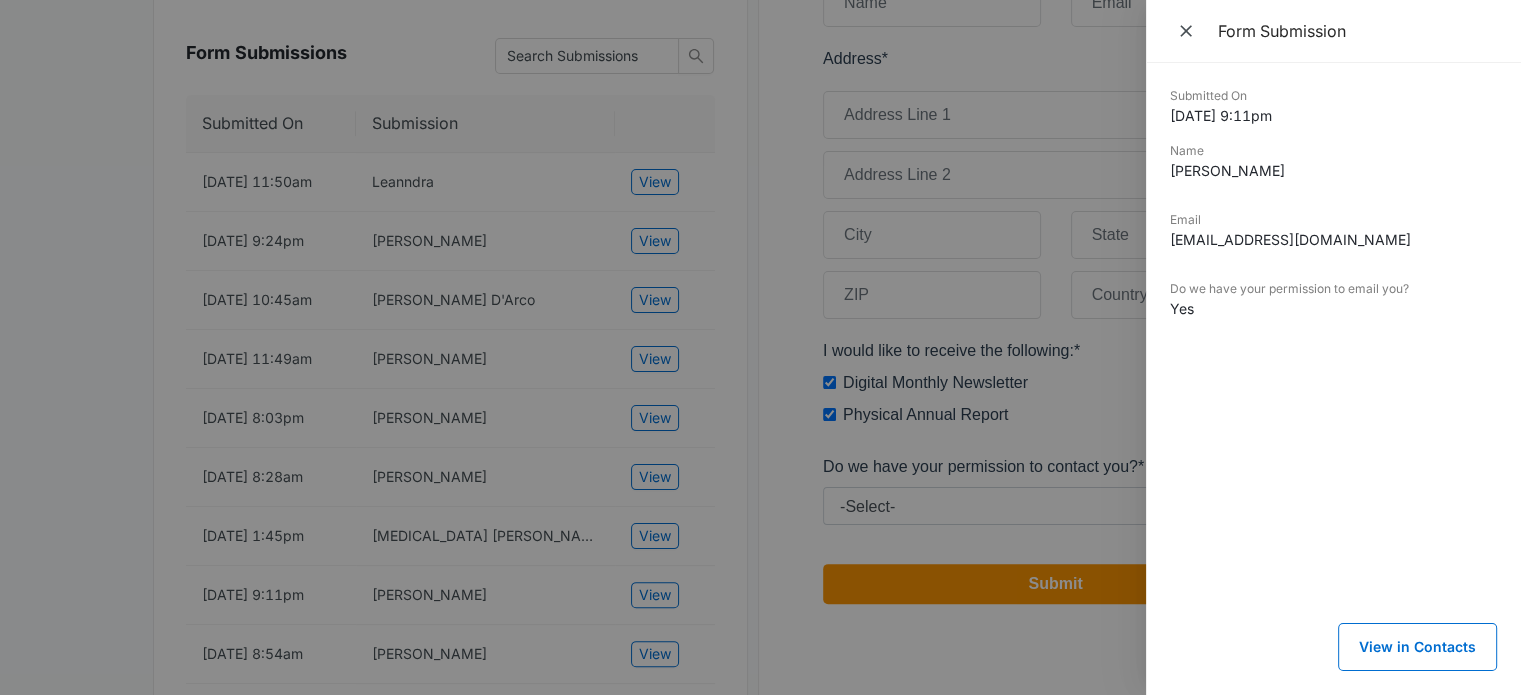 drag, startPoint x: 1305, startPoint y: 168, endPoint x: 1171, endPoint y: 182, distance: 134.72935 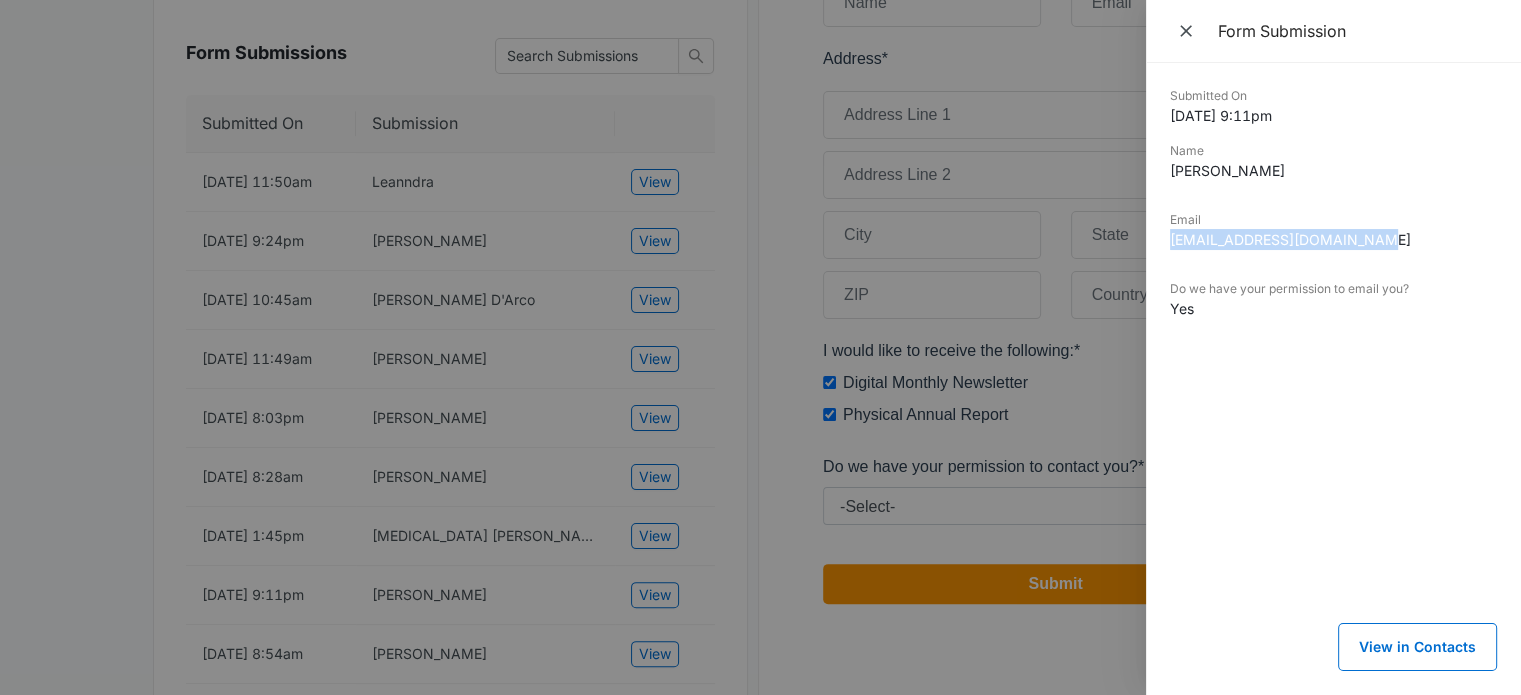 drag, startPoint x: 1386, startPoint y: 240, endPoint x: 1166, endPoint y: 255, distance: 220.51077 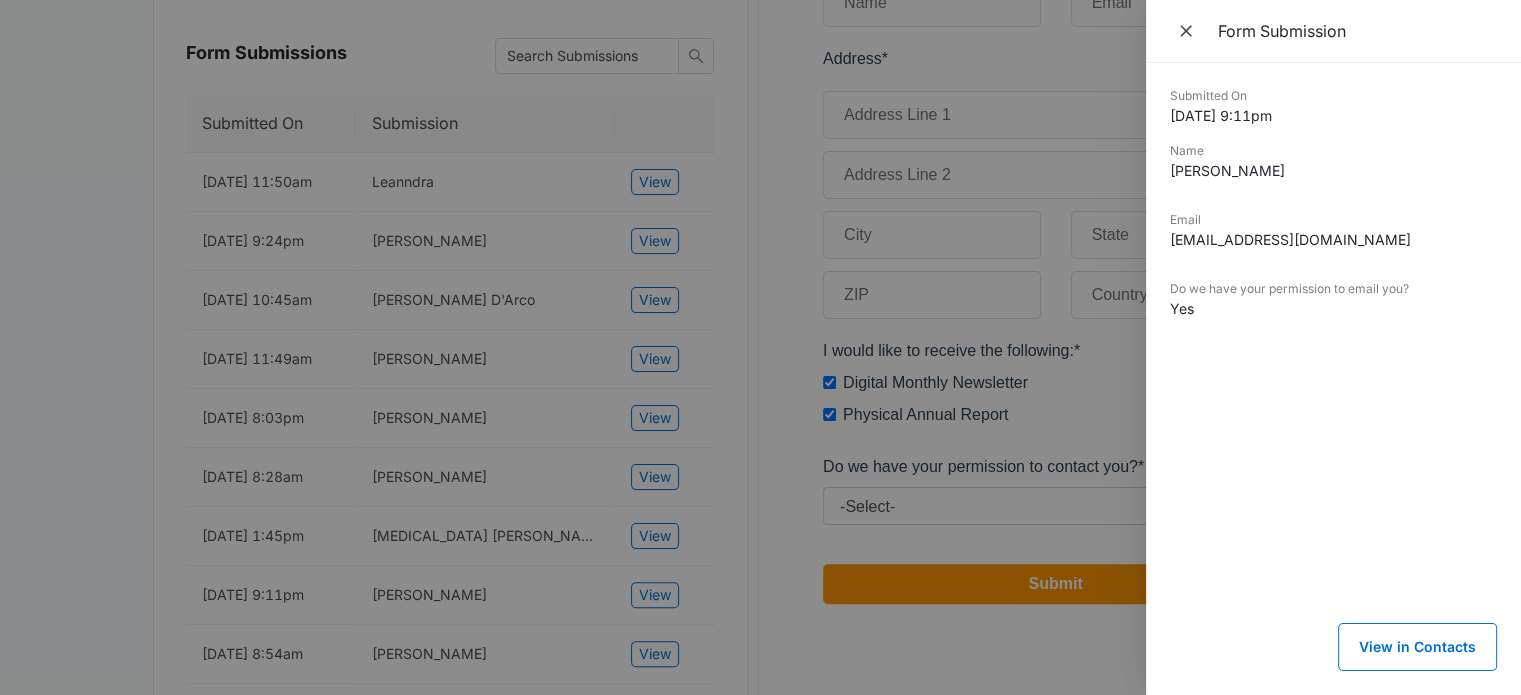 click at bounding box center (760, 347) 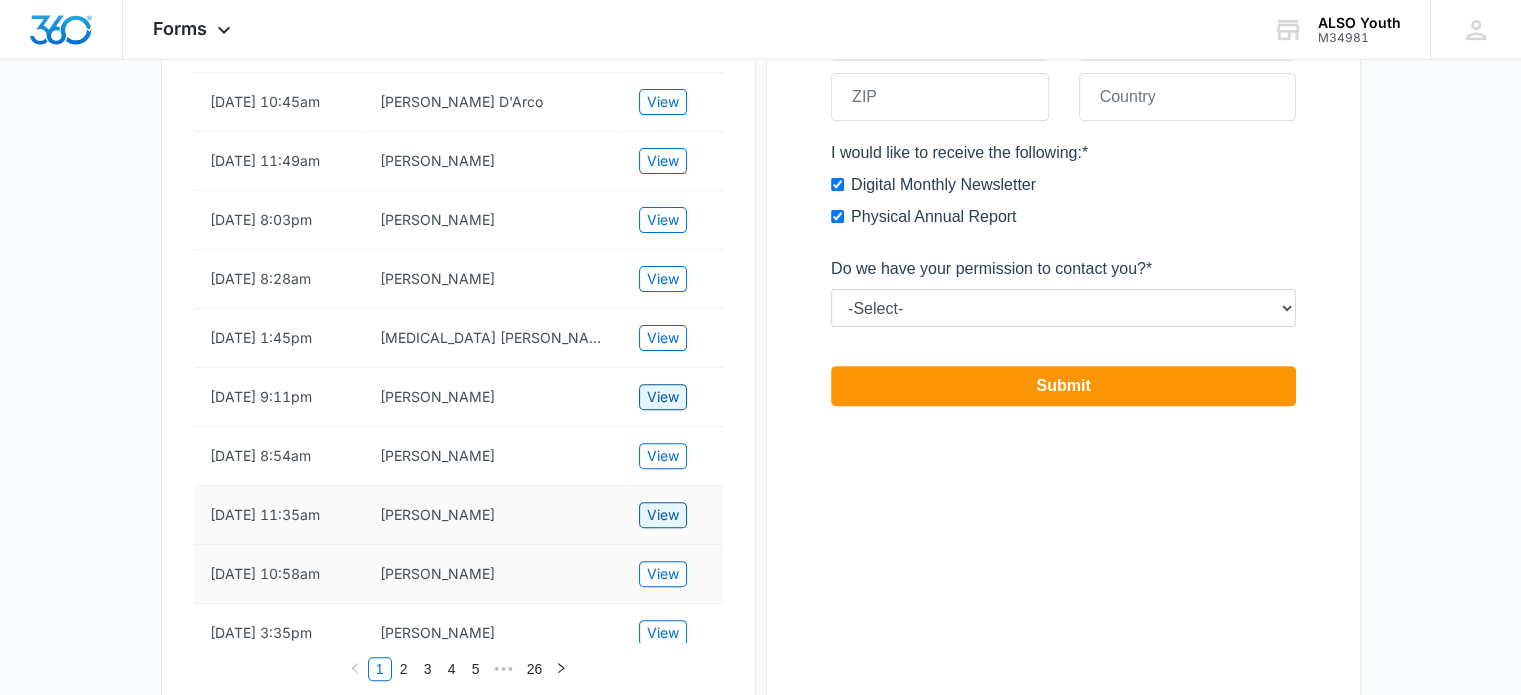 scroll, scrollTop: 600, scrollLeft: 0, axis: vertical 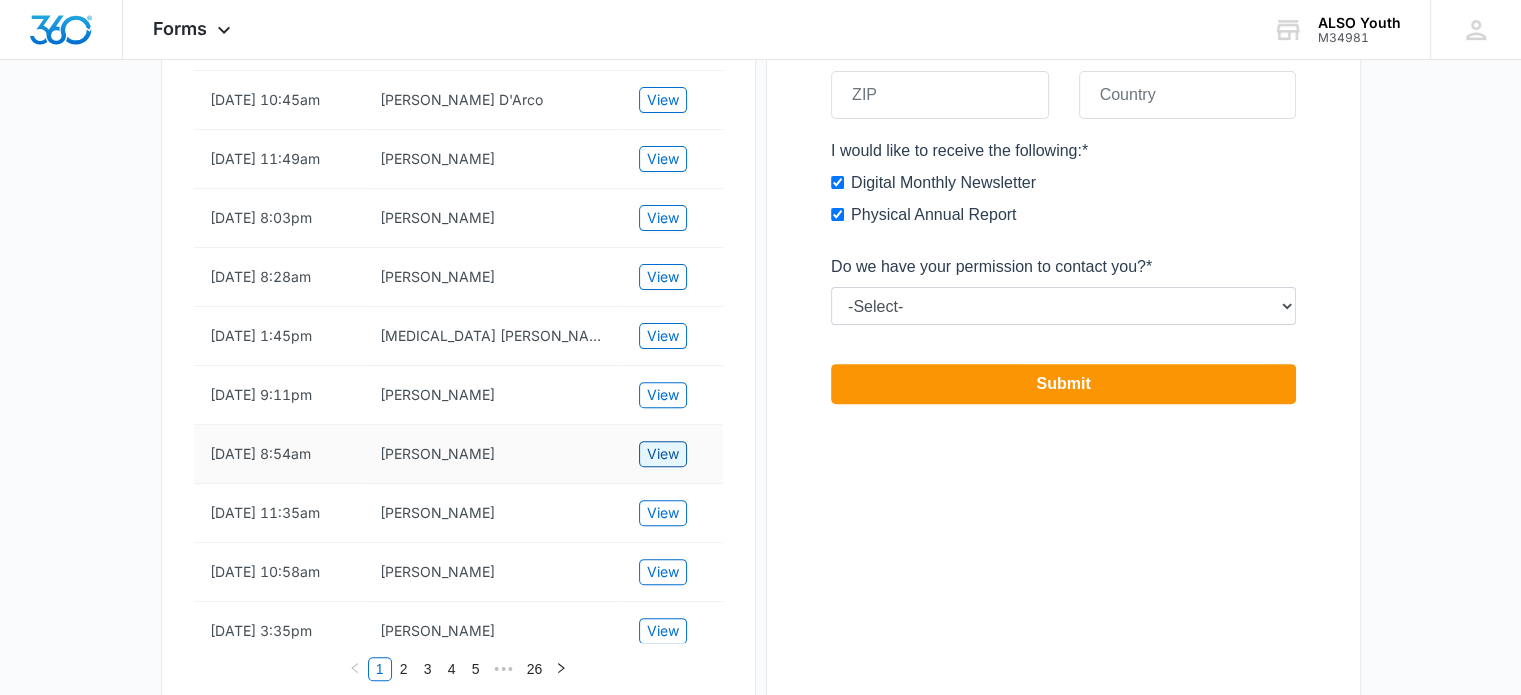click on "View" at bounding box center (663, 454) 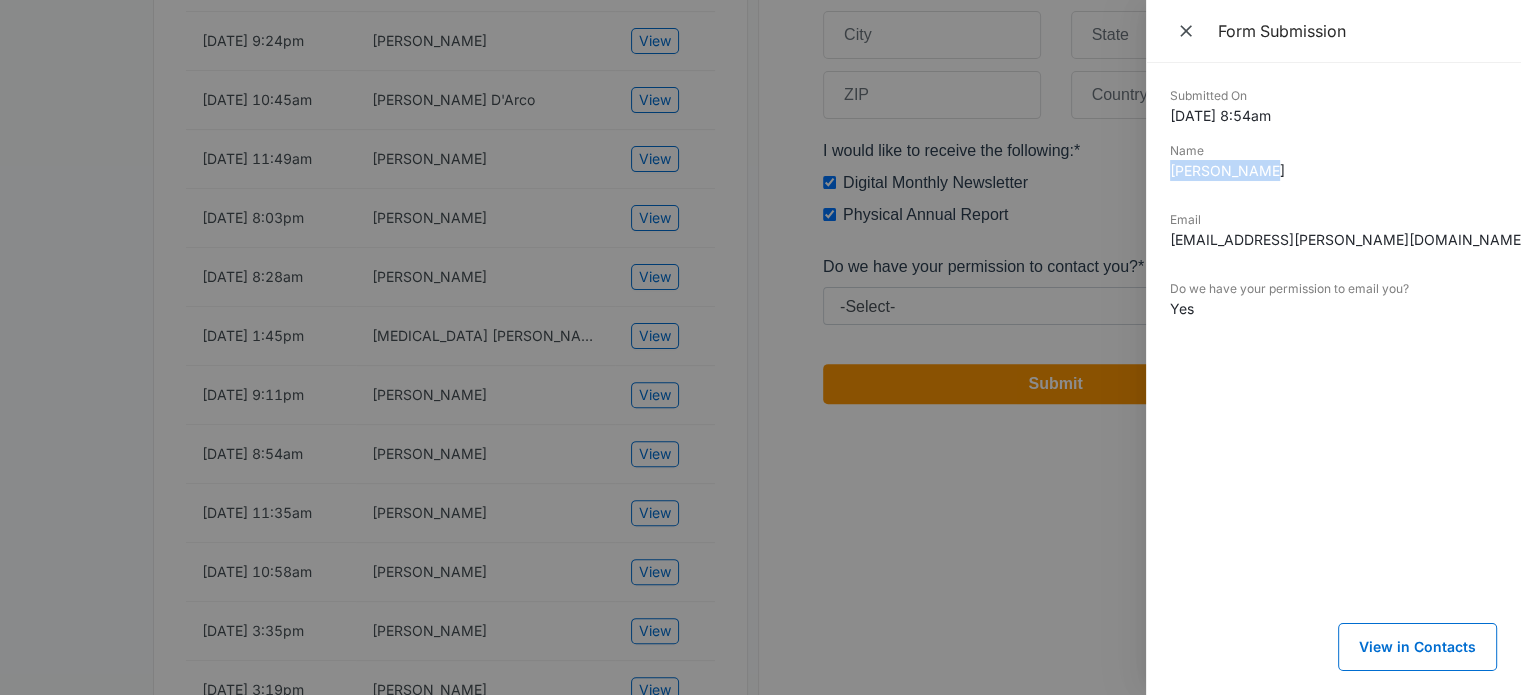 drag, startPoint x: 1318, startPoint y: 179, endPoint x: 1171, endPoint y: 176, distance: 147.03061 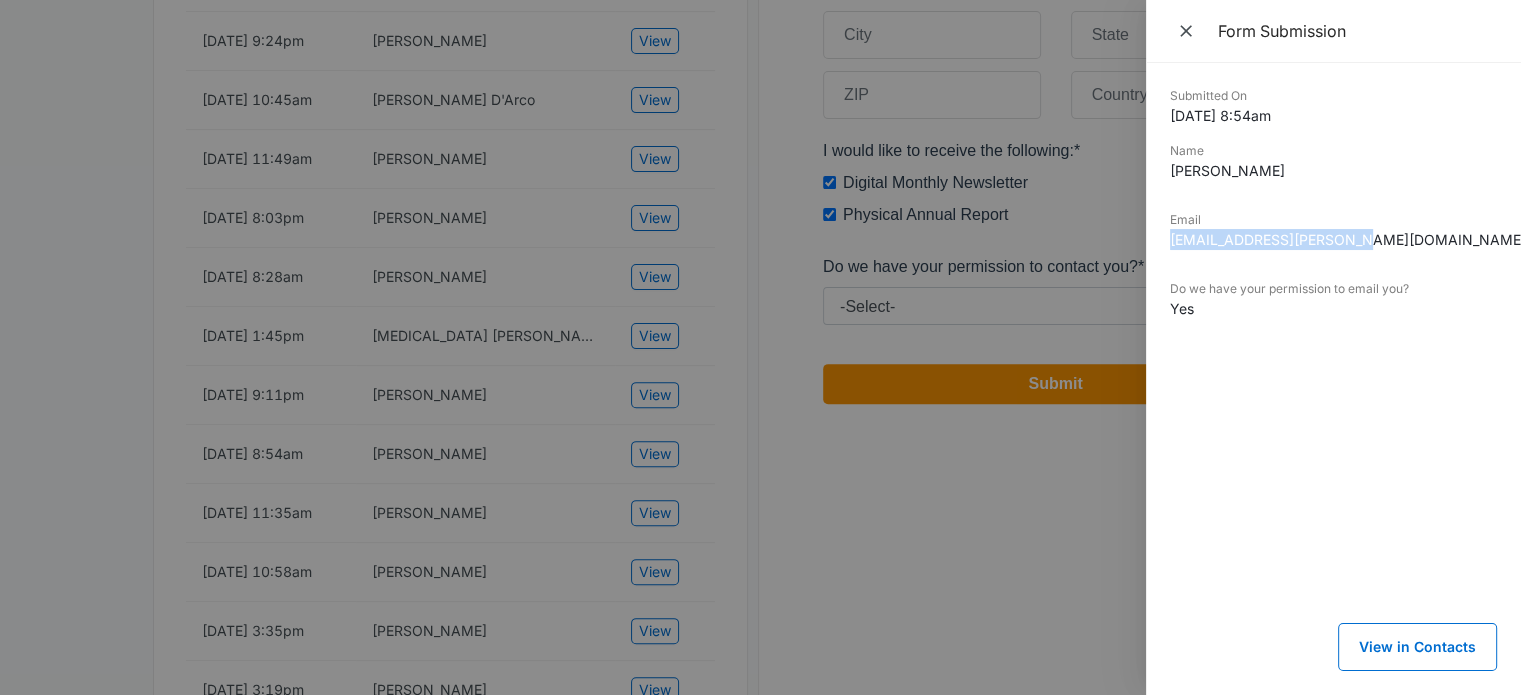 drag, startPoint x: 1363, startPoint y: 238, endPoint x: 1156, endPoint y: 241, distance: 207.02174 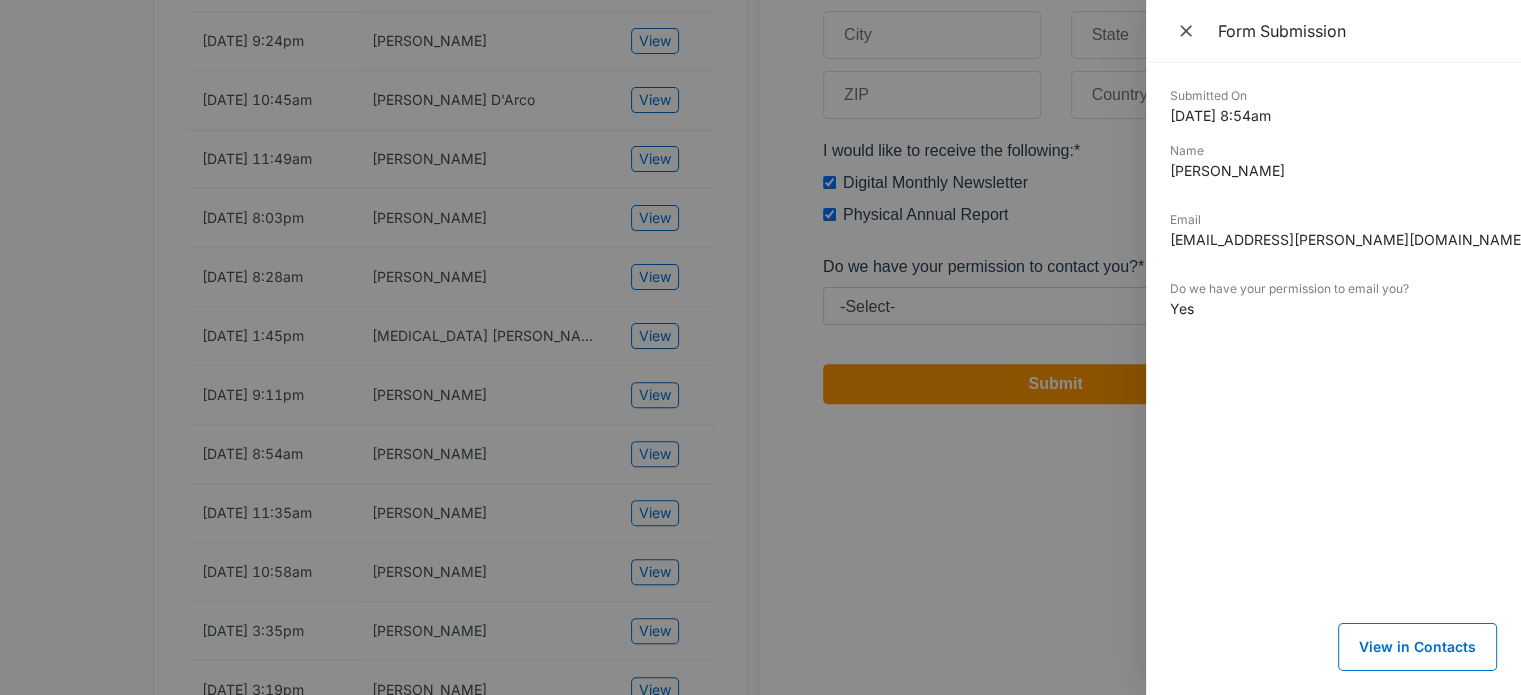 drag, startPoint x: 784, startPoint y: 539, endPoint x: 765, endPoint y: 539, distance: 19 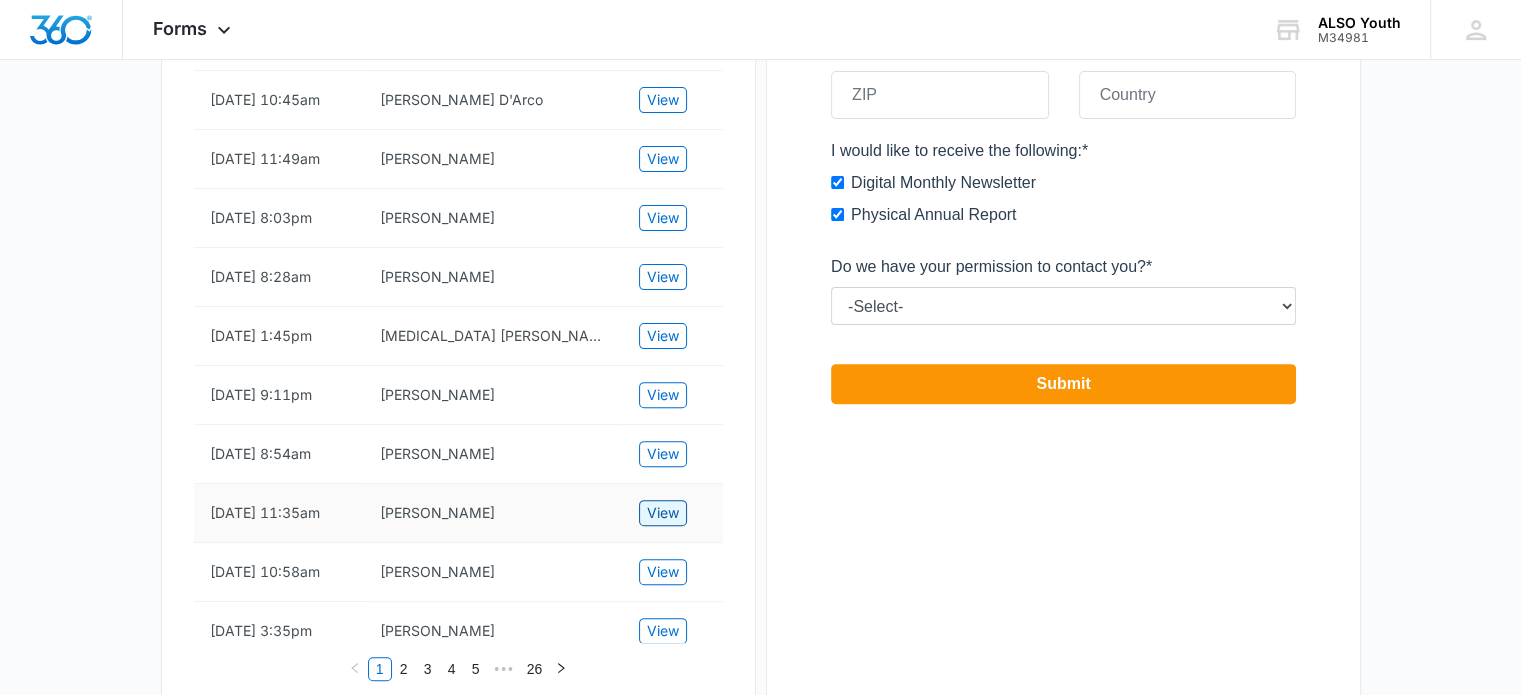 click on "View" at bounding box center [663, 513] 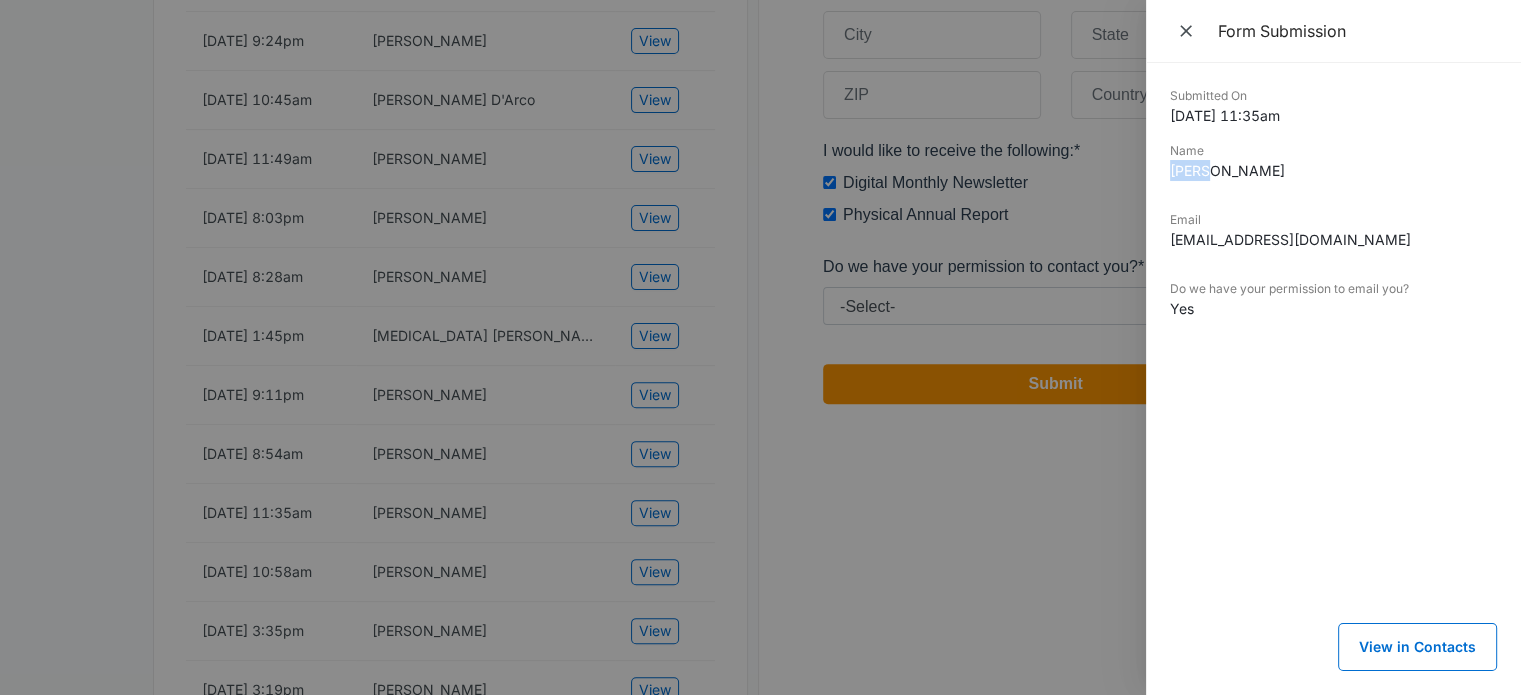 drag, startPoint x: 1255, startPoint y: 168, endPoint x: 1161, endPoint y: 171, distance: 94.04786 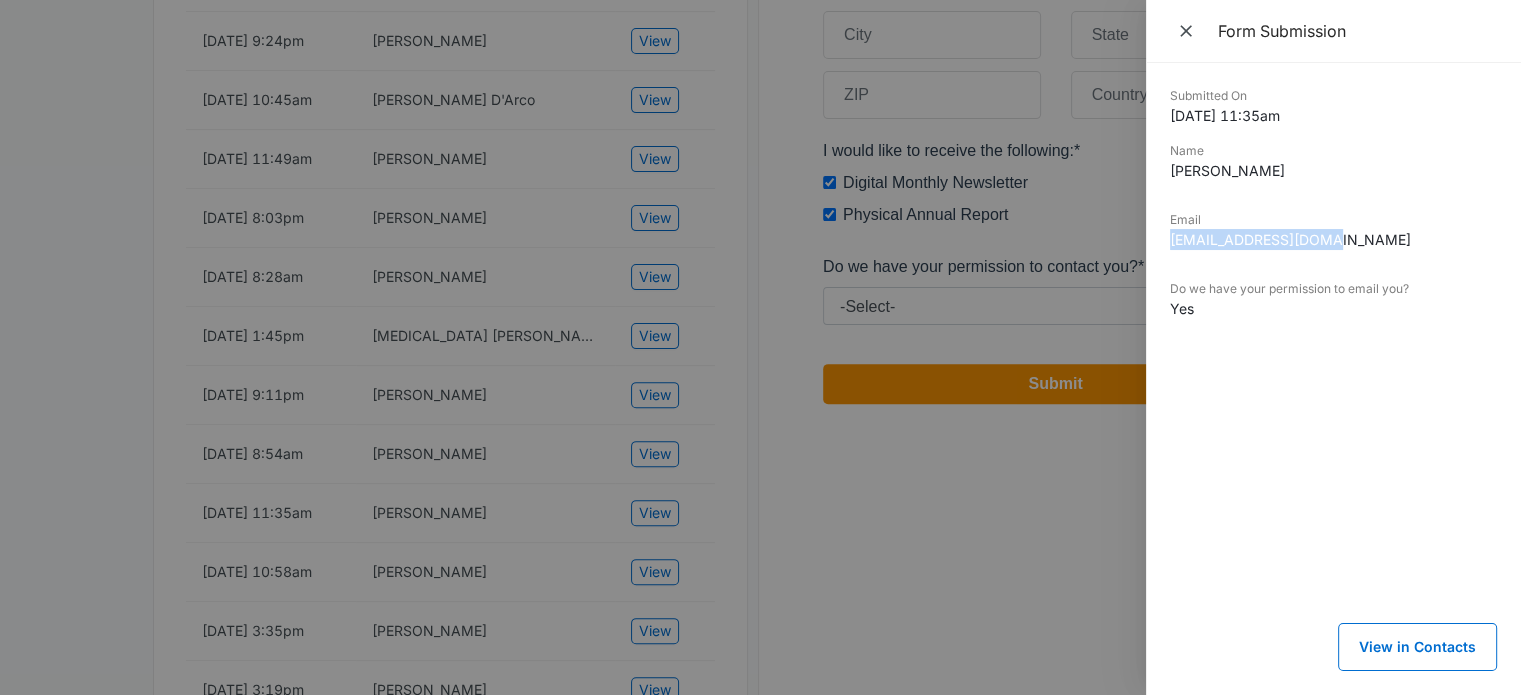 drag, startPoint x: 1342, startPoint y: 241, endPoint x: 1167, endPoint y: 248, distance: 175.13994 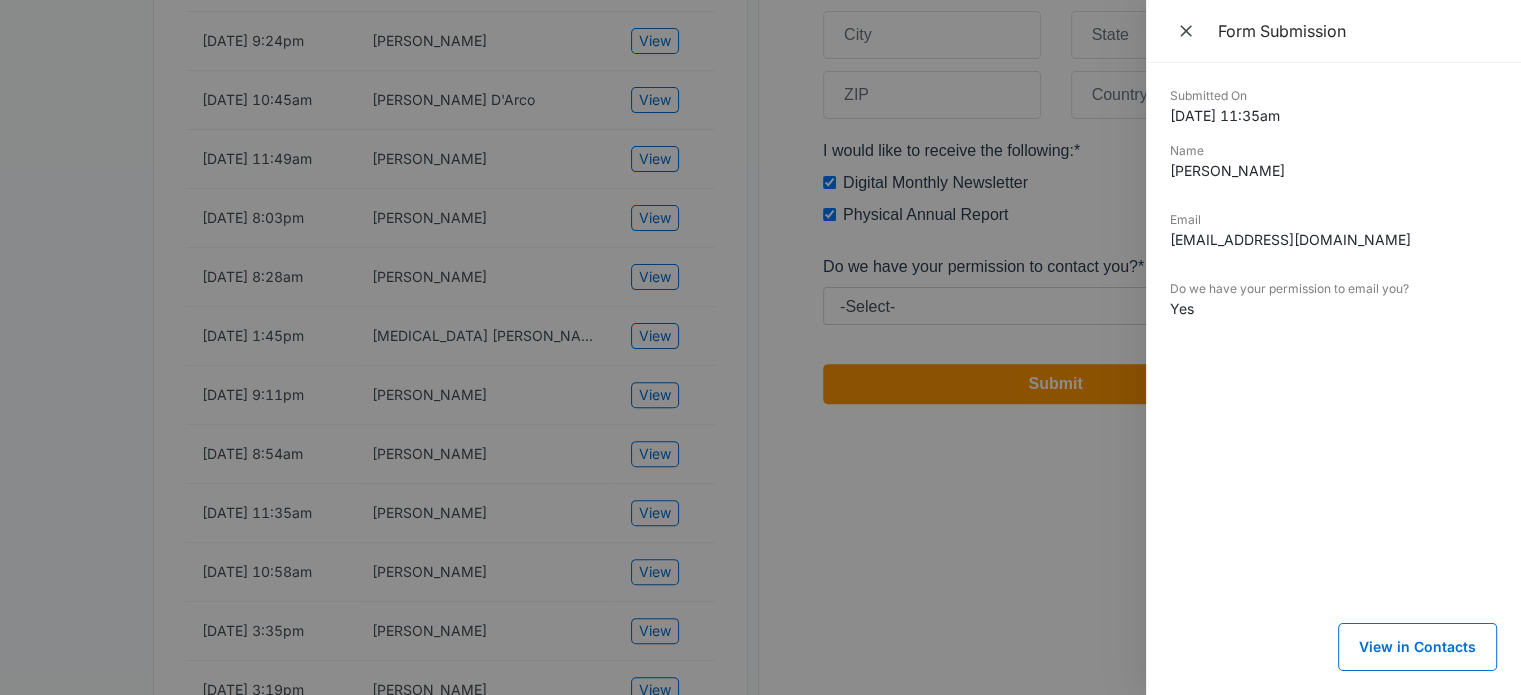click at bounding box center [760, 347] 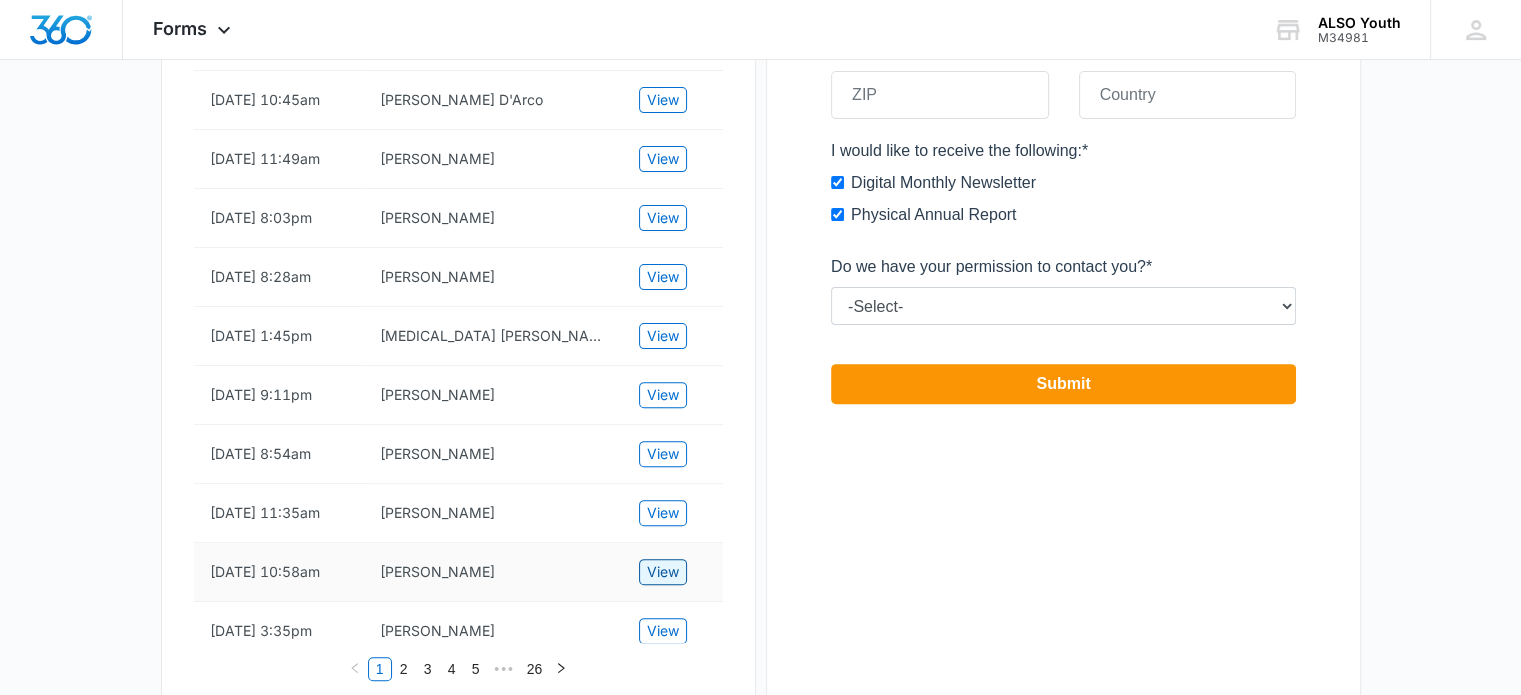 click on "View" at bounding box center (663, 572) 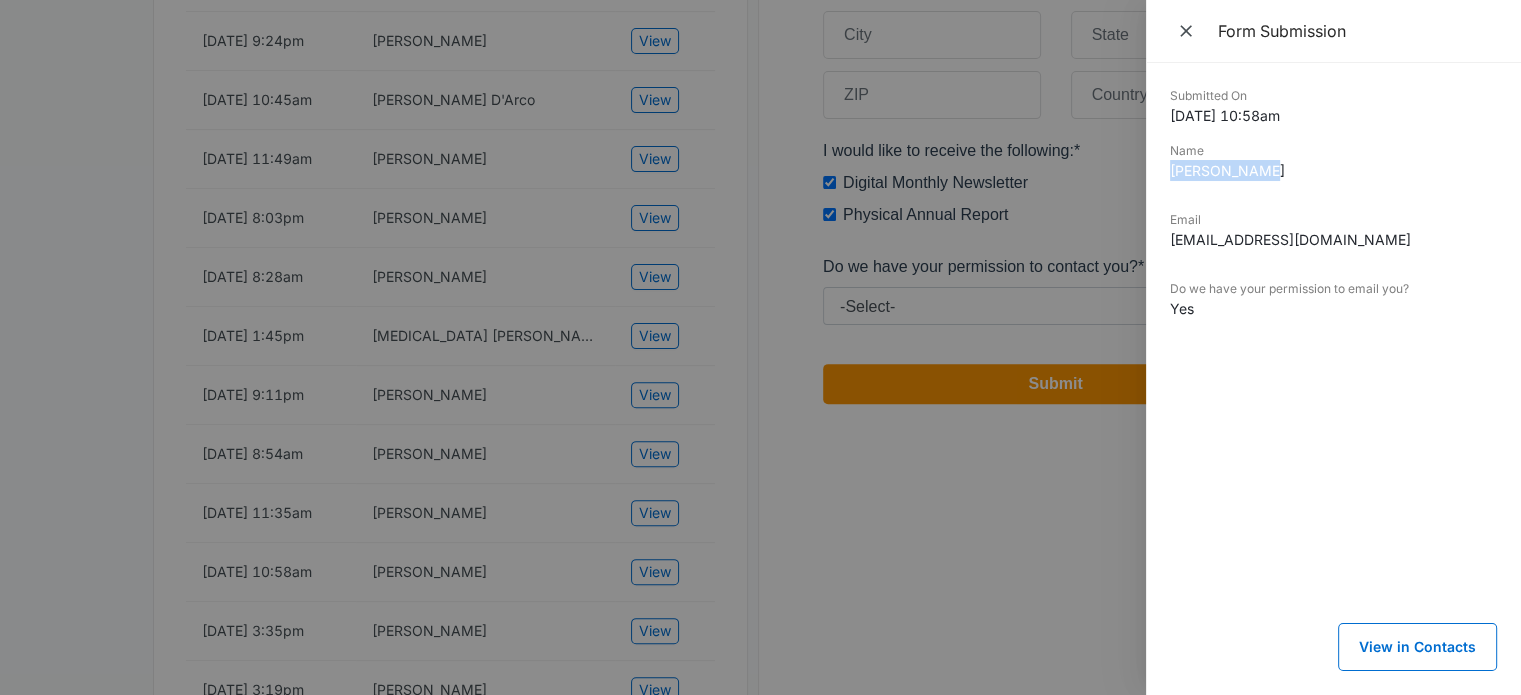 drag, startPoint x: 1288, startPoint y: 179, endPoint x: 1166, endPoint y: 177, distance: 122.016396 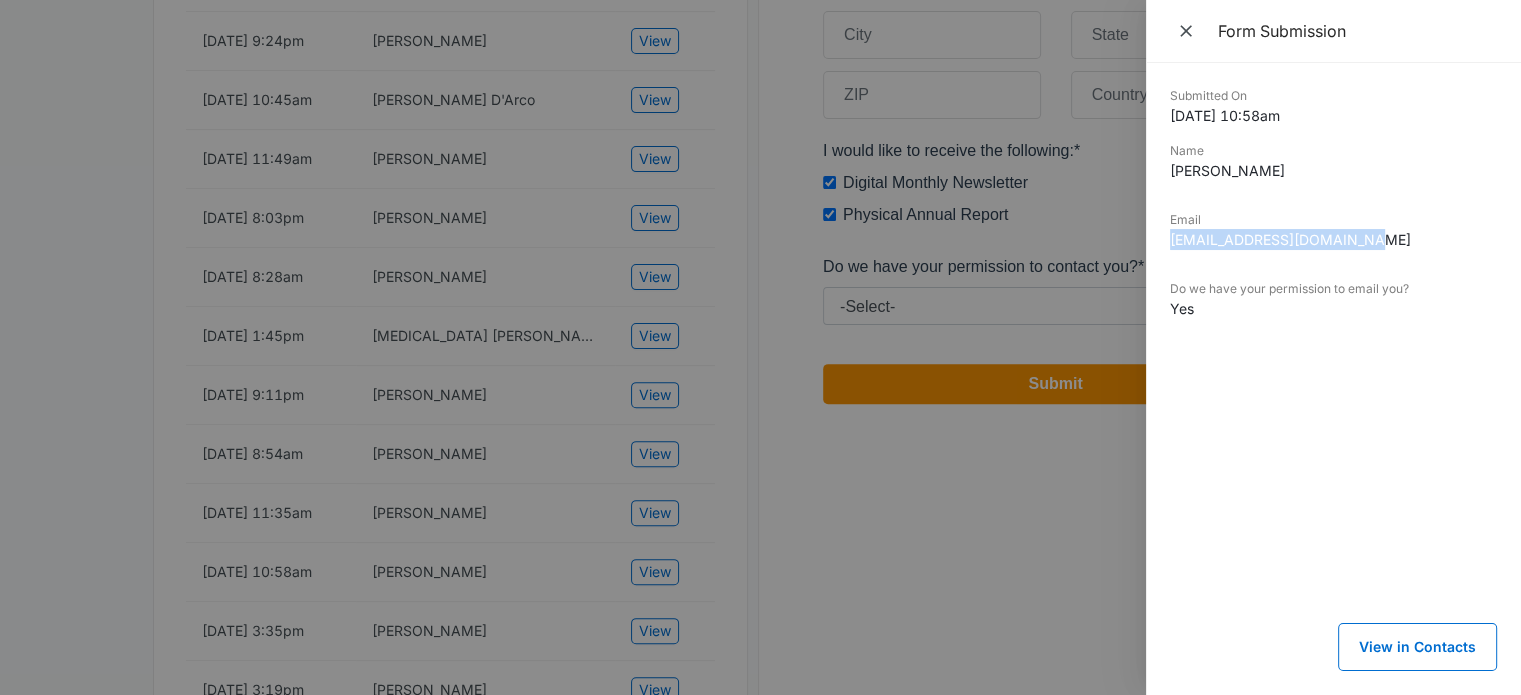 drag, startPoint x: 1380, startPoint y: 244, endPoint x: 1166, endPoint y: 242, distance: 214.00934 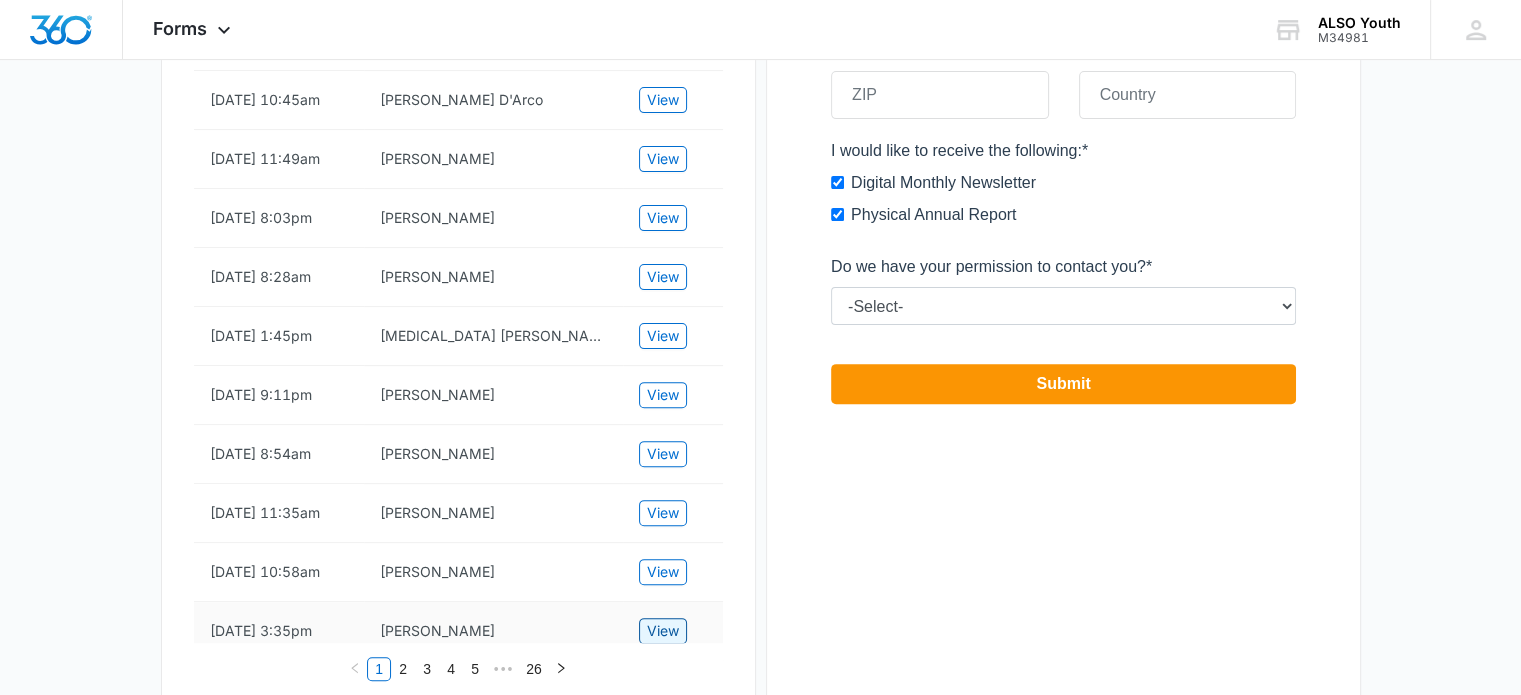 click on "View" at bounding box center (663, 631) 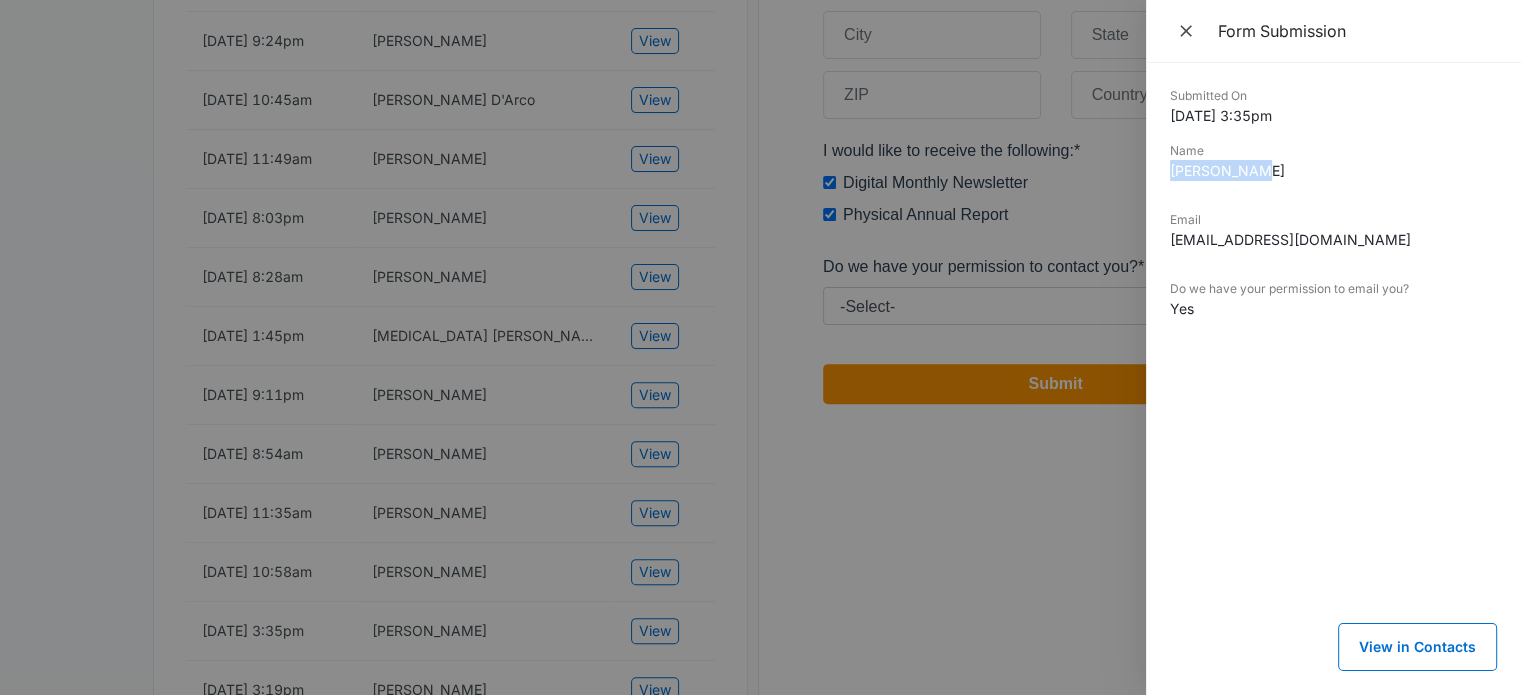 drag, startPoint x: 1271, startPoint y: 162, endPoint x: 1171, endPoint y: 170, distance: 100.31949 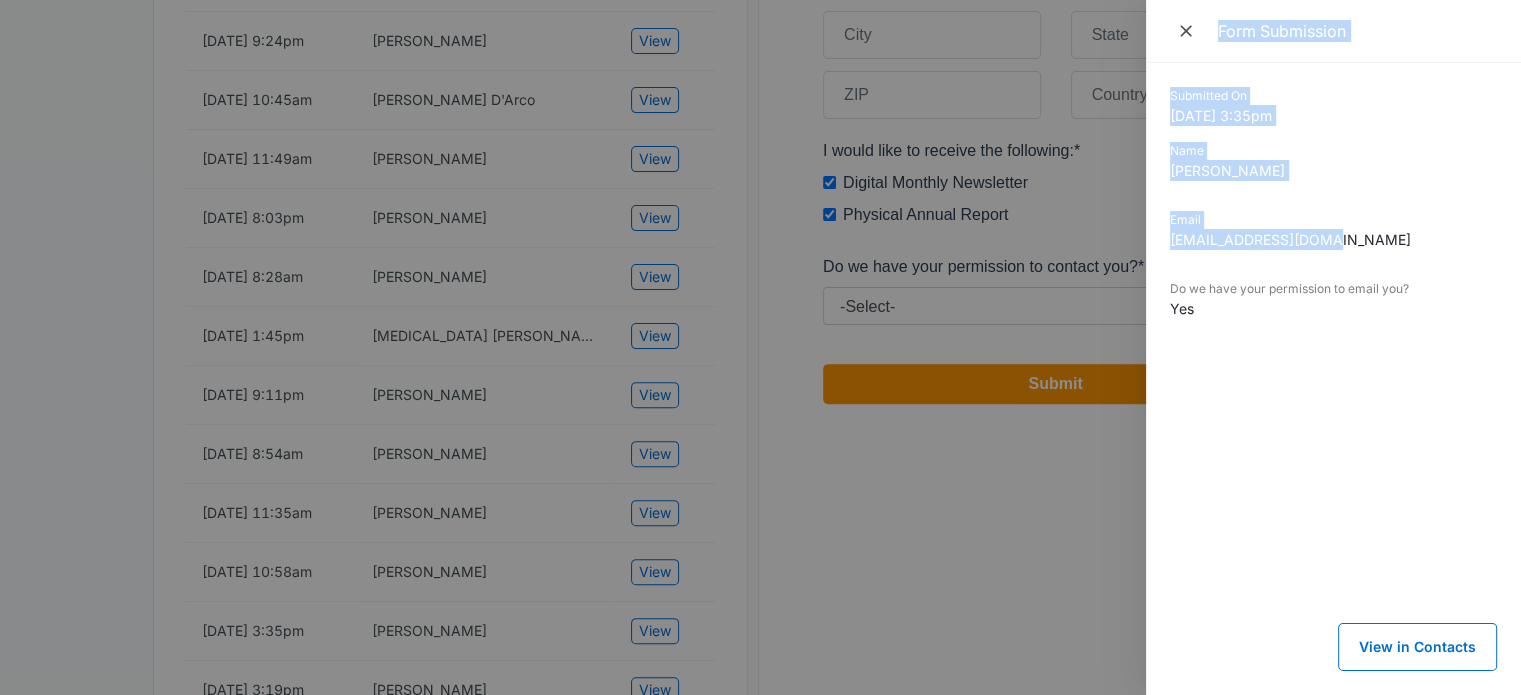 drag, startPoint x: 1320, startPoint y: 239, endPoint x: 1140, endPoint y: 240, distance: 180.00278 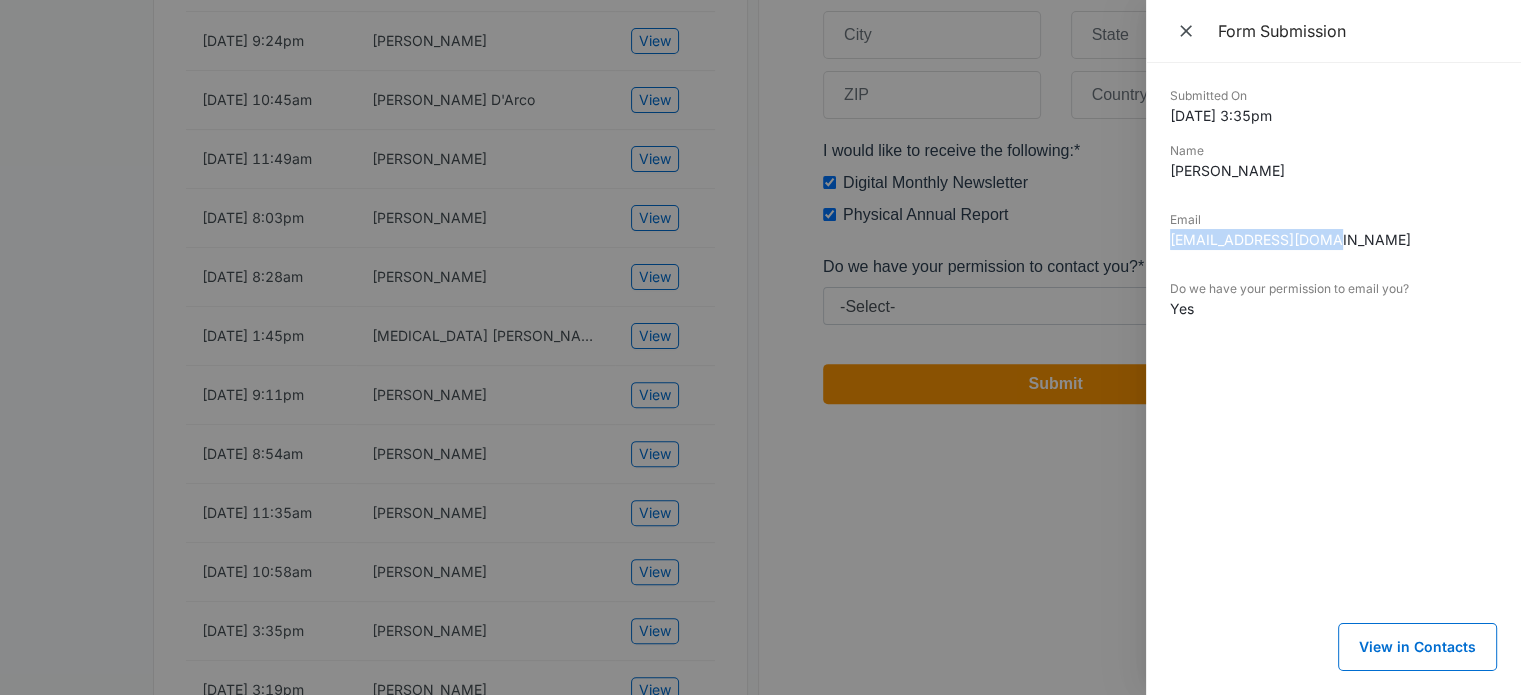 drag, startPoint x: 1328, startPoint y: 247, endPoint x: 1171, endPoint y: 244, distance: 157.02866 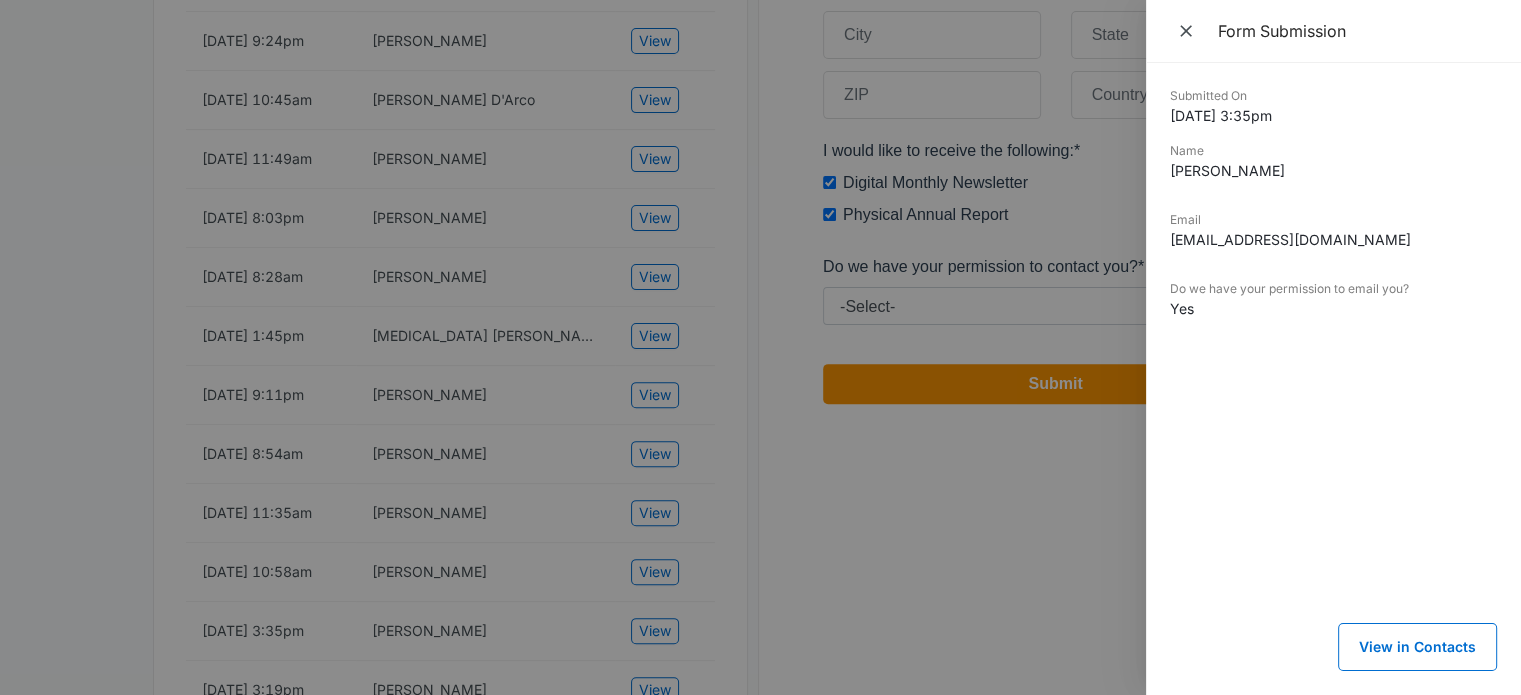 click at bounding box center (760, 347) 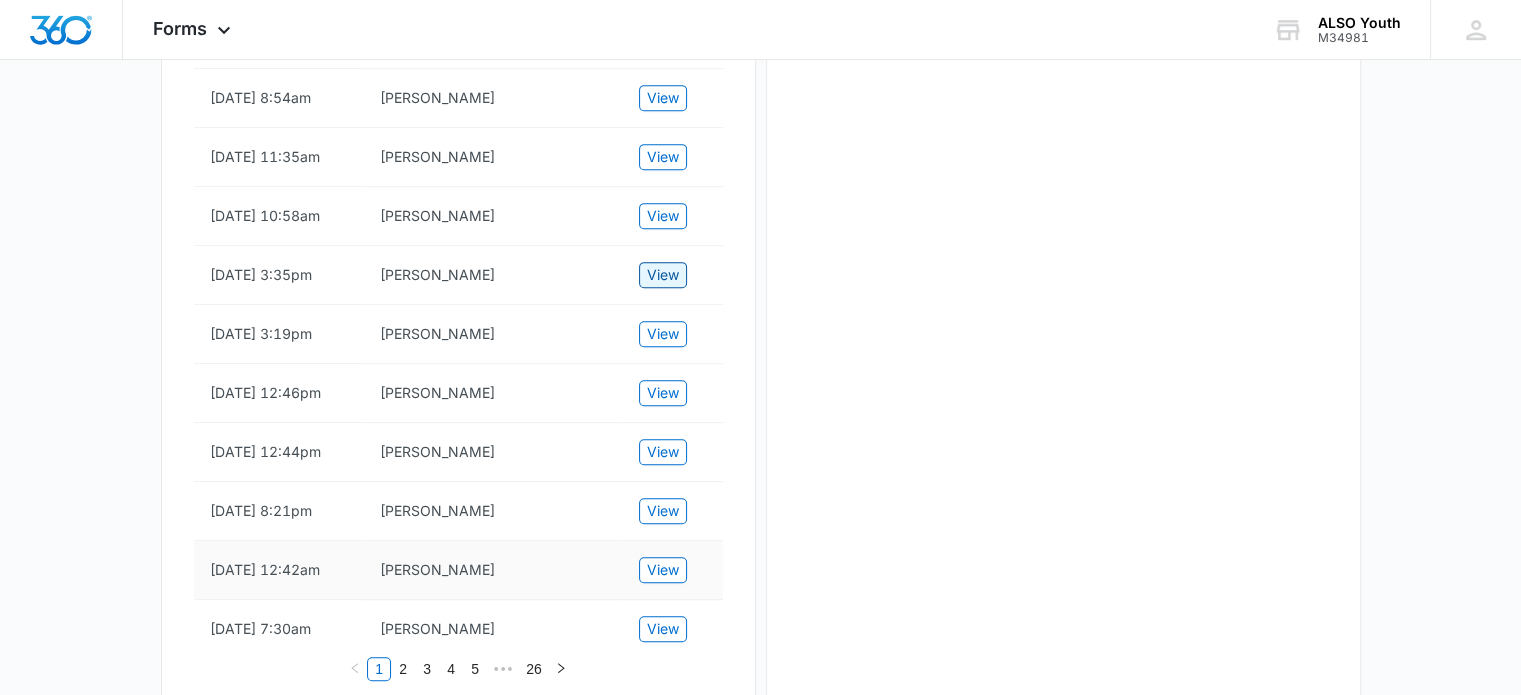 scroll, scrollTop: 1000, scrollLeft: 0, axis: vertical 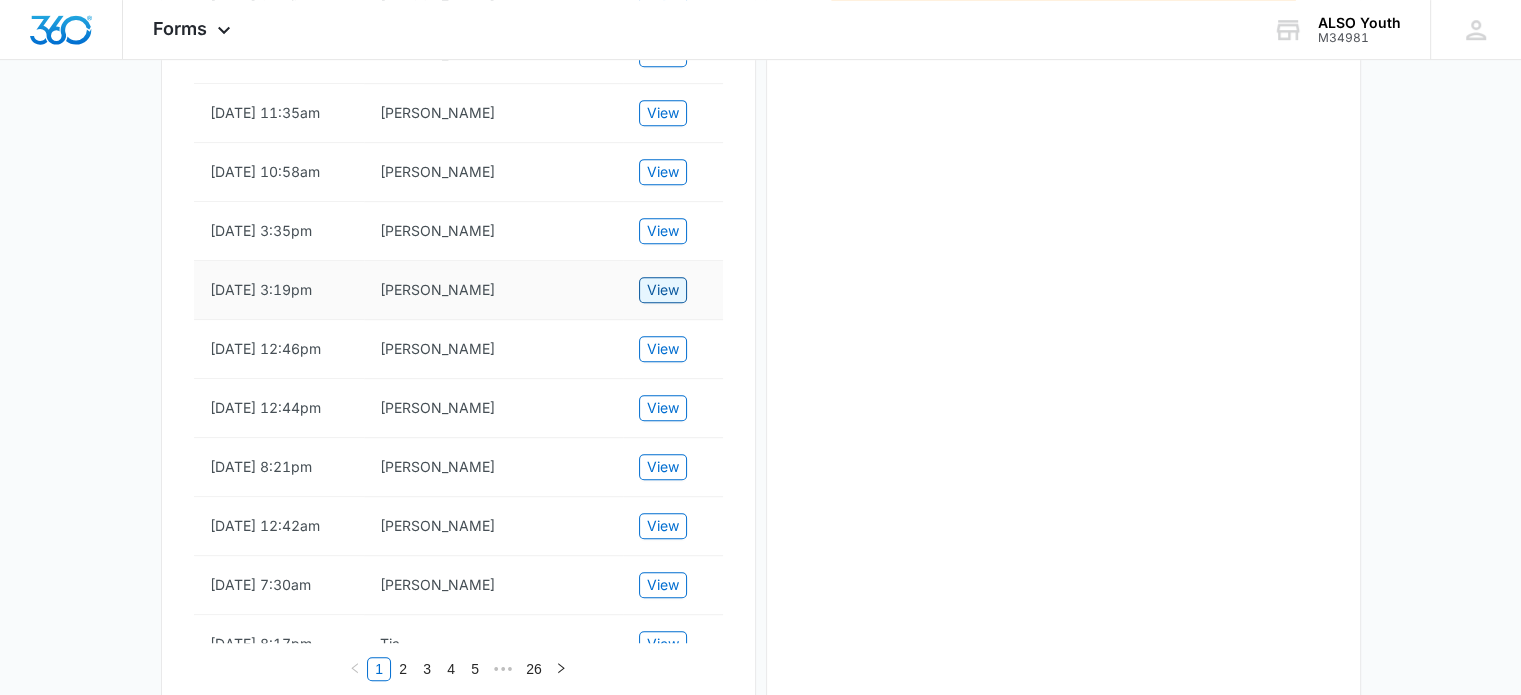 click on "View" at bounding box center (663, 290) 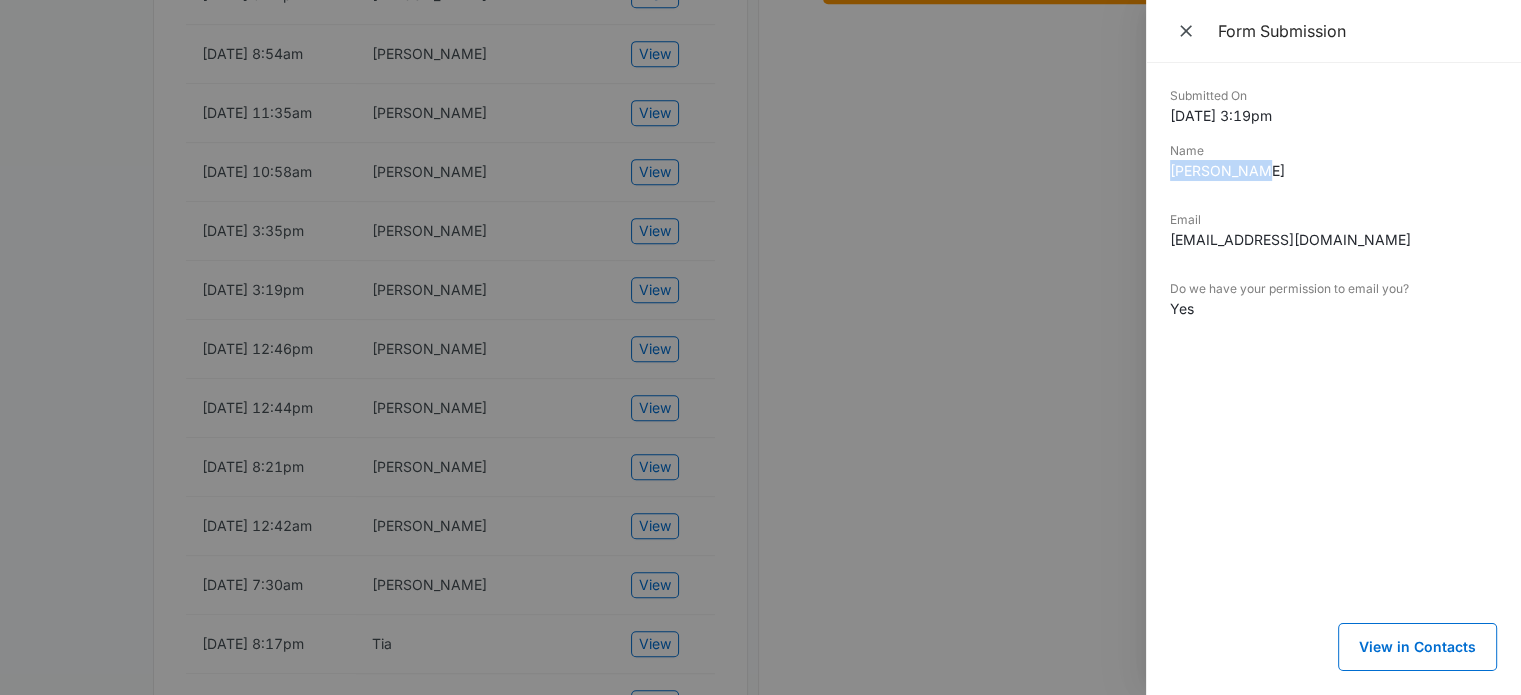 drag, startPoint x: 1248, startPoint y: 171, endPoint x: 1162, endPoint y: 175, distance: 86.09297 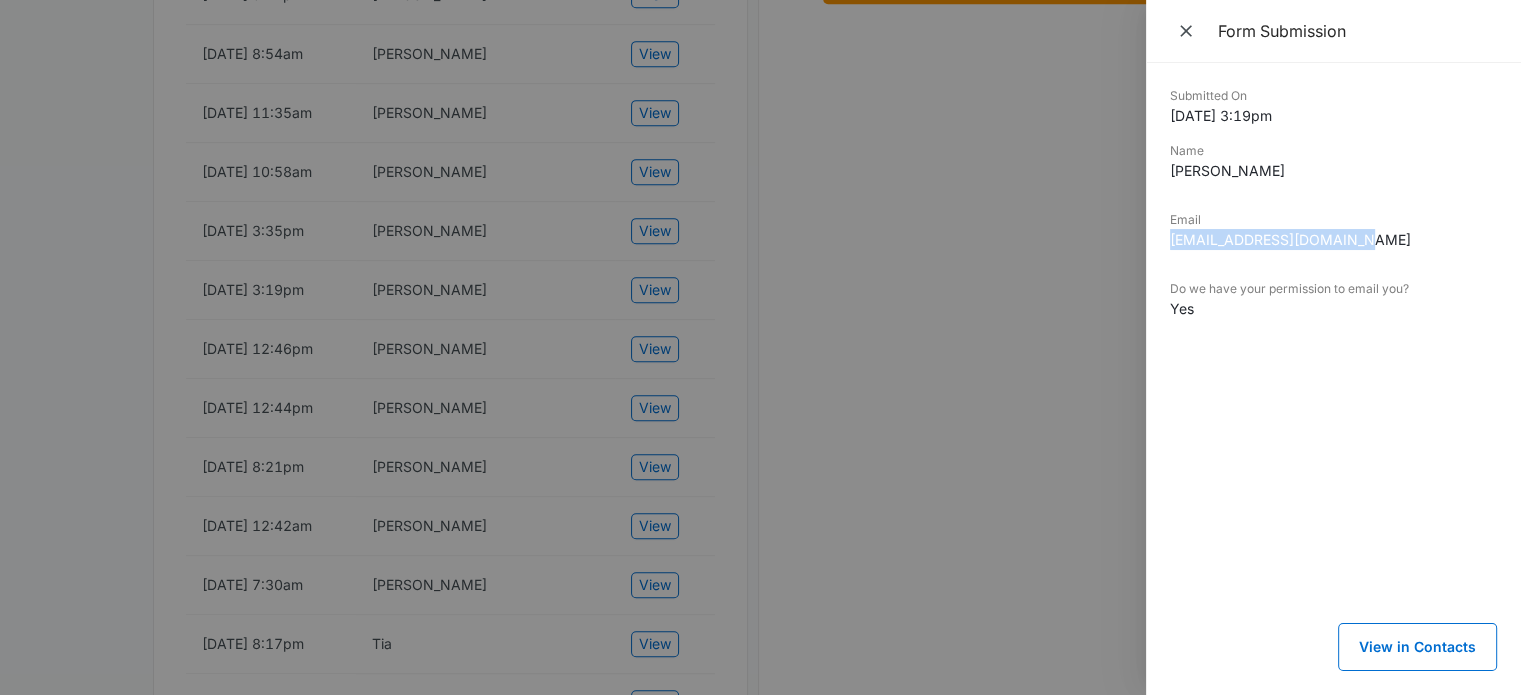 drag, startPoint x: 1363, startPoint y: 250, endPoint x: 1160, endPoint y: 249, distance: 203.00246 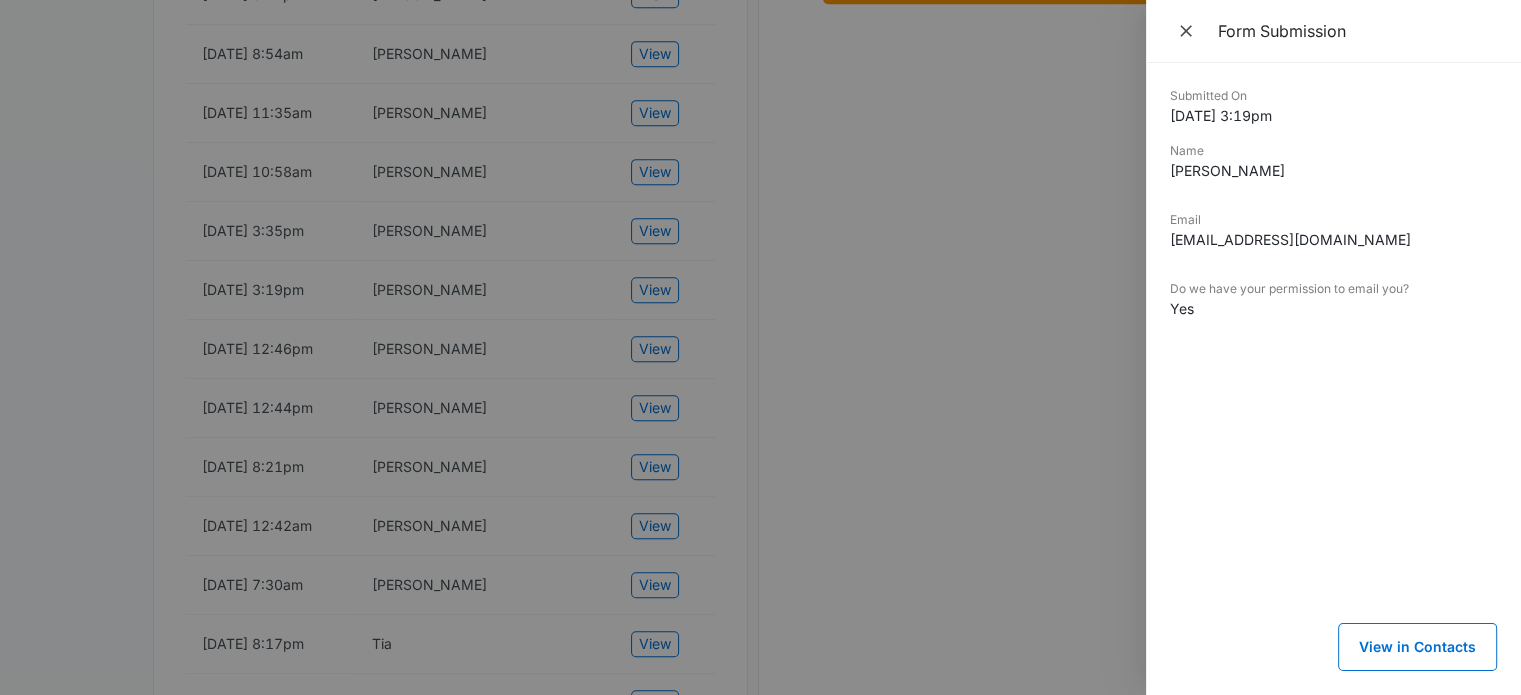 drag, startPoint x: 555, startPoint y: 389, endPoint x: 572, endPoint y: 384, distance: 17.720045 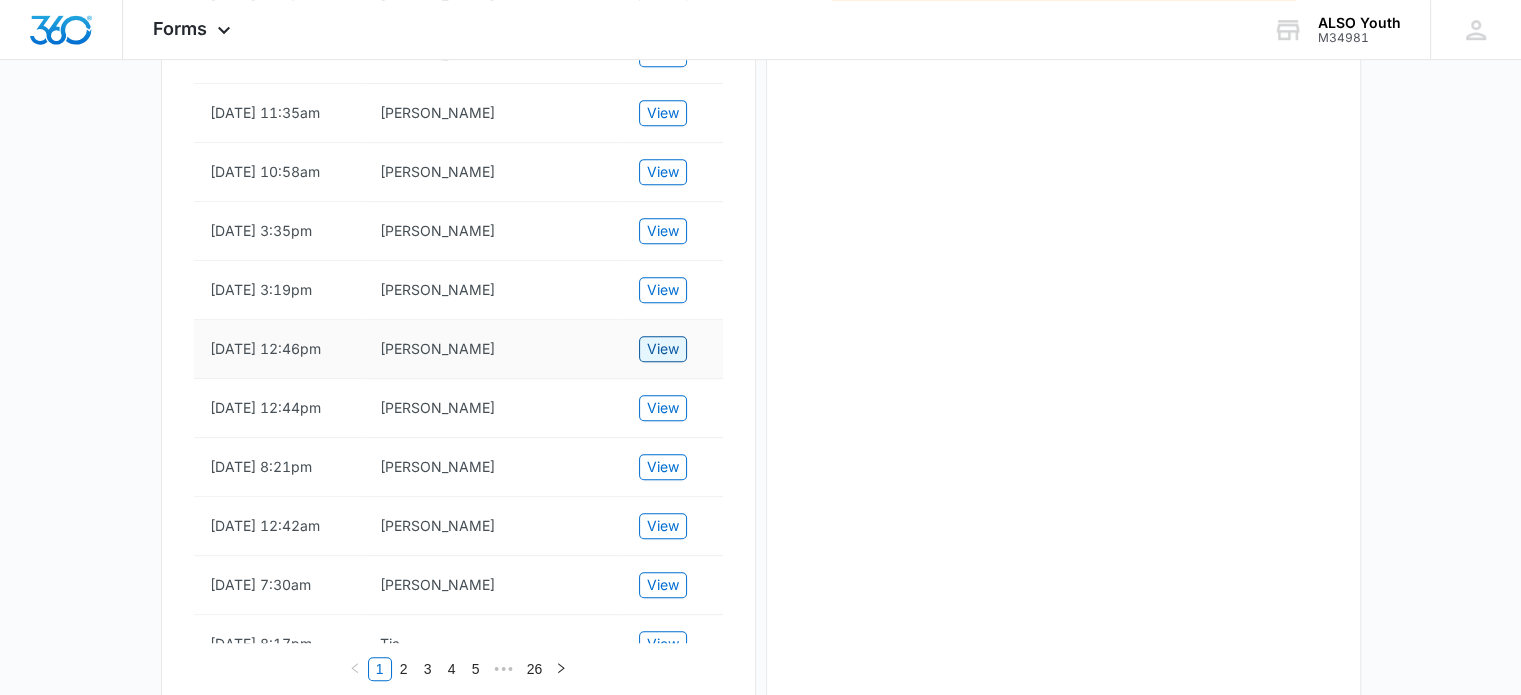 click on "View" at bounding box center (663, 349) 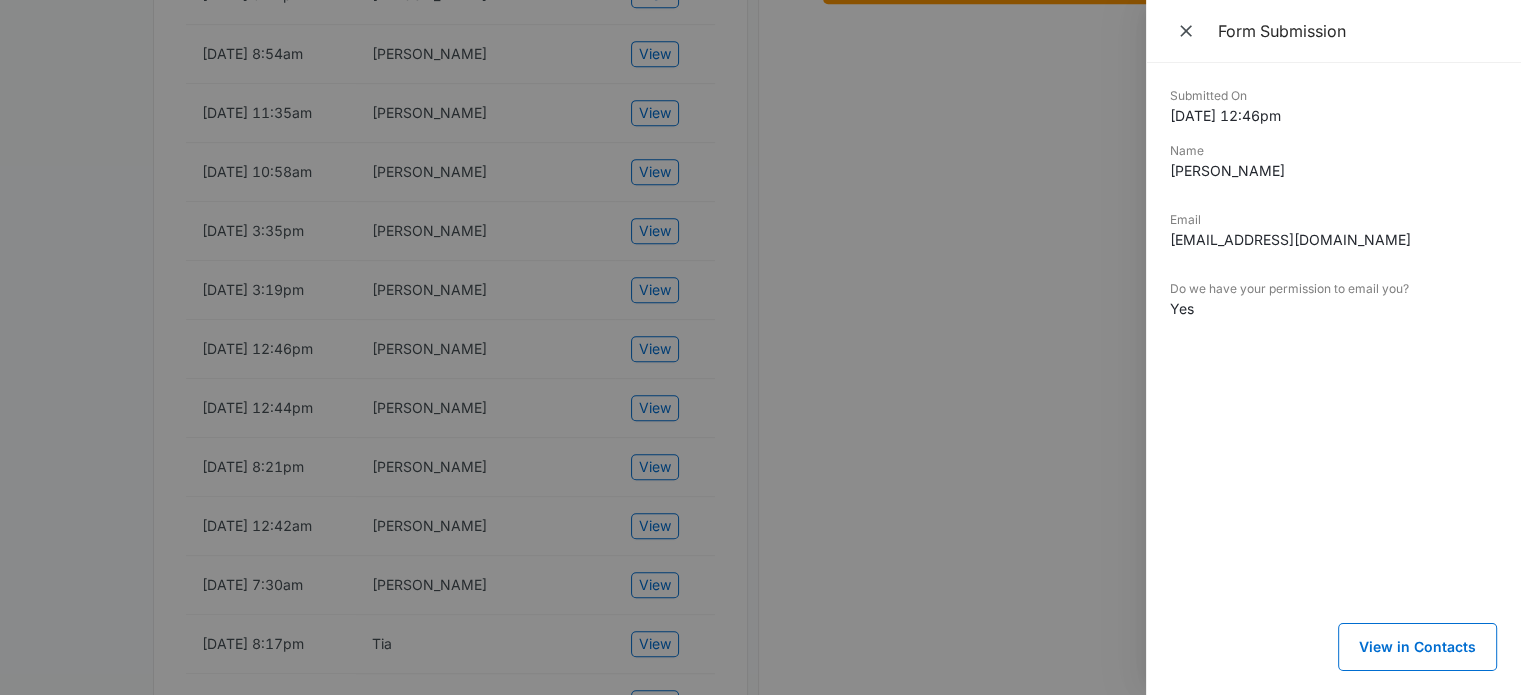 drag, startPoint x: 1332, startPoint y: 163, endPoint x: 1164, endPoint y: 171, distance: 168.19037 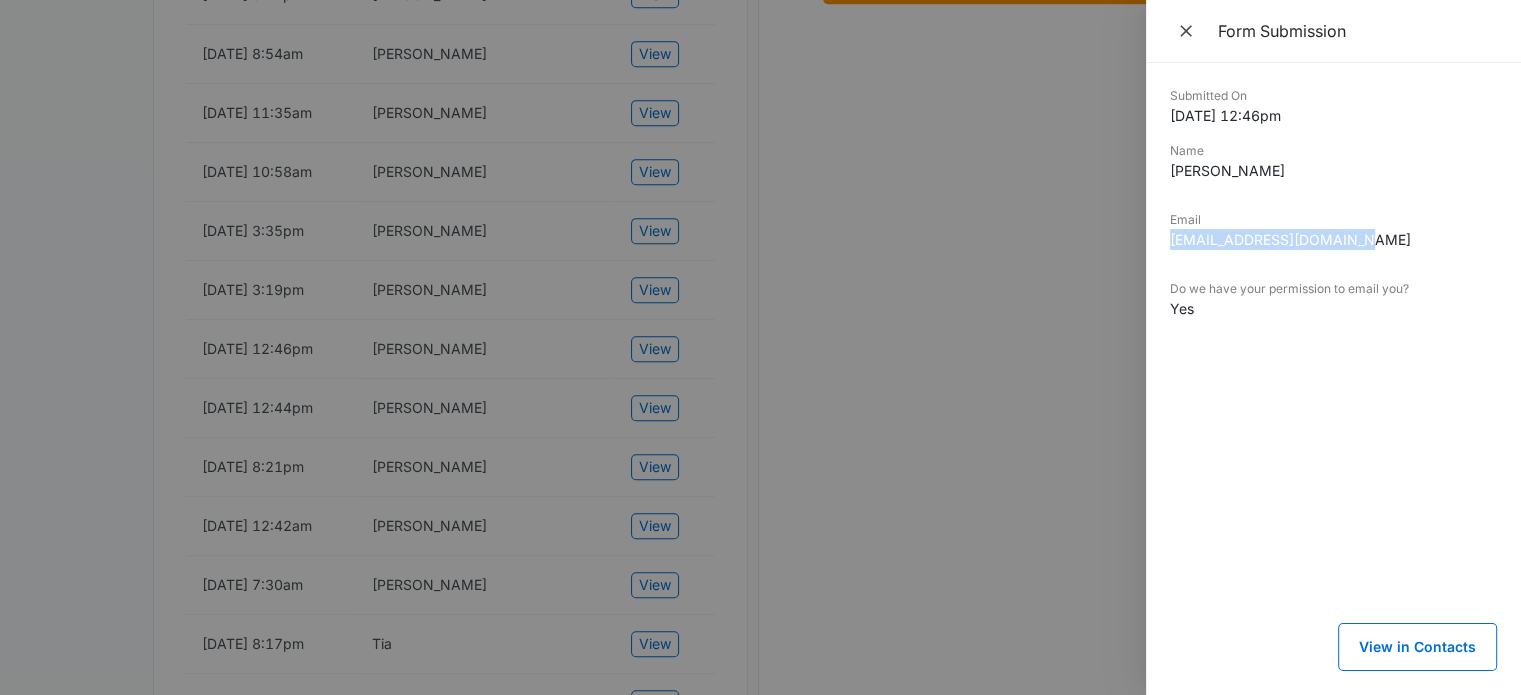 drag, startPoint x: 1380, startPoint y: 240, endPoint x: 1145, endPoint y: 249, distance: 235.17227 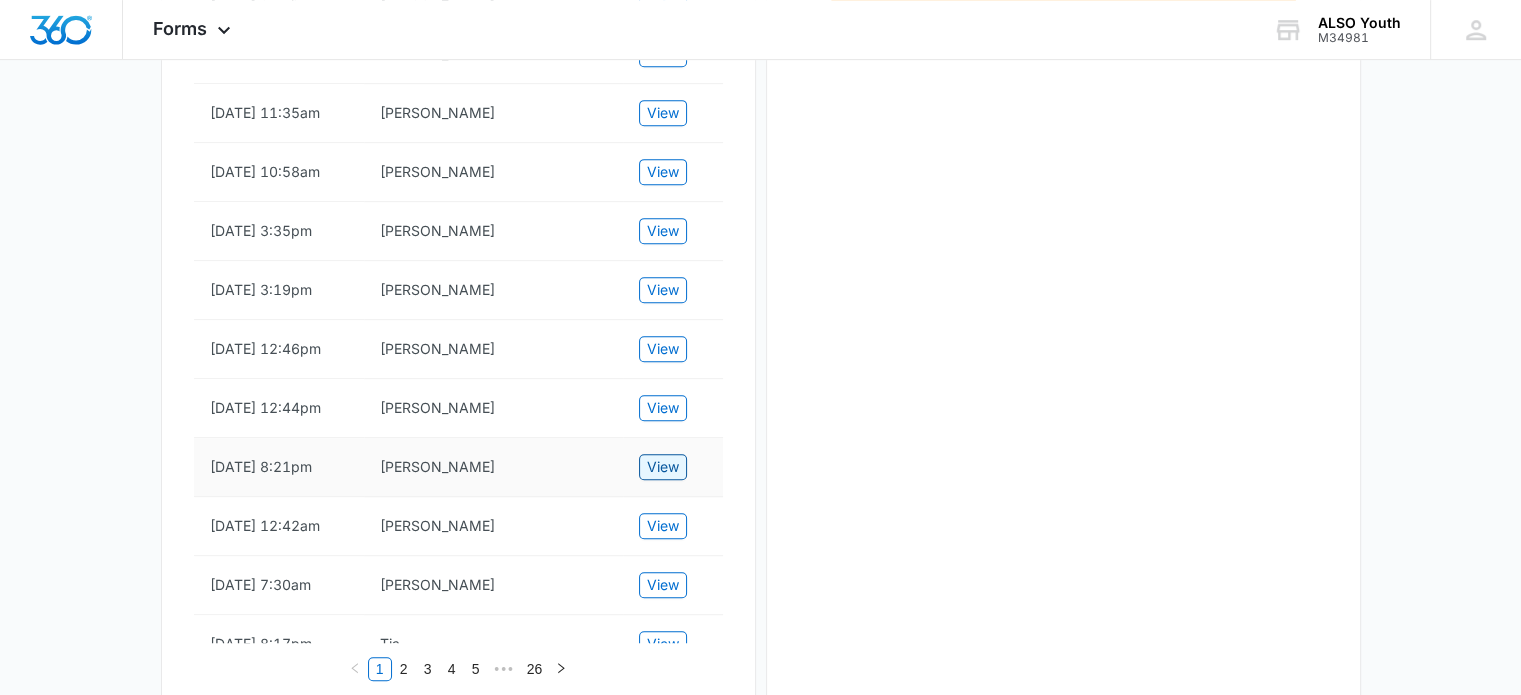click on "View" at bounding box center [663, 467] 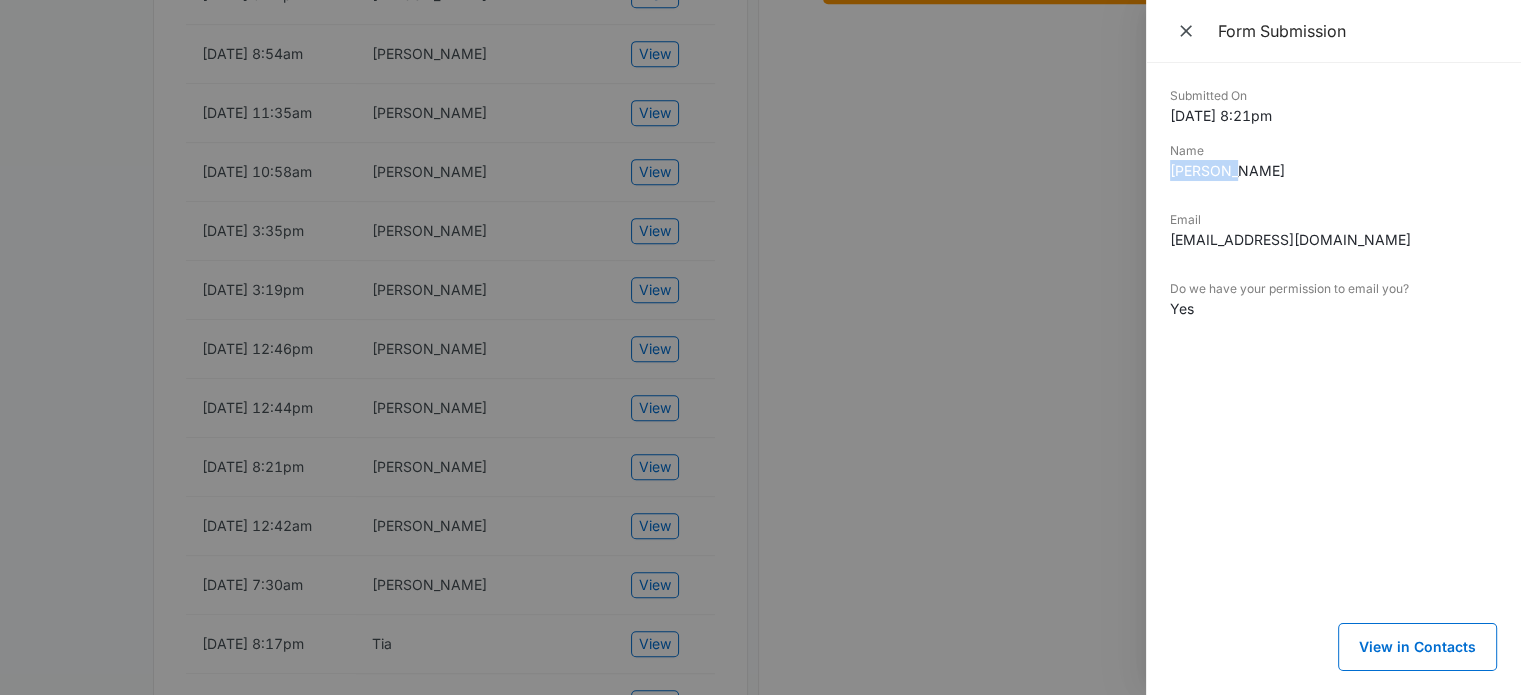 drag, startPoint x: 1260, startPoint y: 175, endPoint x: 1157, endPoint y: 173, distance: 103.01942 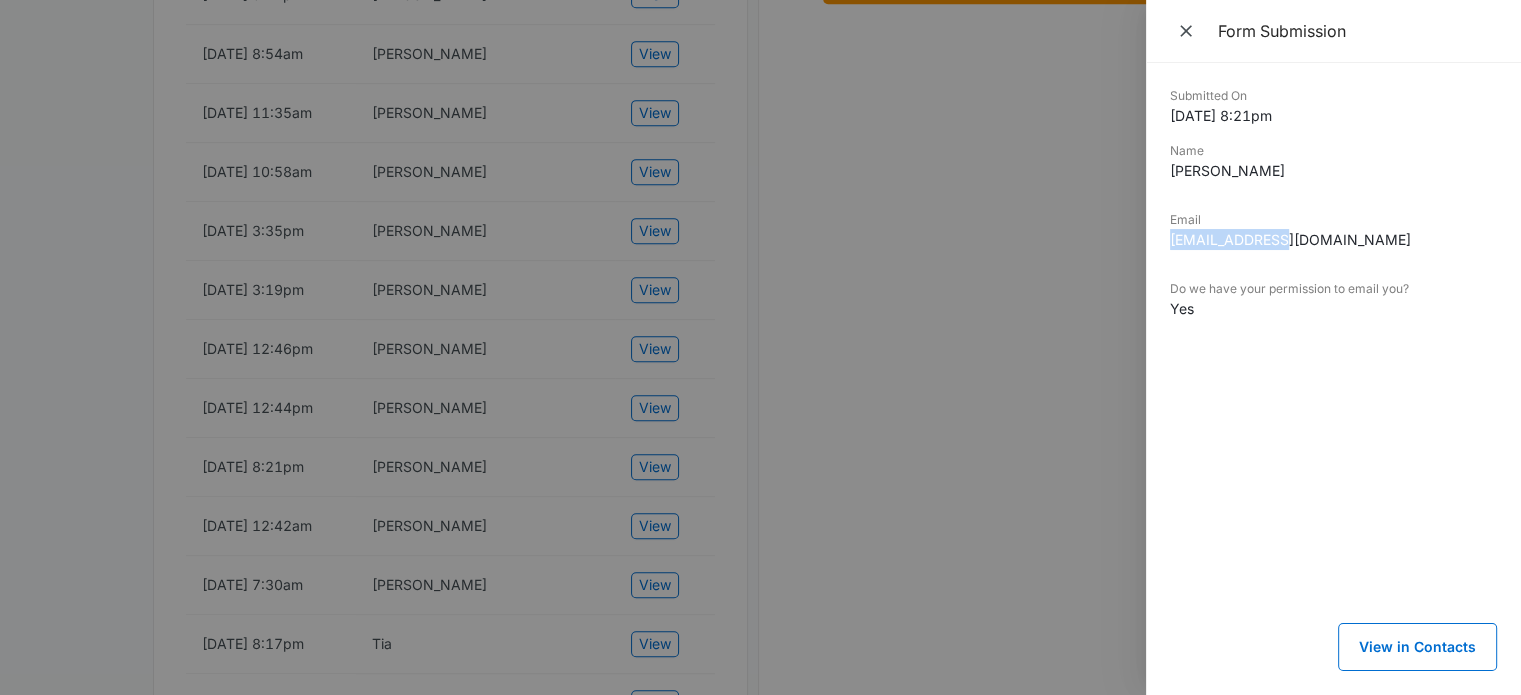drag, startPoint x: 1278, startPoint y: 246, endPoint x: 1164, endPoint y: 246, distance: 114 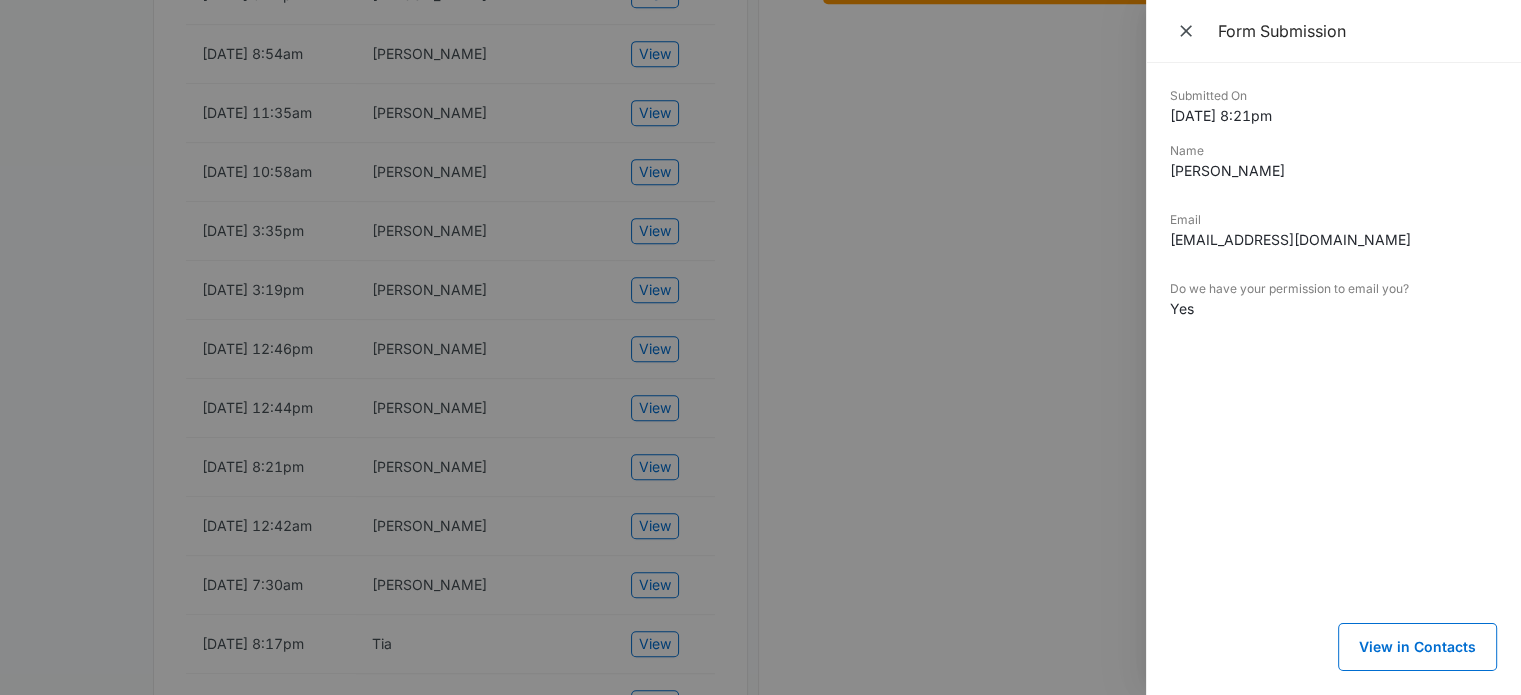 click at bounding box center (760, 347) 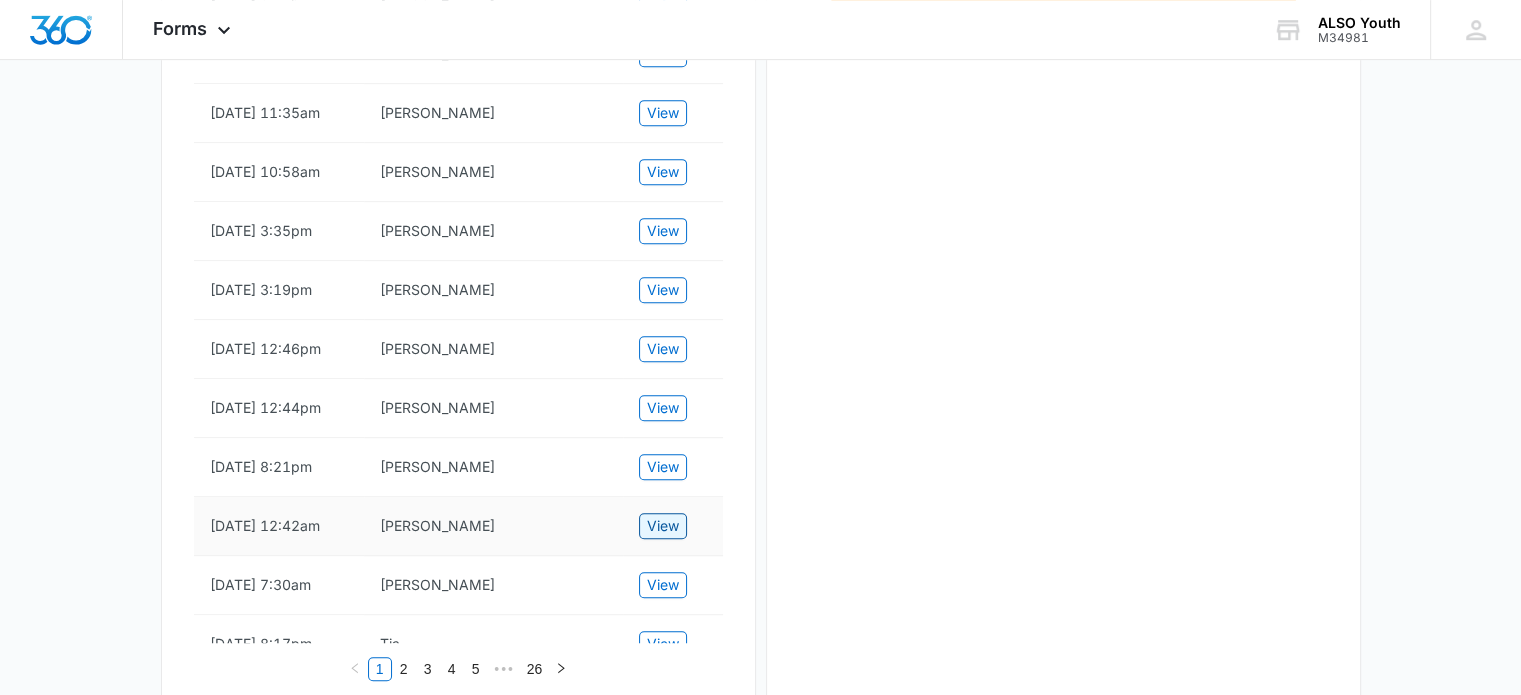 click on "View" at bounding box center (663, 526) 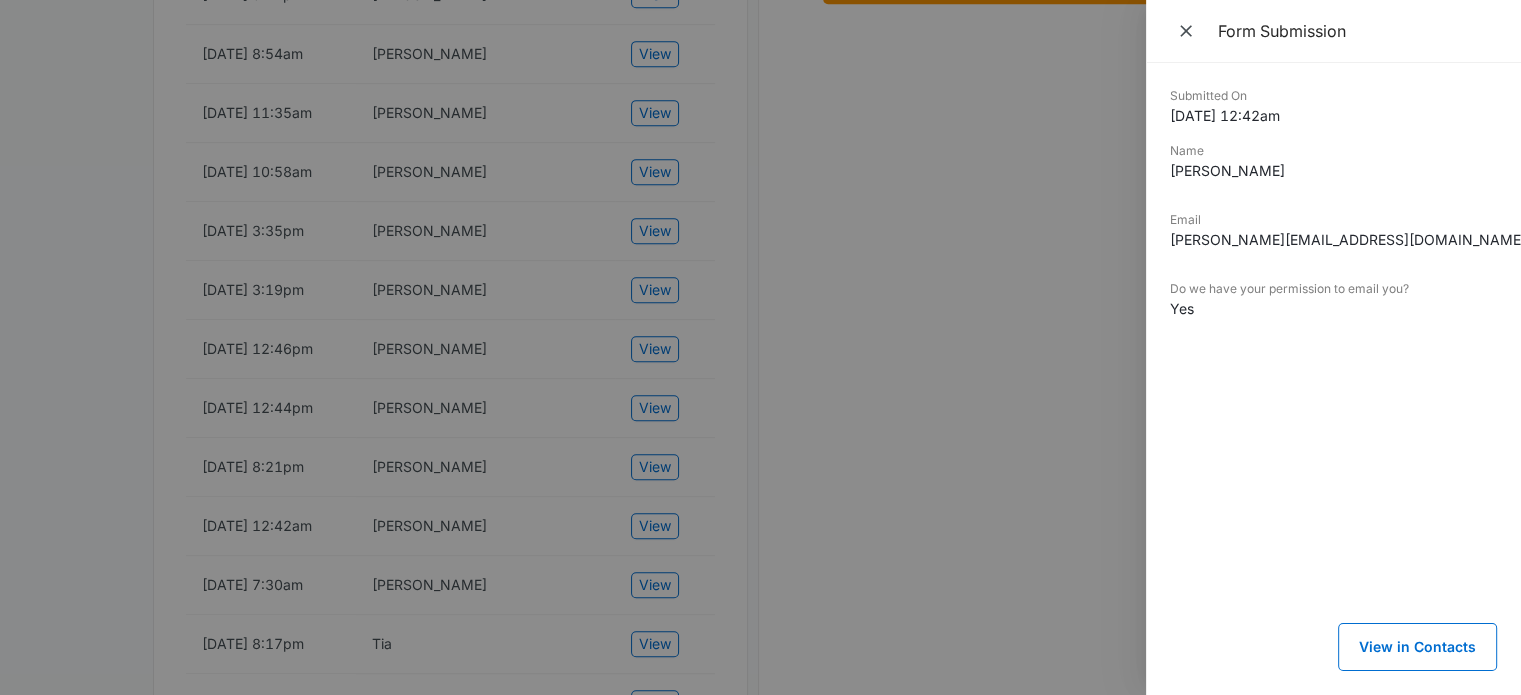drag, startPoint x: 1310, startPoint y: 176, endPoint x: 1154, endPoint y: 169, distance: 156.15697 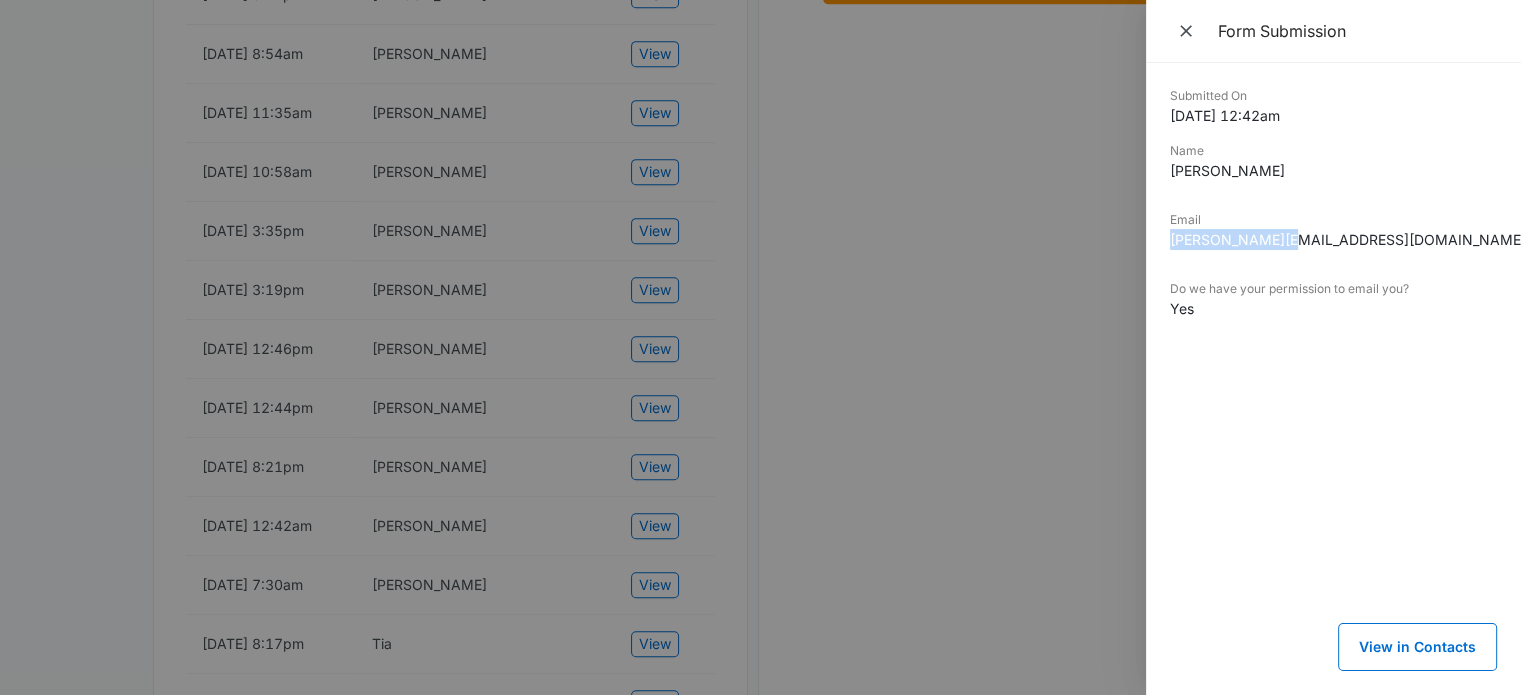 drag, startPoint x: 1331, startPoint y: 242, endPoint x: 1156, endPoint y: 244, distance: 175.01143 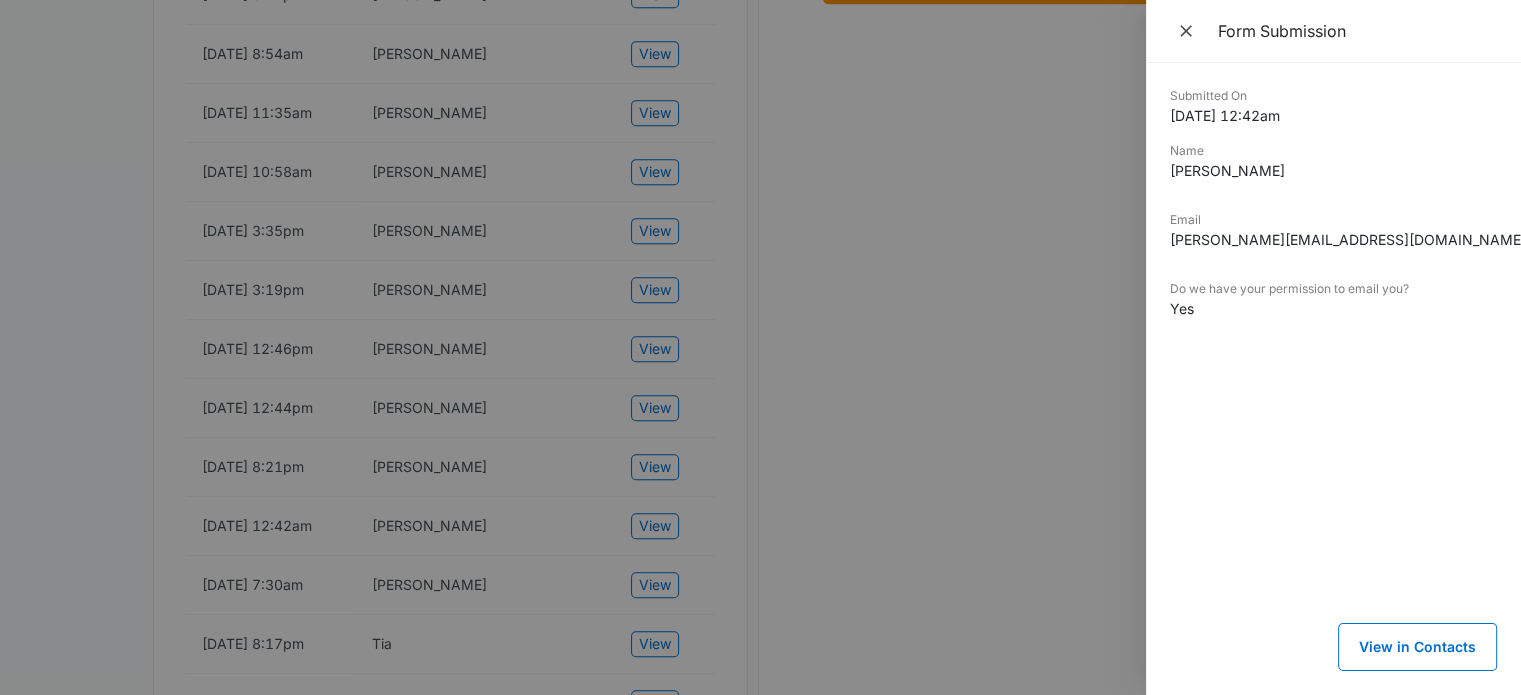 drag, startPoint x: 552, startPoint y: 580, endPoint x: 642, endPoint y: 633, distance: 104.44616 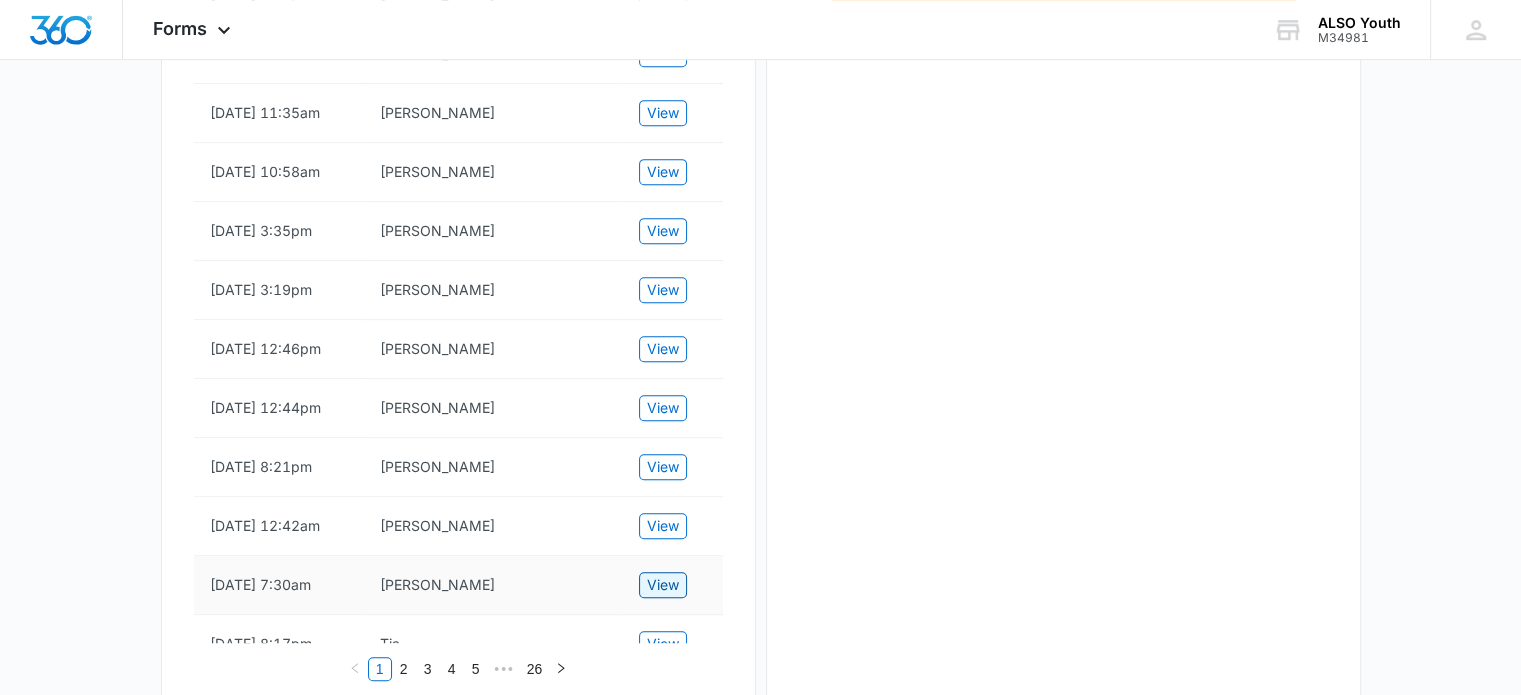 click on "View" at bounding box center [663, 585] 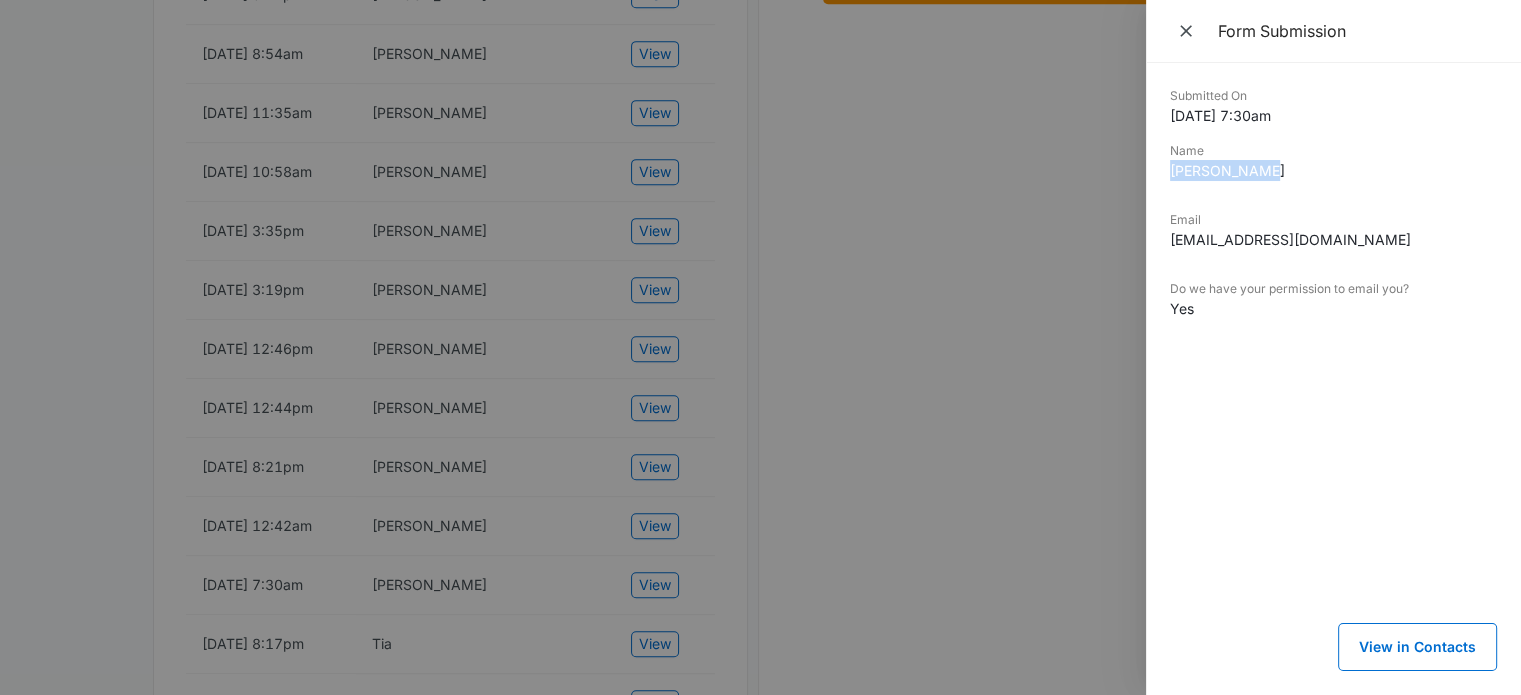 drag, startPoint x: 1268, startPoint y: 170, endPoint x: 1160, endPoint y: 175, distance: 108.11568 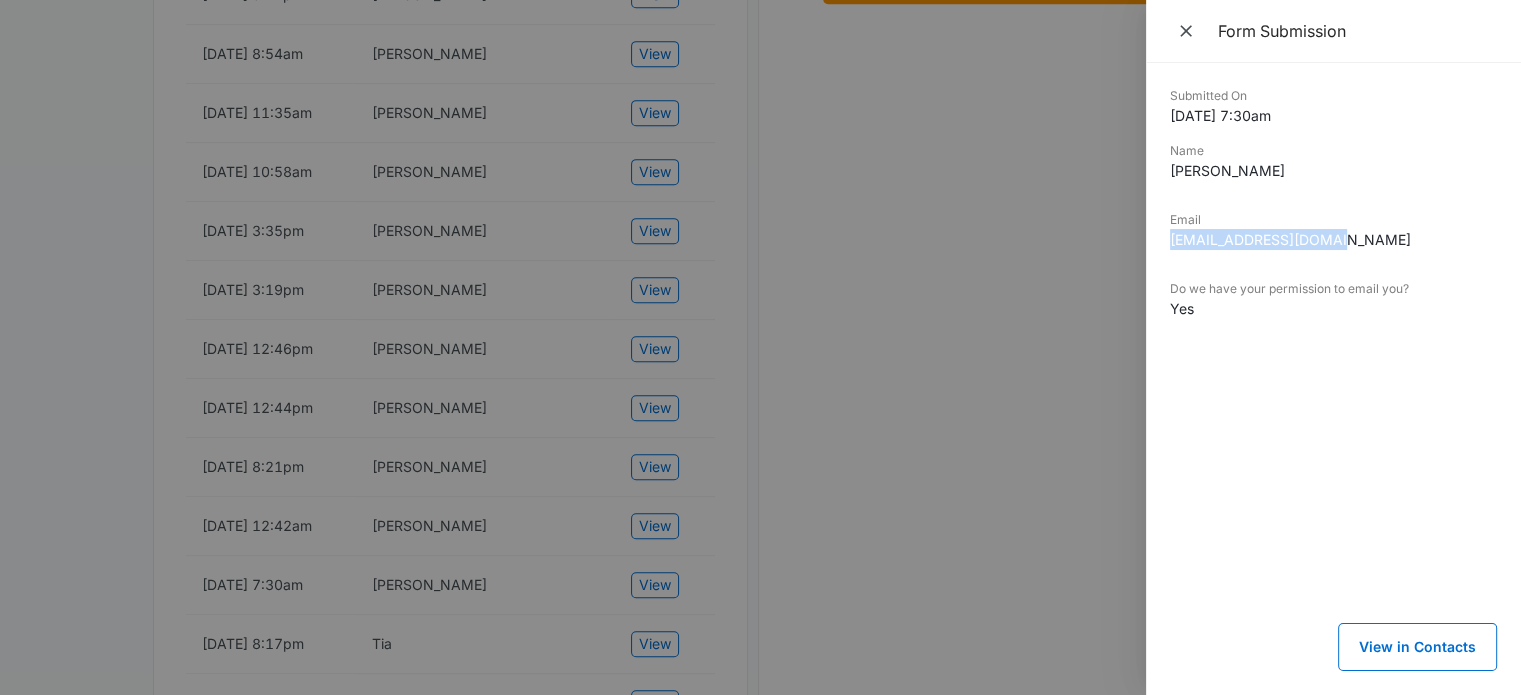 drag, startPoint x: 1344, startPoint y: 237, endPoint x: 1168, endPoint y: 247, distance: 176.28386 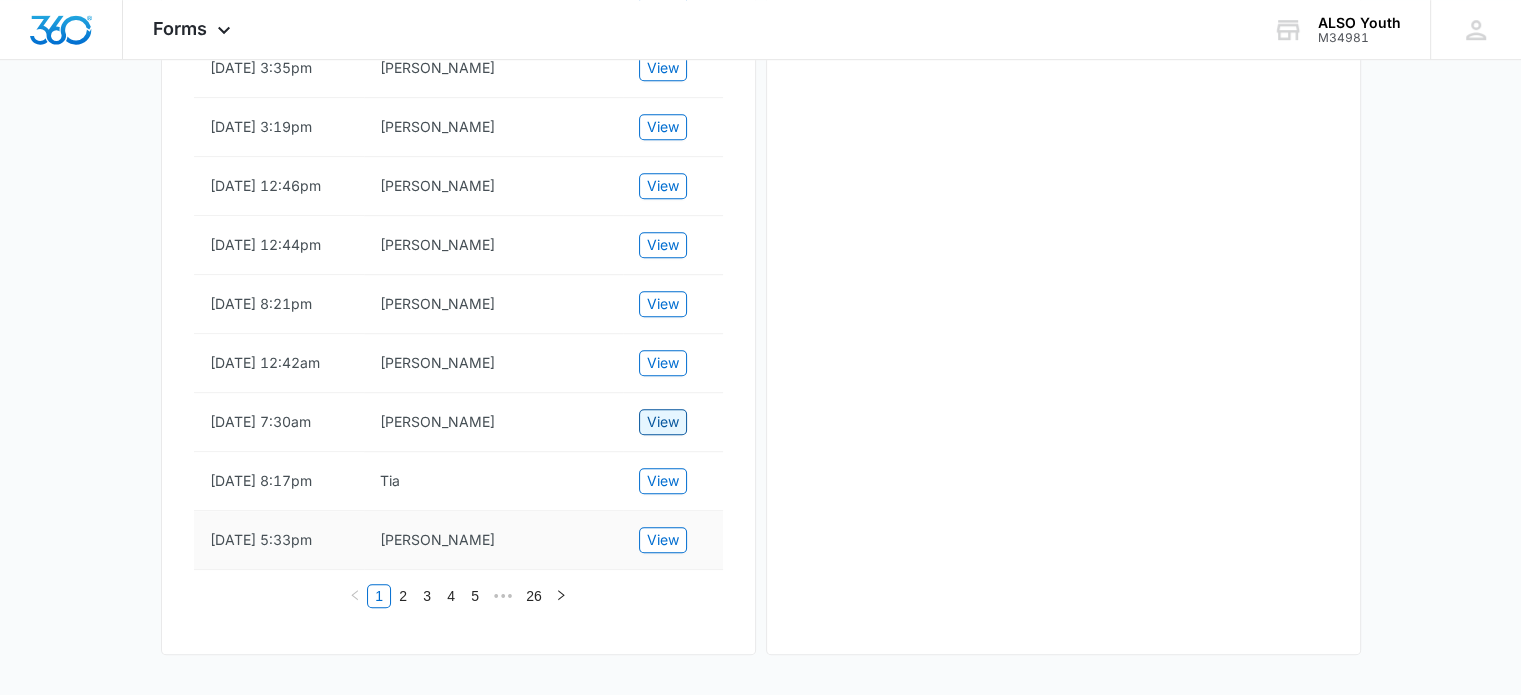 scroll, scrollTop: 1194, scrollLeft: 0, axis: vertical 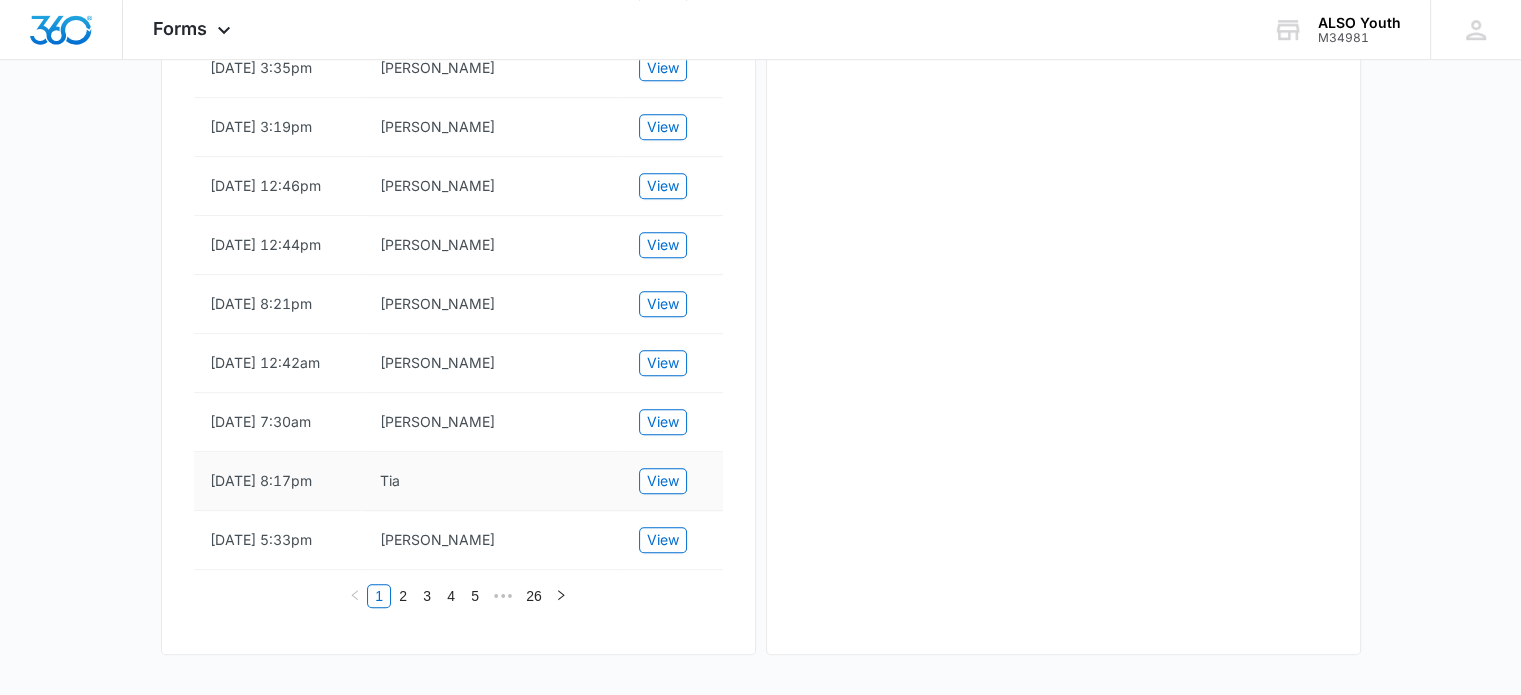 click on "View" at bounding box center [673, 481] 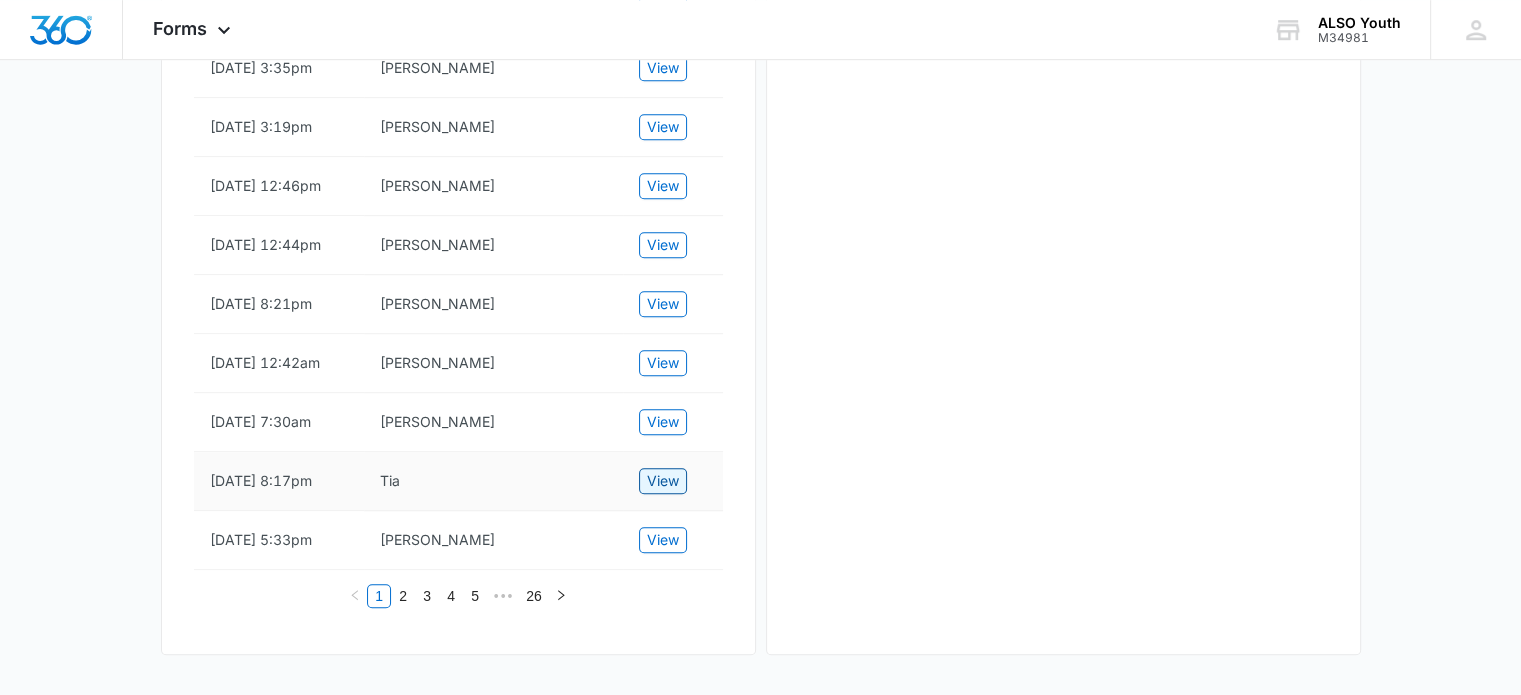 click on "View" at bounding box center [663, 481] 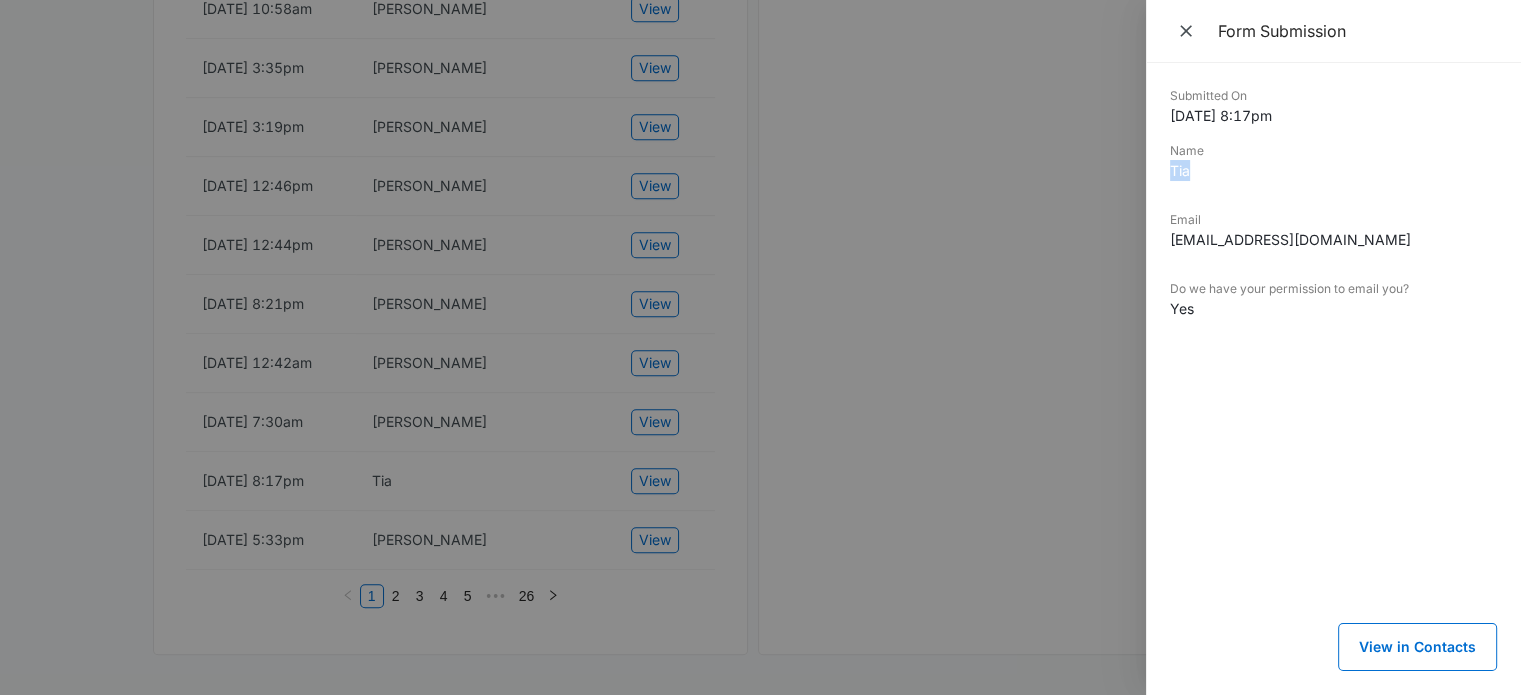 drag, startPoint x: 1238, startPoint y: 184, endPoint x: 1153, endPoint y: 183, distance: 85.00588 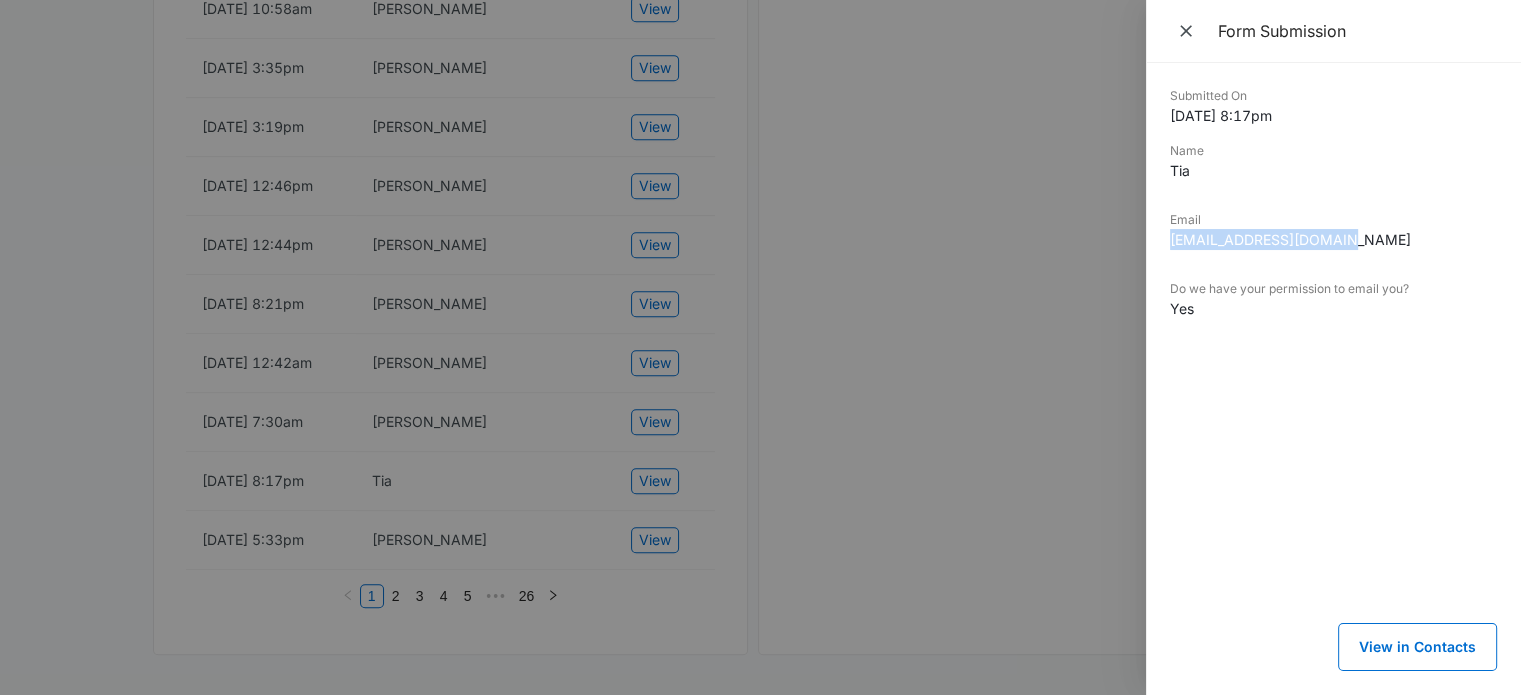 drag, startPoint x: 1351, startPoint y: 243, endPoint x: 1165, endPoint y: 245, distance: 186.01076 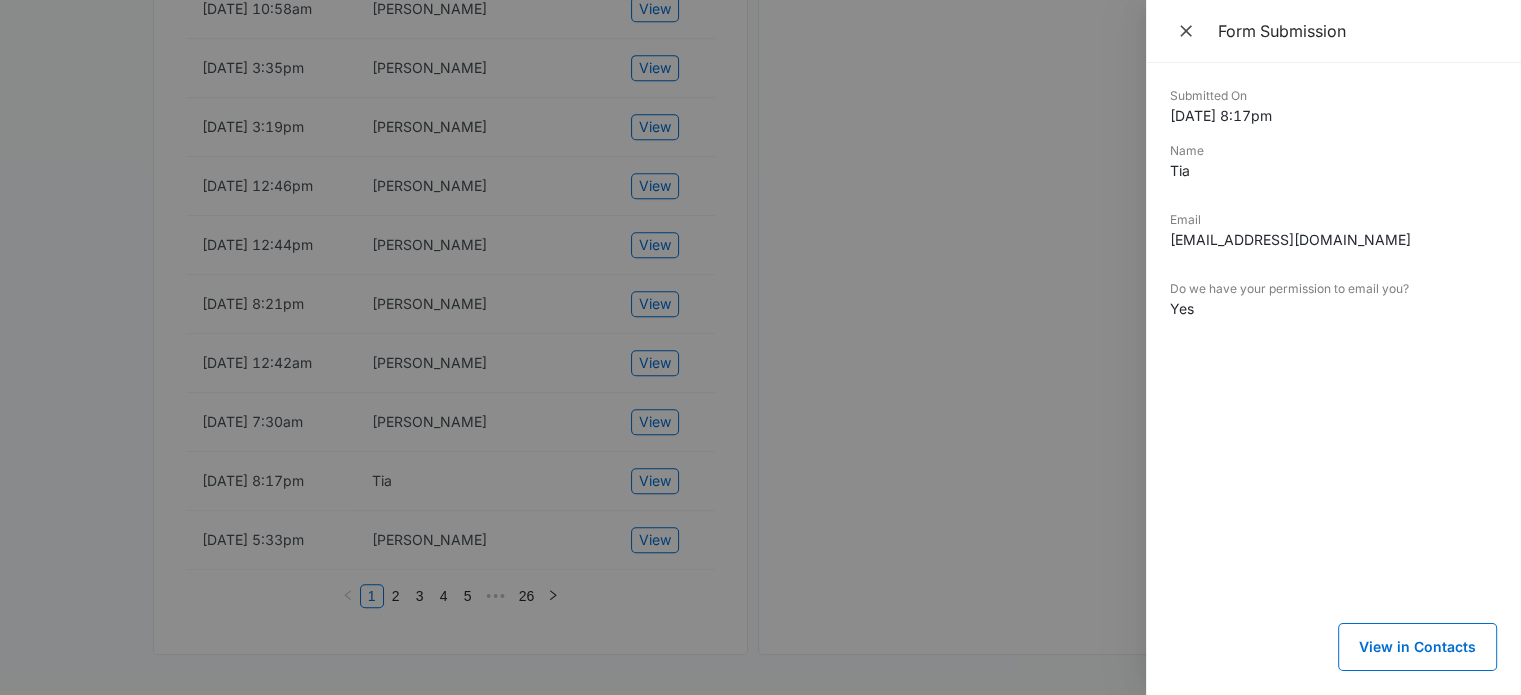 click at bounding box center (760, 347) 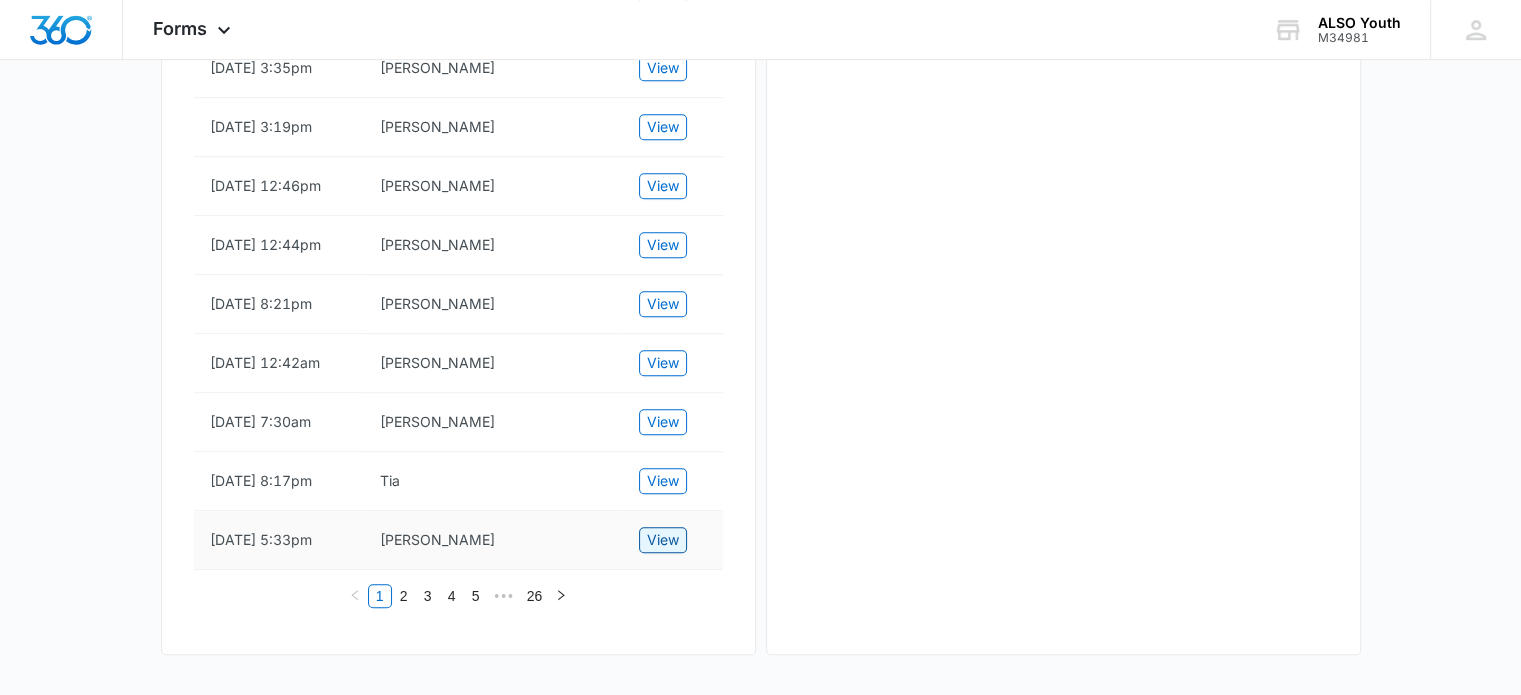 click on "View" at bounding box center (663, 540) 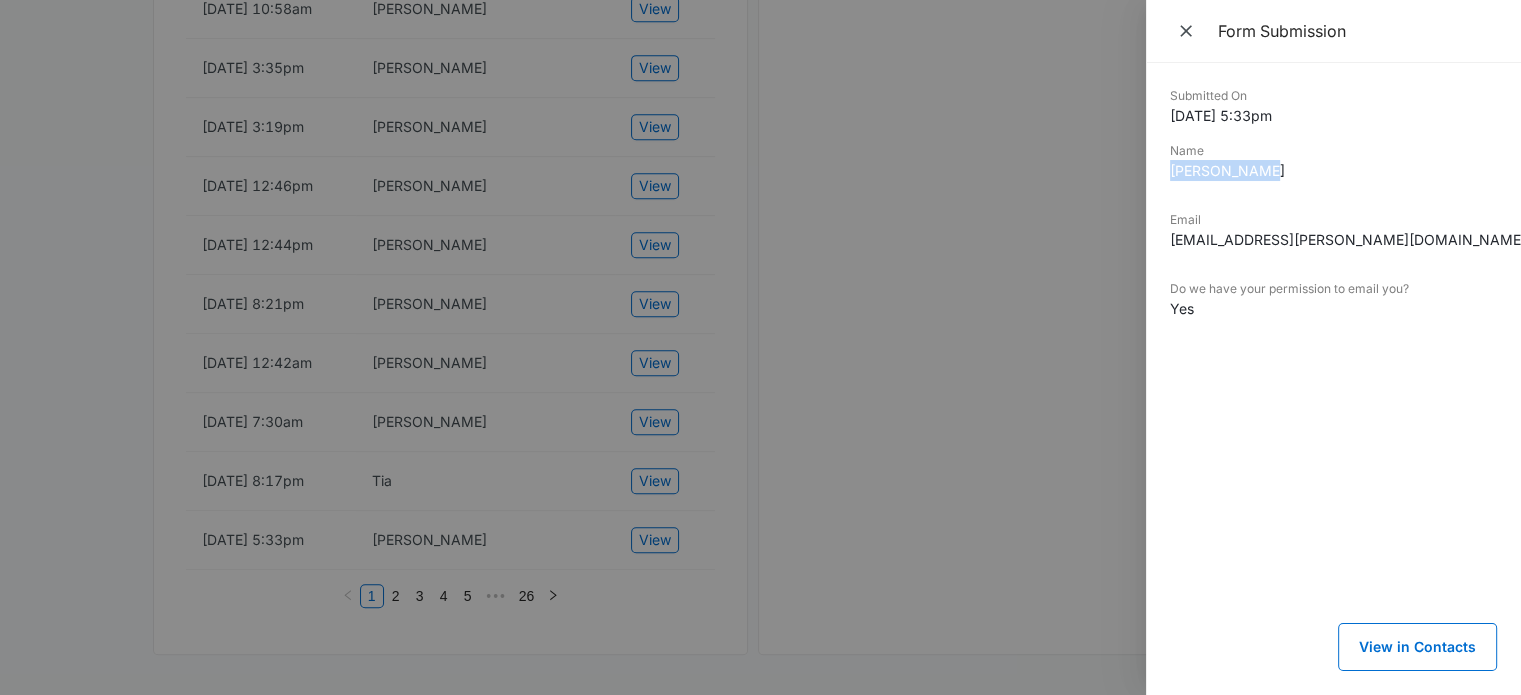 drag, startPoint x: 1278, startPoint y: 168, endPoint x: 1165, endPoint y: 169, distance: 113.004425 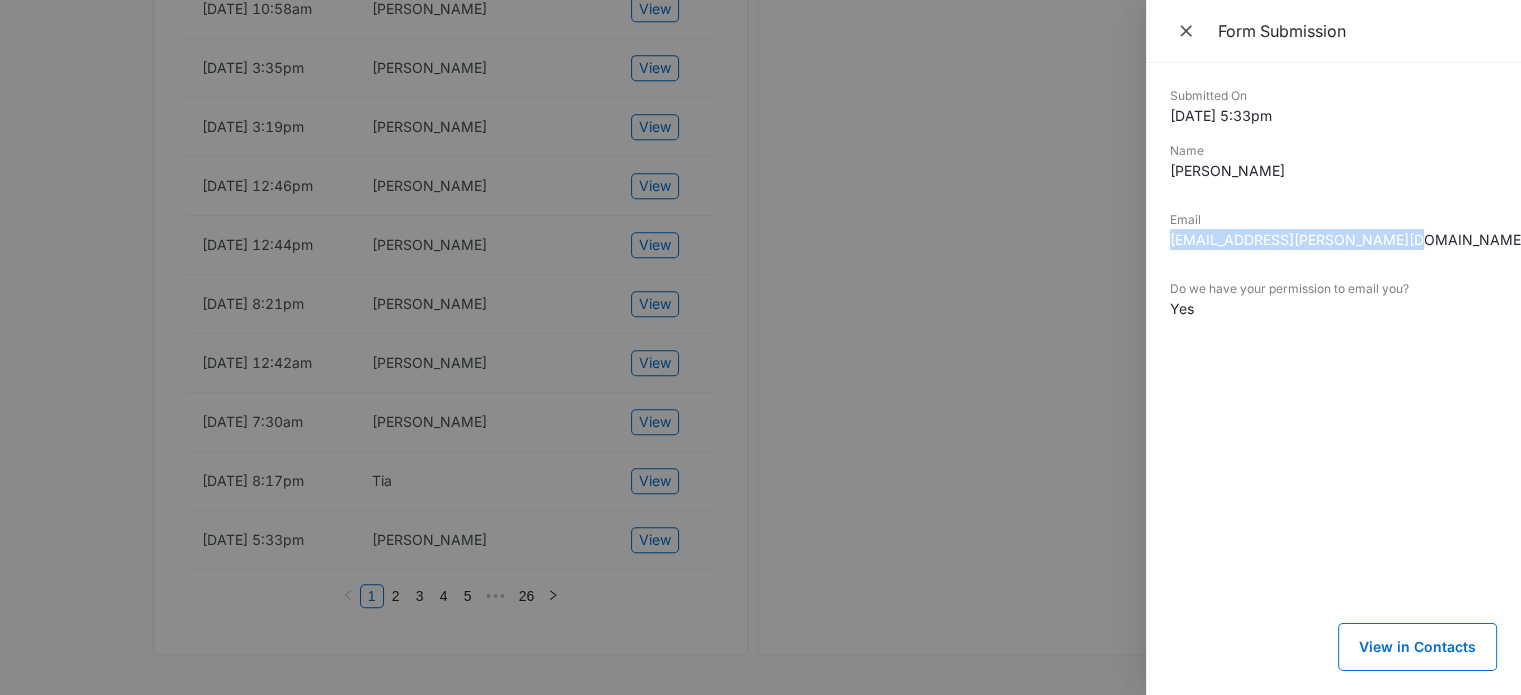 drag, startPoint x: 1400, startPoint y: 231, endPoint x: 1168, endPoint y: 244, distance: 232.36394 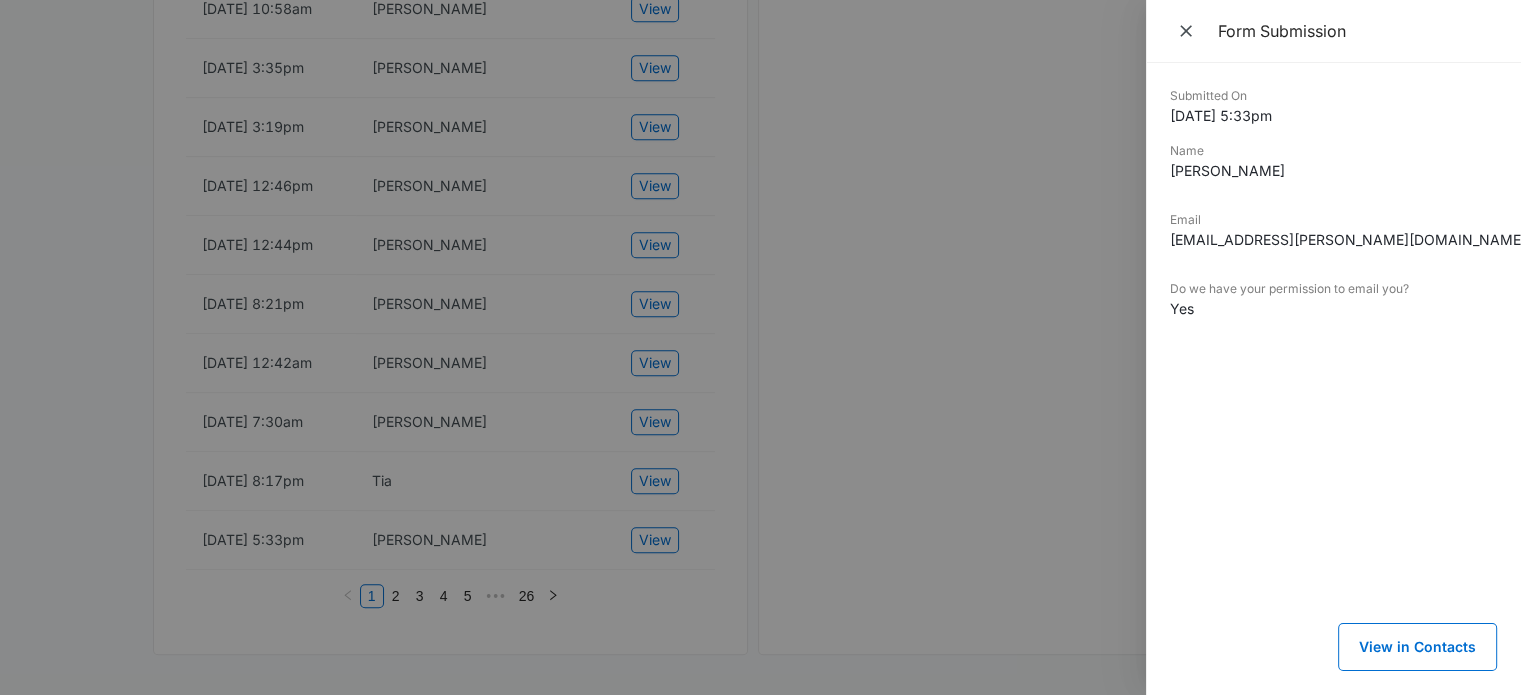 drag, startPoint x: 521, startPoint y: 624, endPoint x: 436, endPoint y: 637, distance: 85.98837 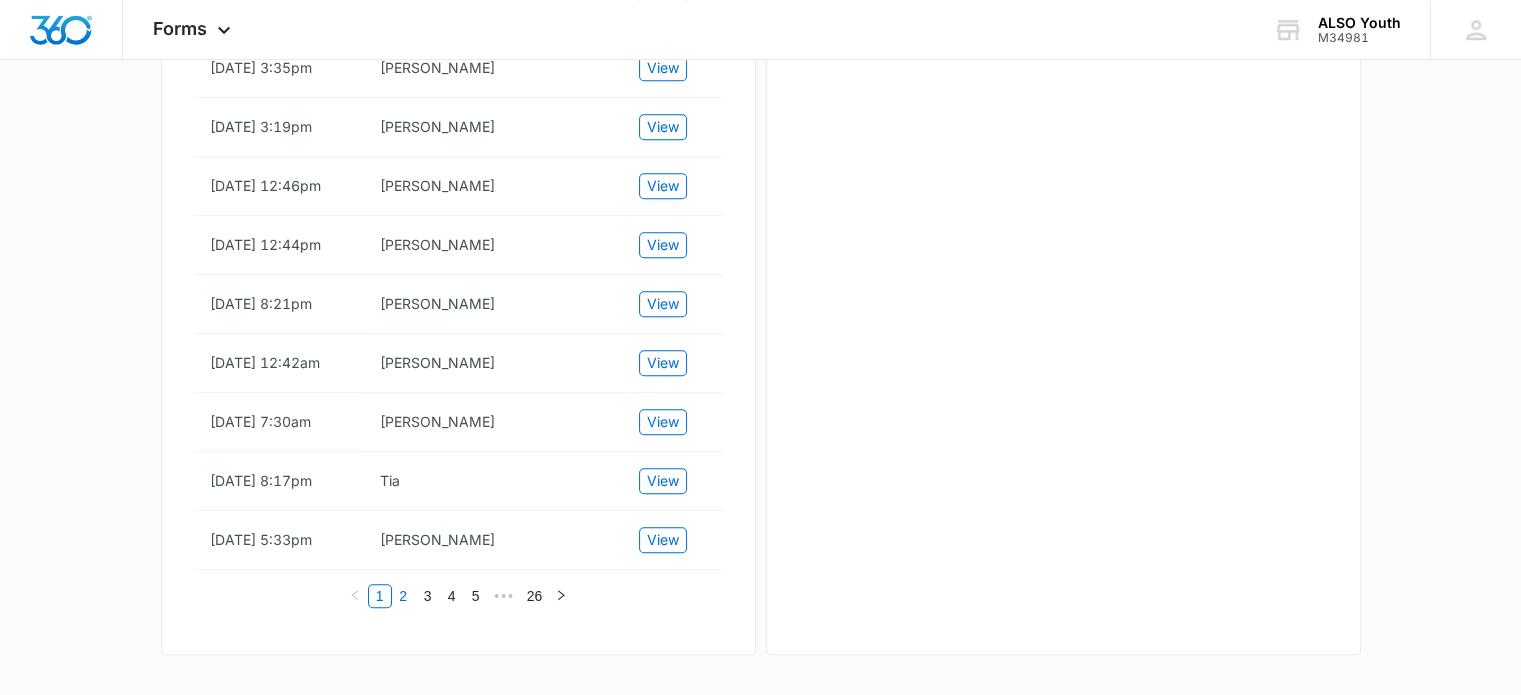 click on "2" at bounding box center [403, 596] 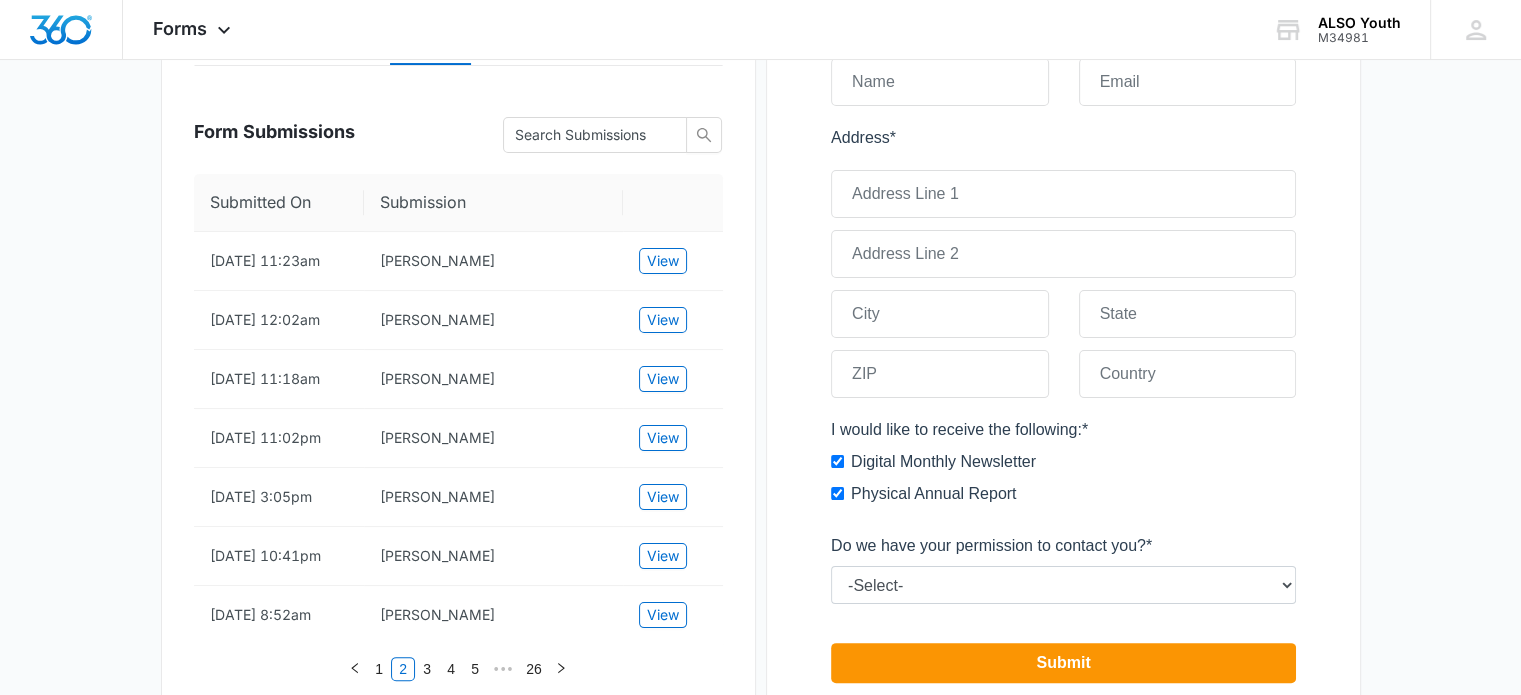 scroll, scrollTop: 294, scrollLeft: 0, axis: vertical 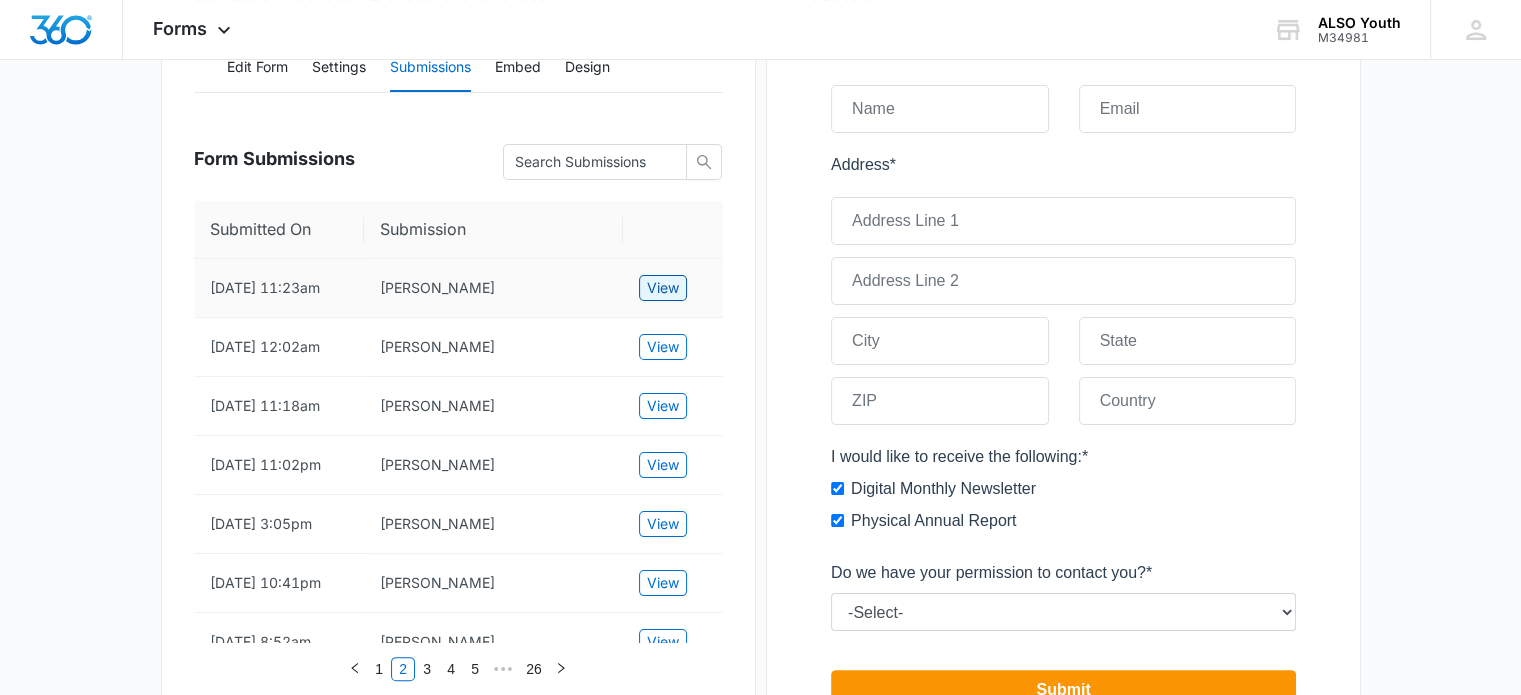 click on "View" at bounding box center (663, 288) 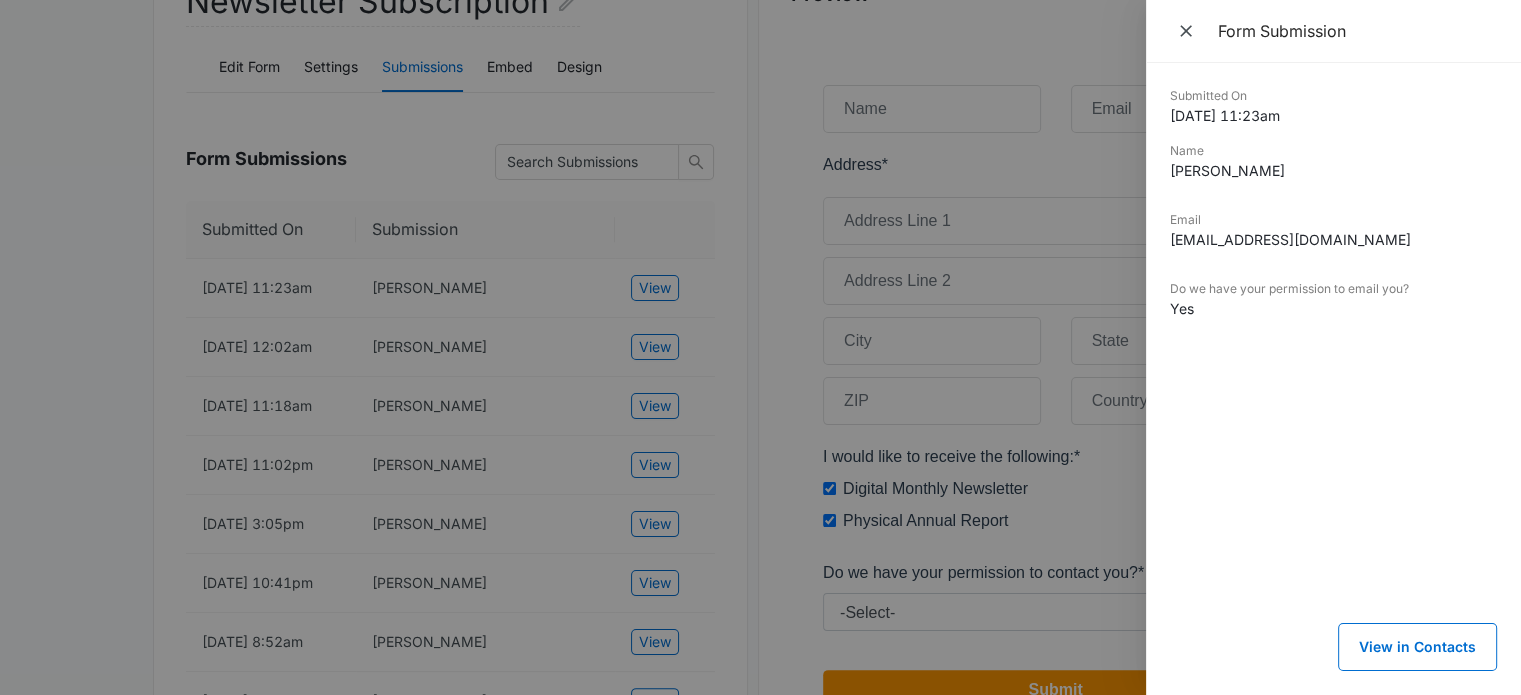 drag, startPoint x: 1310, startPoint y: 175, endPoint x: 1161, endPoint y: 171, distance: 149.05368 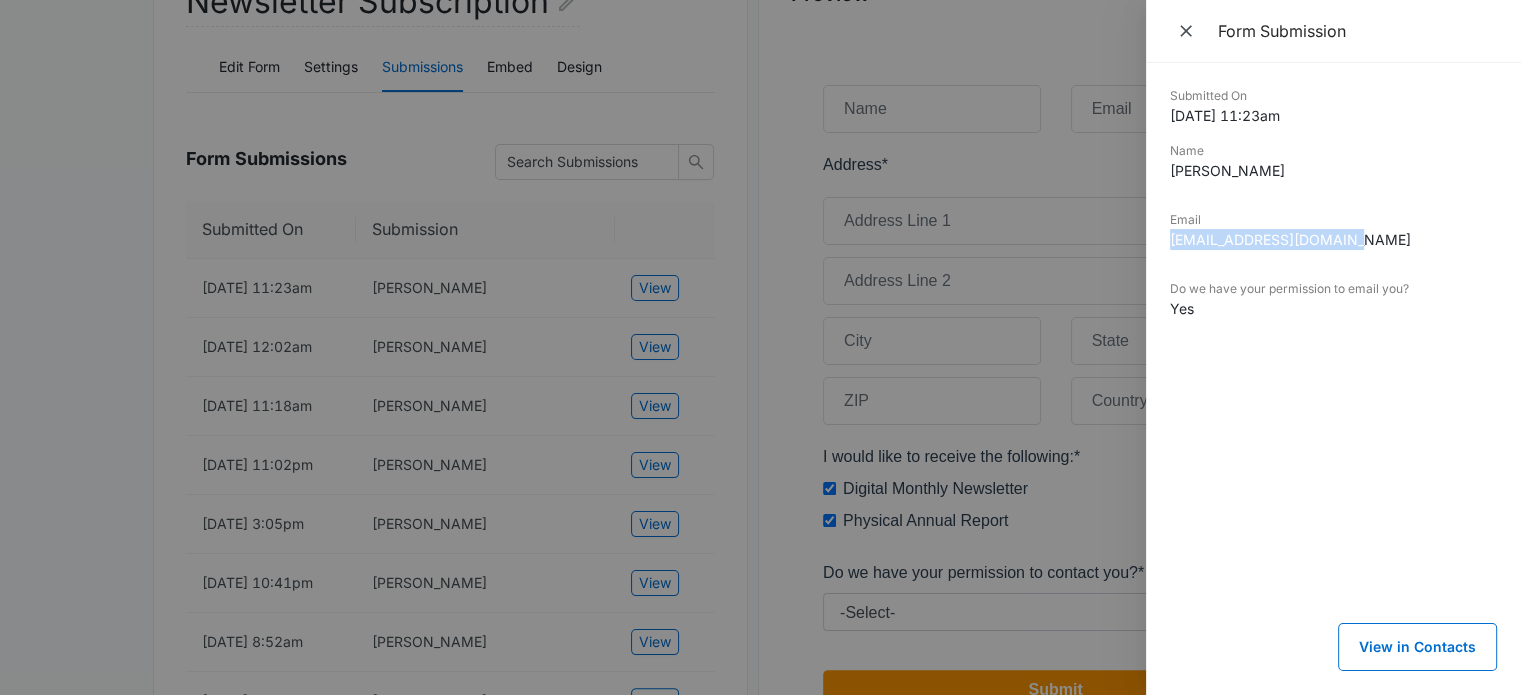 drag, startPoint x: 1355, startPoint y: 243, endPoint x: 1168, endPoint y: 247, distance: 187.04277 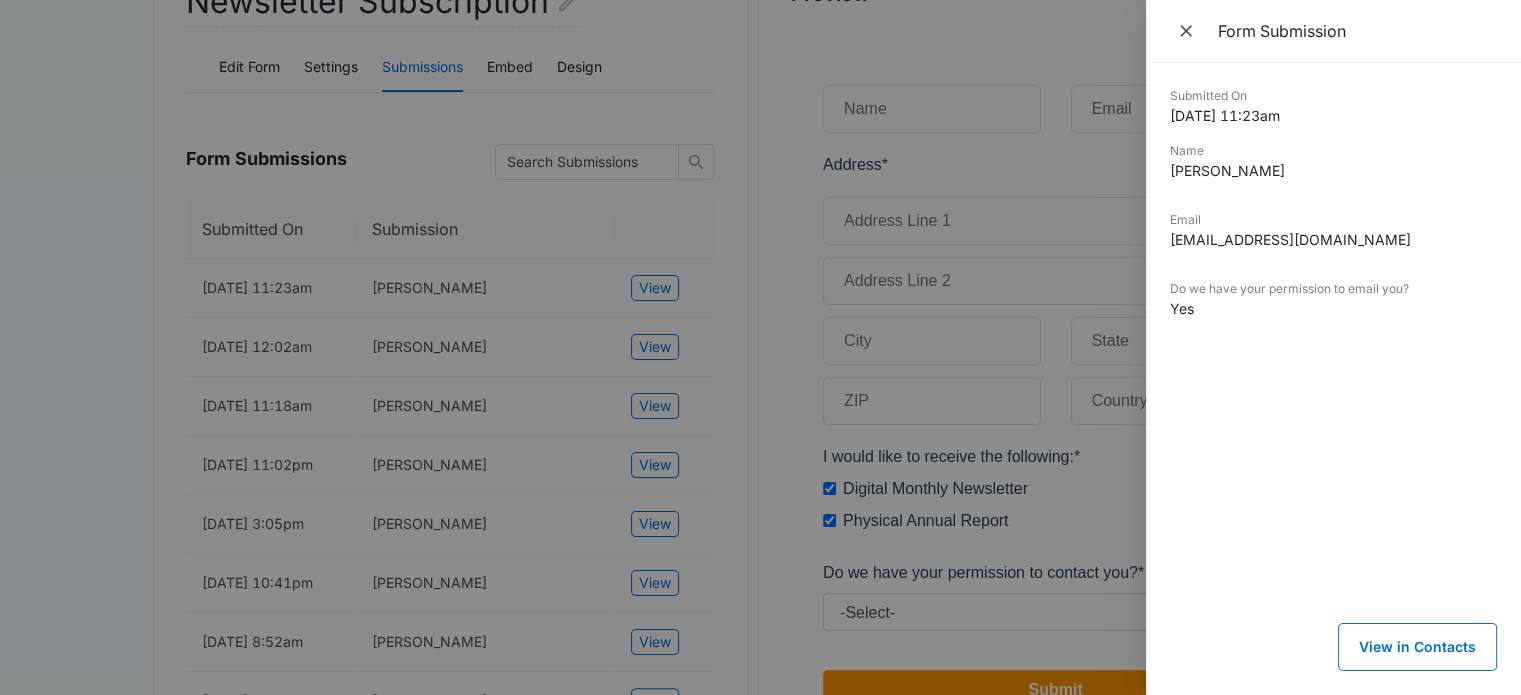 click at bounding box center (760, 347) 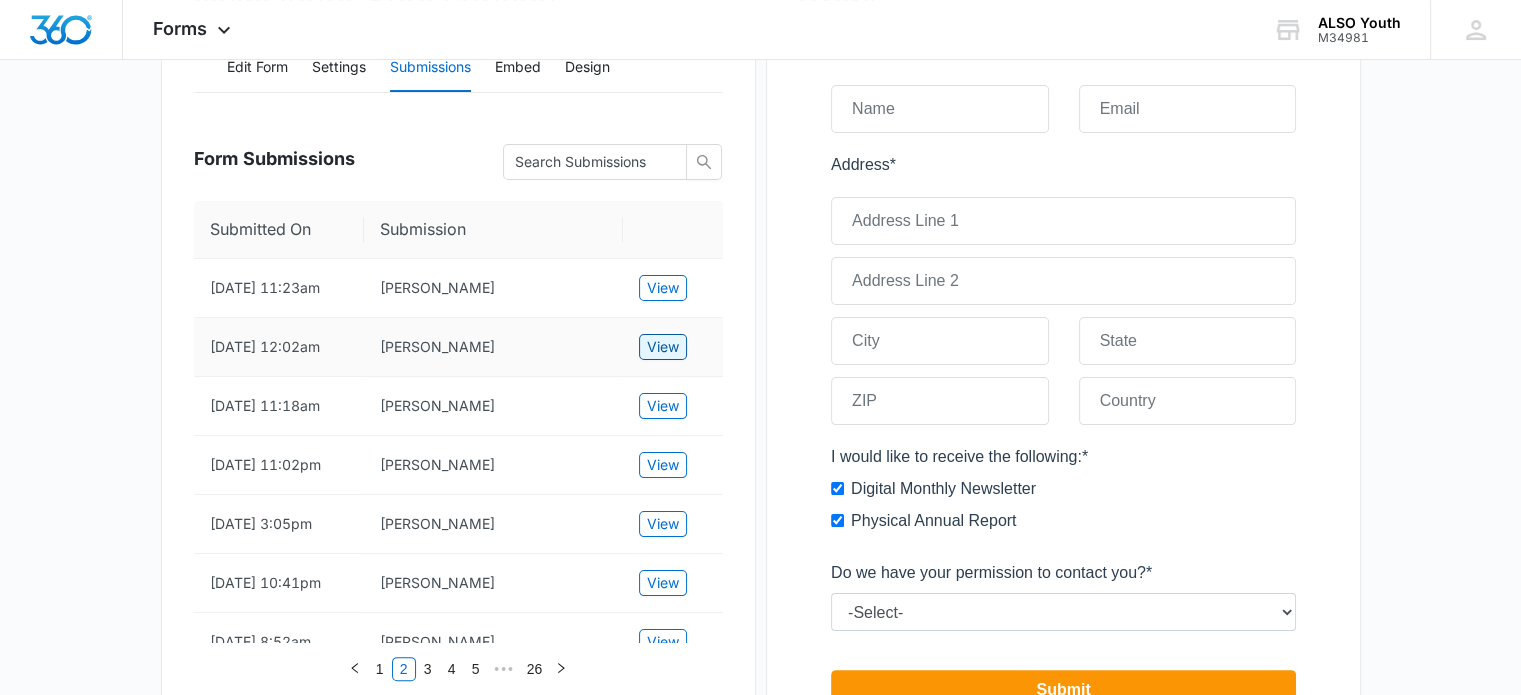 click on "View" at bounding box center [663, 347] 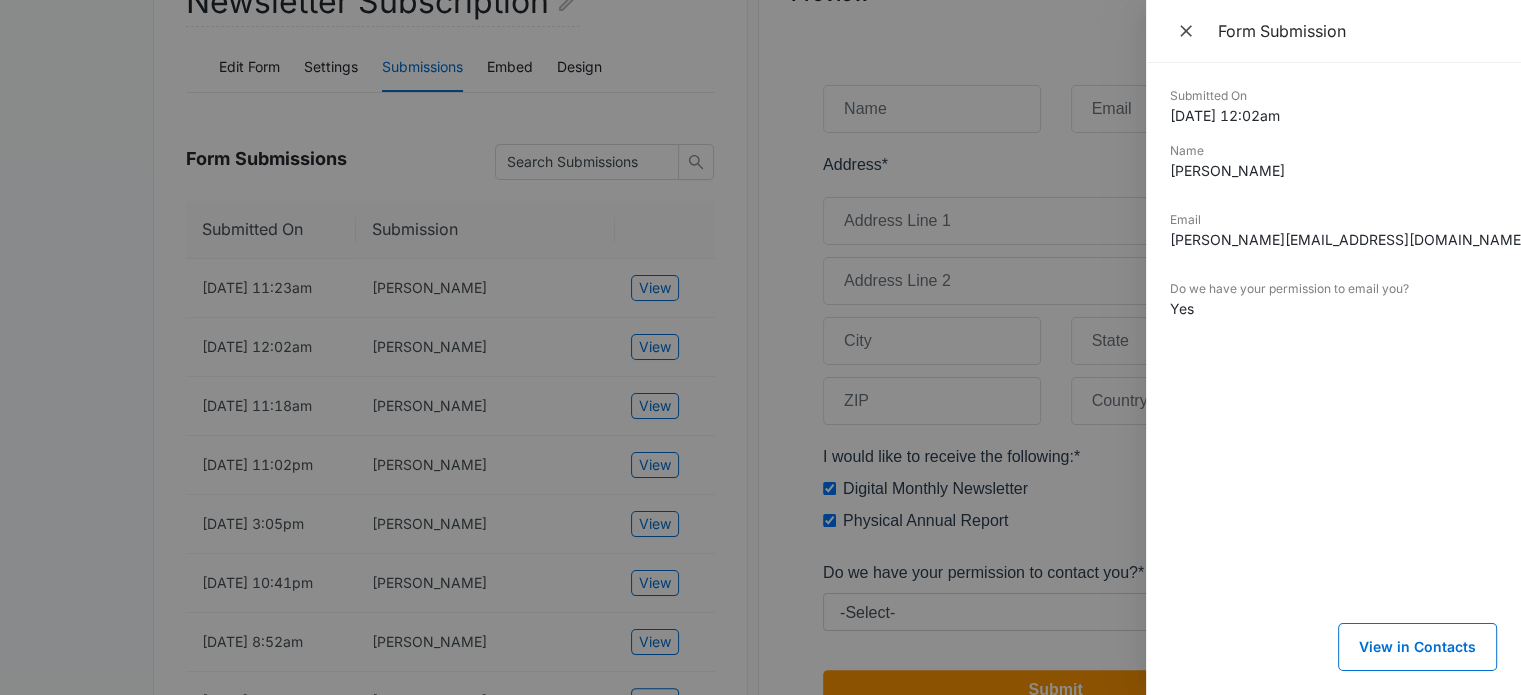 drag, startPoint x: 1309, startPoint y: 168, endPoint x: 1168, endPoint y: 175, distance: 141.17365 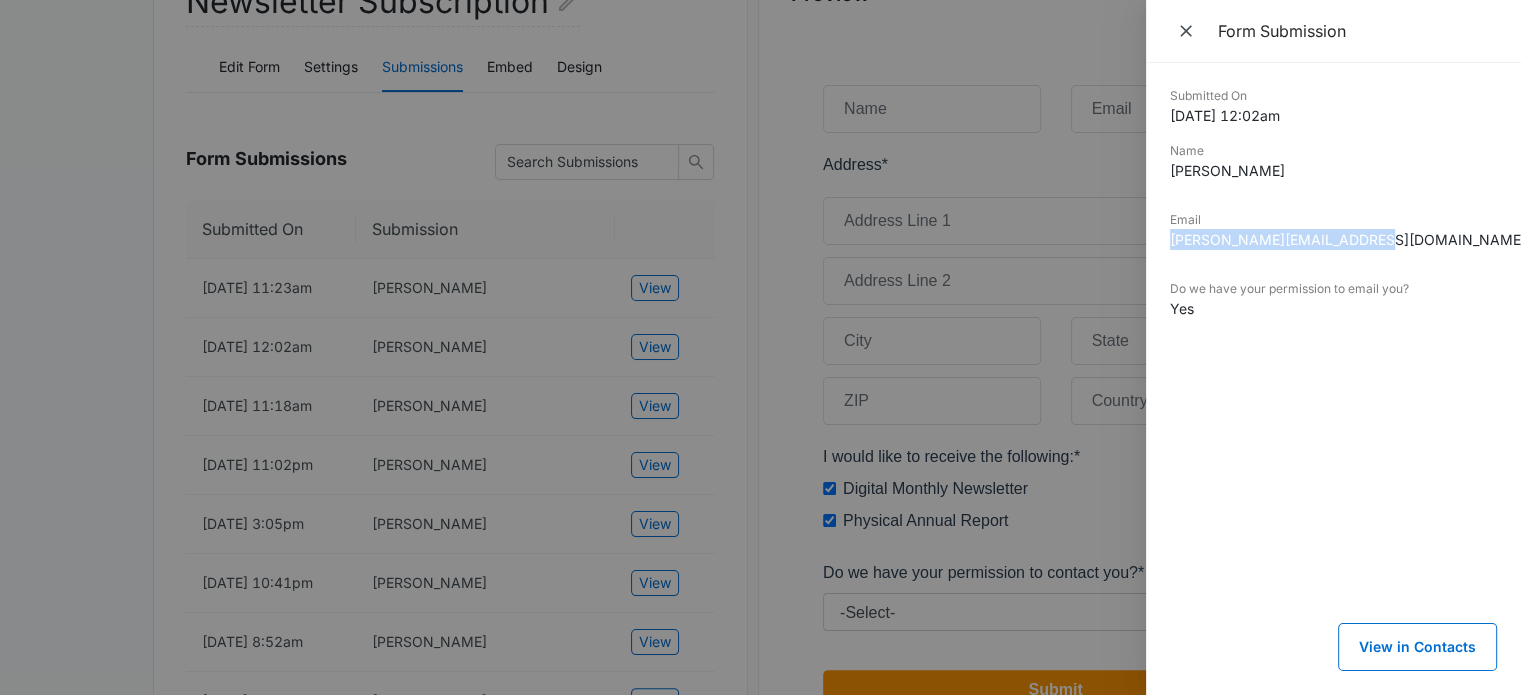 drag, startPoint x: 1393, startPoint y: 243, endPoint x: 1150, endPoint y: 250, distance: 243.1008 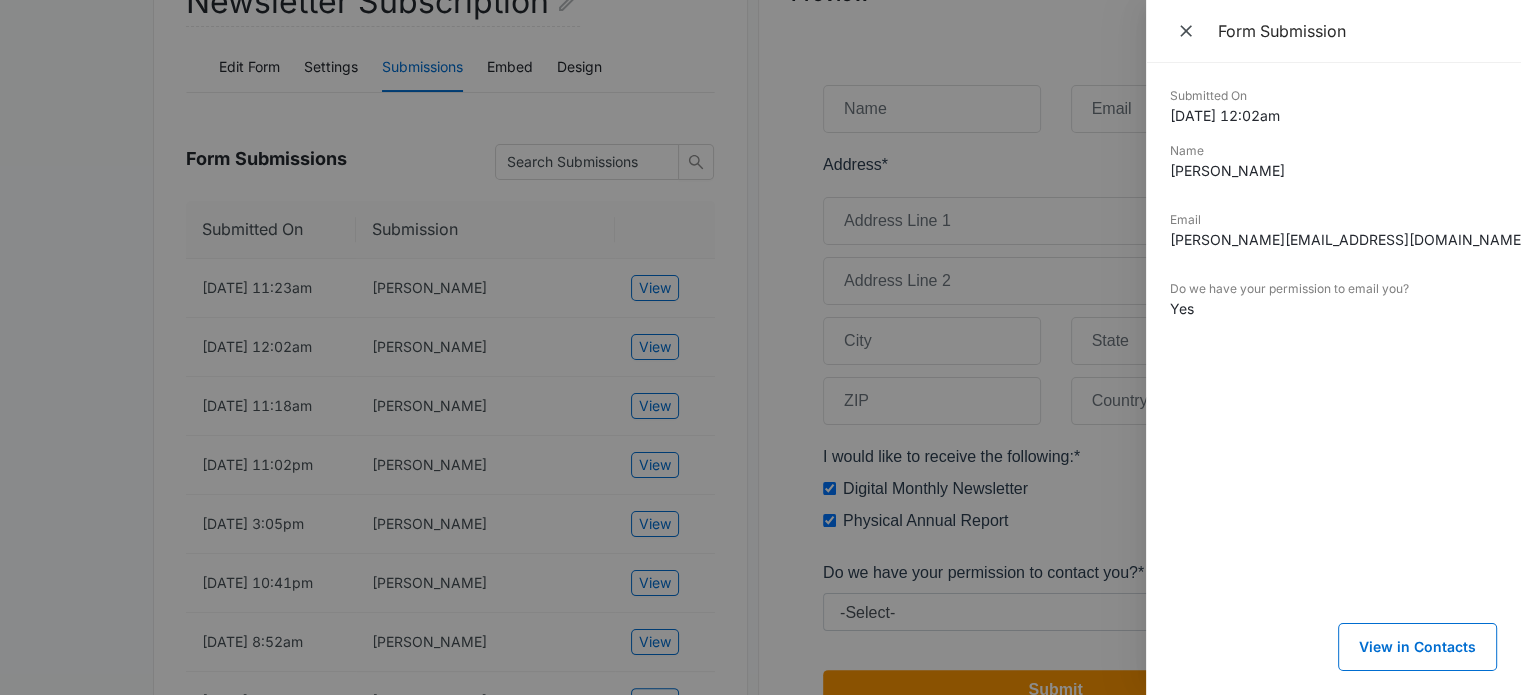click at bounding box center (760, 347) 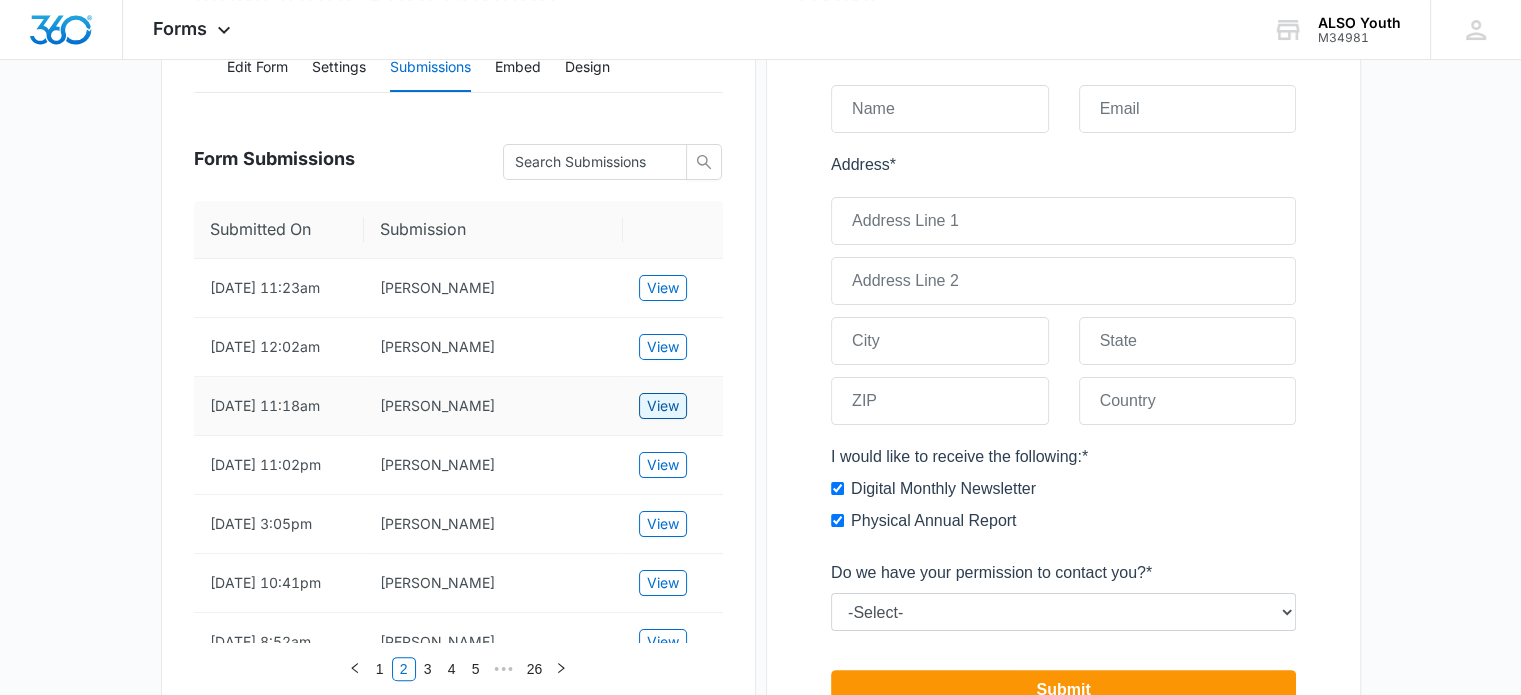 click on "View" at bounding box center [663, 406] 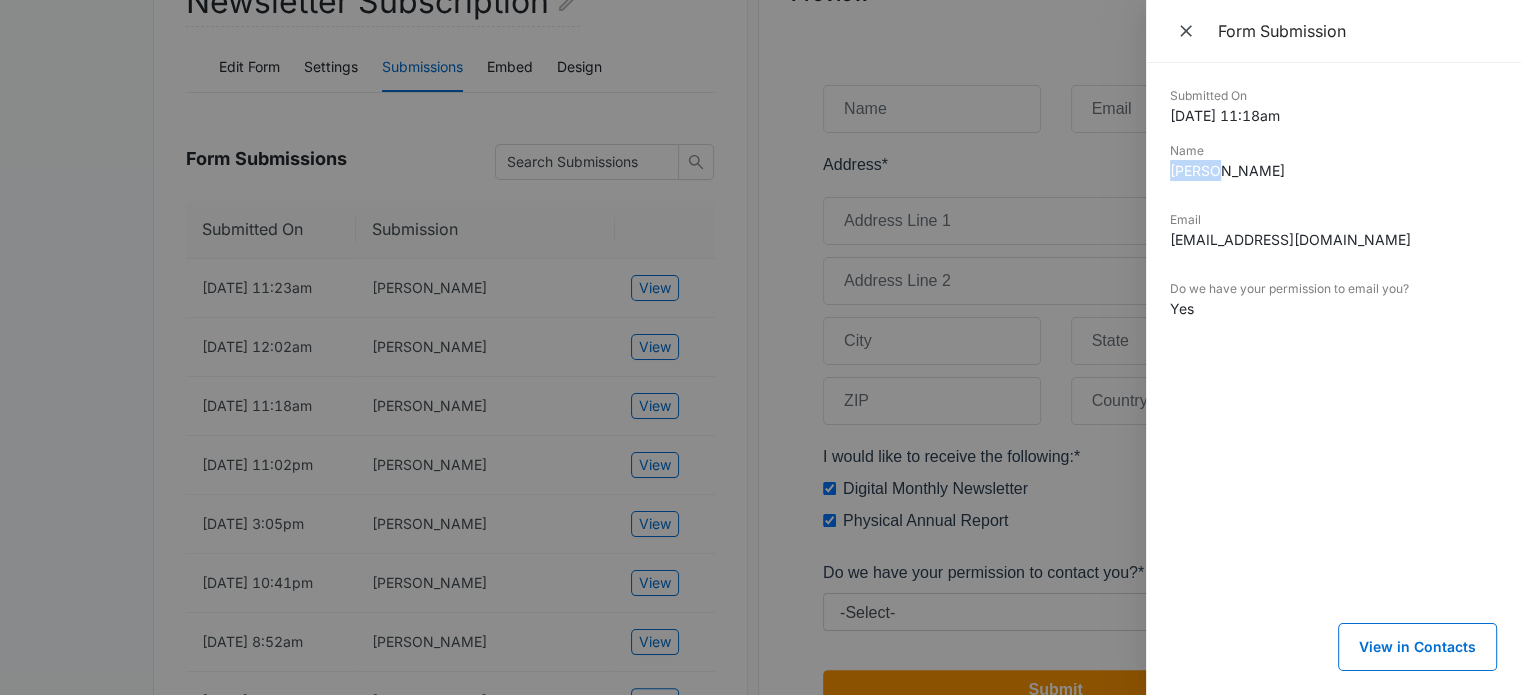 drag, startPoint x: 1247, startPoint y: 183, endPoint x: 1167, endPoint y: 175, distance: 80.399 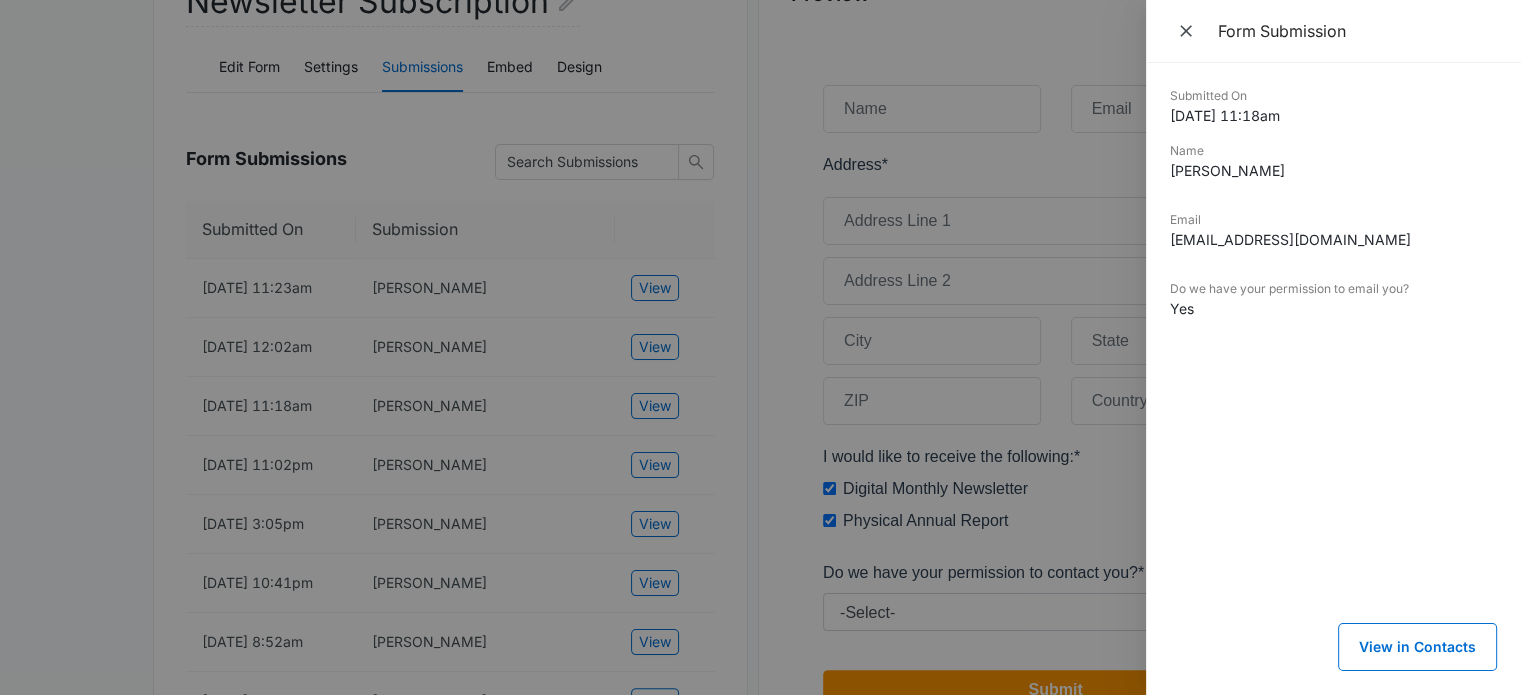 click on "tsray@ncf.edu" at bounding box center [1333, 239] 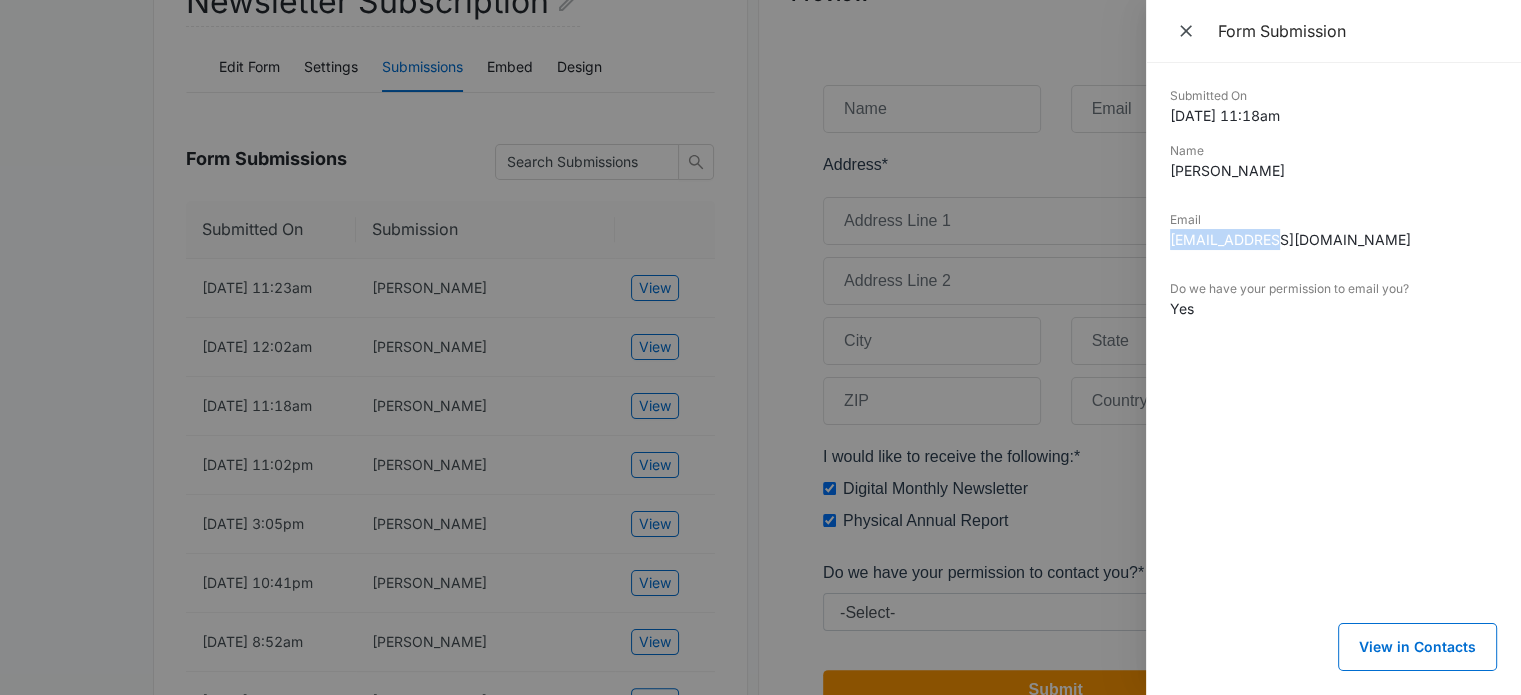 drag, startPoint x: 1283, startPoint y: 241, endPoint x: 1157, endPoint y: 242, distance: 126.00397 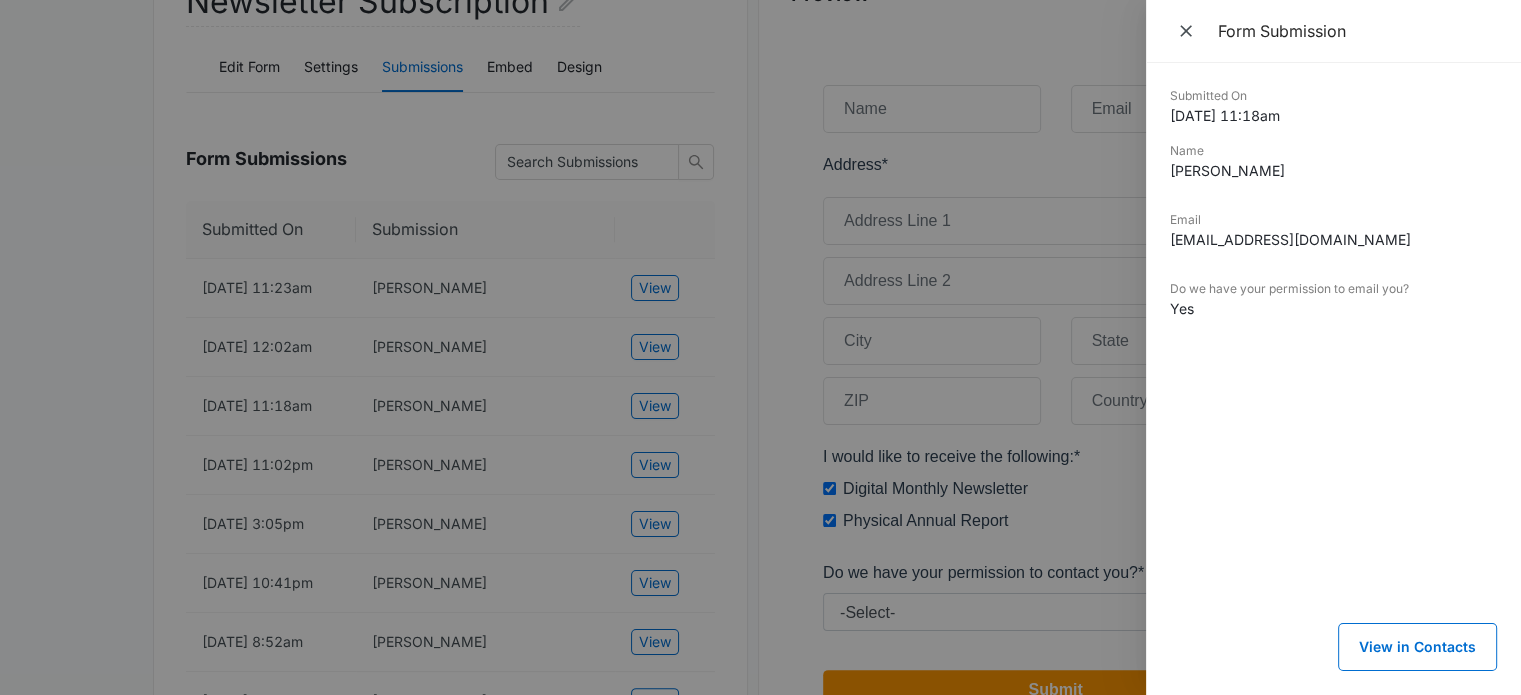 click at bounding box center (760, 347) 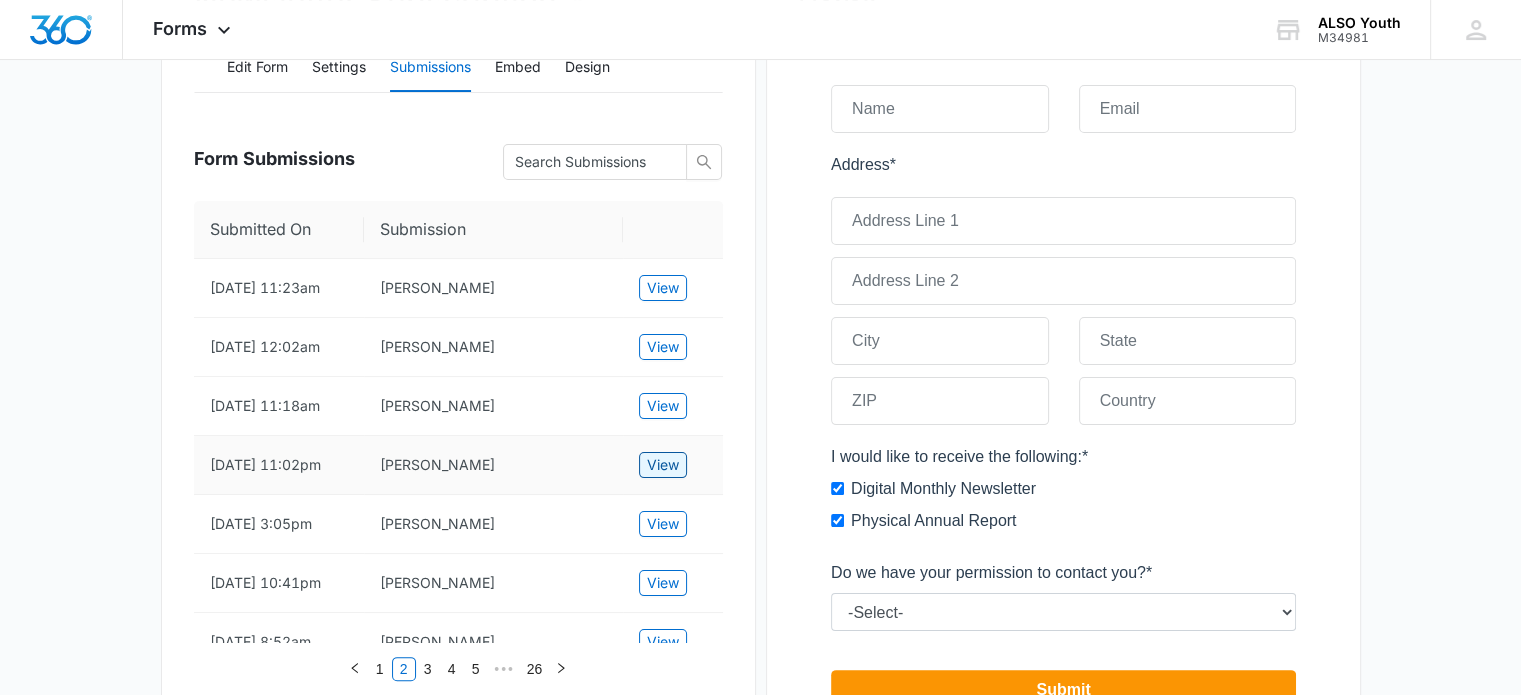 click on "View" at bounding box center (663, 465) 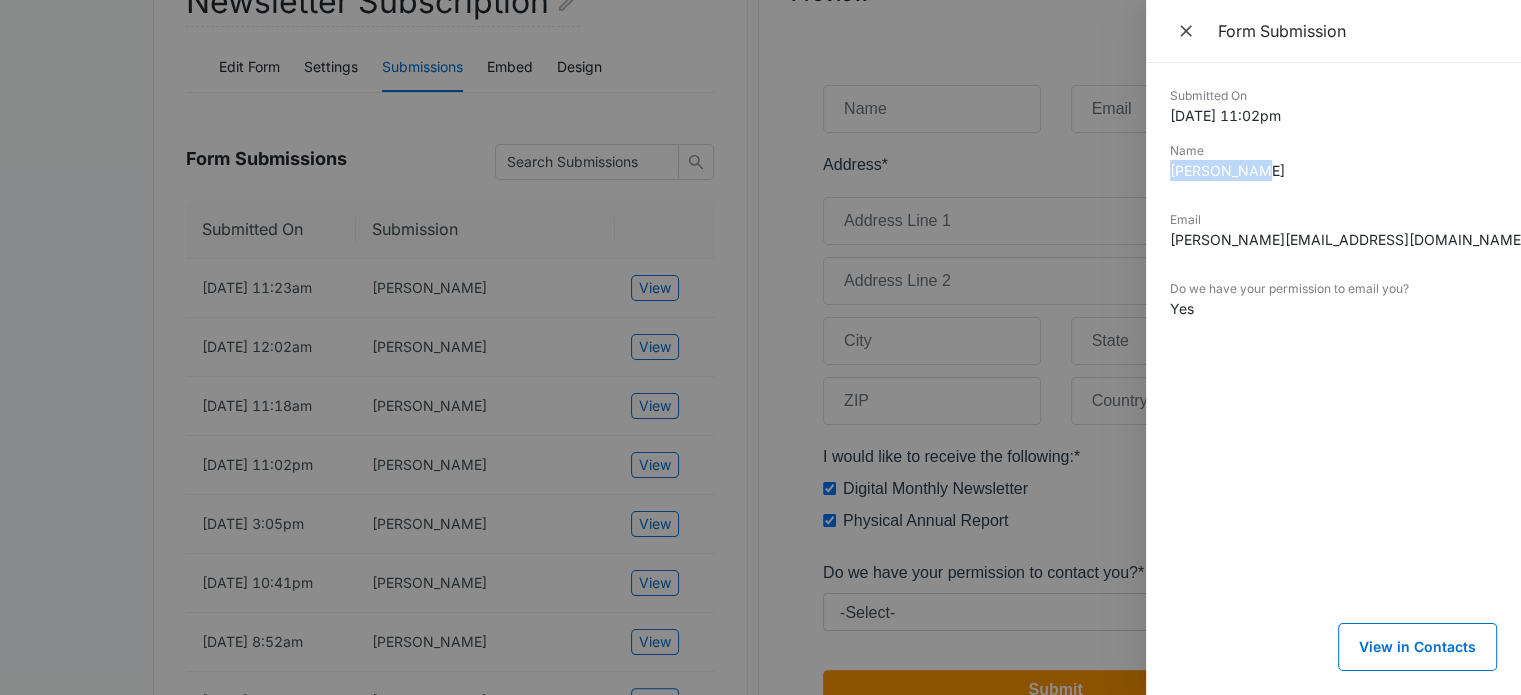 drag, startPoint x: 1288, startPoint y: 183, endPoint x: 1162, endPoint y: 171, distance: 126.57014 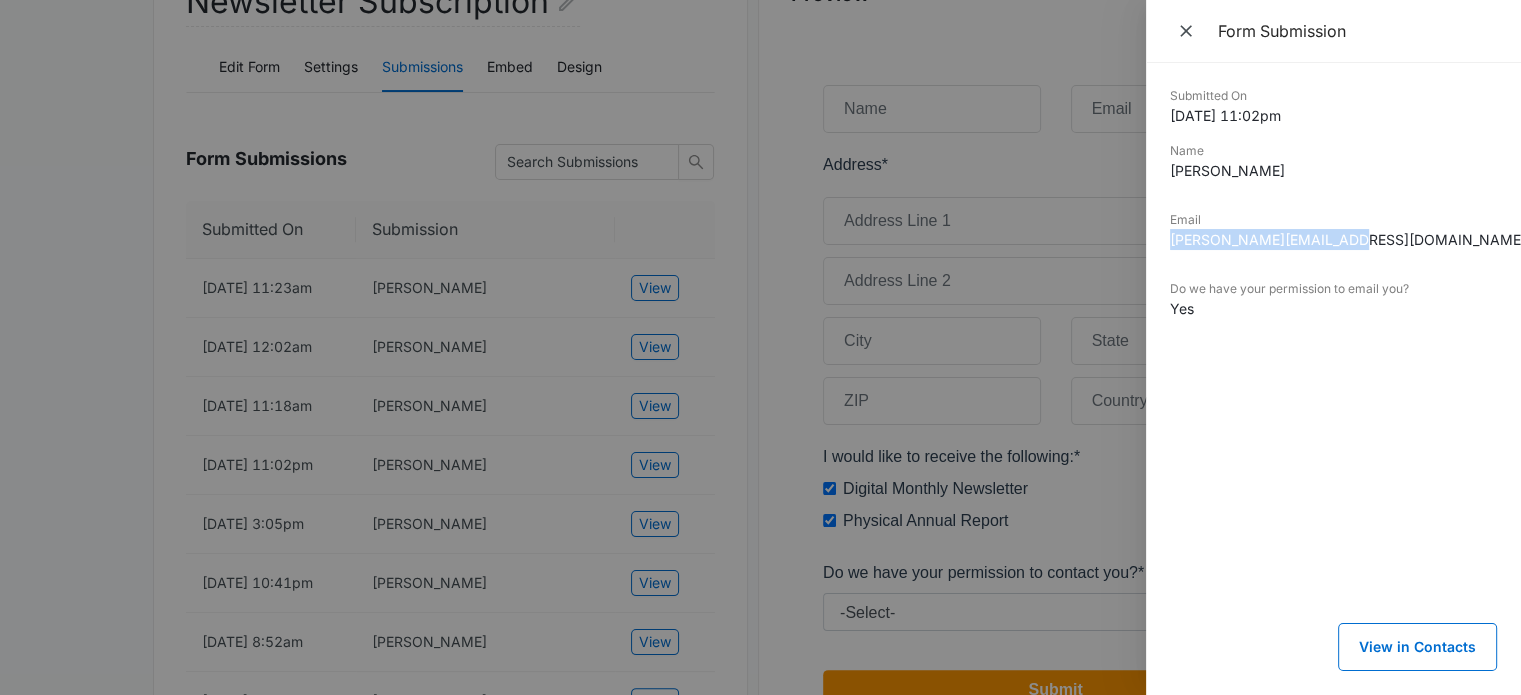 drag, startPoint x: 1357, startPoint y: 243, endPoint x: 1172, endPoint y: 247, distance: 185.04324 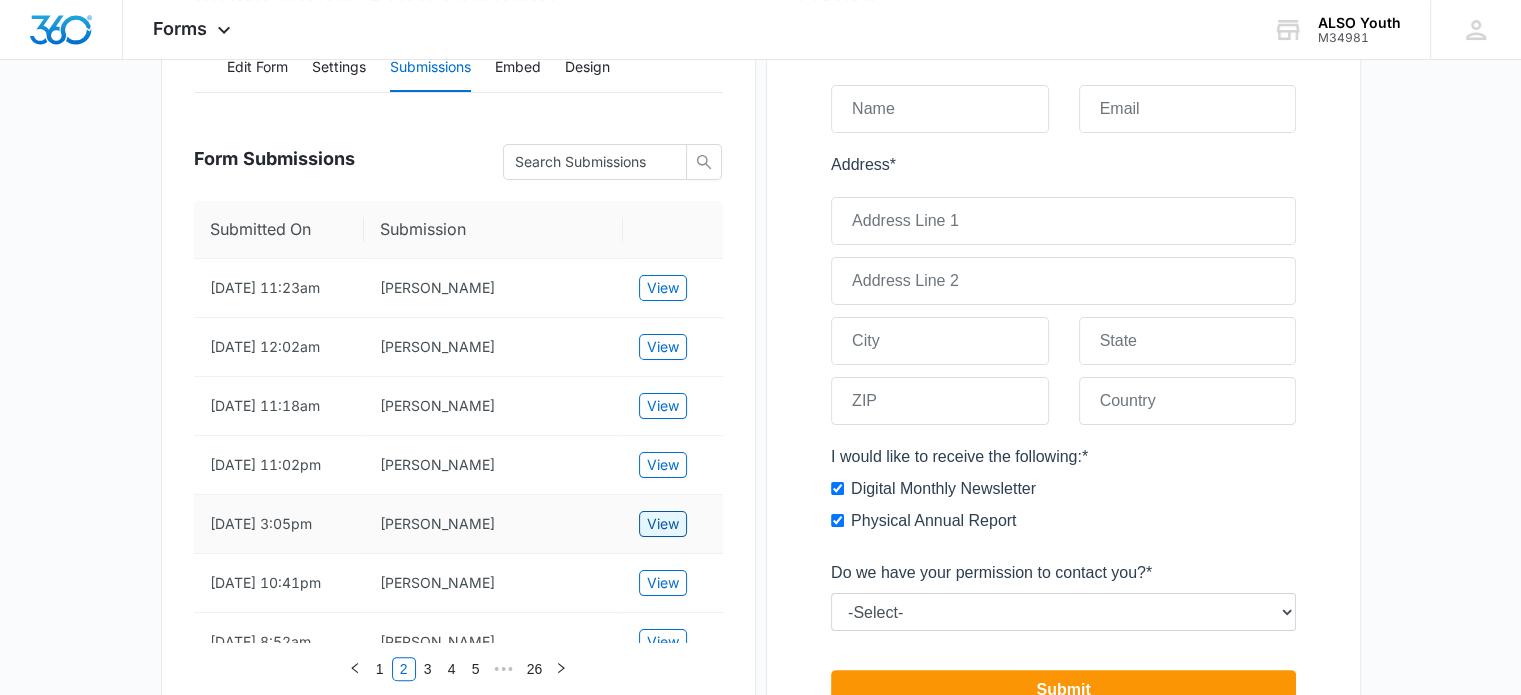 click on "View" at bounding box center (663, 524) 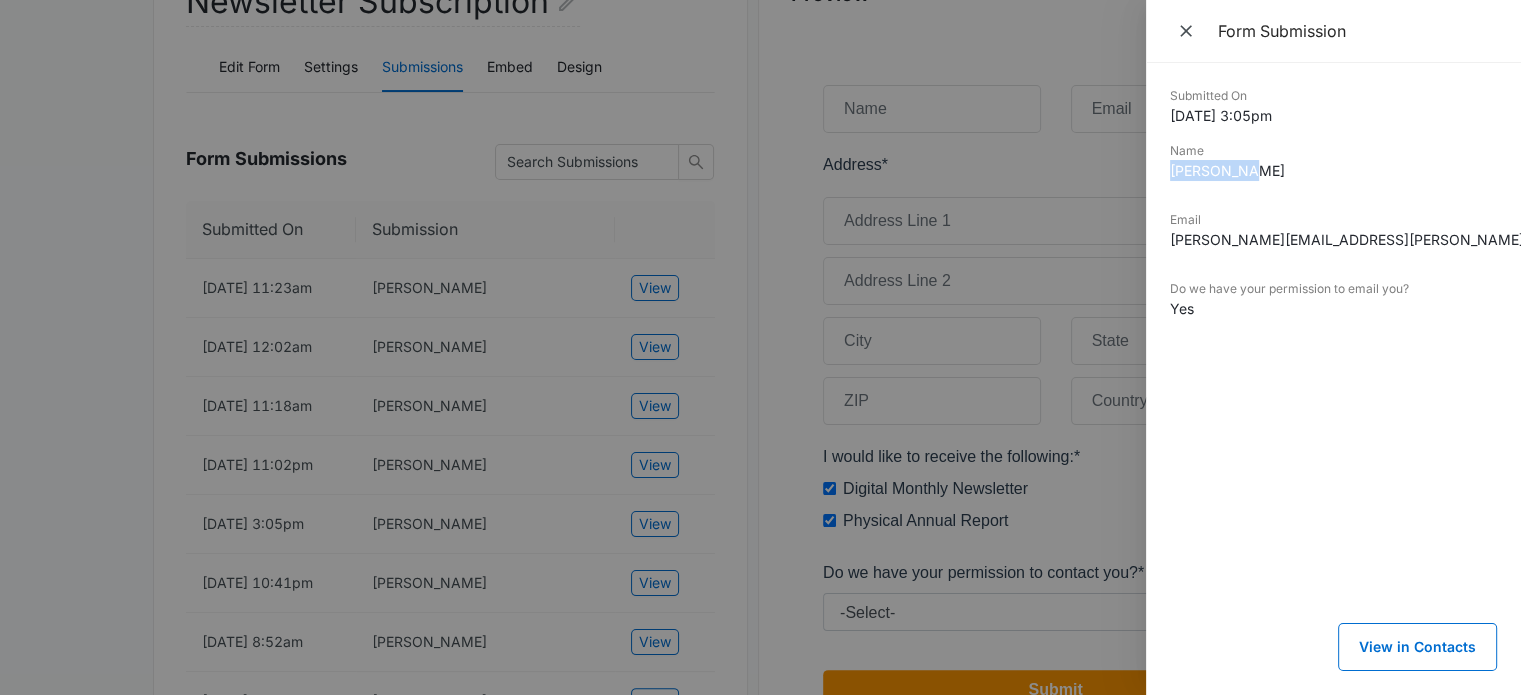 drag, startPoint x: 1256, startPoint y: 178, endPoint x: 1167, endPoint y: 176, distance: 89.02247 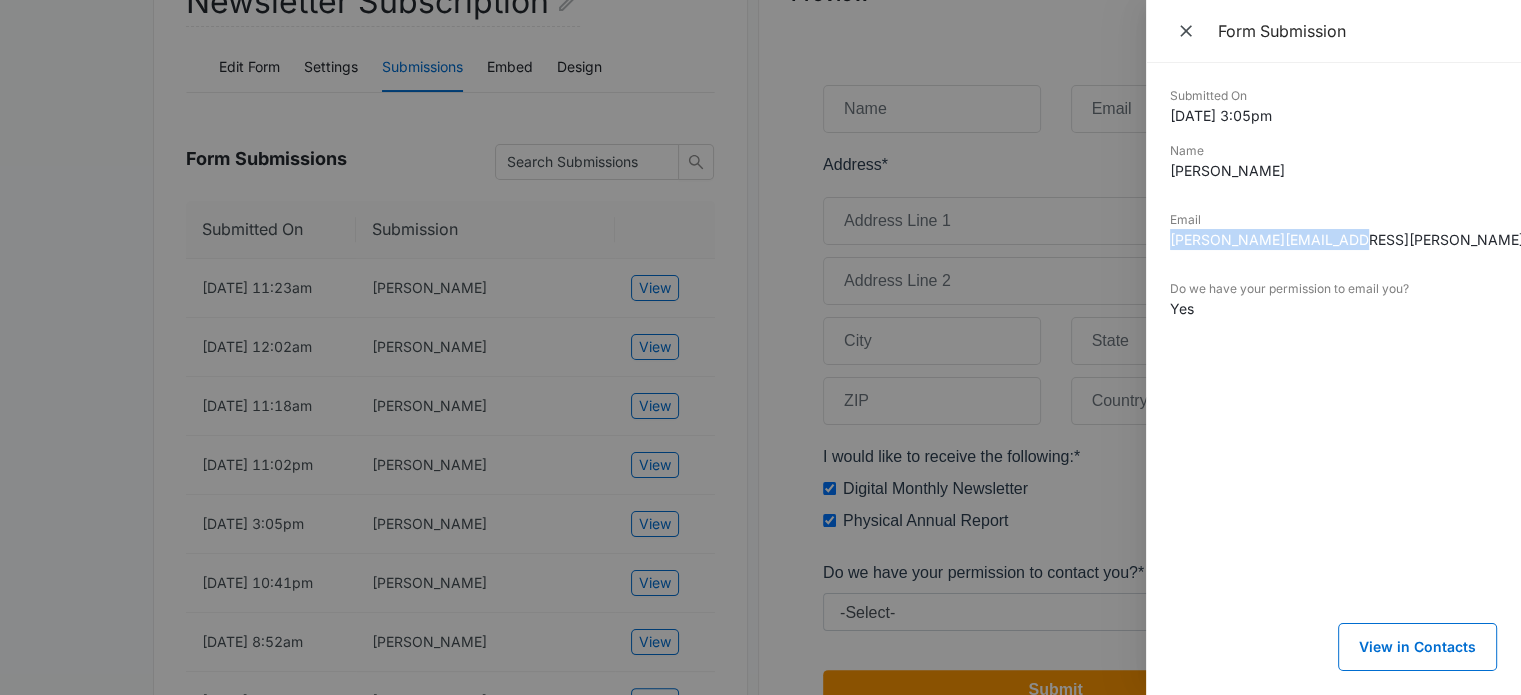 drag, startPoint x: 1342, startPoint y: 239, endPoint x: 1159, endPoint y: 249, distance: 183.27303 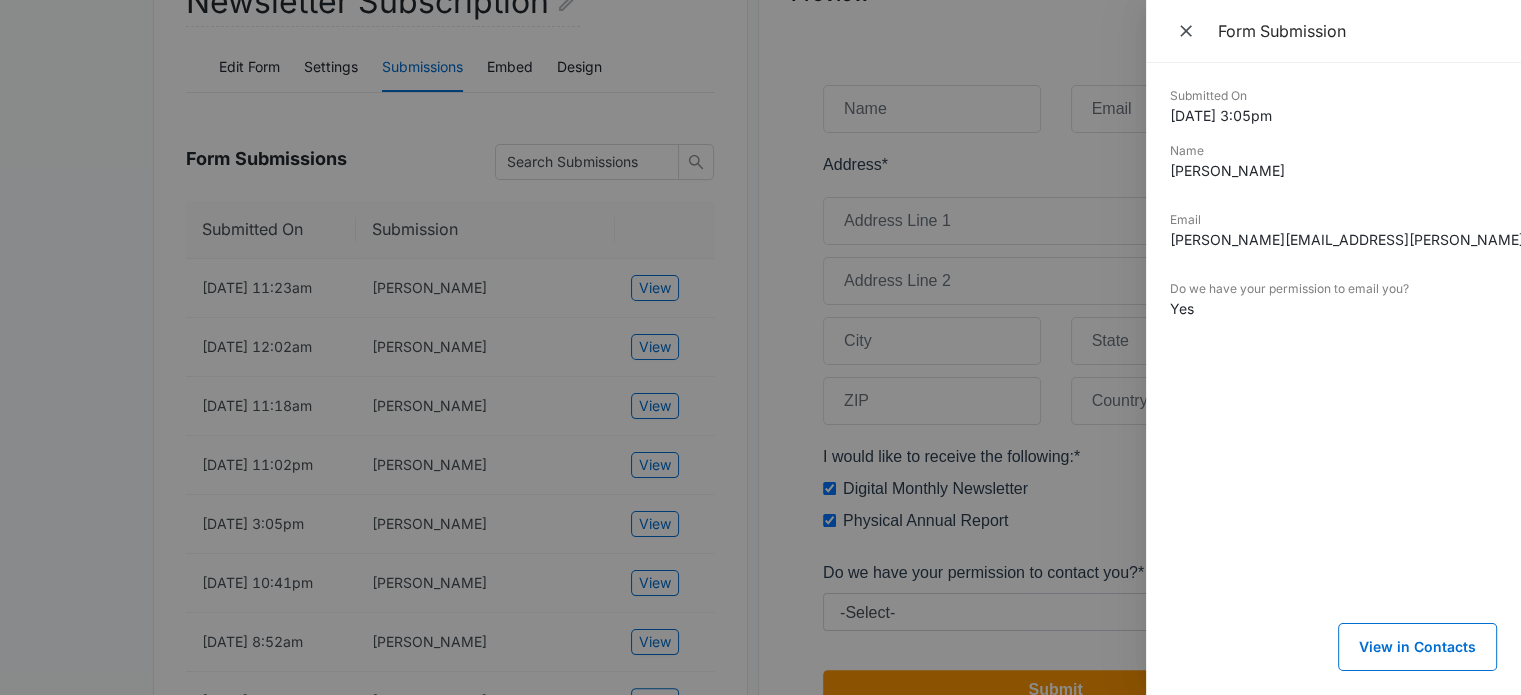 drag, startPoint x: 584, startPoint y: 591, endPoint x: 645, endPoint y: 607, distance: 63.06346 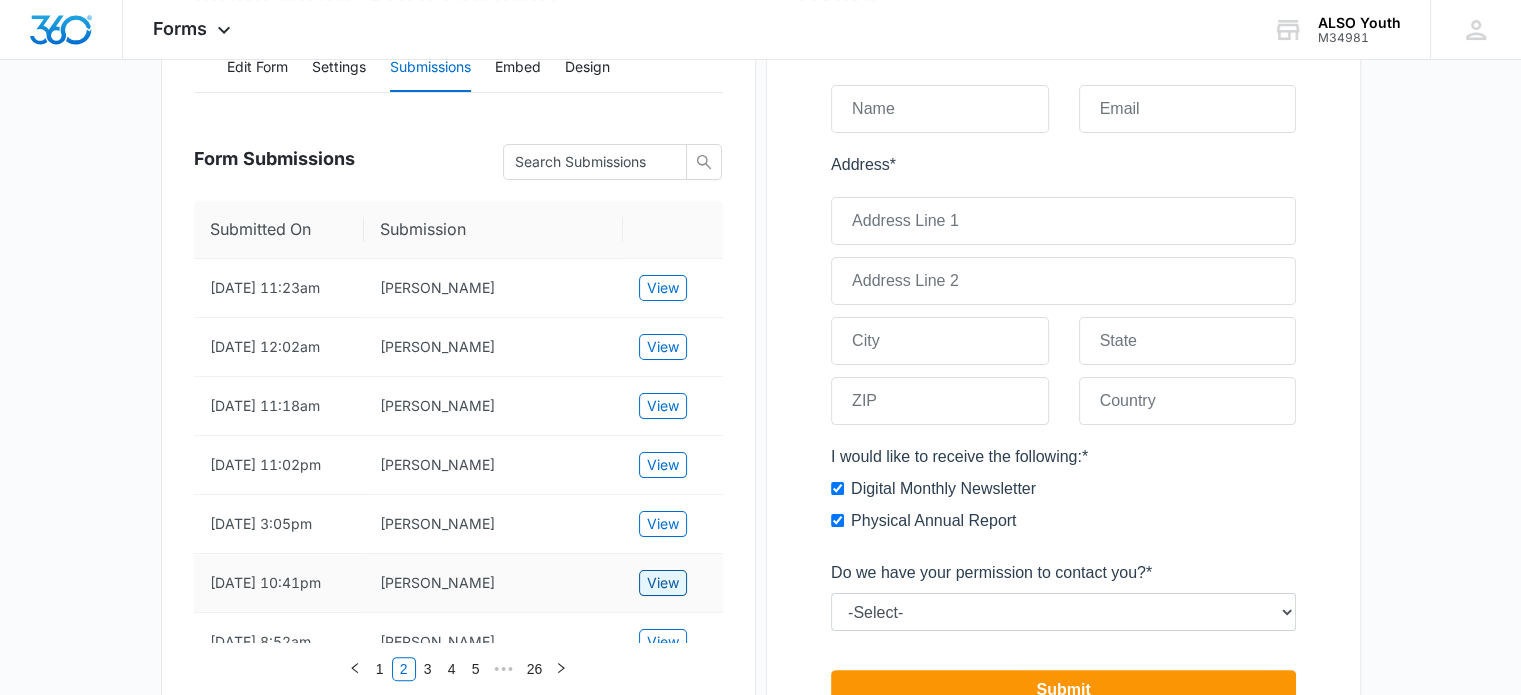 click on "View" at bounding box center (663, 583) 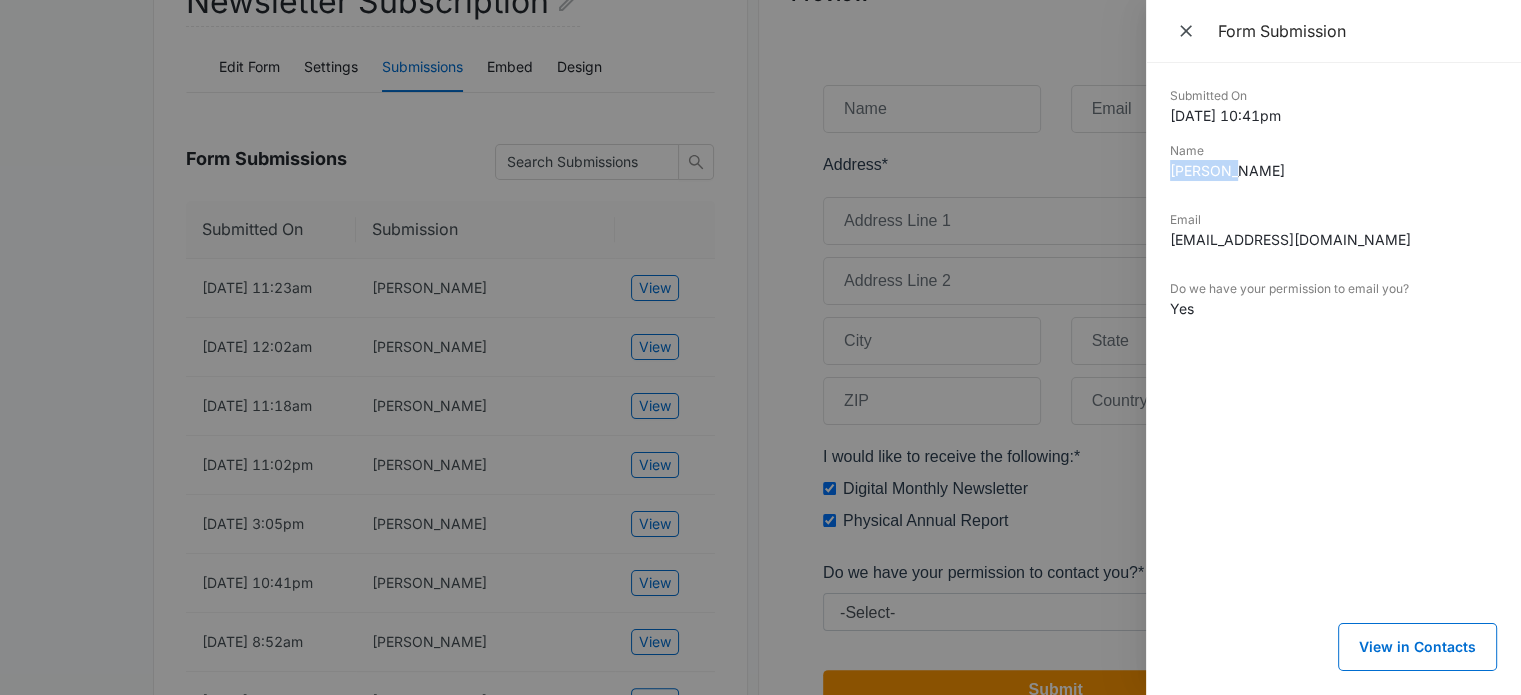 drag, startPoint x: 1236, startPoint y: 171, endPoint x: 1175, endPoint y: 170, distance: 61.008198 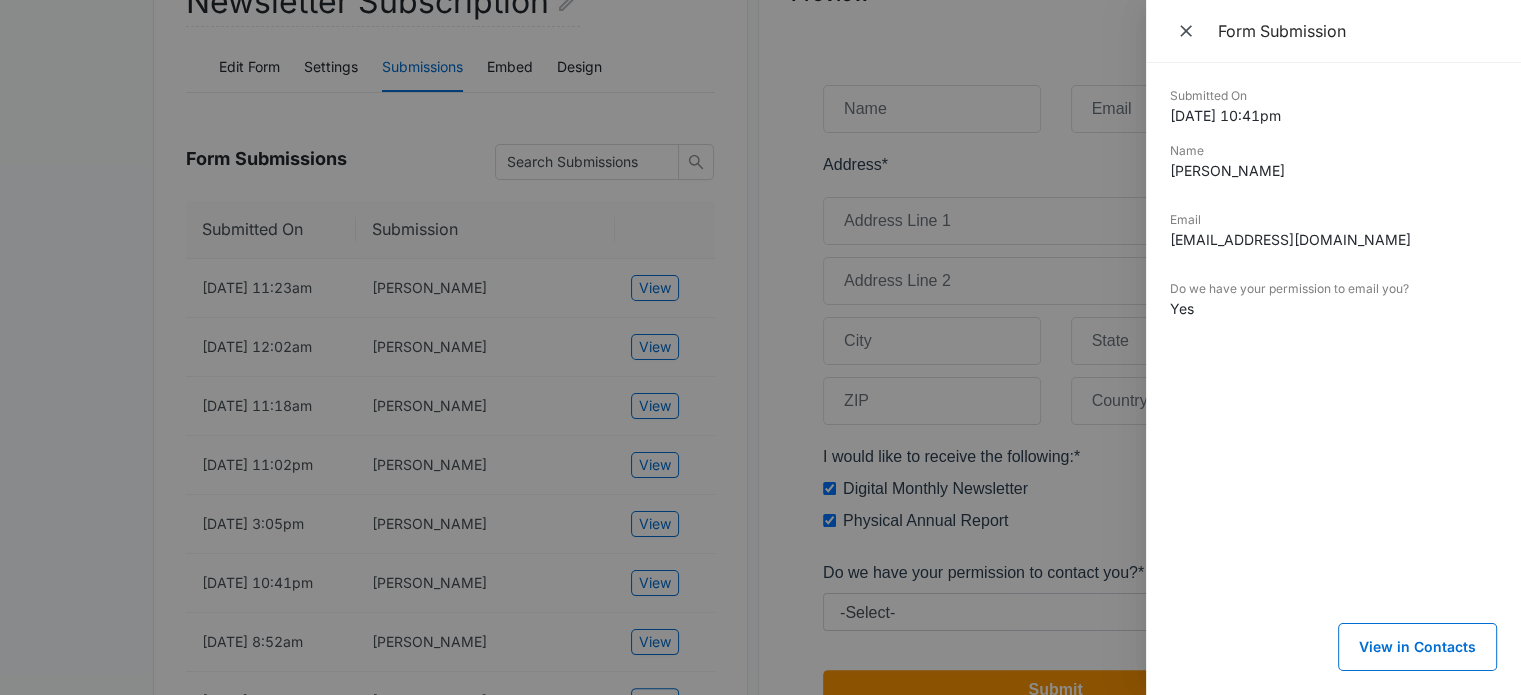 click on "mcadose@hotmail.com" at bounding box center (1333, 239) 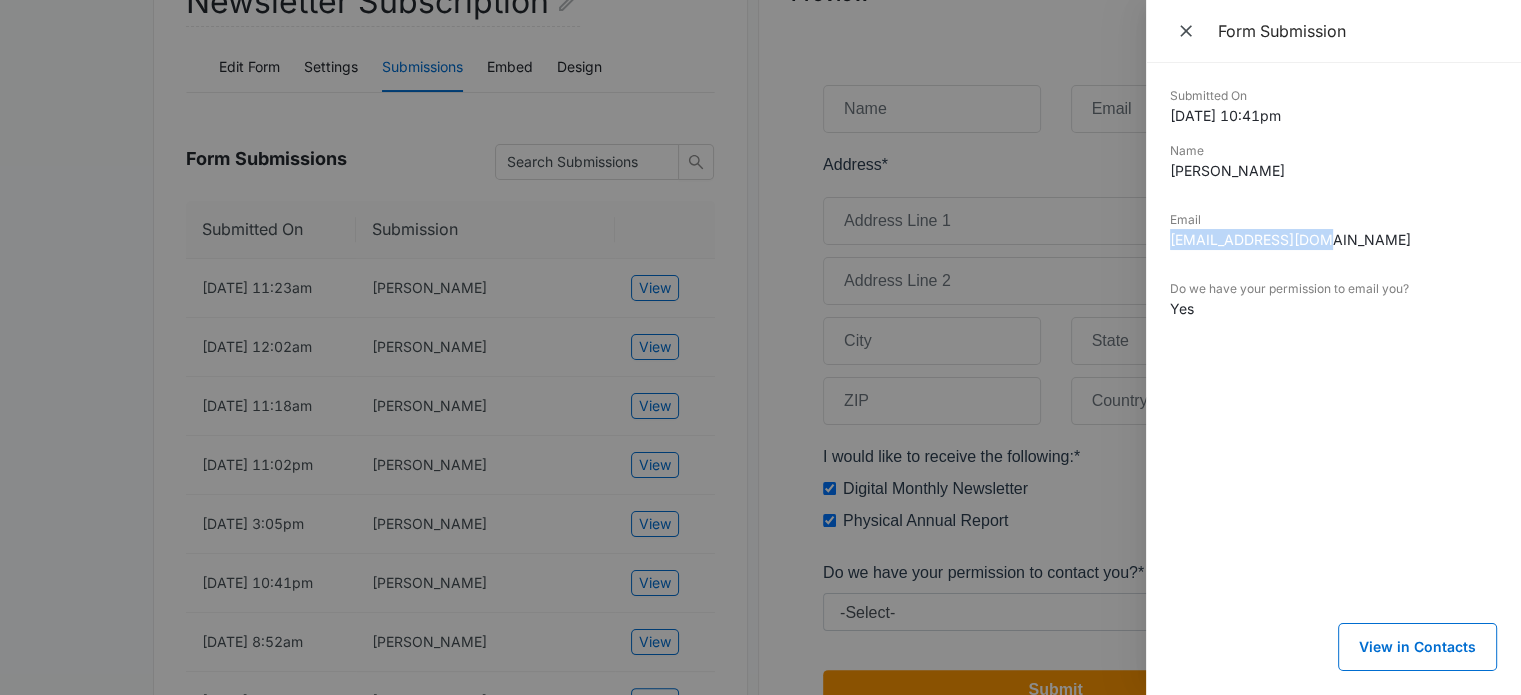 drag, startPoint x: 1348, startPoint y: 242, endPoint x: 1164, endPoint y: 246, distance: 184.04347 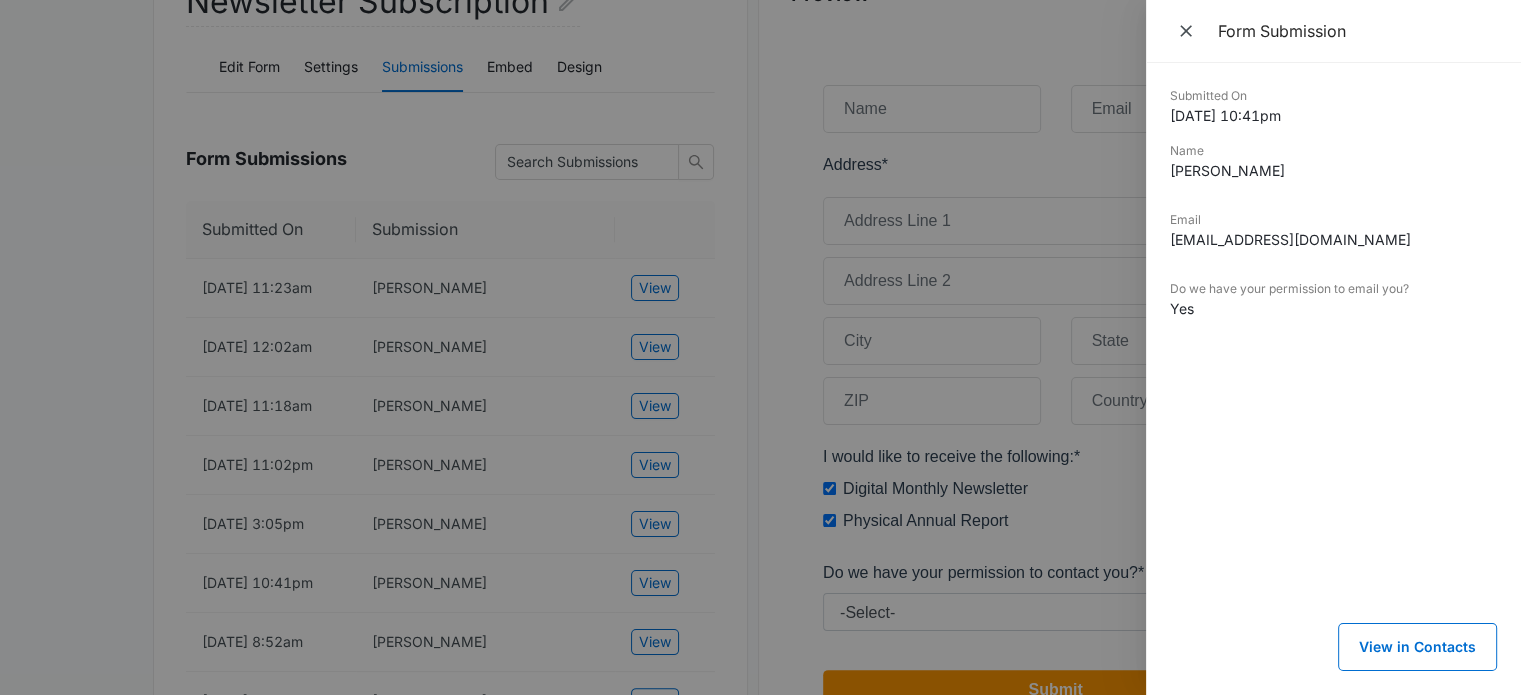 click at bounding box center (760, 347) 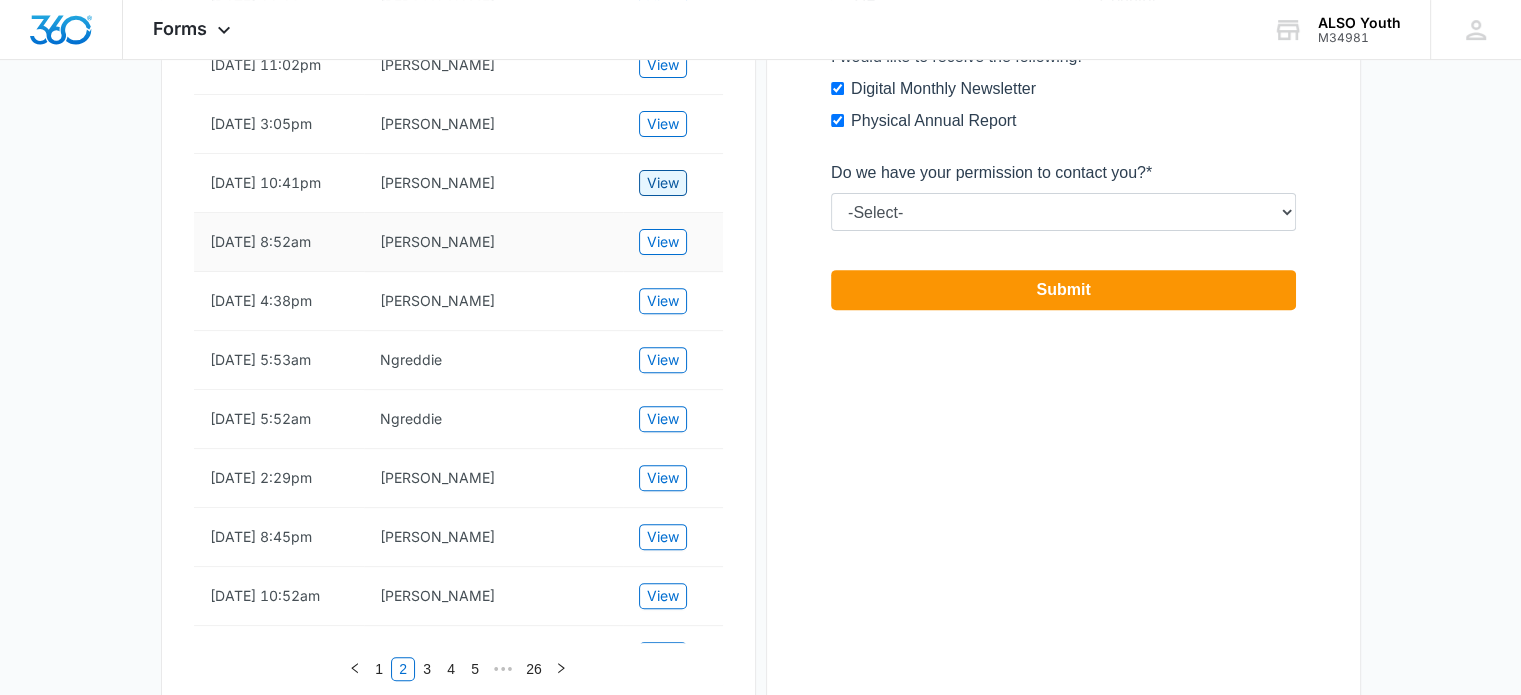 scroll, scrollTop: 794, scrollLeft: 0, axis: vertical 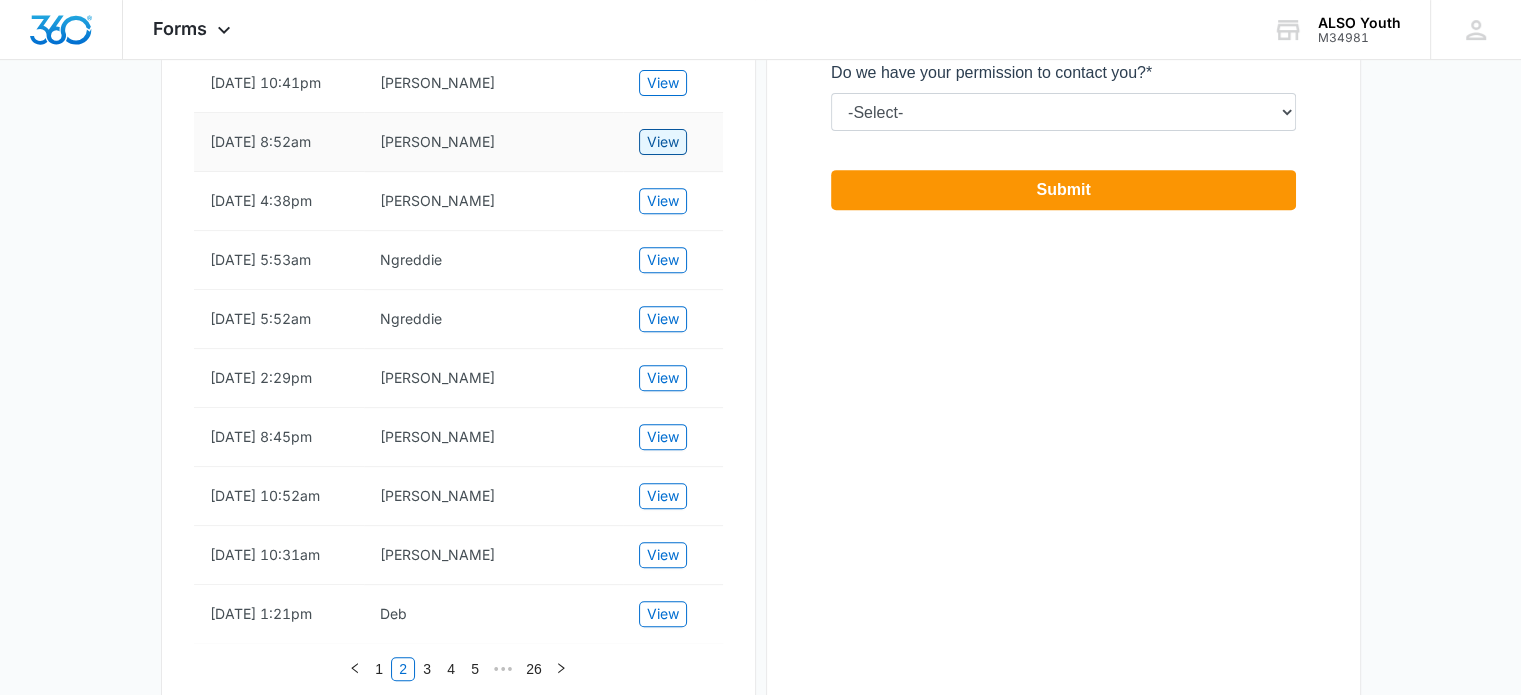 click on "View" at bounding box center (663, 142) 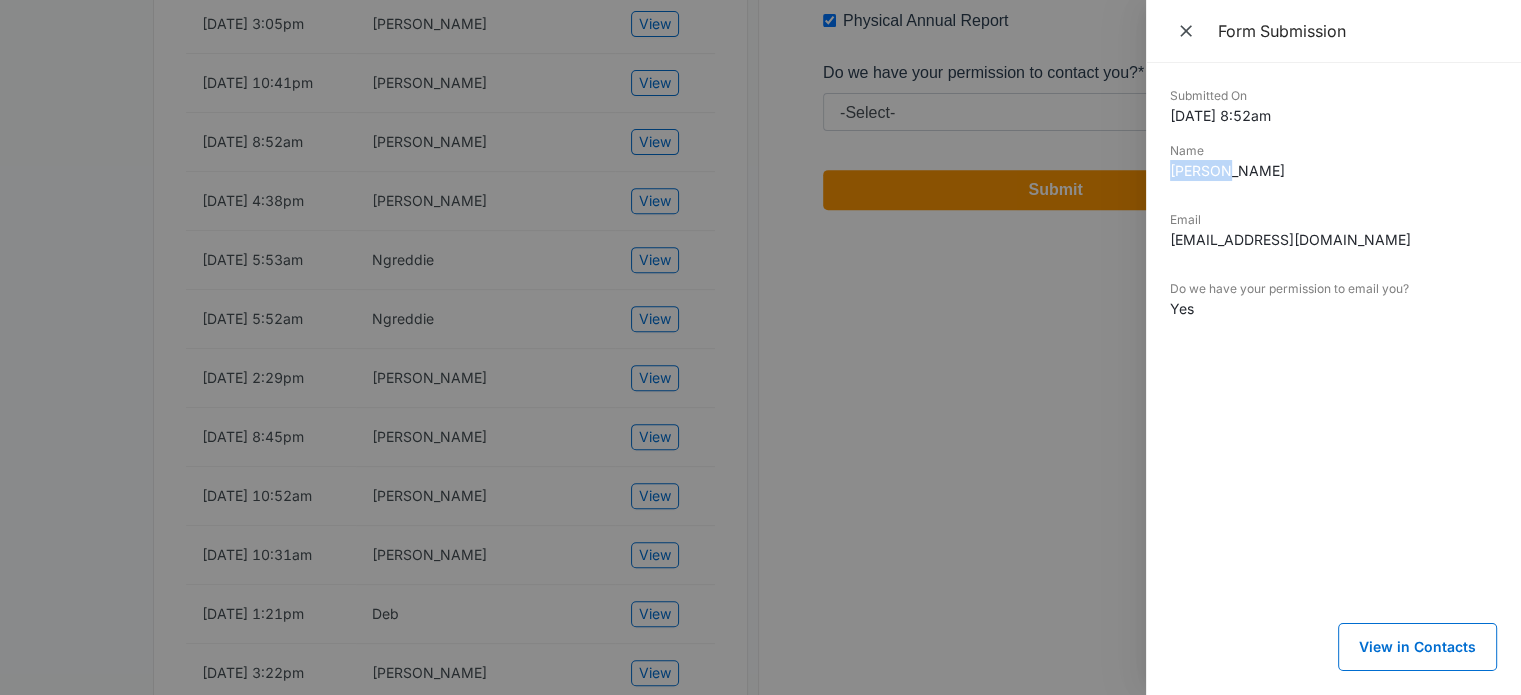 drag, startPoint x: 1272, startPoint y: 167, endPoint x: 1161, endPoint y: 168, distance: 111.0045 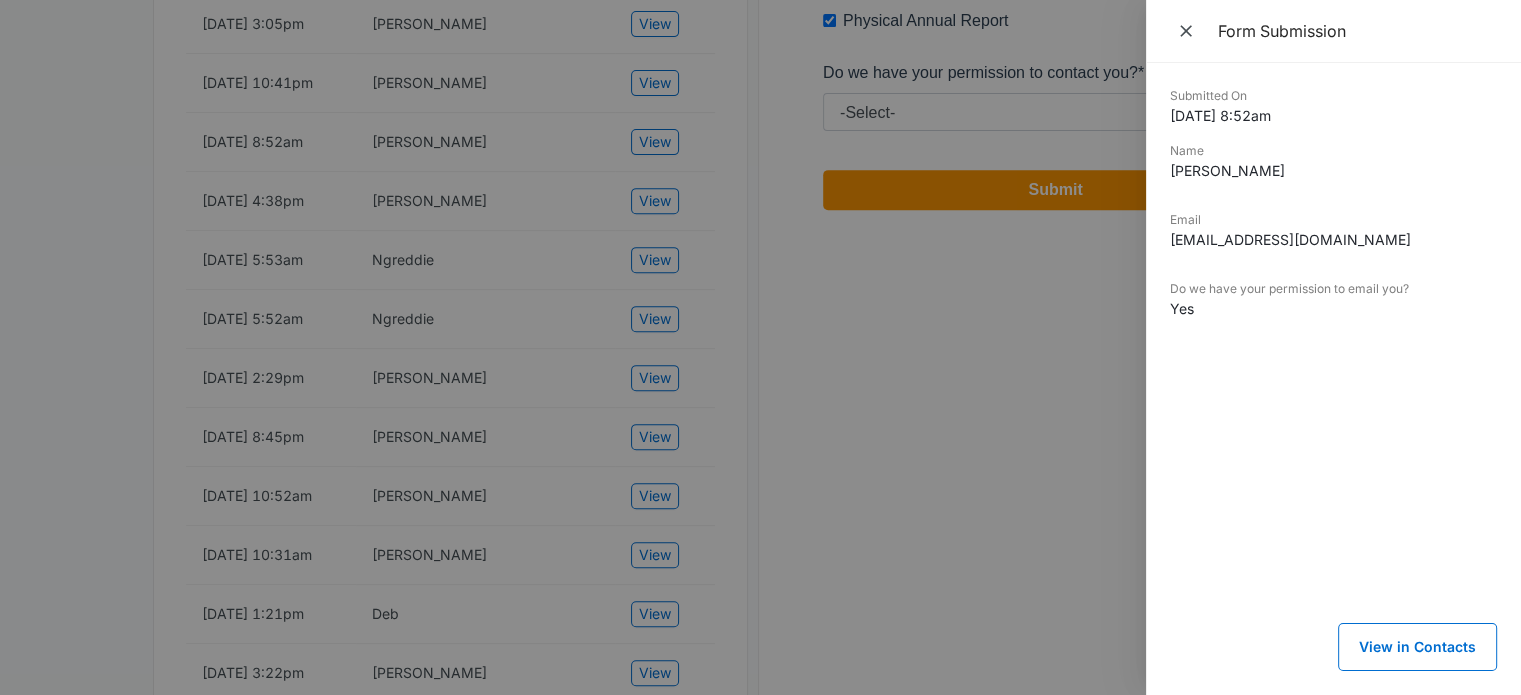 click on "advocatesofthesouth@gmail.com" at bounding box center [1333, 239] 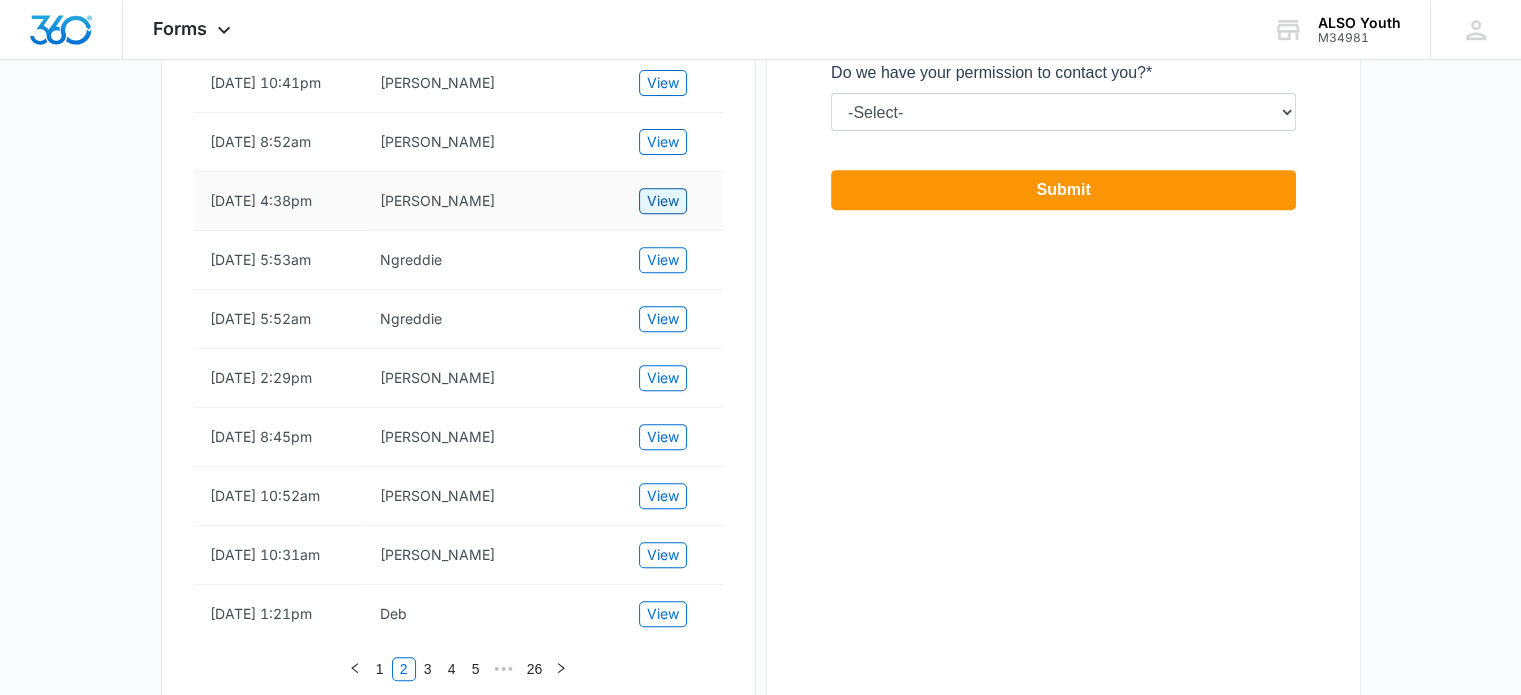 click on "View" at bounding box center [663, 201] 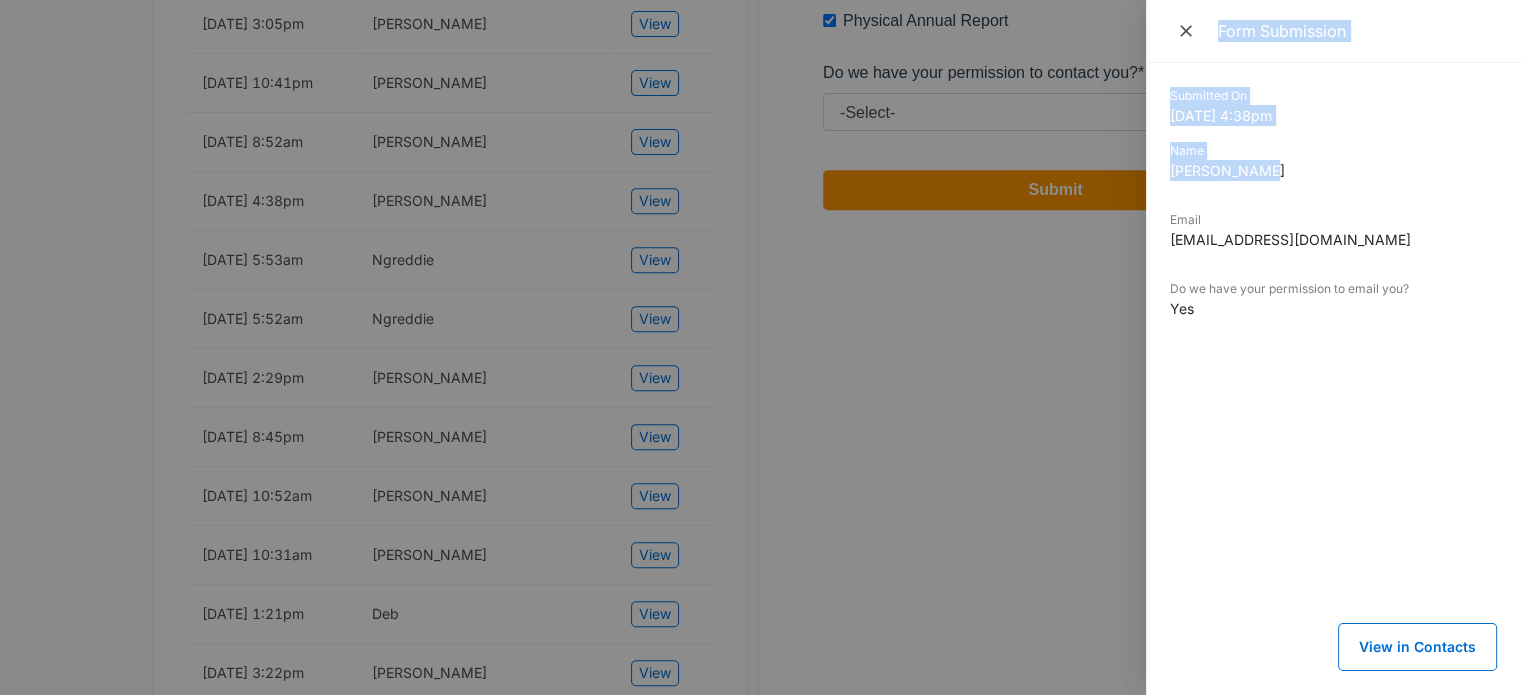 drag, startPoint x: 1284, startPoint y: 177, endPoint x: 1143, endPoint y: 168, distance: 141.28694 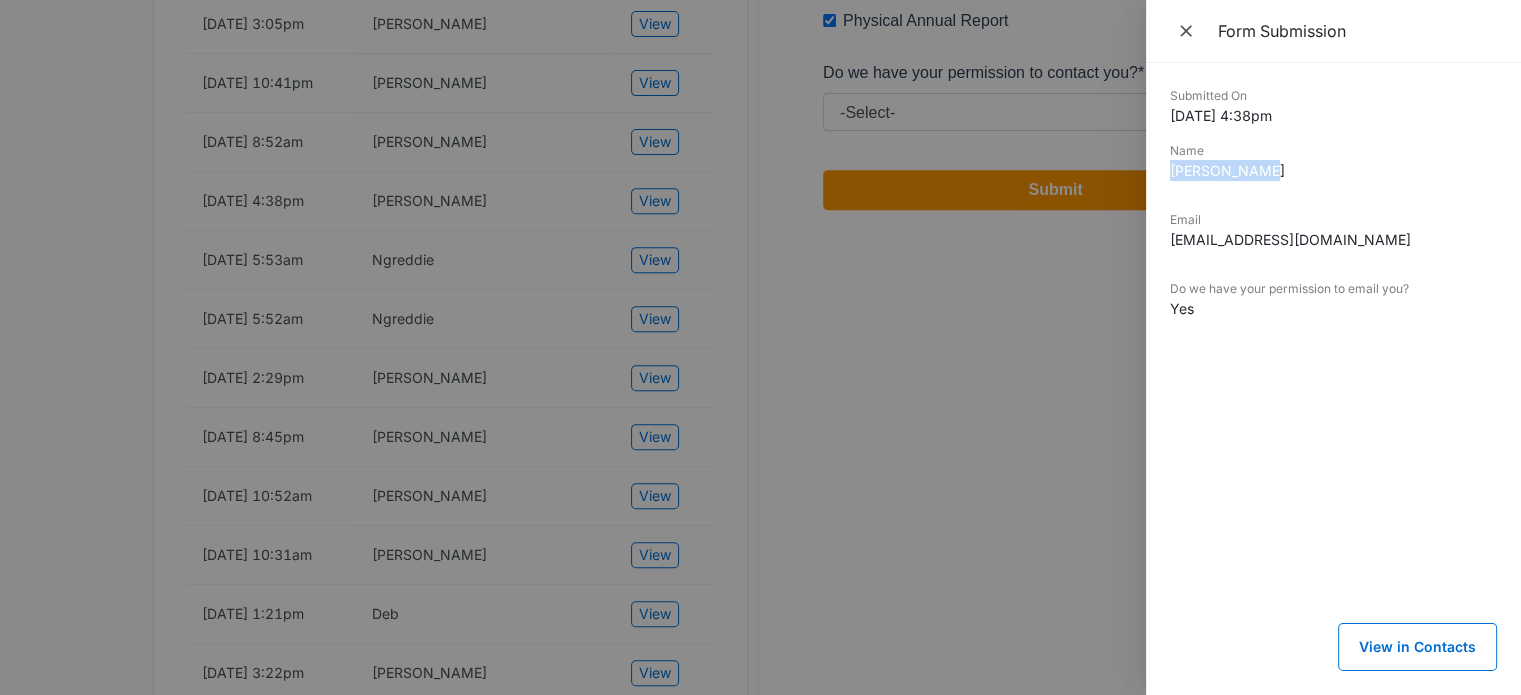 drag, startPoint x: 1269, startPoint y: 172, endPoint x: 1171, endPoint y: 173, distance: 98.005104 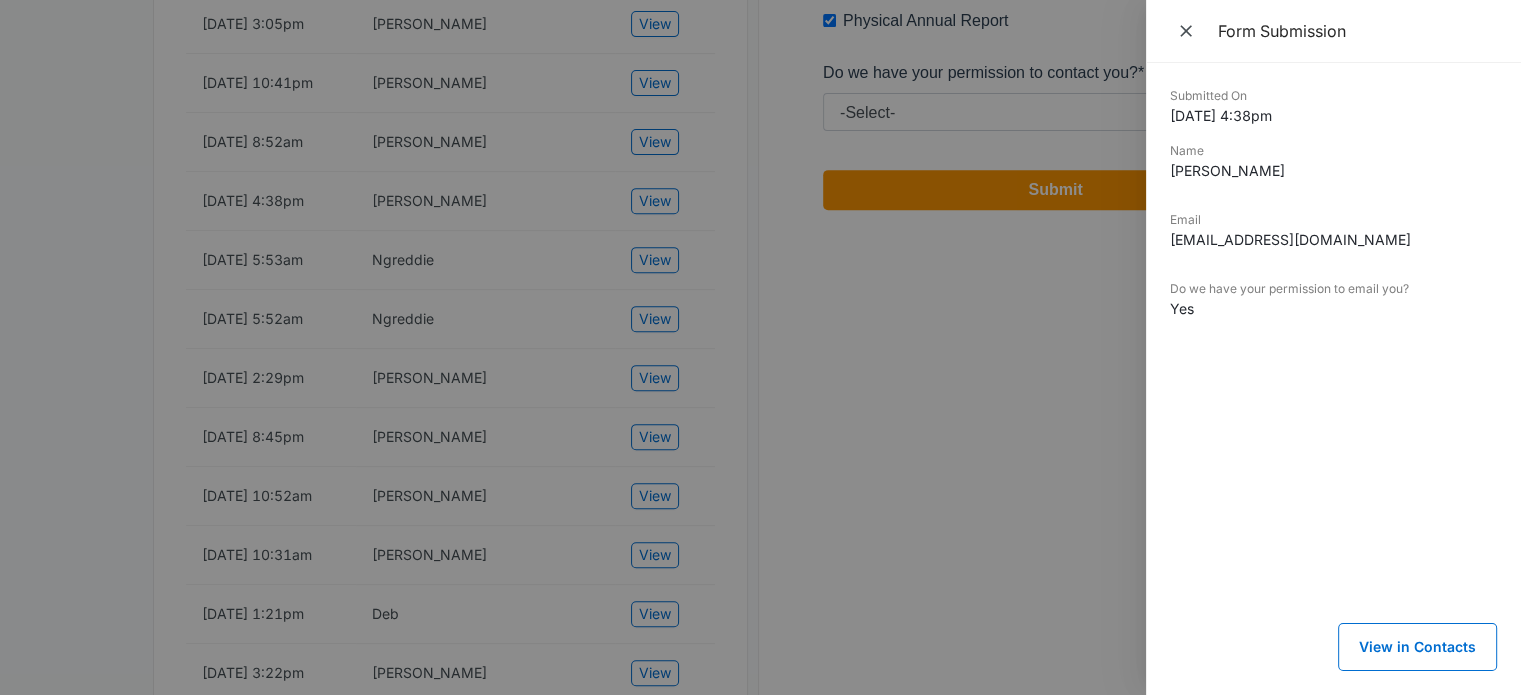click on "Email arbqe8287@gmail.com" at bounding box center [1333, 237] 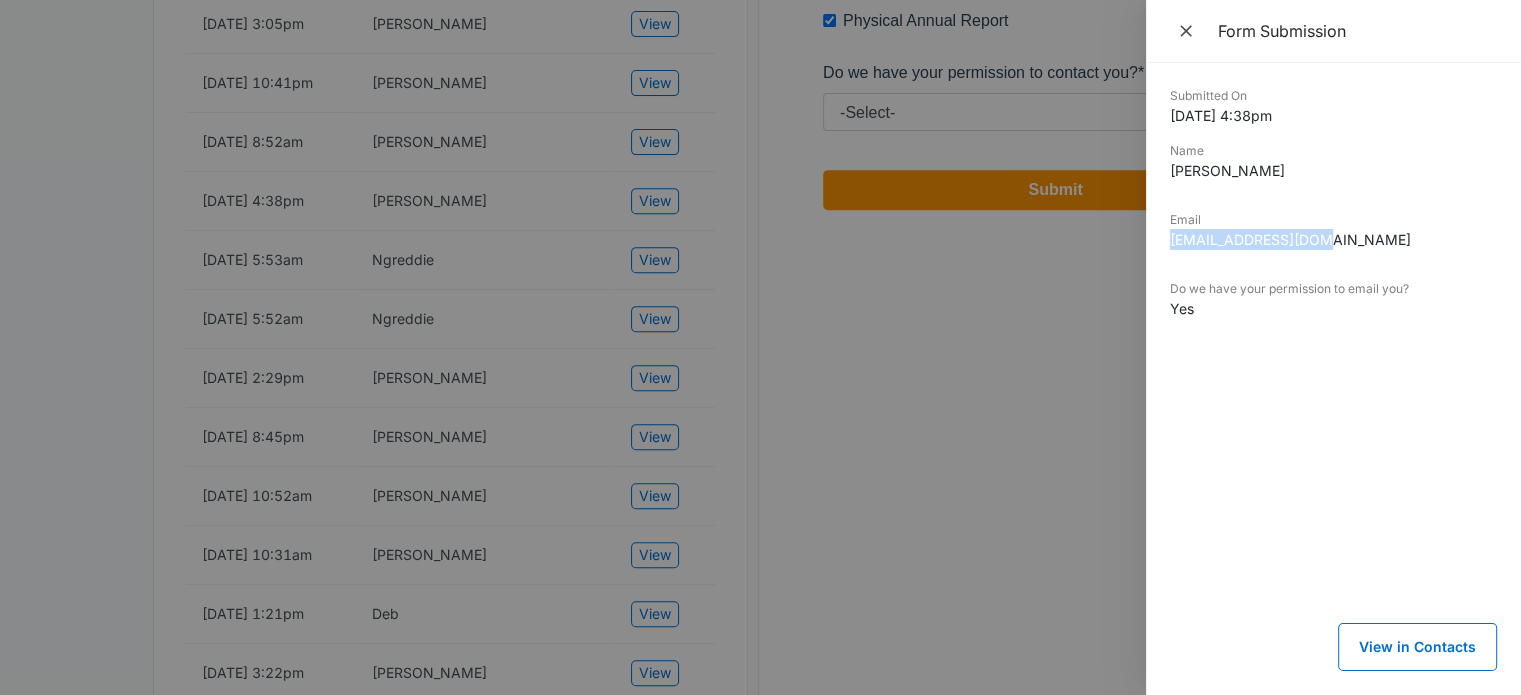 drag, startPoint x: 1327, startPoint y: 243, endPoint x: 1151, endPoint y: 253, distance: 176.28386 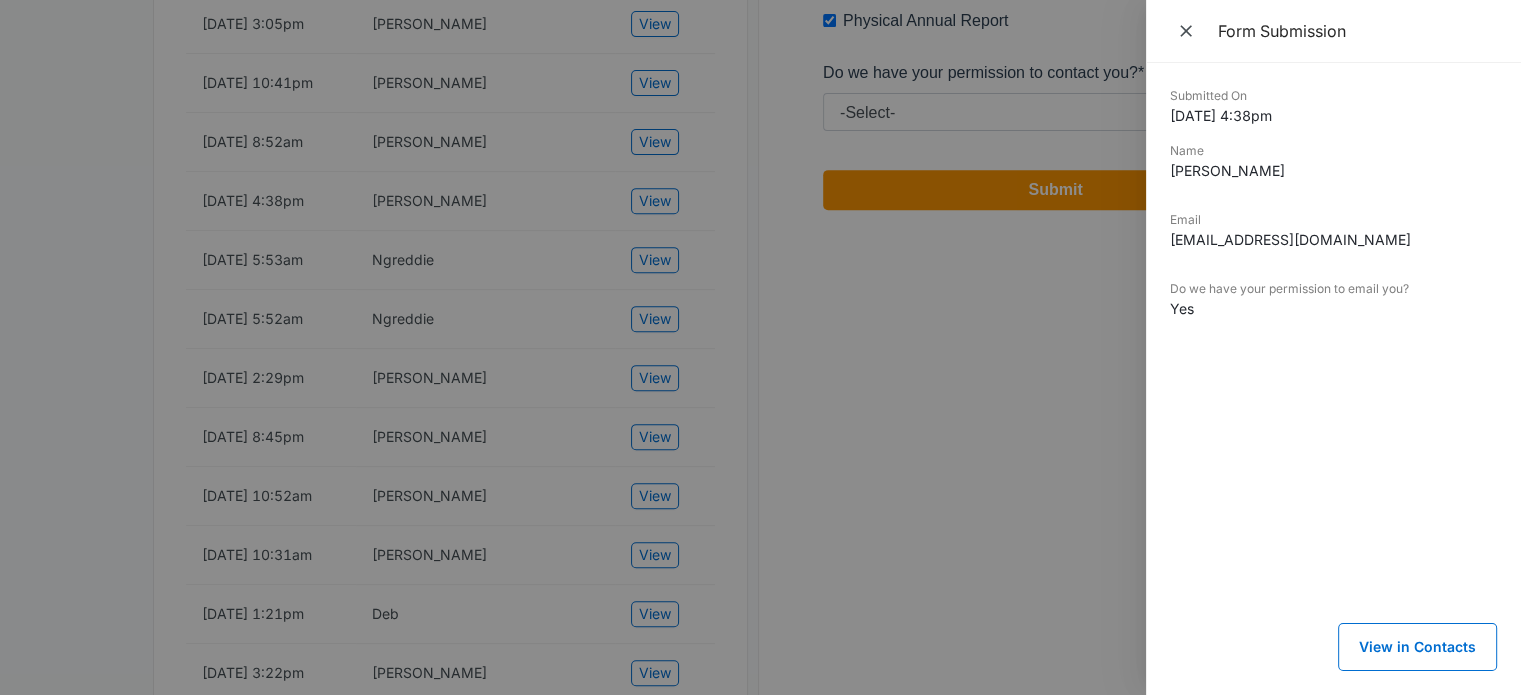 drag, startPoint x: 536, startPoint y: 387, endPoint x: 559, endPoint y: 370, distance: 28.600698 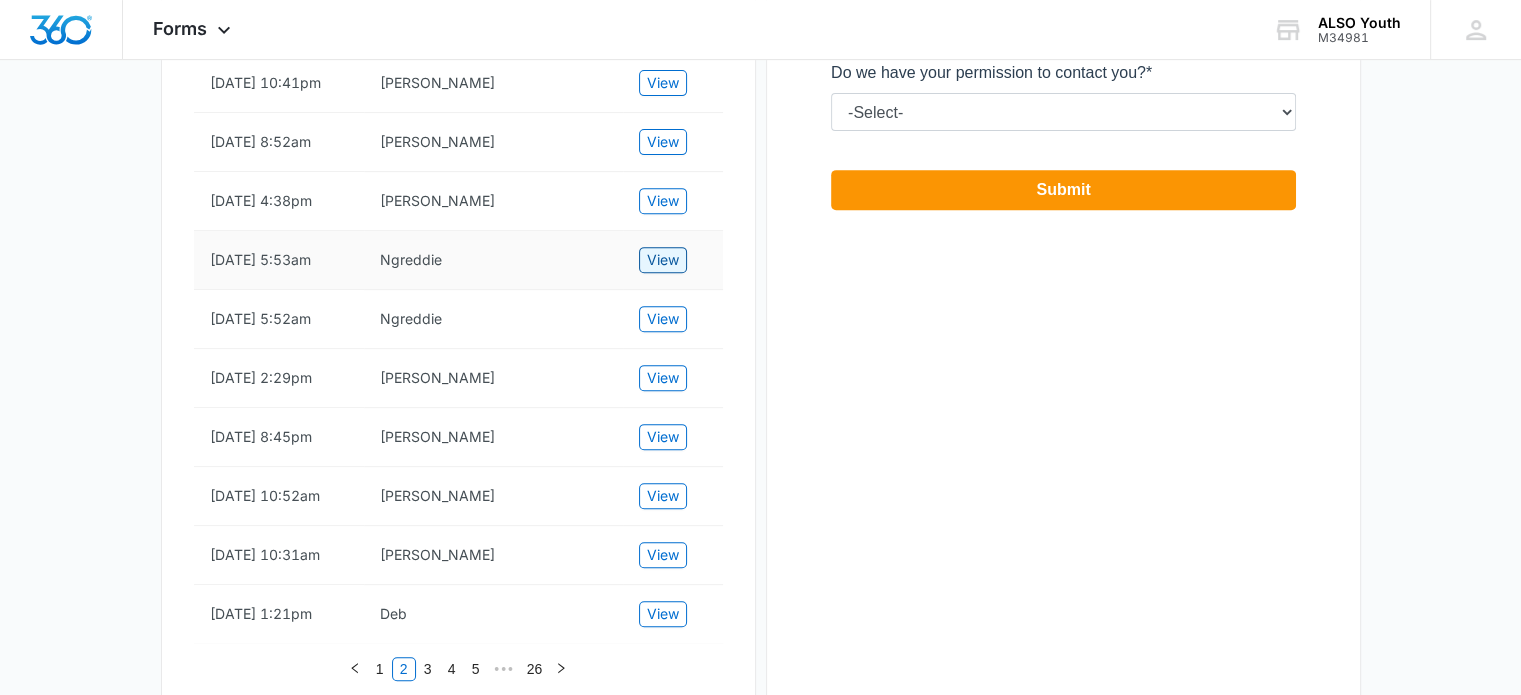 click on "View" at bounding box center [663, 260] 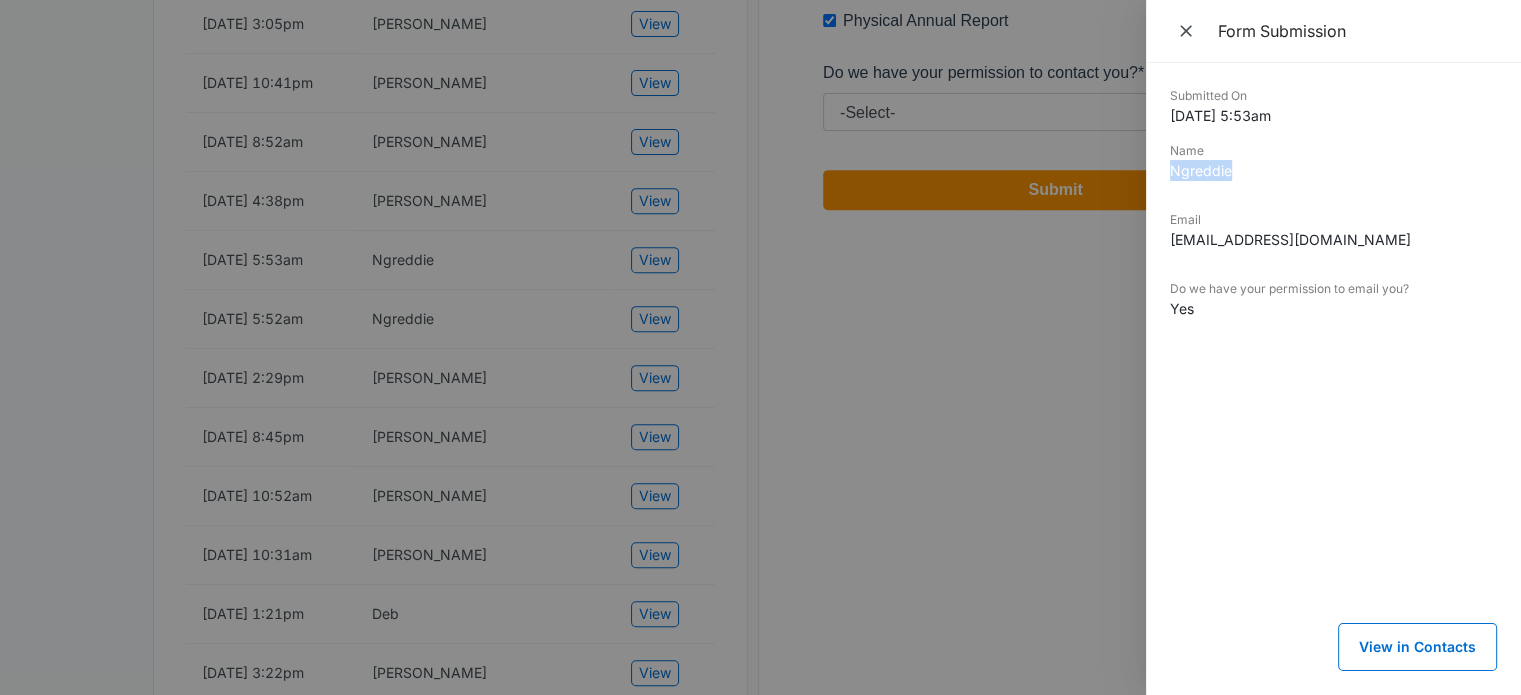 drag, startPoint x: 1242, startPoint y: 170, endPoint x: 1162, endPoint y: 171, distance: 80.00625 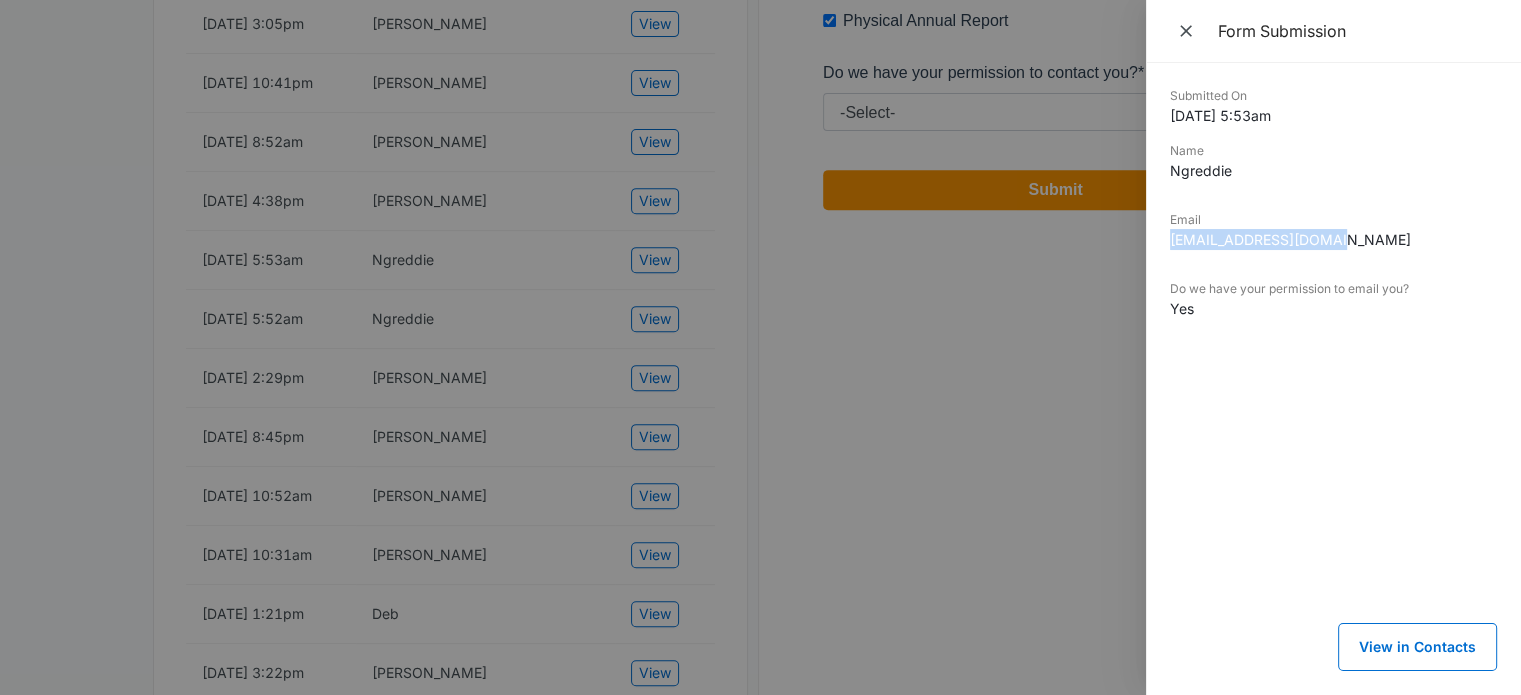 drag, startPoint x: 1347, startPoint y: 240, endPoint x: 1148, endPoint y: 242, distance: 199.01006 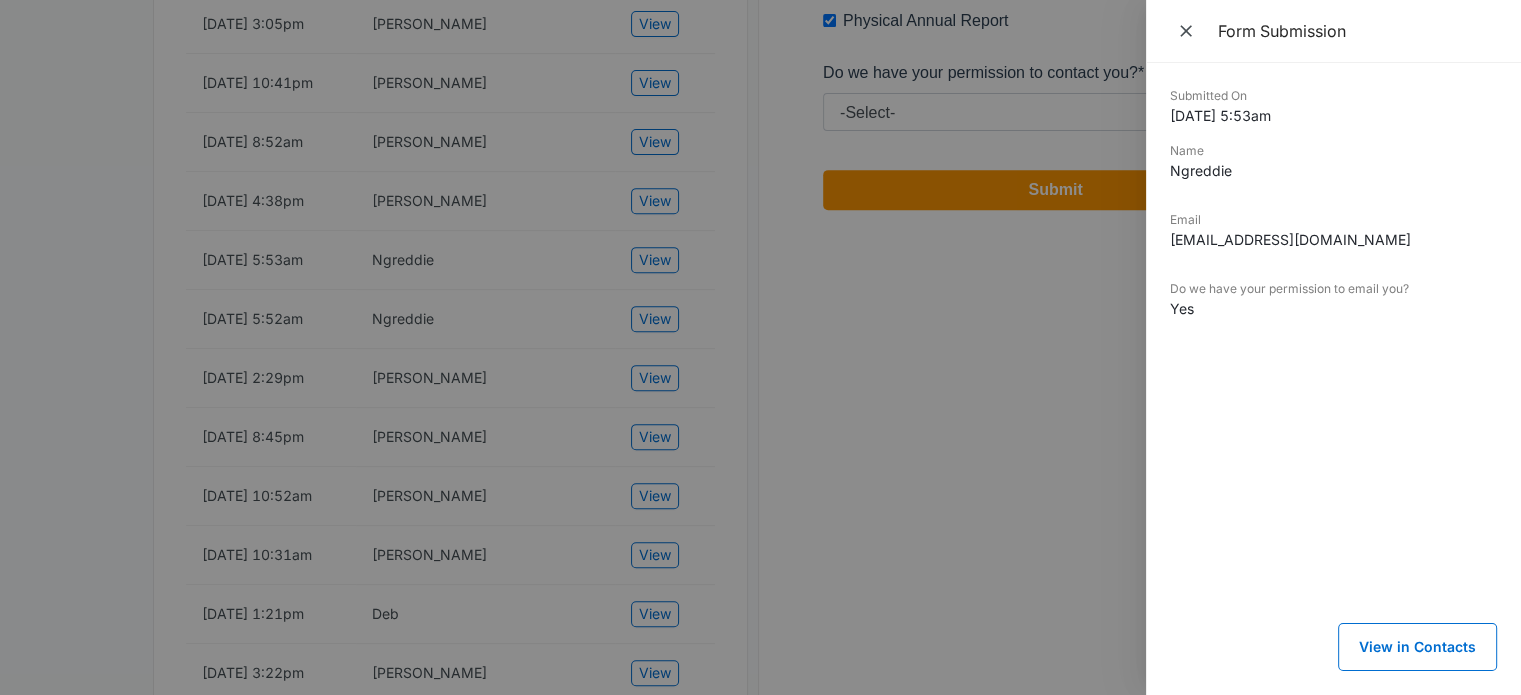 click at bounding box center [760, 347] 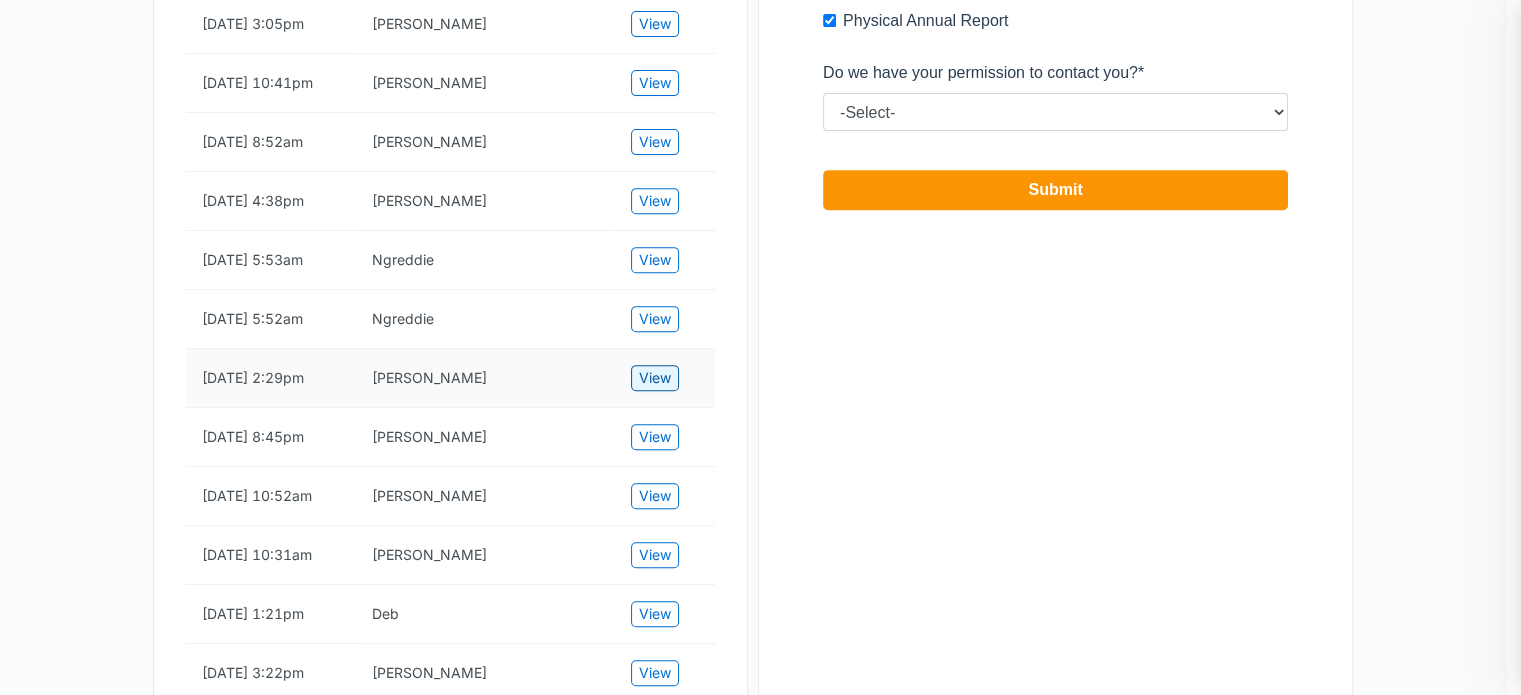 click on "View" at bounding box center [655, 378] 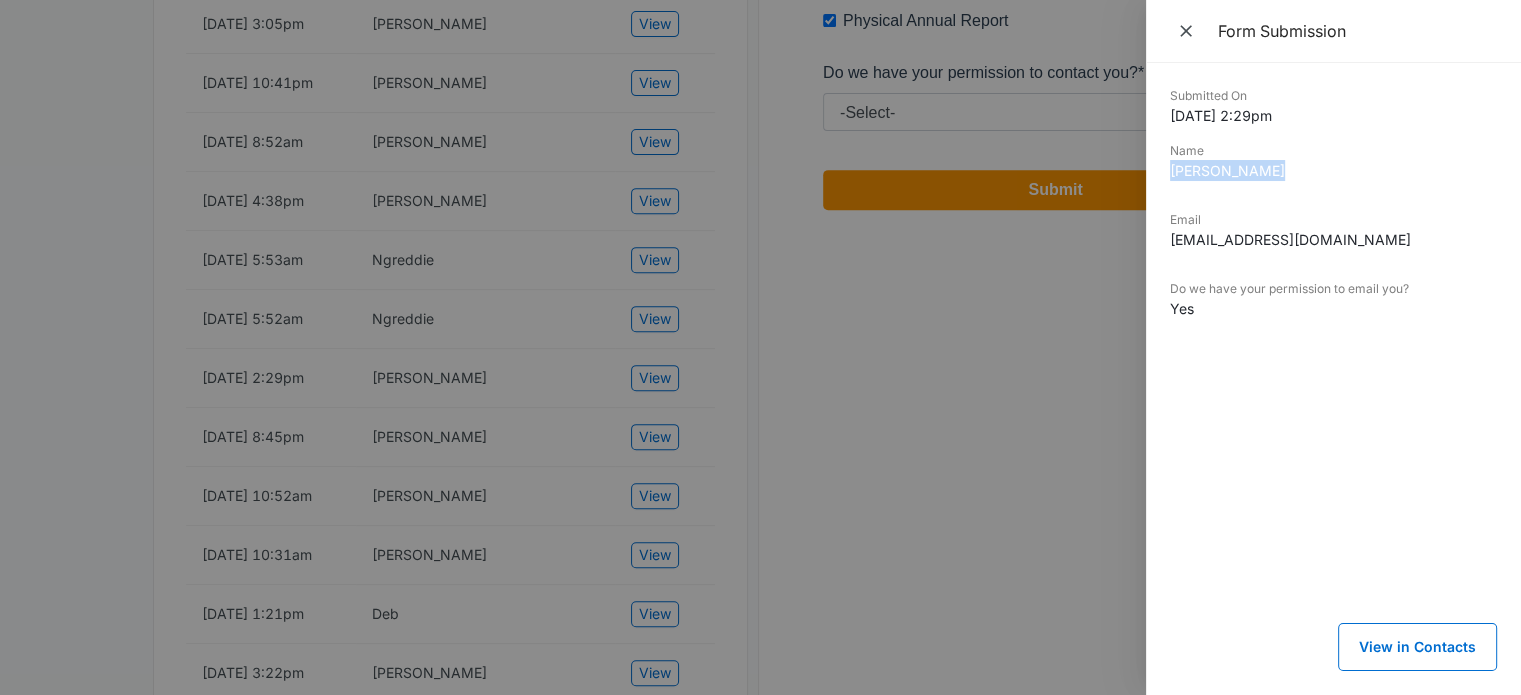 drag, startPoint x: 1284, startPoint y: 163, endPoint x: 1160, endPoint y: 167, distance: 124.0645 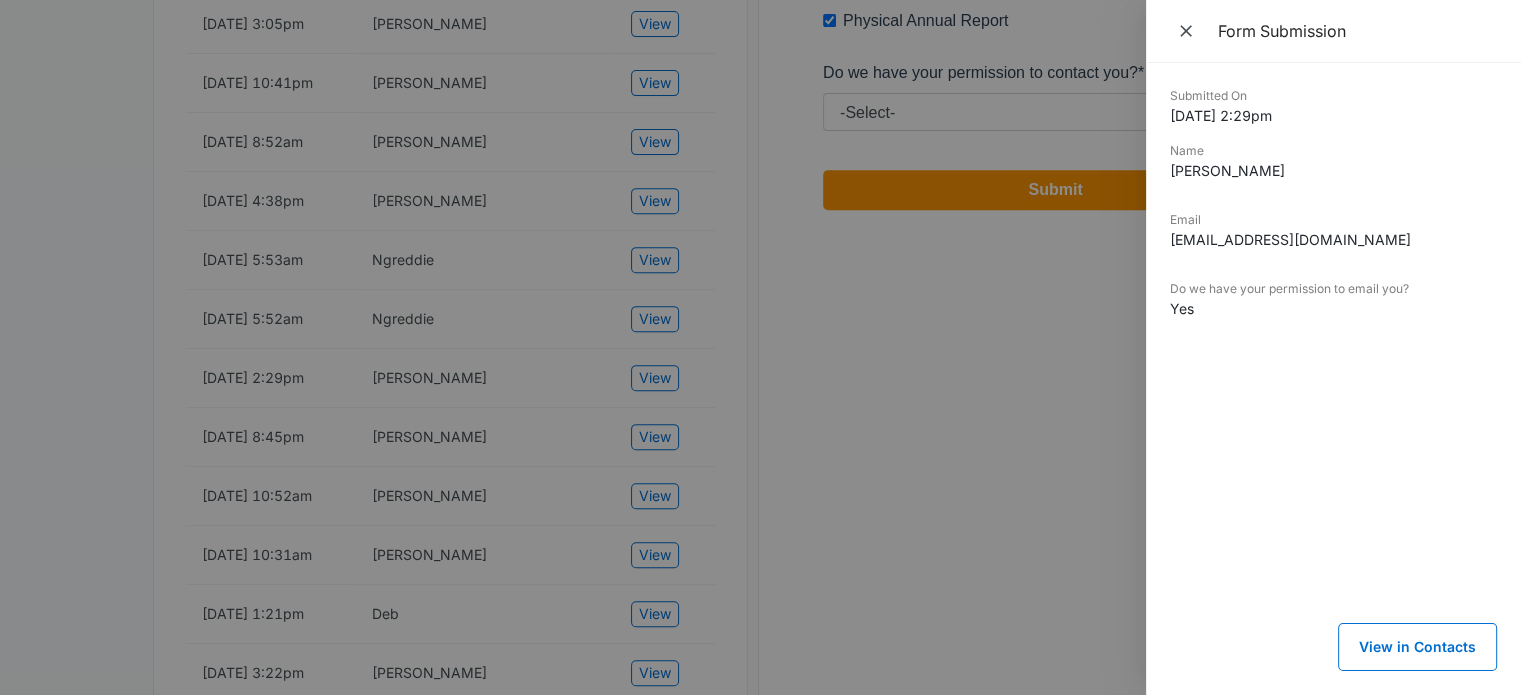 click on "pinkestrella01@gmail.com" at bounding box center (1333, 239) 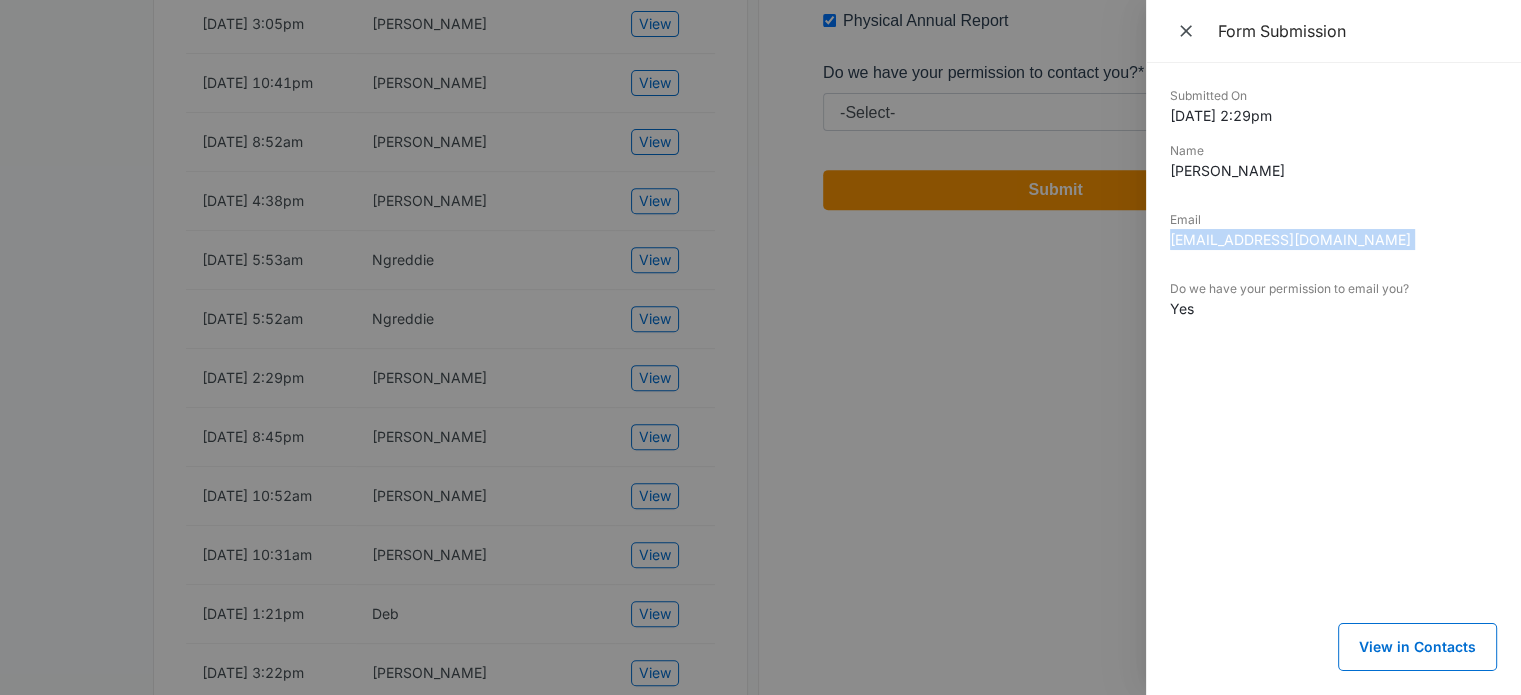 drag, startPoint x: 1350, startPoint y: 238, endPoint x: 1170, endPoint y: 241, distance: 180.025 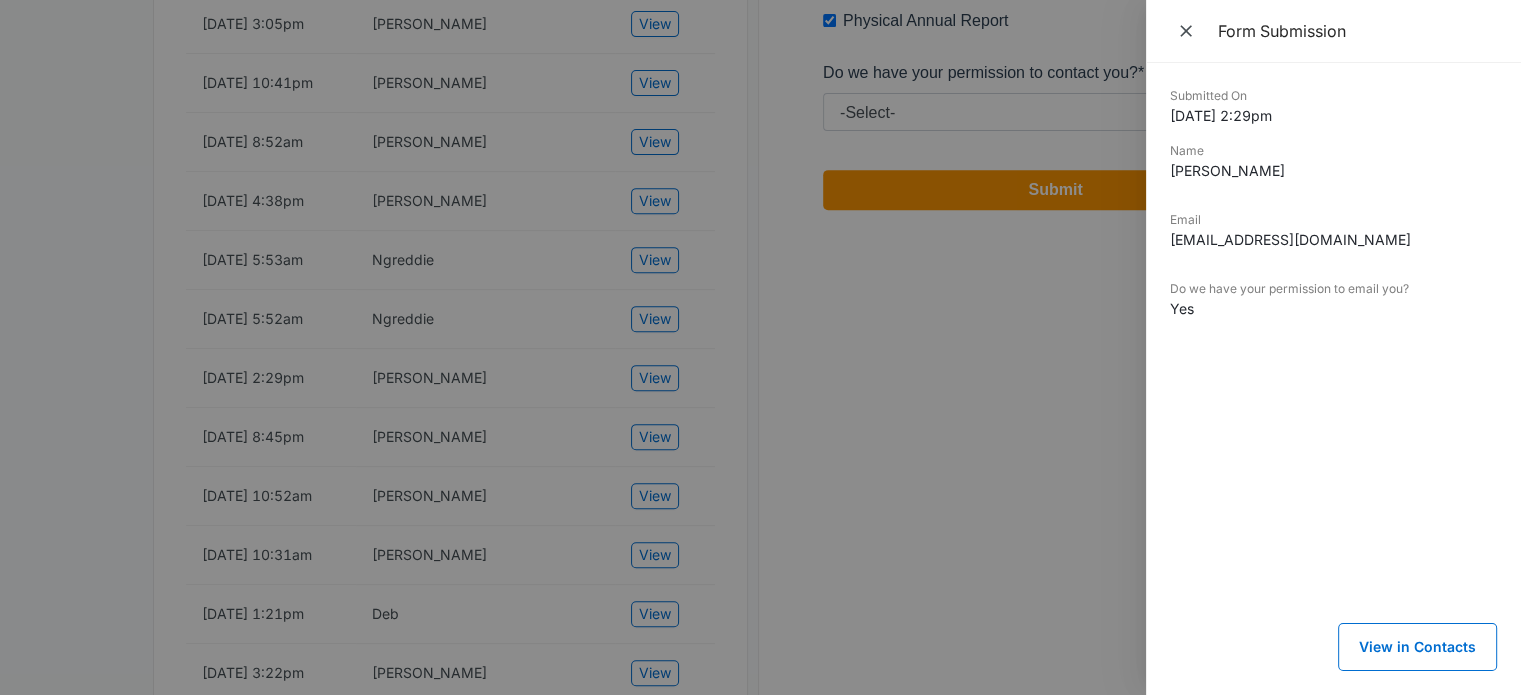 drag, startPoint x: 561, startPoint y: 502, endPoint x: 588, endPoint y: 502, distance: 27 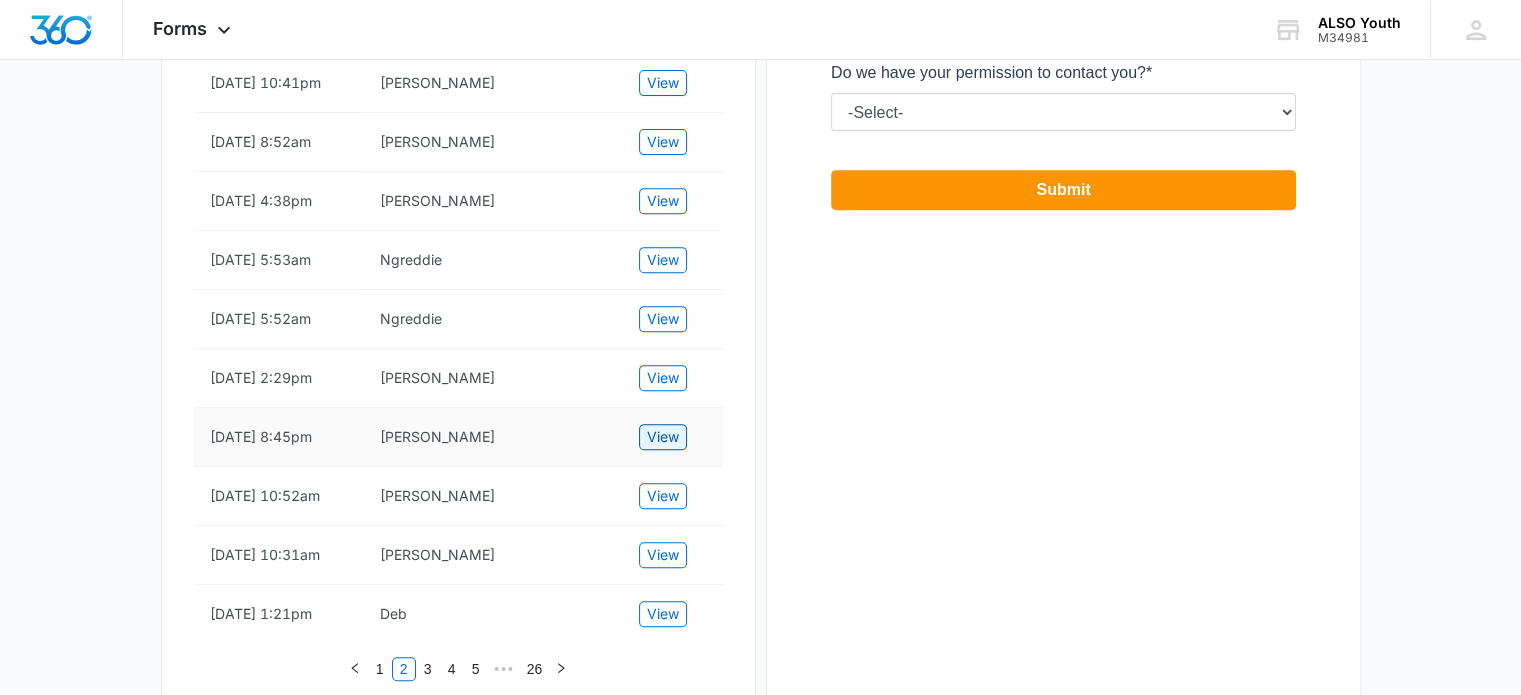 click on "View" at bounding box center (663, 437) 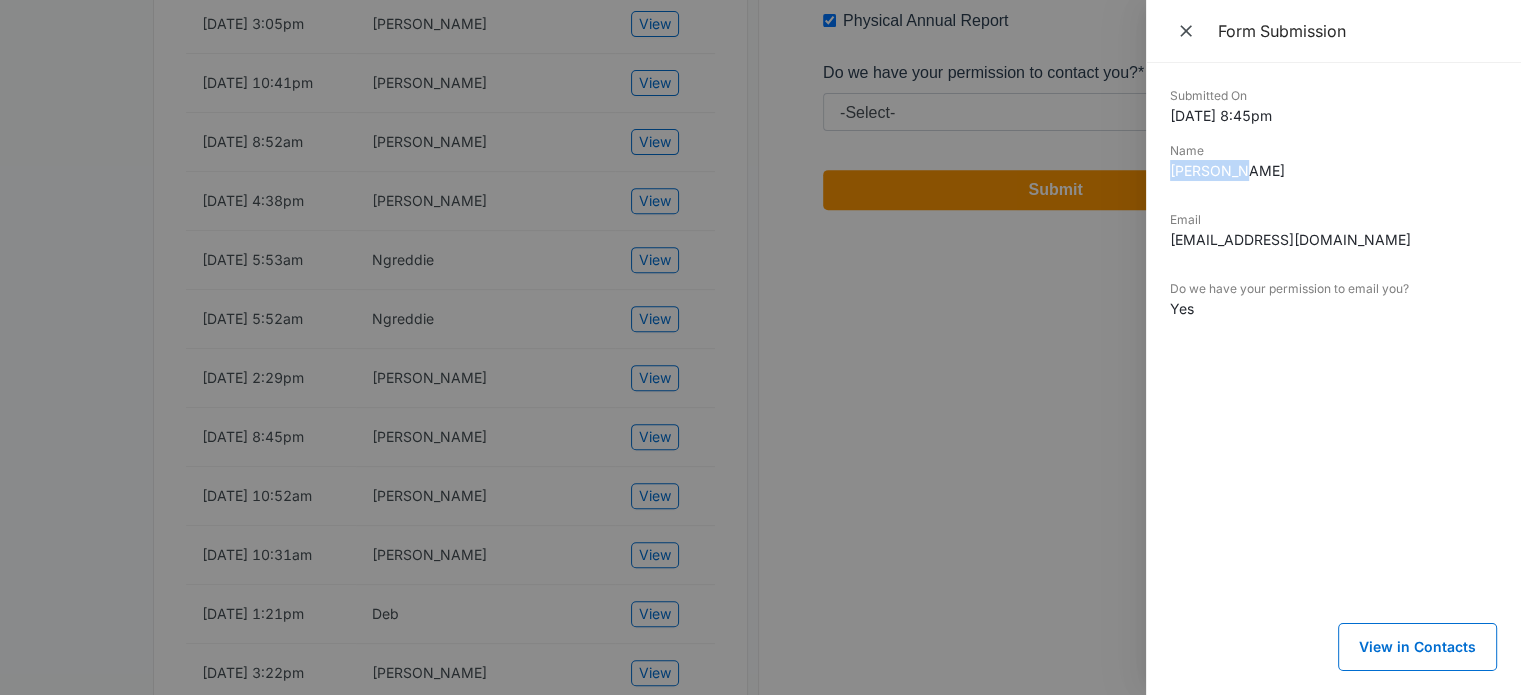 drag, startPoint x: 1259, startPoint y: 177, endPoint x: 1145, endPoint y: 168, distance: 114.35471 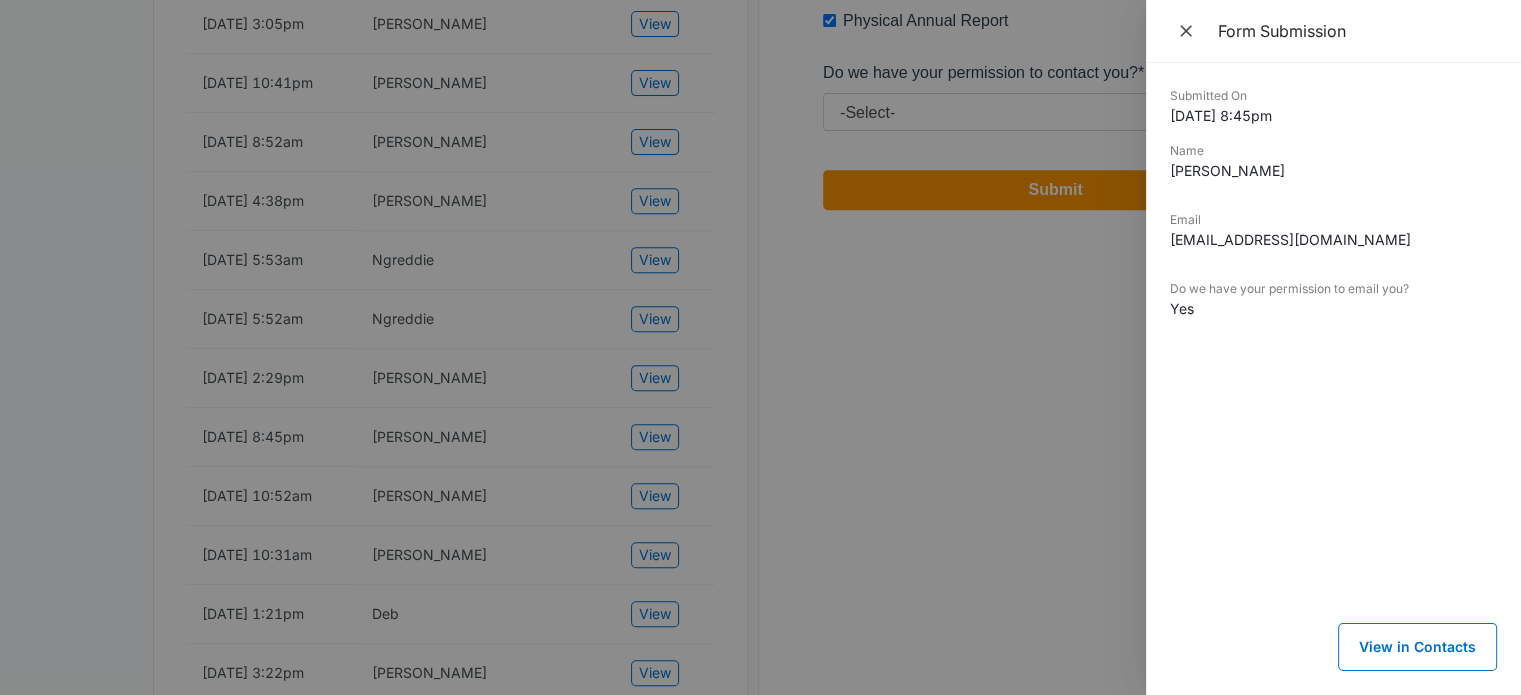 click on "aprilaeck@gmail.com" at bounding box center (1333, 239) 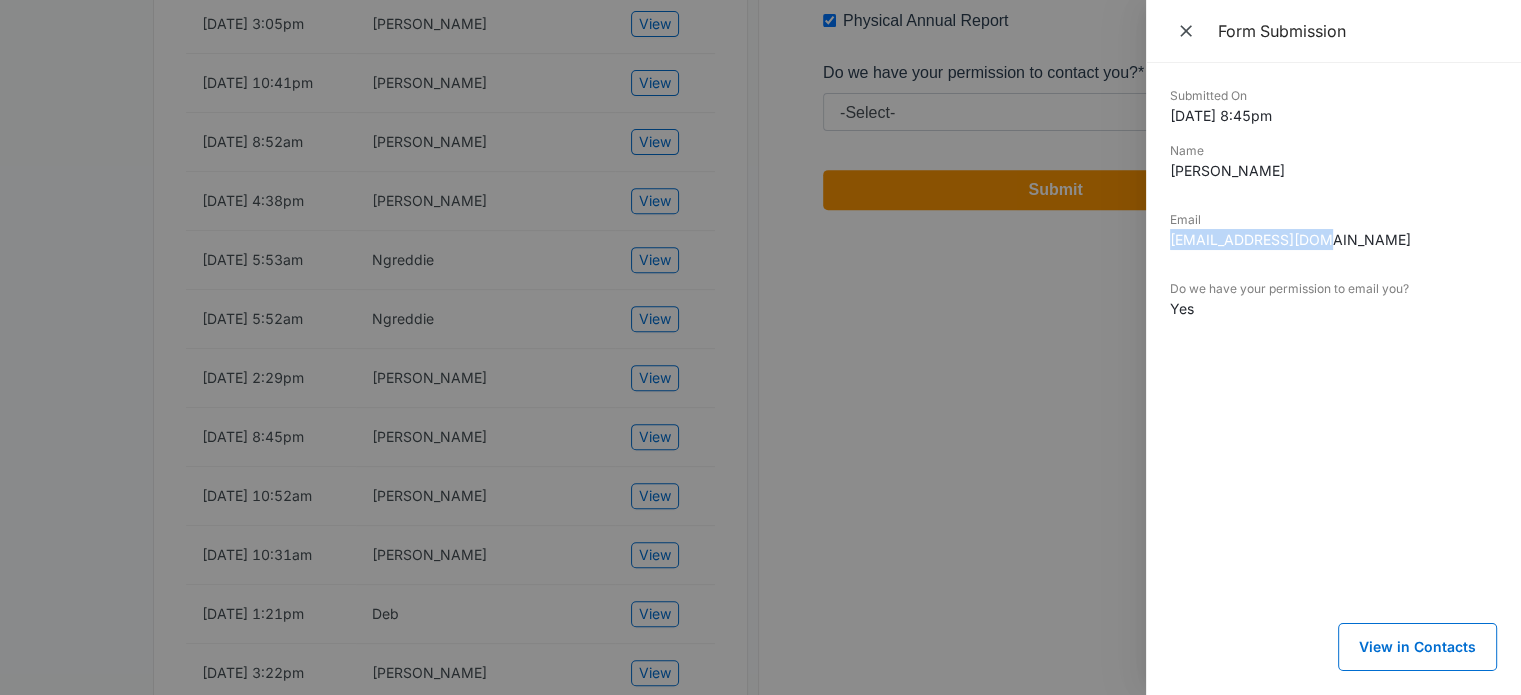 drag, startPoint x: 1317, startPoint y: 239, endPoint x: 1160, endPoint y: 239, distance: 157 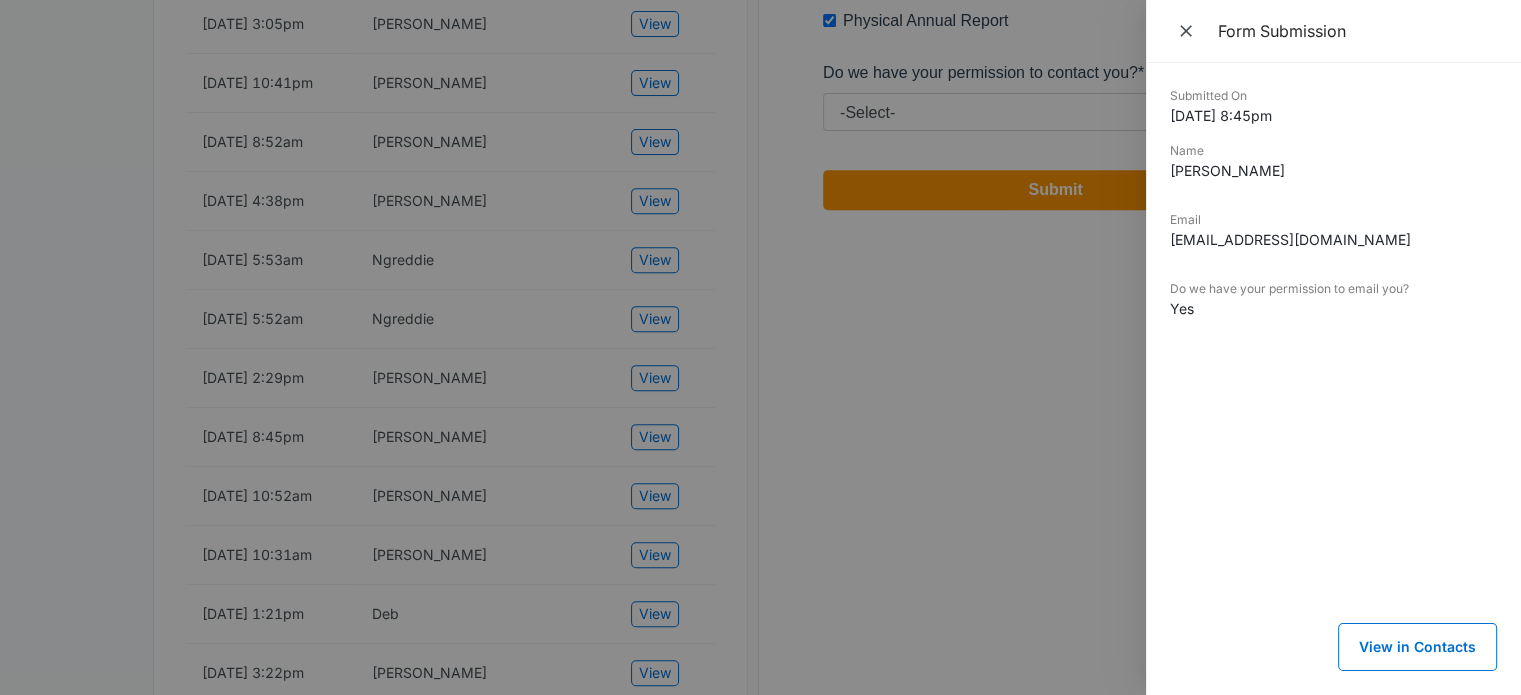 click at bounding box center (760, 347) 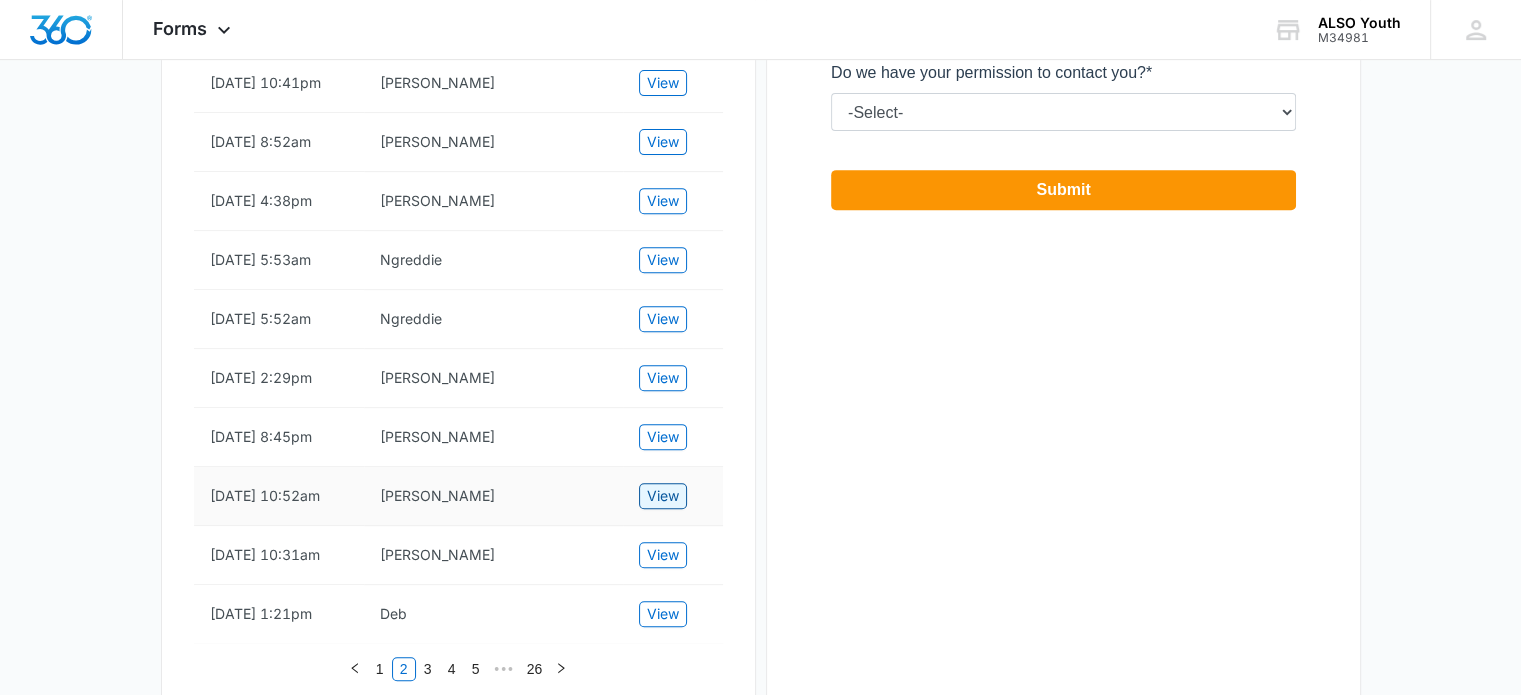 click on "View" at bounding box center (663, 496) 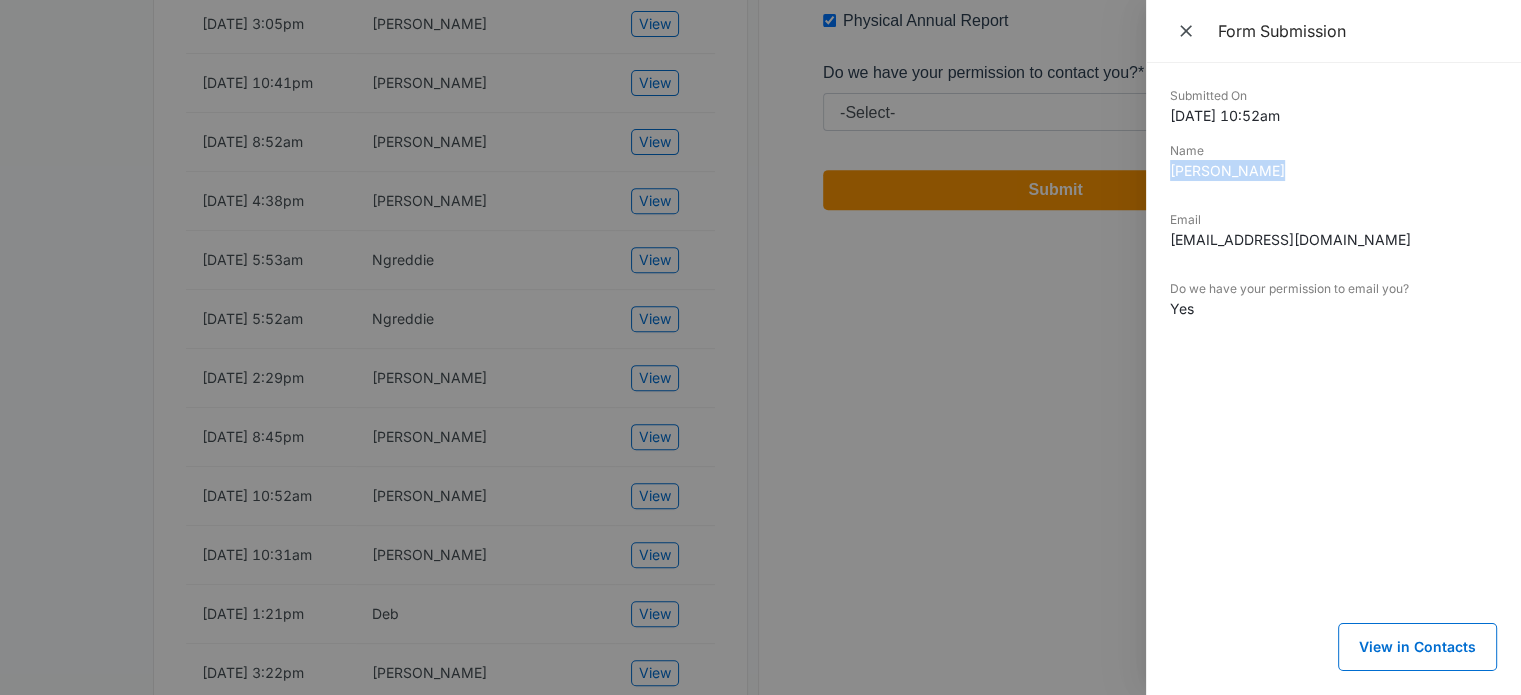 drag, startPoint x: 1272, startPoint y: 165, endPoint x: 1164, endPoint y: 176, distance: 108.55874 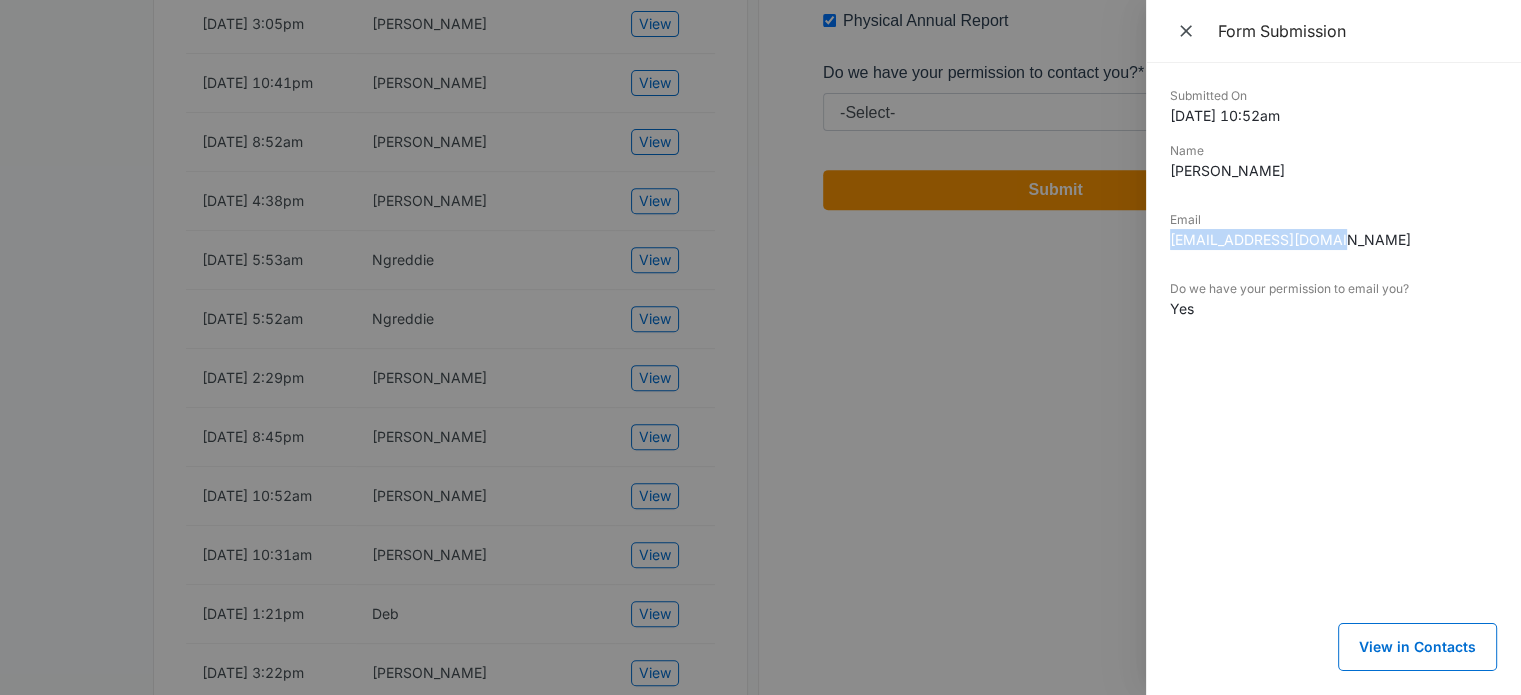 drag, startPoint x: 1347, startPoint y: 239, endPoint x: 1148, endPoint y: 245, distance: 199.09044 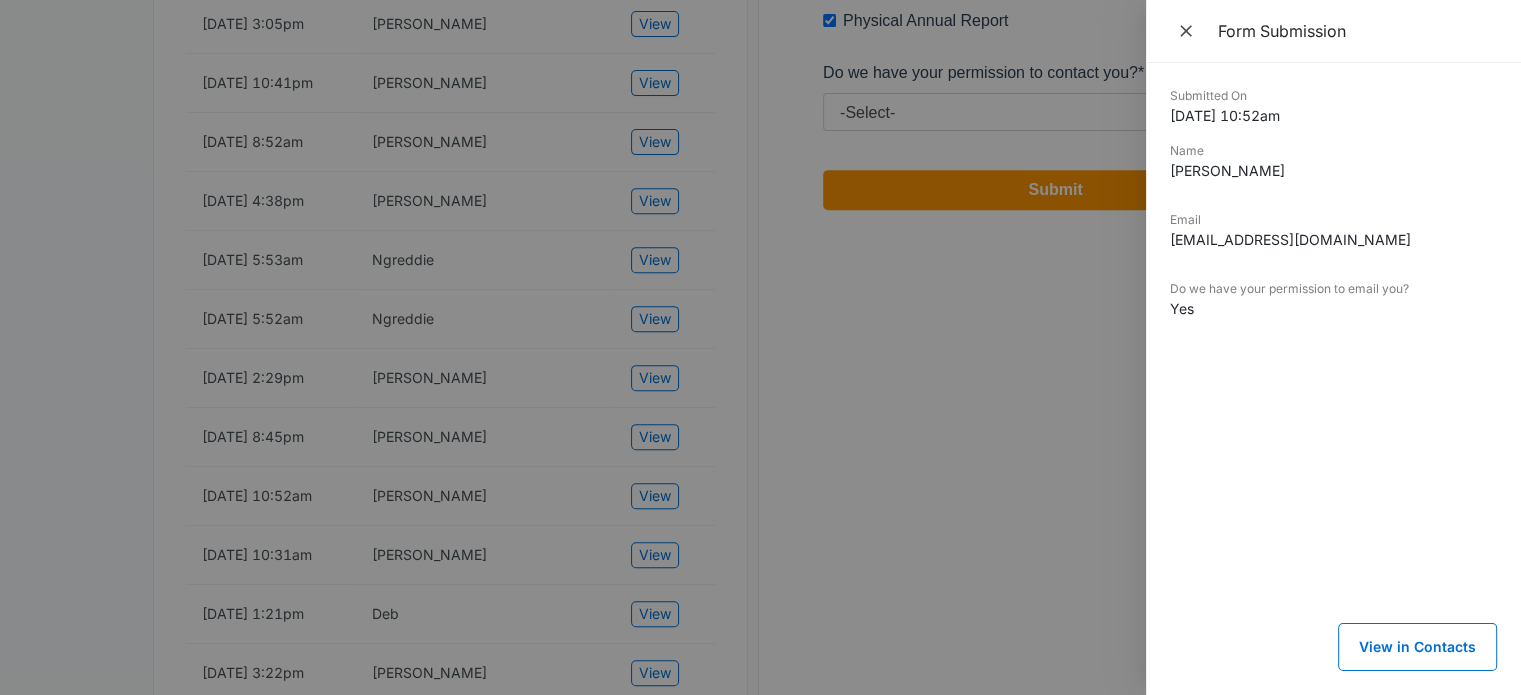 click at bounding box center [760, 347] 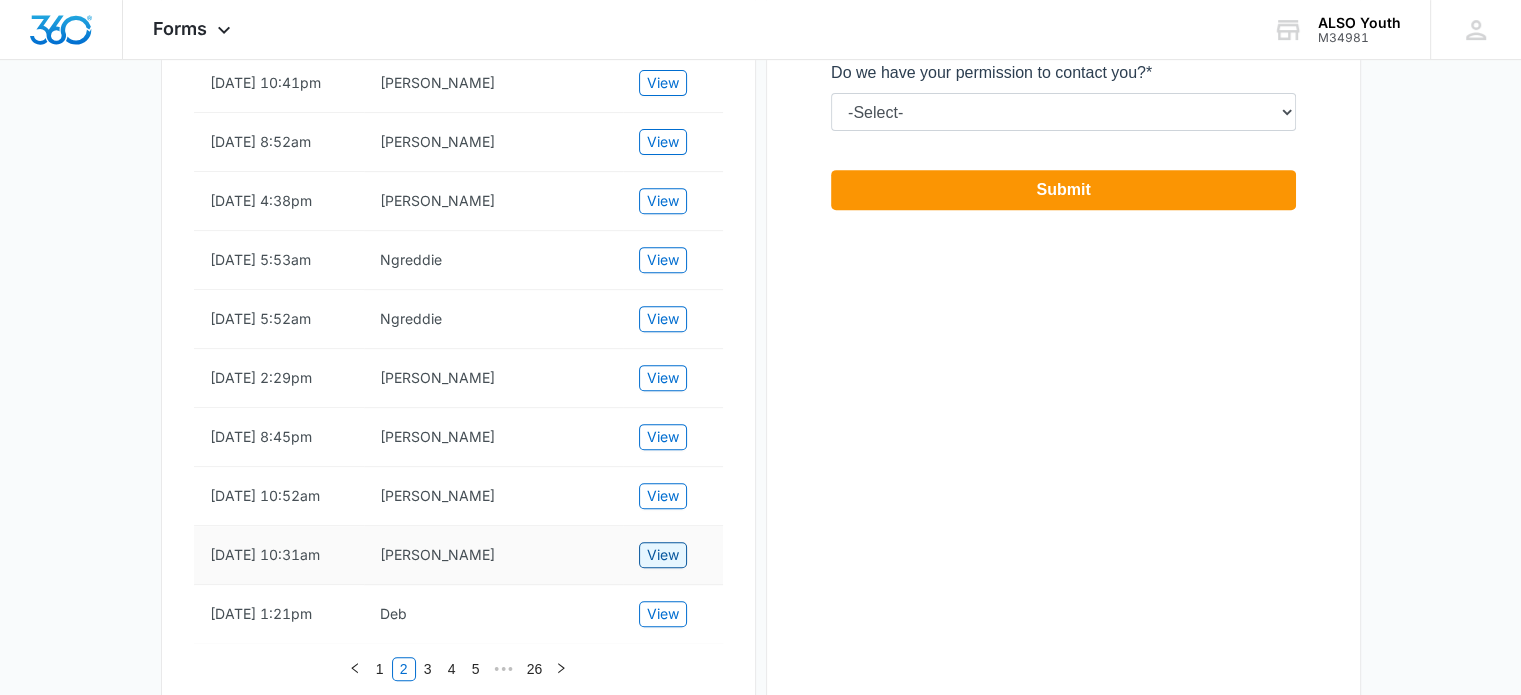click on "View" at bounding box center (663, 555) 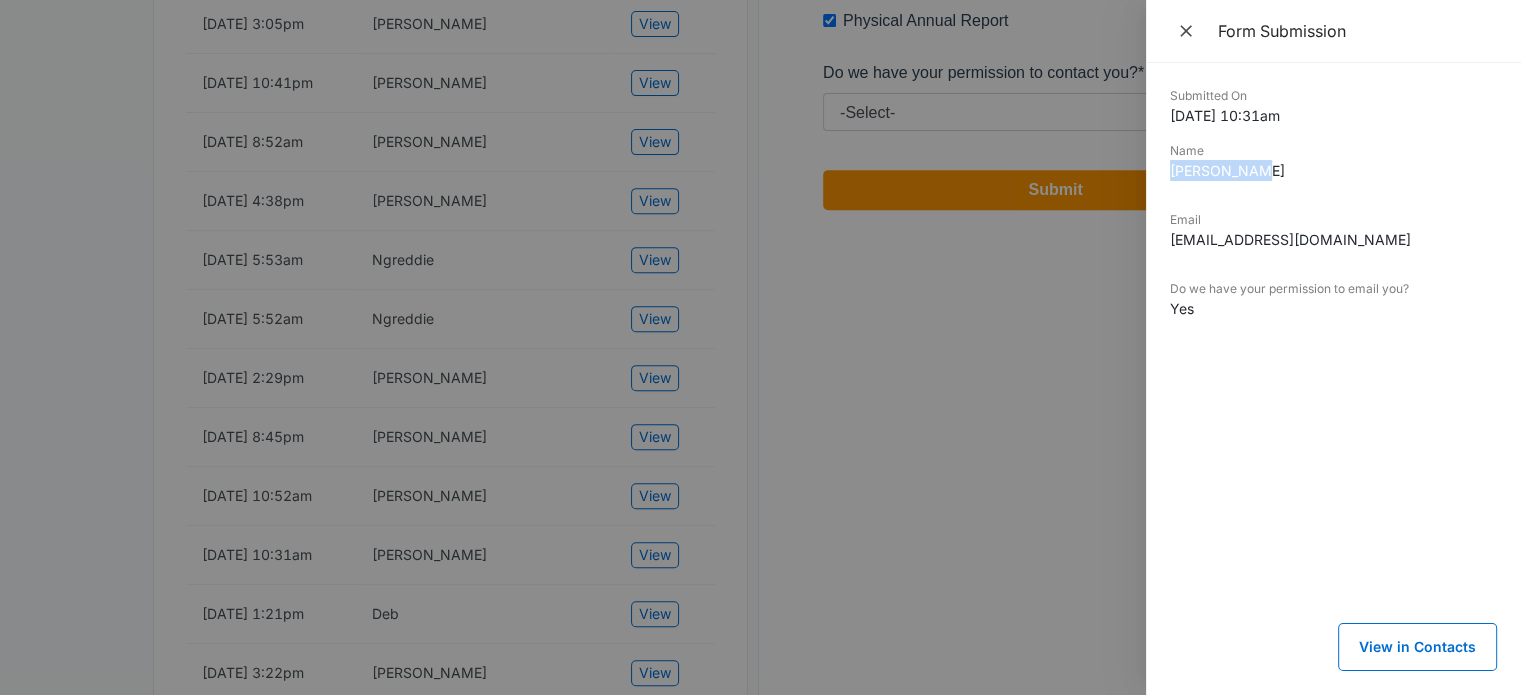 drag, startPoint x: 1291, startPoint y: 173, endPoint x: 1146, endPoint y: 166, distance: 145.16887 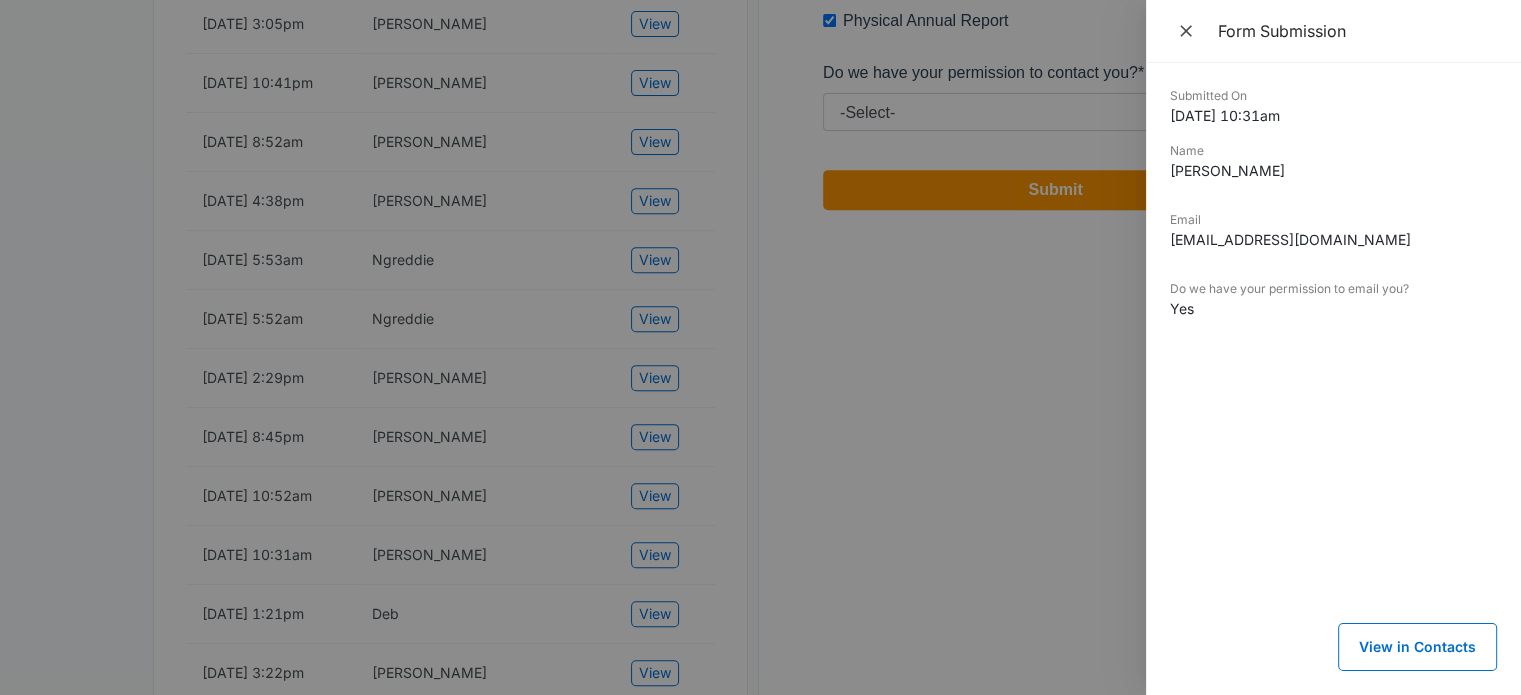 drag, startPoint x: 1334, startPoint y: 262, endPoint x: 1320, endPoint y: 250, distance: 18.439089 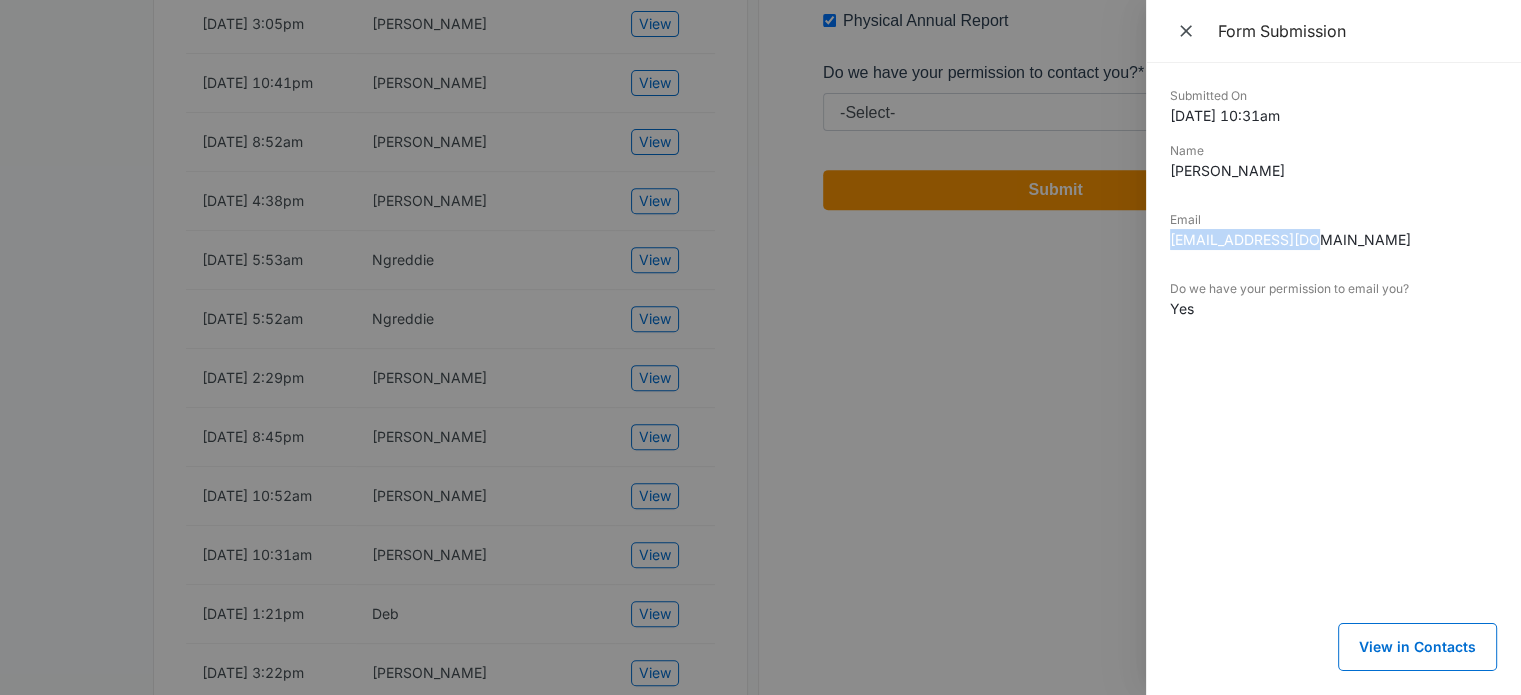 drag, startPoint x: 1304, startPoint y: 235, endPoint x: 1160, endPoint y: 239, distance: 144.05554 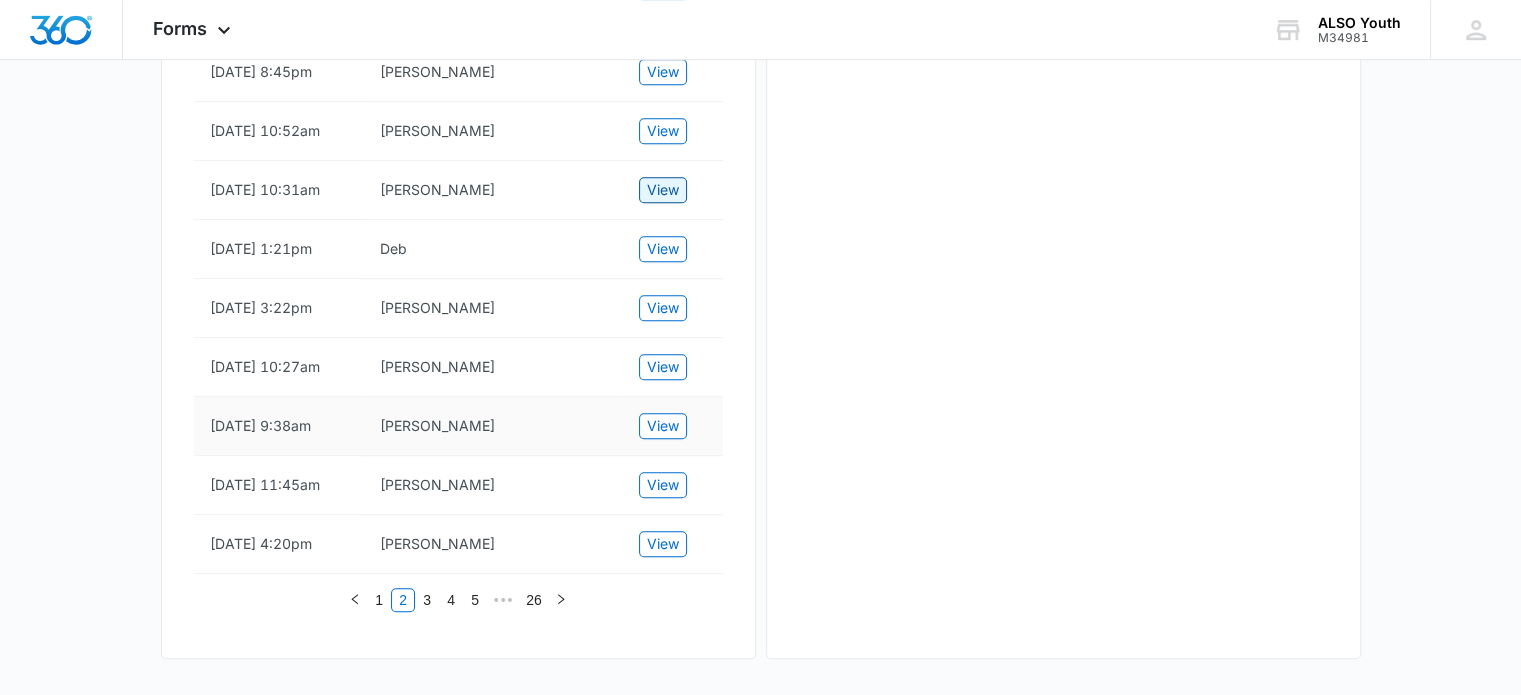 scroll, scrollTop: 1194, scrollLeft: 0, axis: vertical 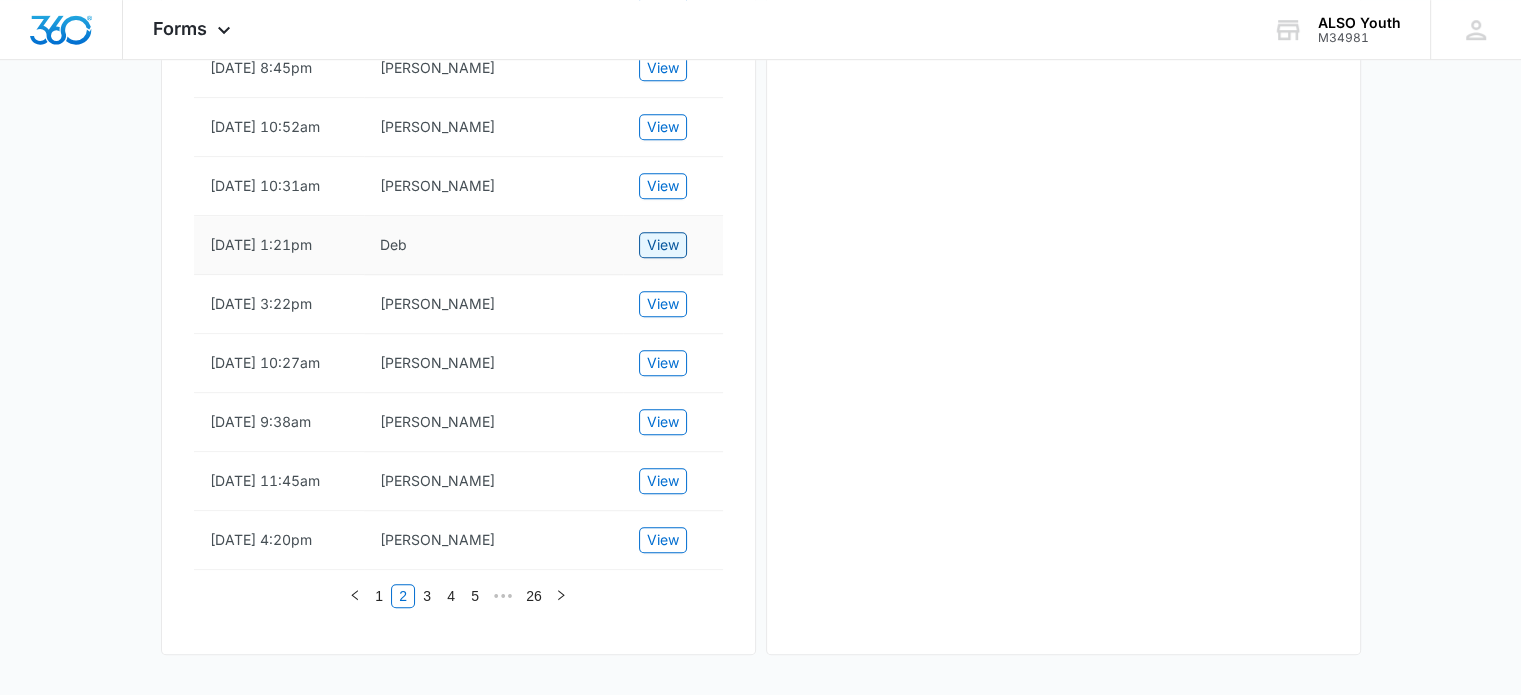 click on "View" at bounding box center [663, 245] 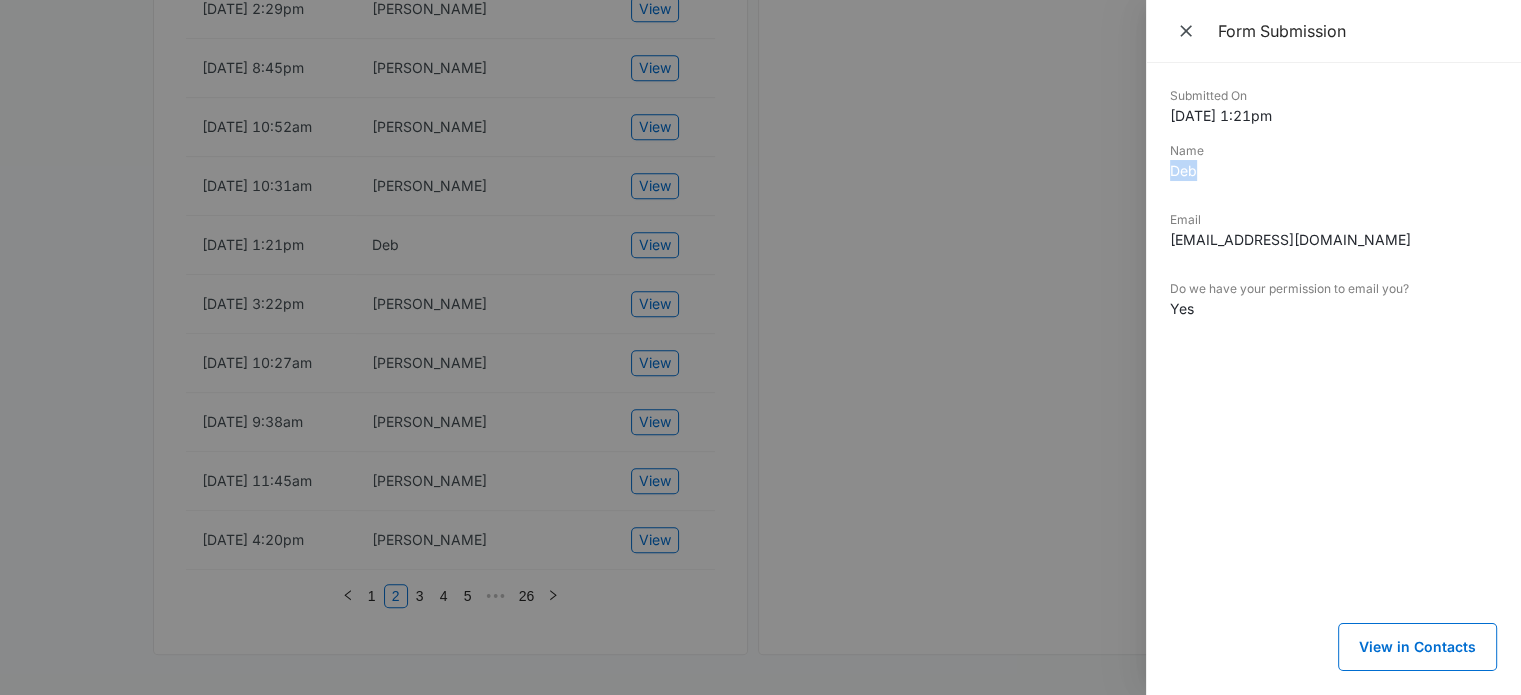 drag, startPoint x: 1213, startPoint y: 184, endPoint x: 1152, endPoint y: 182, distance: 61.03278 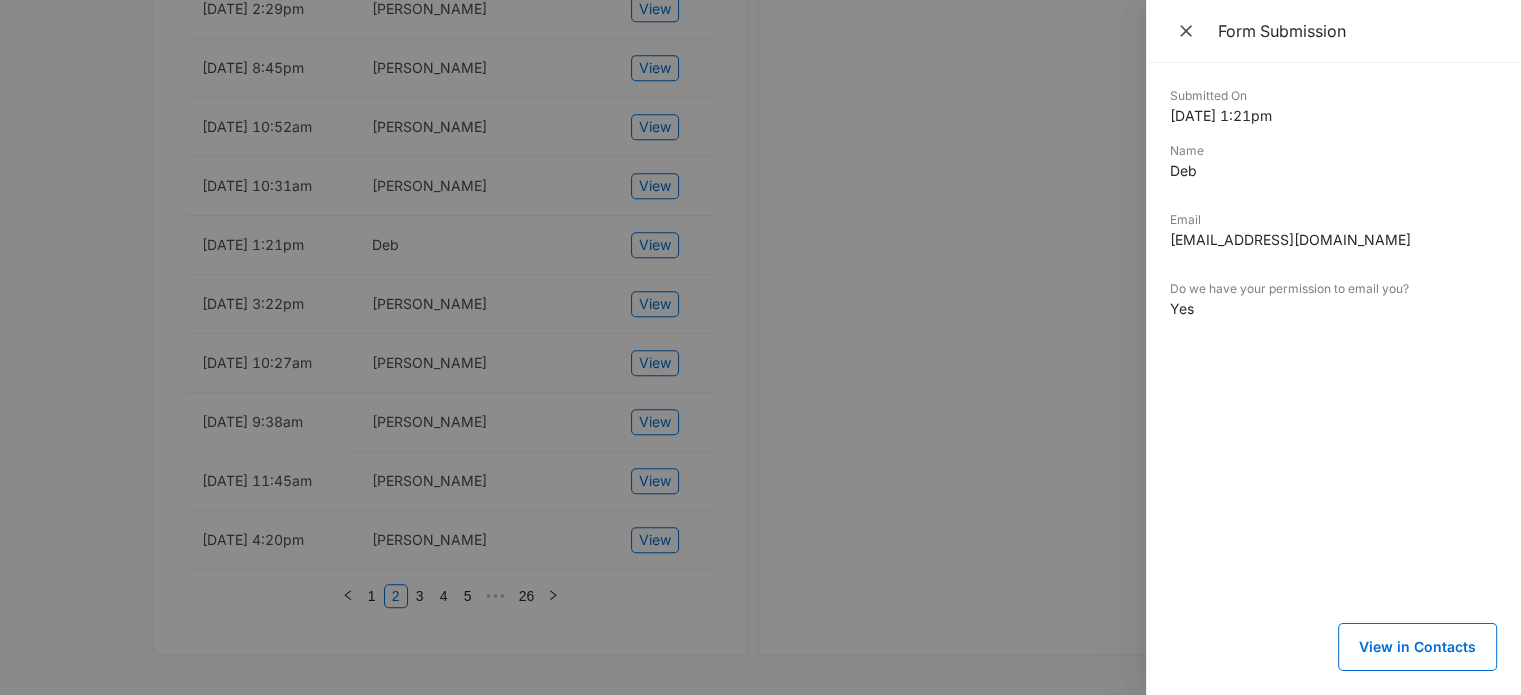 click on "Email debauer@yahoo.com" at bounding box center [1333, 237] 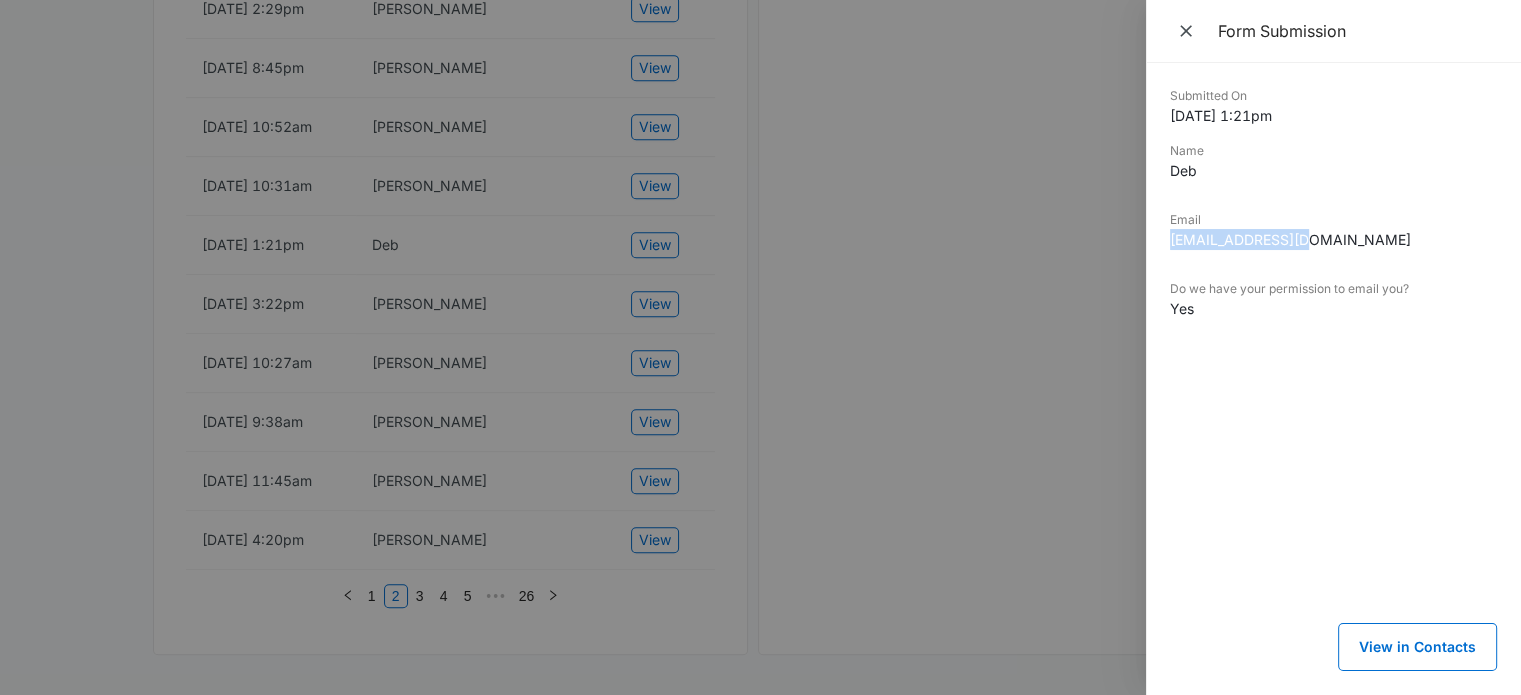 drag, startPoint x: 1345, startPoint y: 242, endPoint x: 1152, endPoint y: 247, distance: 193.06476 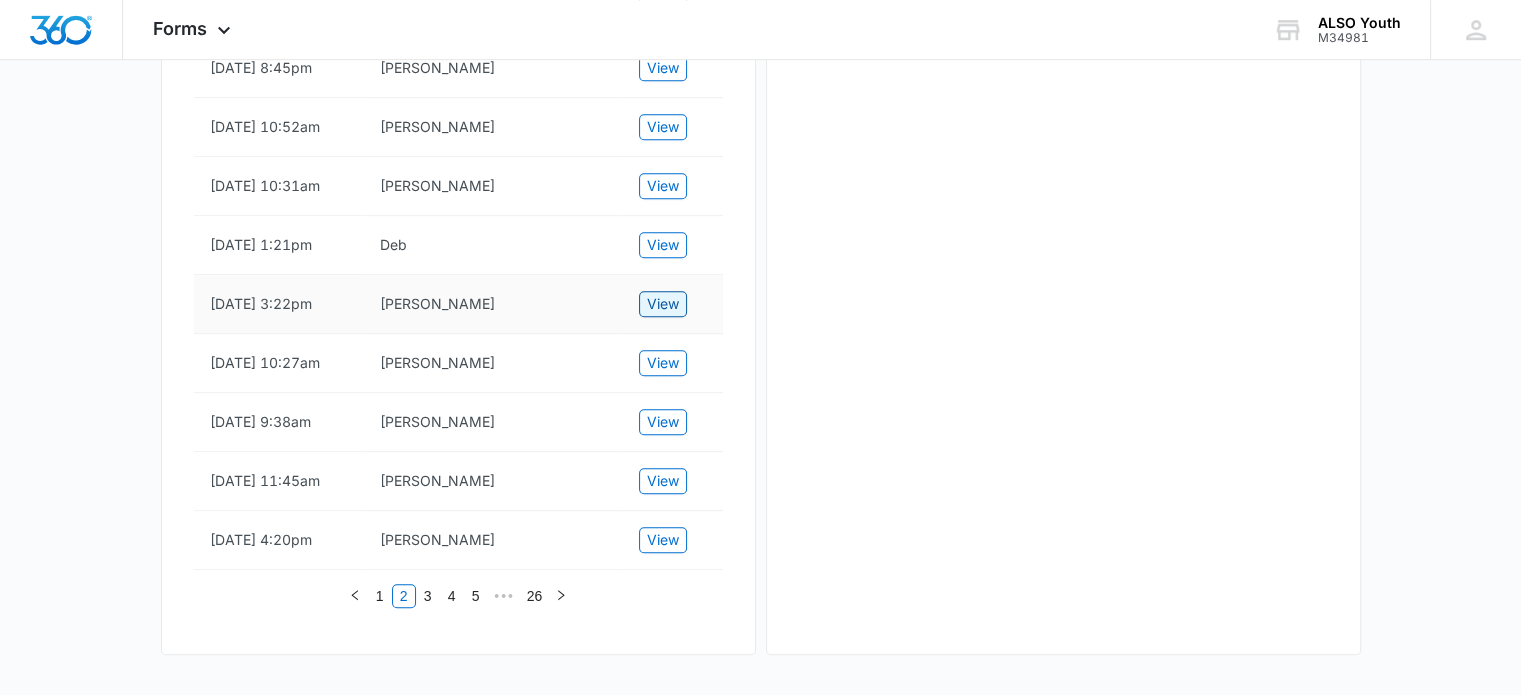 click on "View" at bounding box center (663, 304) 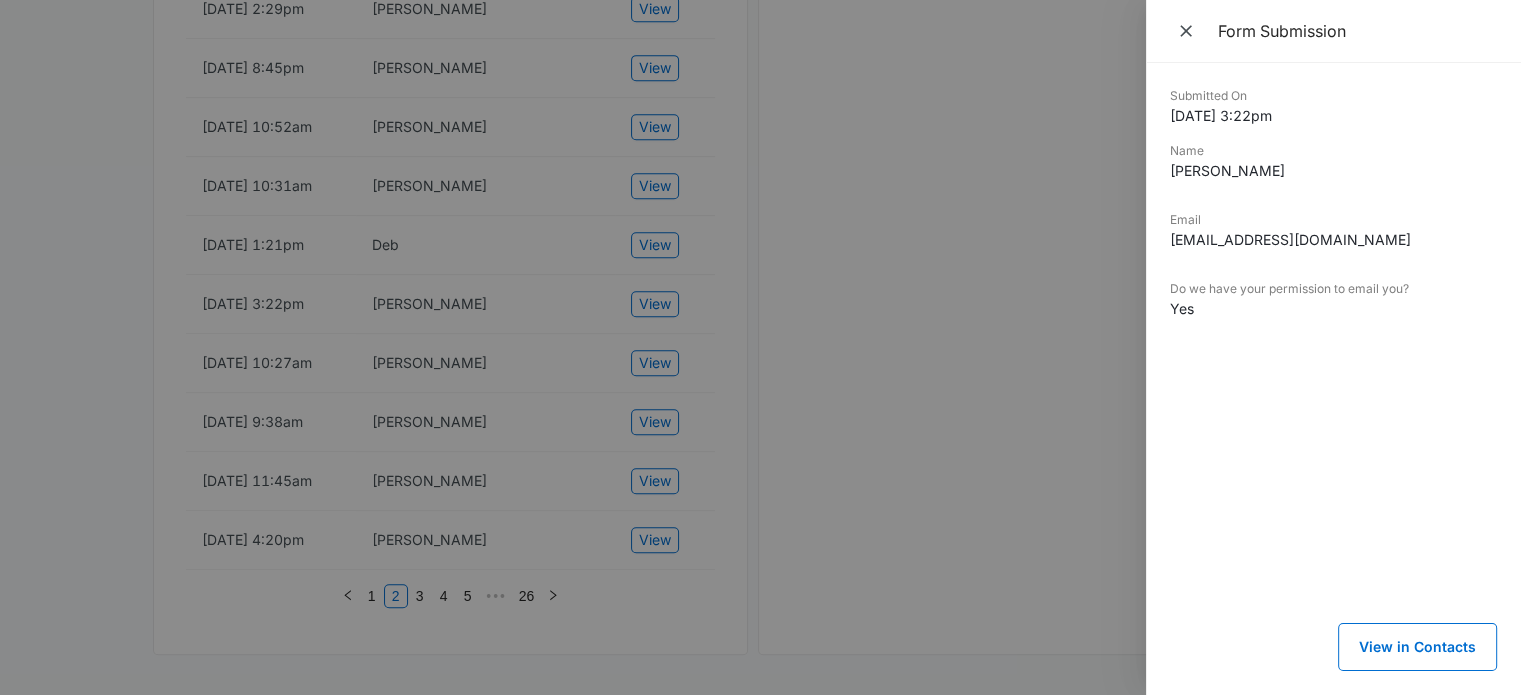 drag, startPoint x: 1291, startPoint y: 172, endPoint x: 1164, endPoint y: 183, distance: 127.47549 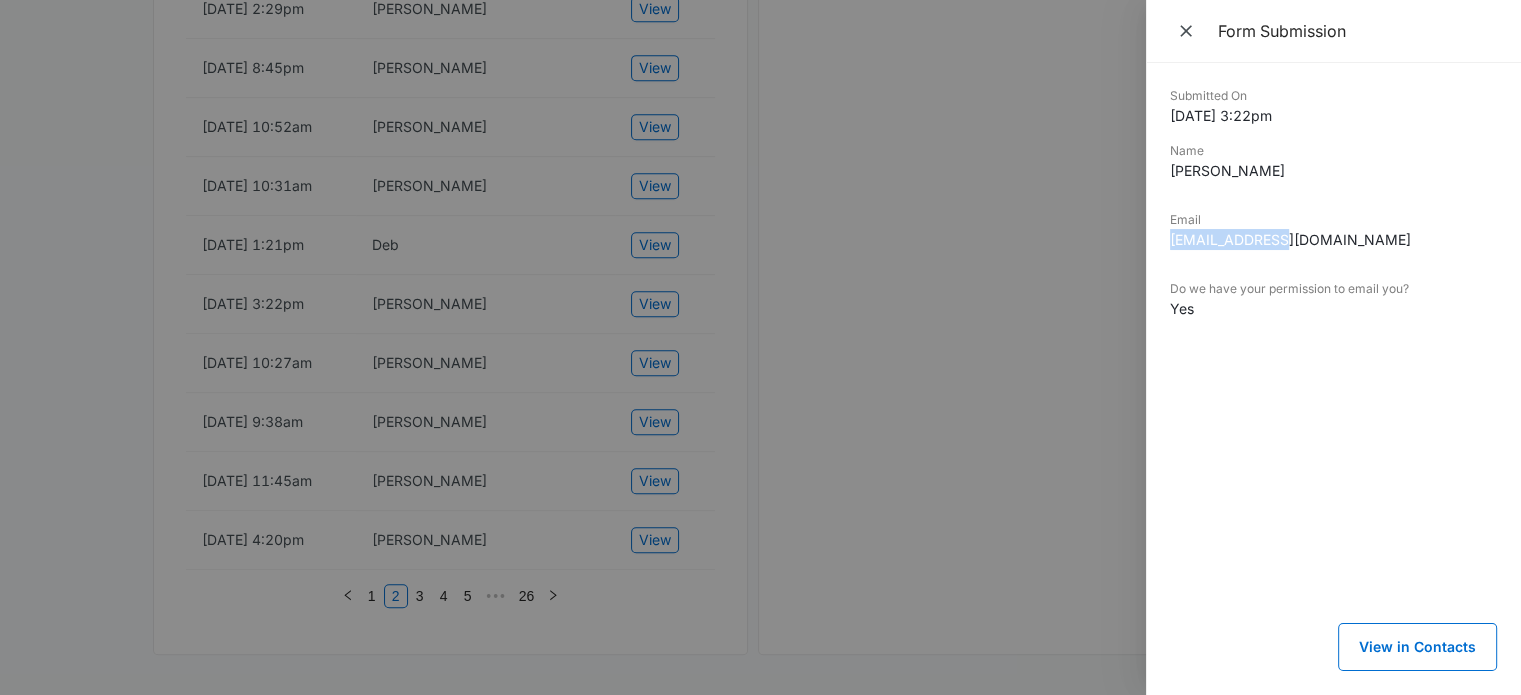 drag, startPoint x: 1309, startPoint y: 235, endPoint x: 1160, endPoint y: 240, distance: 149.08386 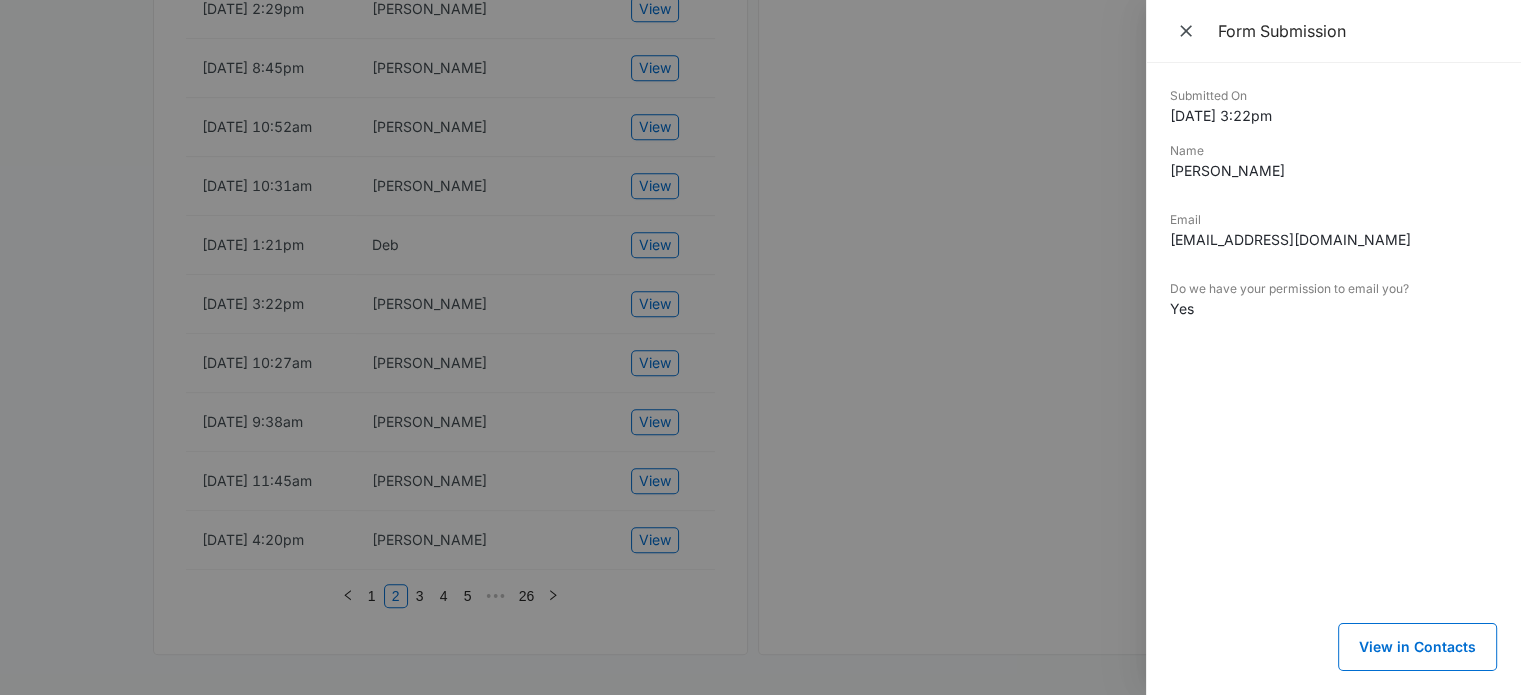 click at bounding box center [760, 347] 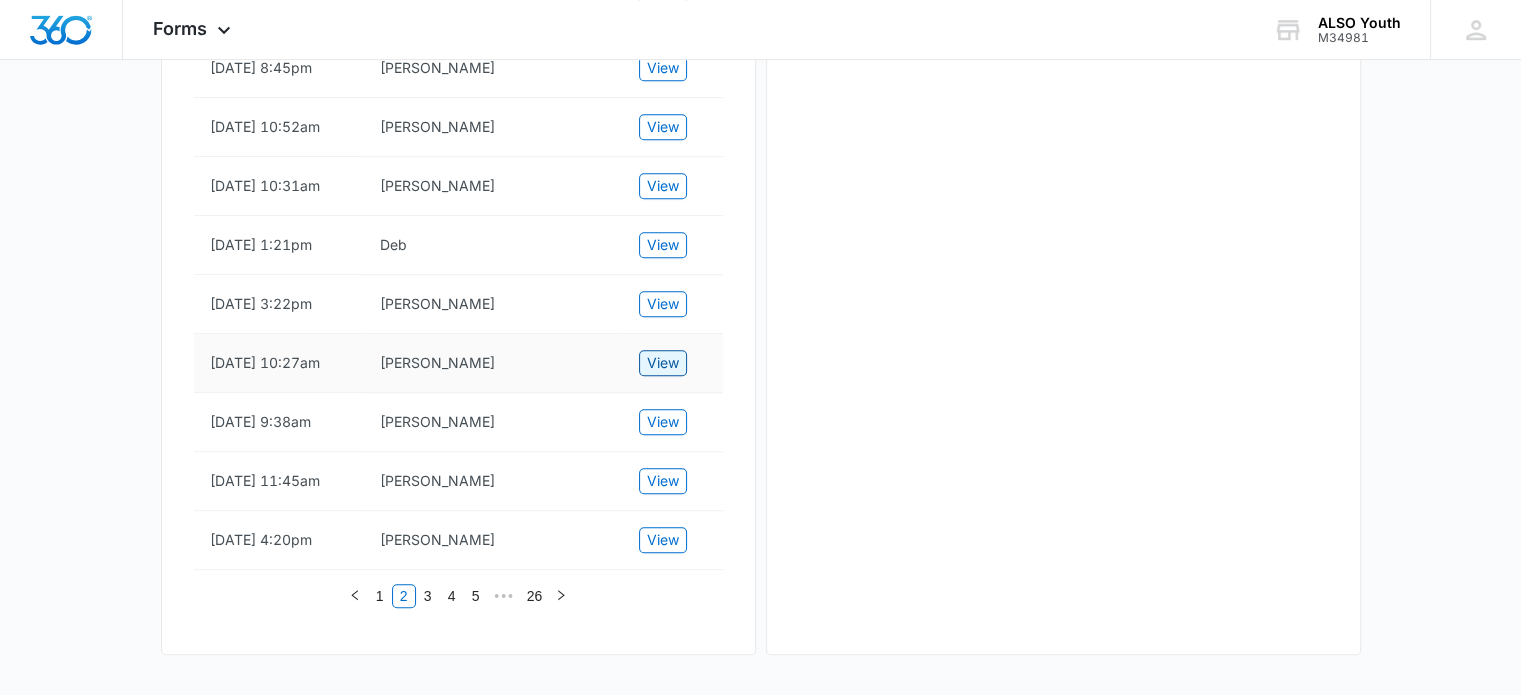click on "View" at bounding box center (663, 363) 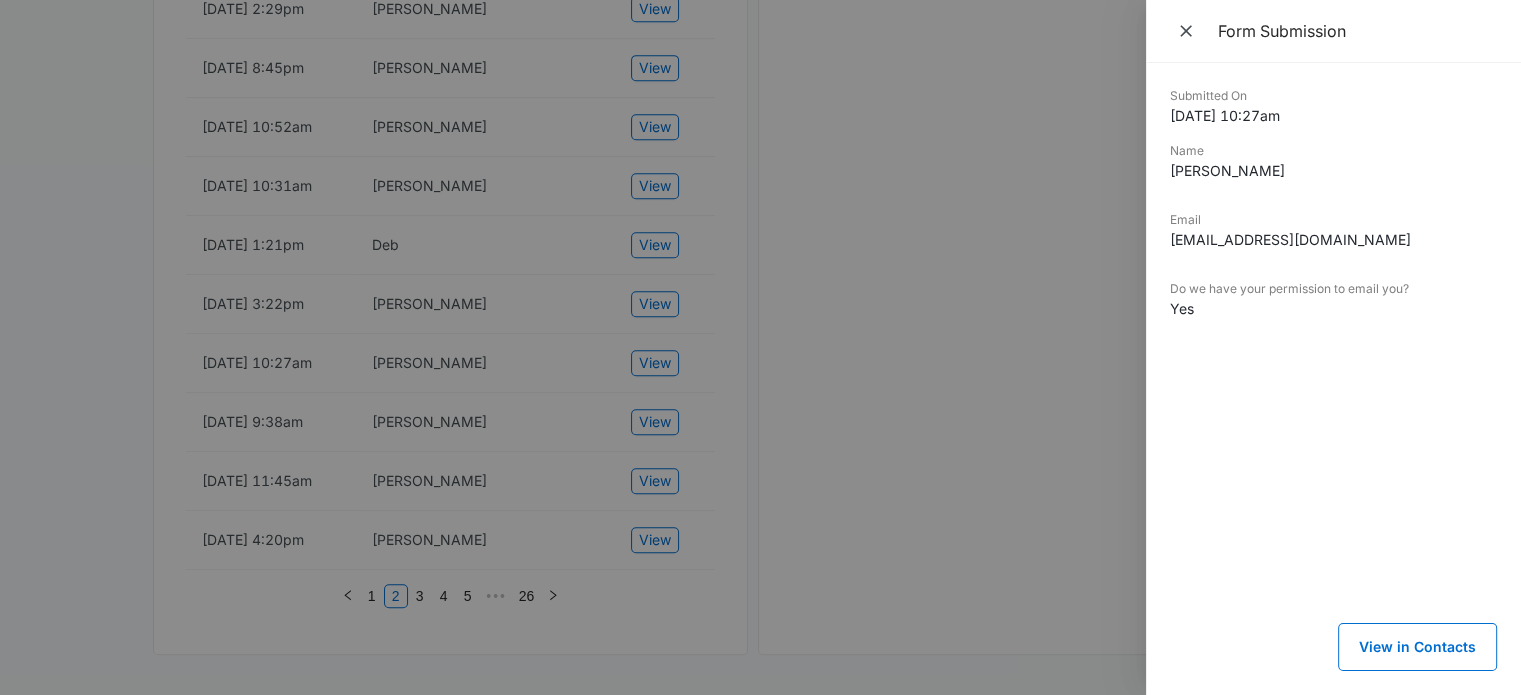 drag, startPoint x: 1275, startPoint y: 169, endPoint x: 1164, endPoint y: 171, distance: 111.01801 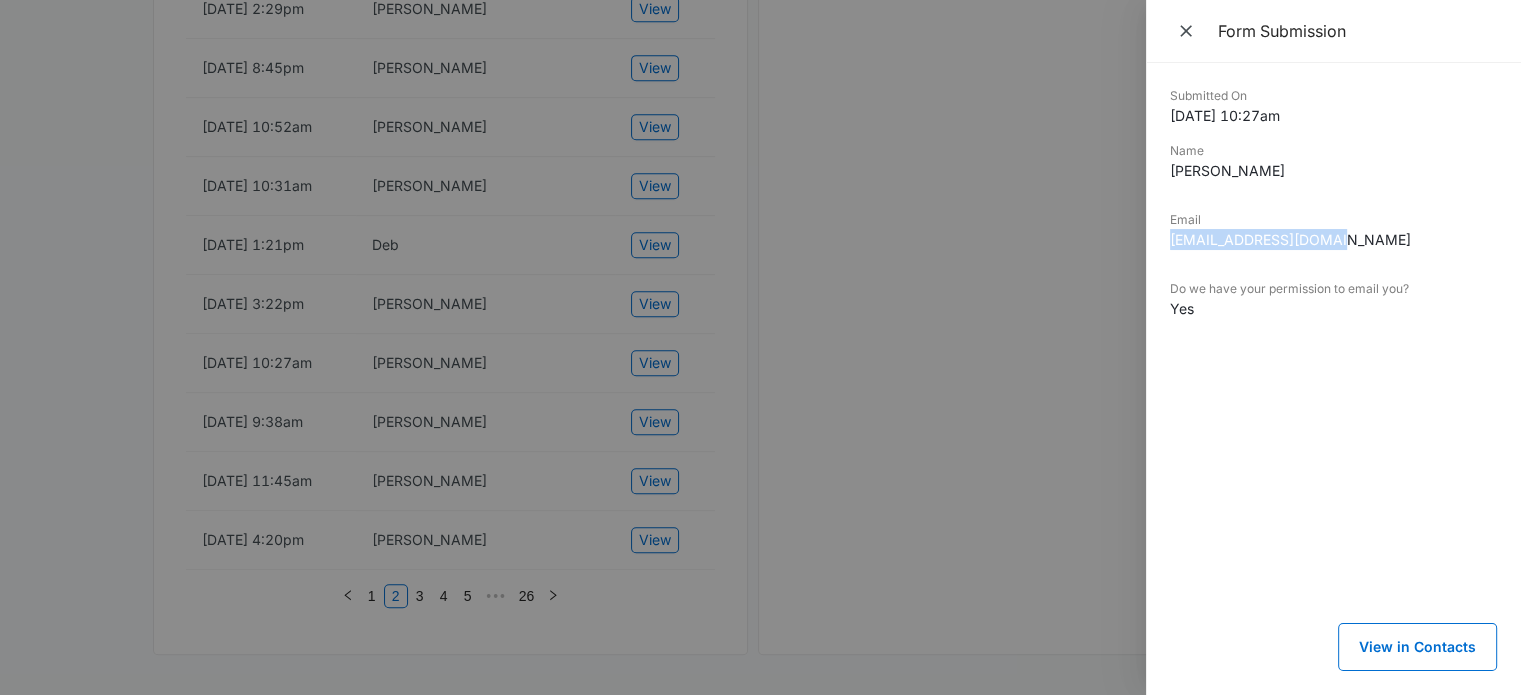 drag, startPoint x: 1350, startPoint y: 239, endPoint x: 397, endPoint y: 296, distance: 954.7031 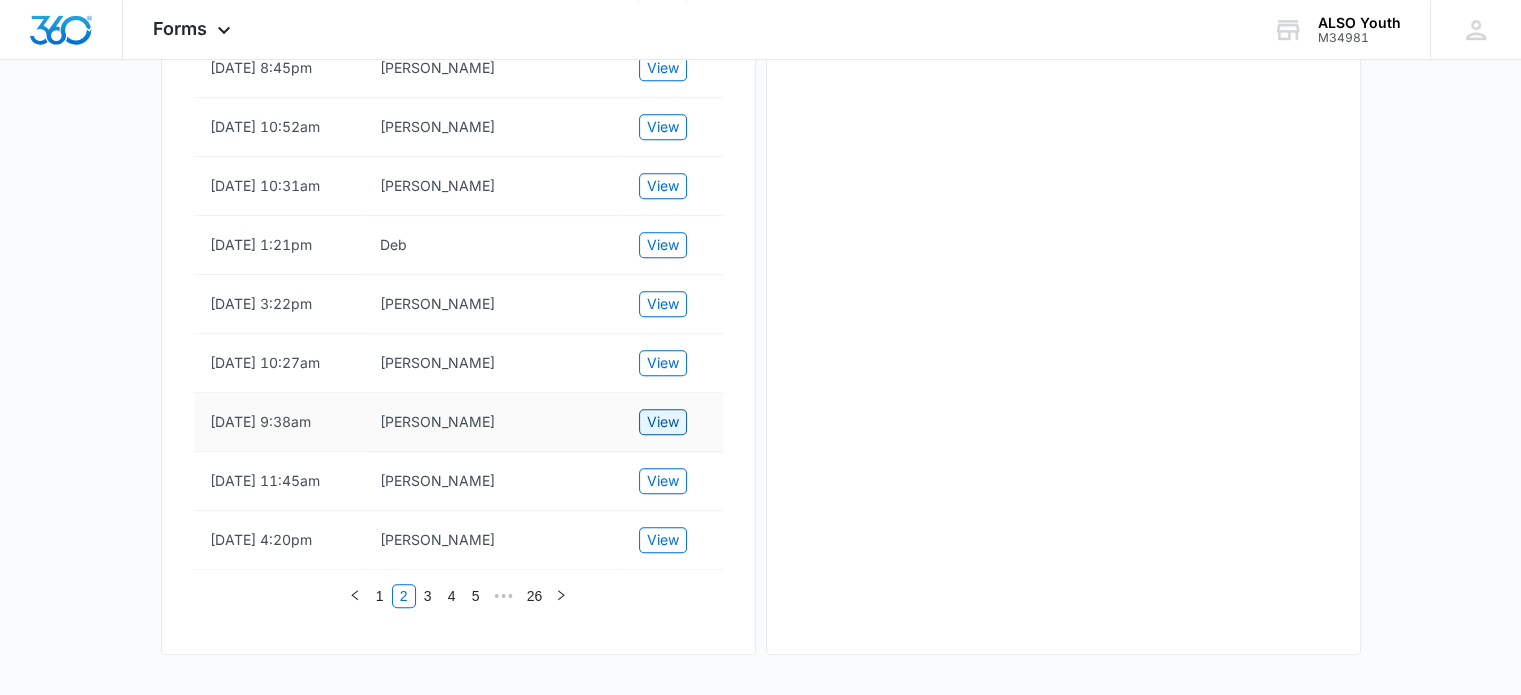click on "View" at bounding box center [663, 422] 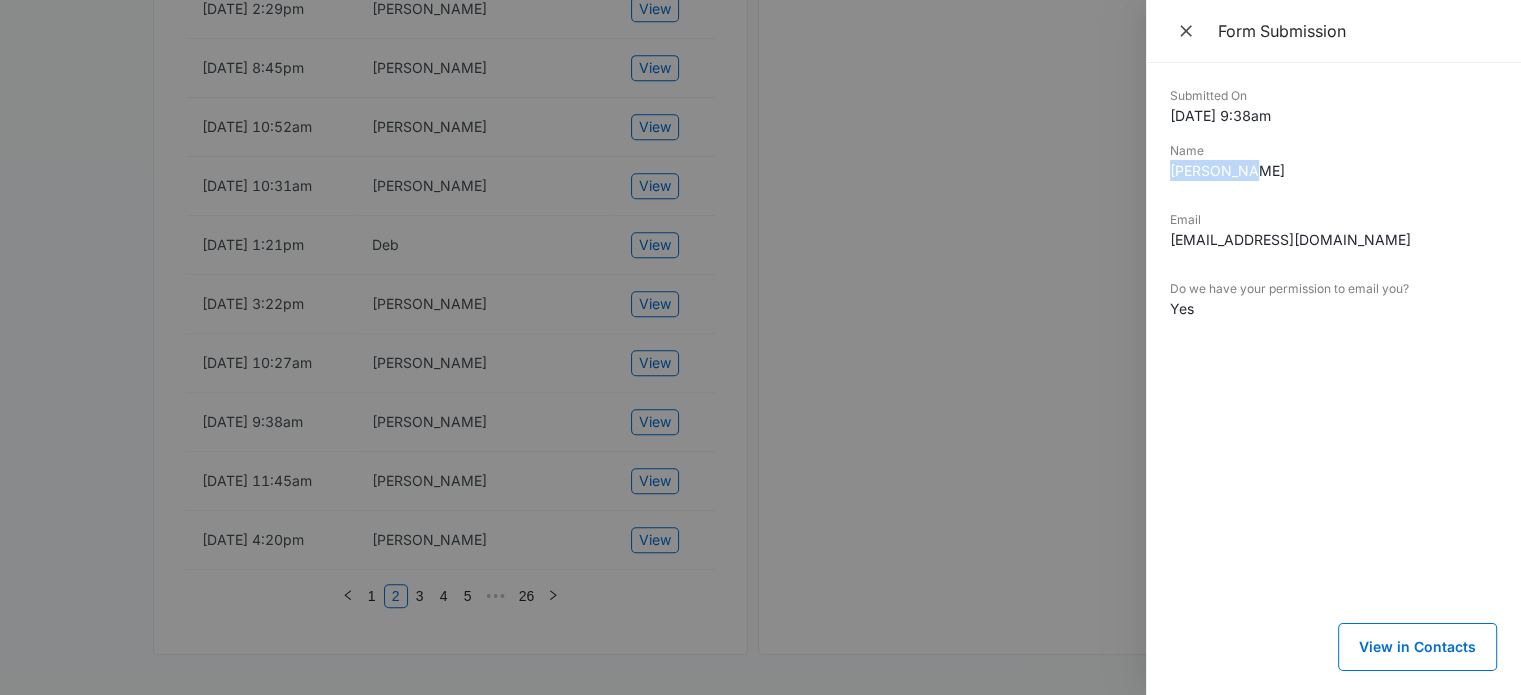 drag, startPoint x: 1247, startPoint y: 162, endPoint x: 1150, endPoint y: 179, distance: 98.478424 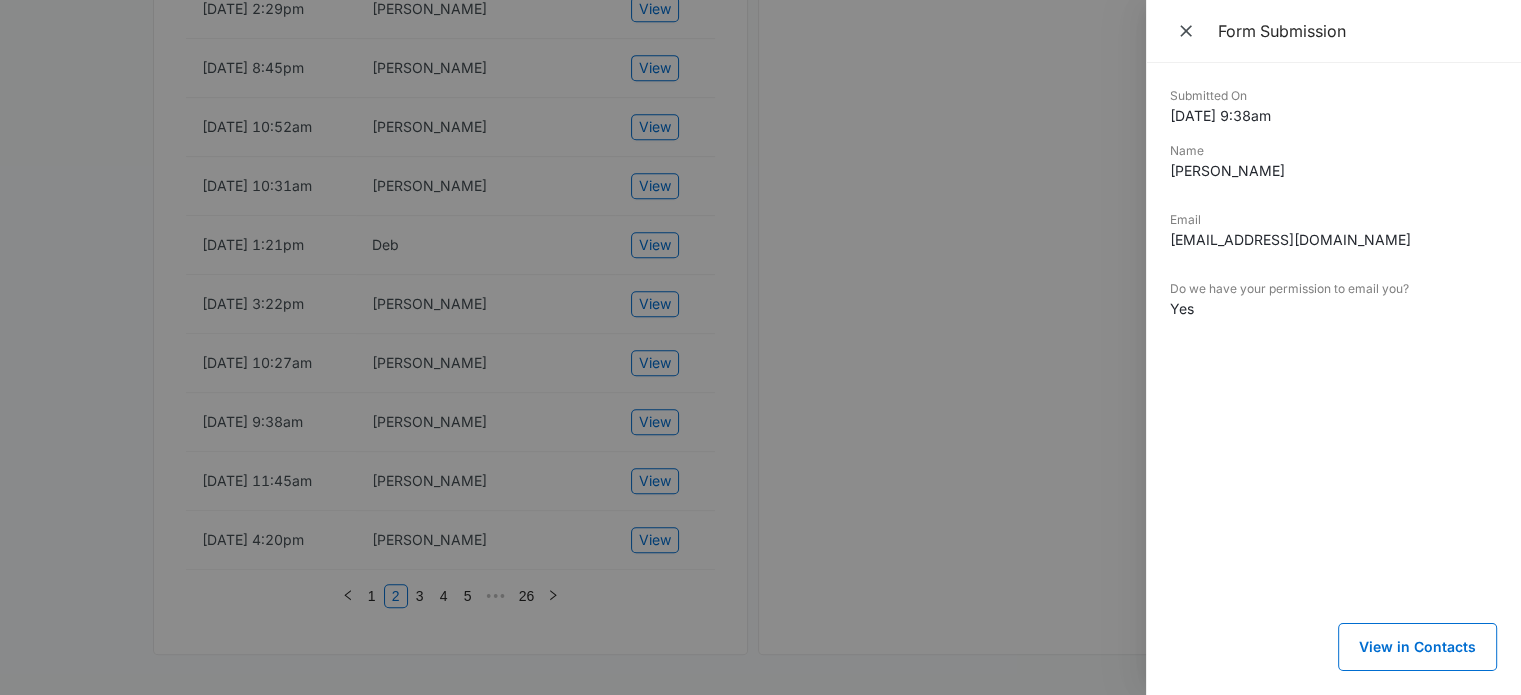 drag, startPoint x: 1332, startPoint y: 205, endPoint x: 1338, endPoint y: 254, distance: 49.365982 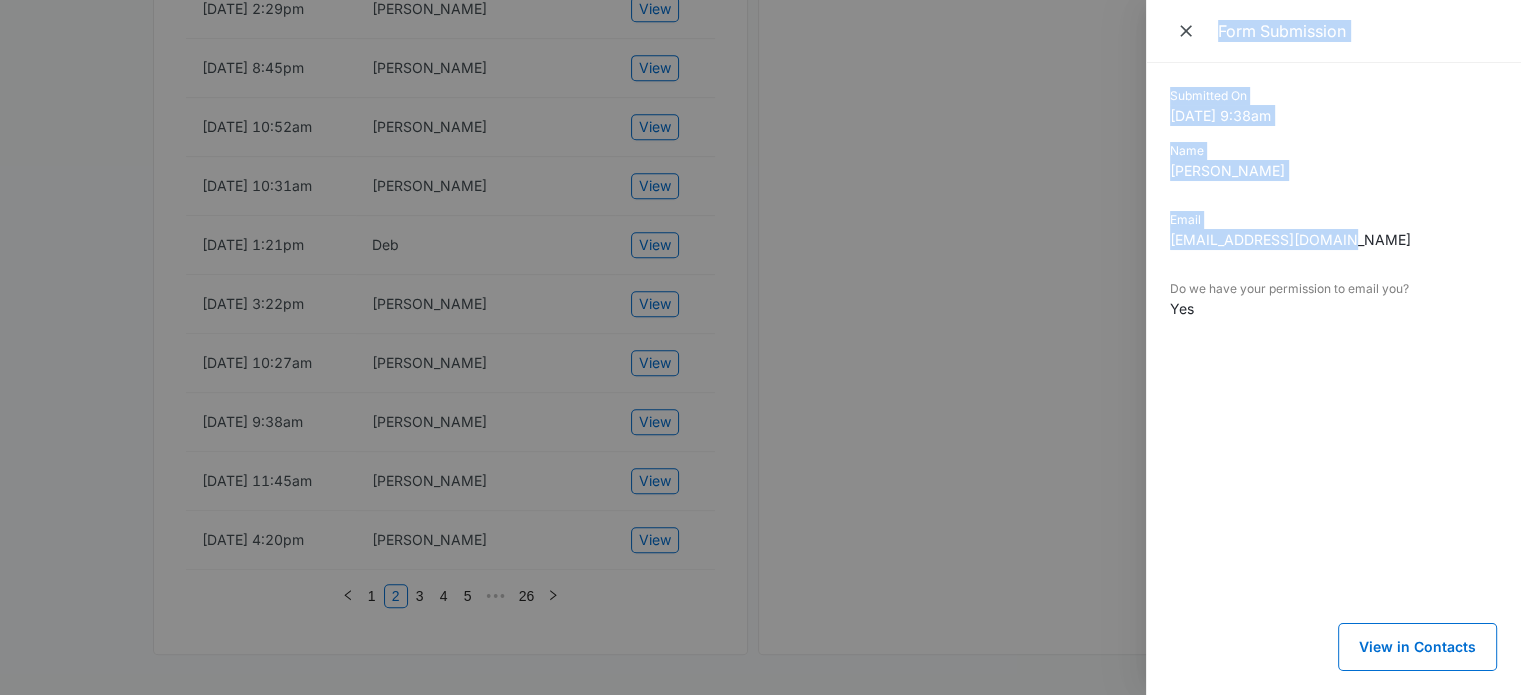 drag, startPoint x: 1345, startPoint y: 239, endPoint x: 1096, endPoint y: 244, distance: 249.0502 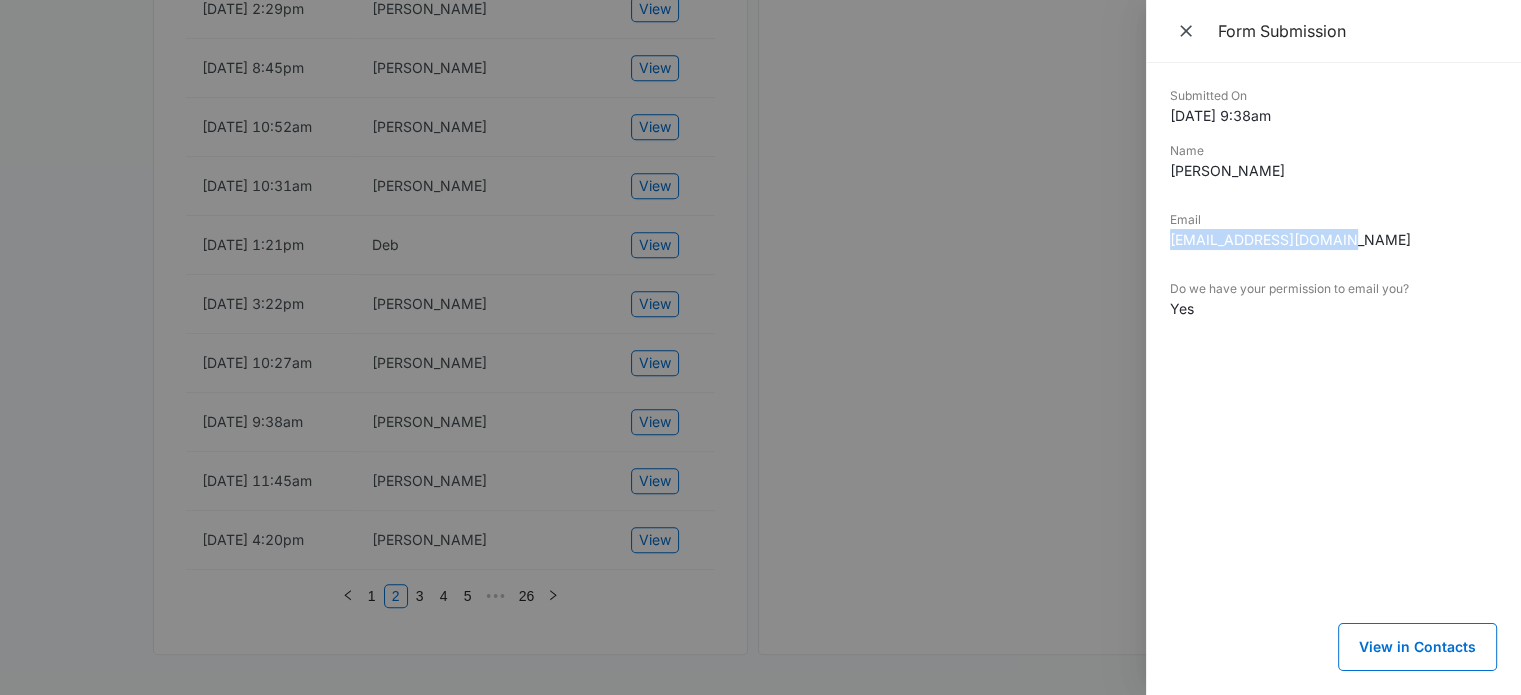 drag, startPoint x: 1342, startPoint y: 243, endPoint x: 1163, endPoint y: 243, distance: 179 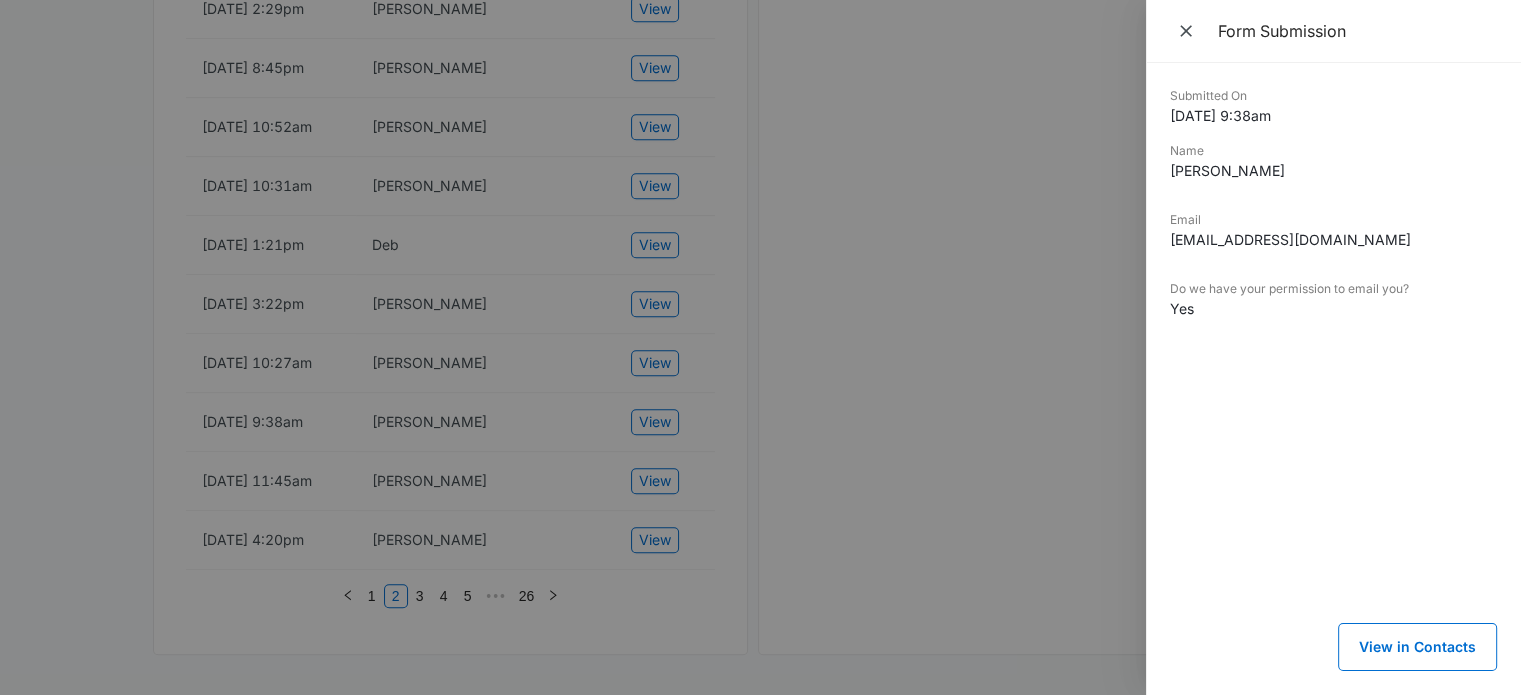 drag, startPoint x: 471, startPoint y: 486, endPoint x: 519, endPoint y: 487, distance: 48.010414 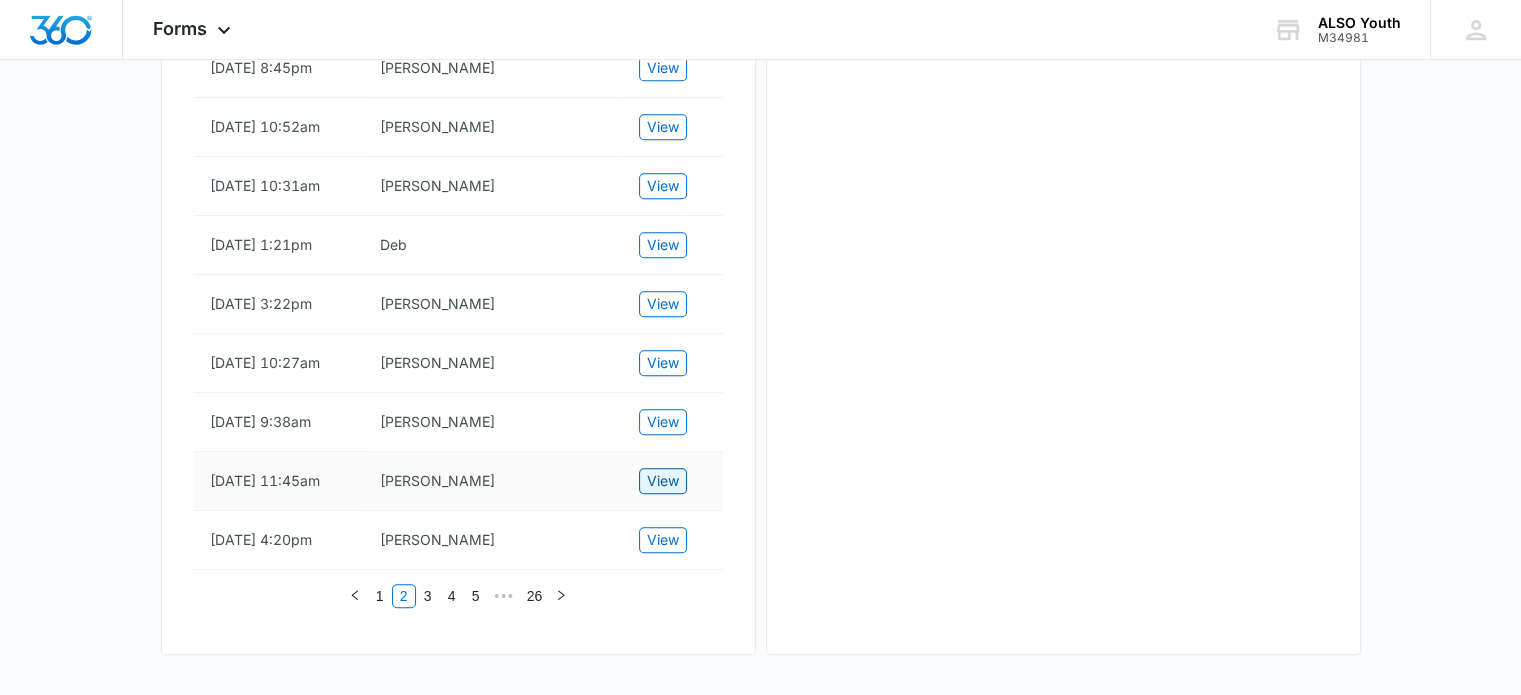 click on "View" at bounding box center (663, 481) 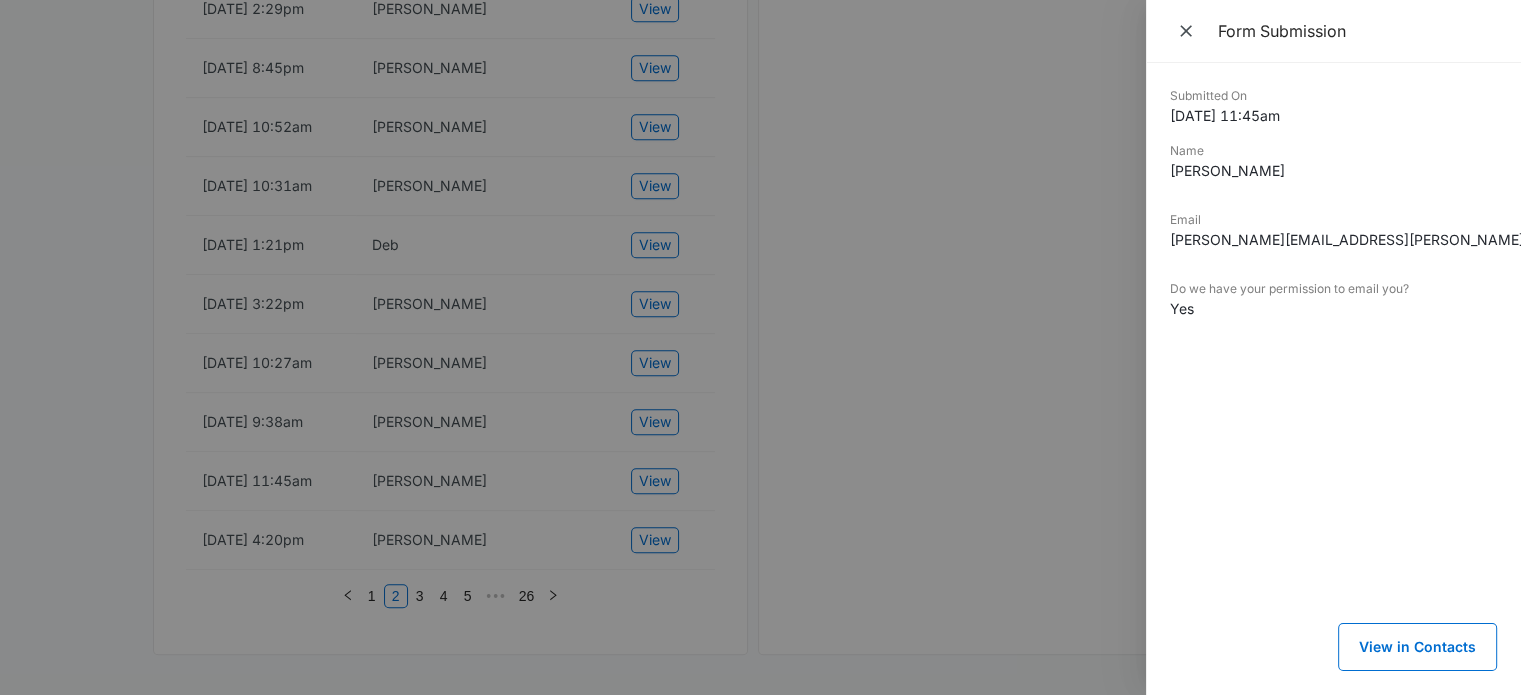 click on "Name Karisa Insco" at bounding box center (1333, 168) 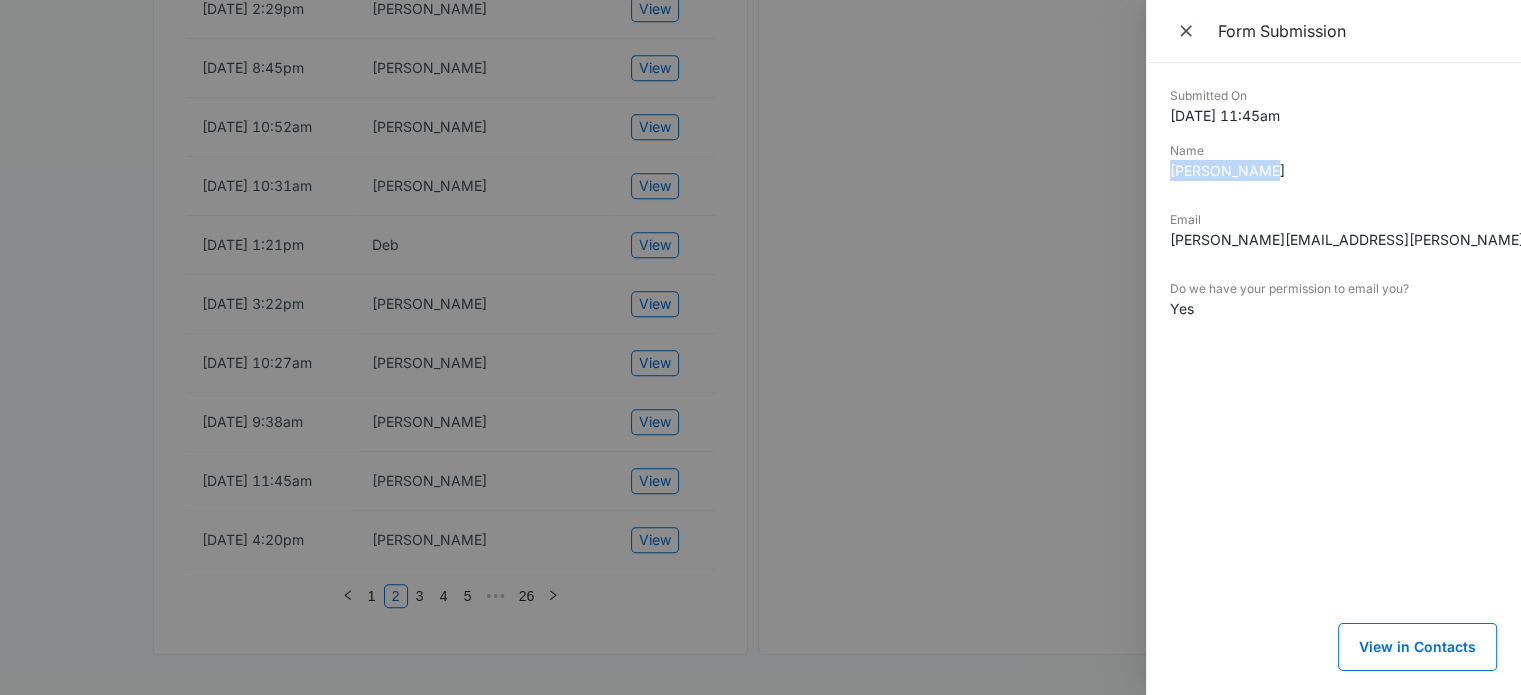 drag, startPoint x: 1254, startPoint y: 175, endPoint x: 1166, endPoint y: 175, distance: 88 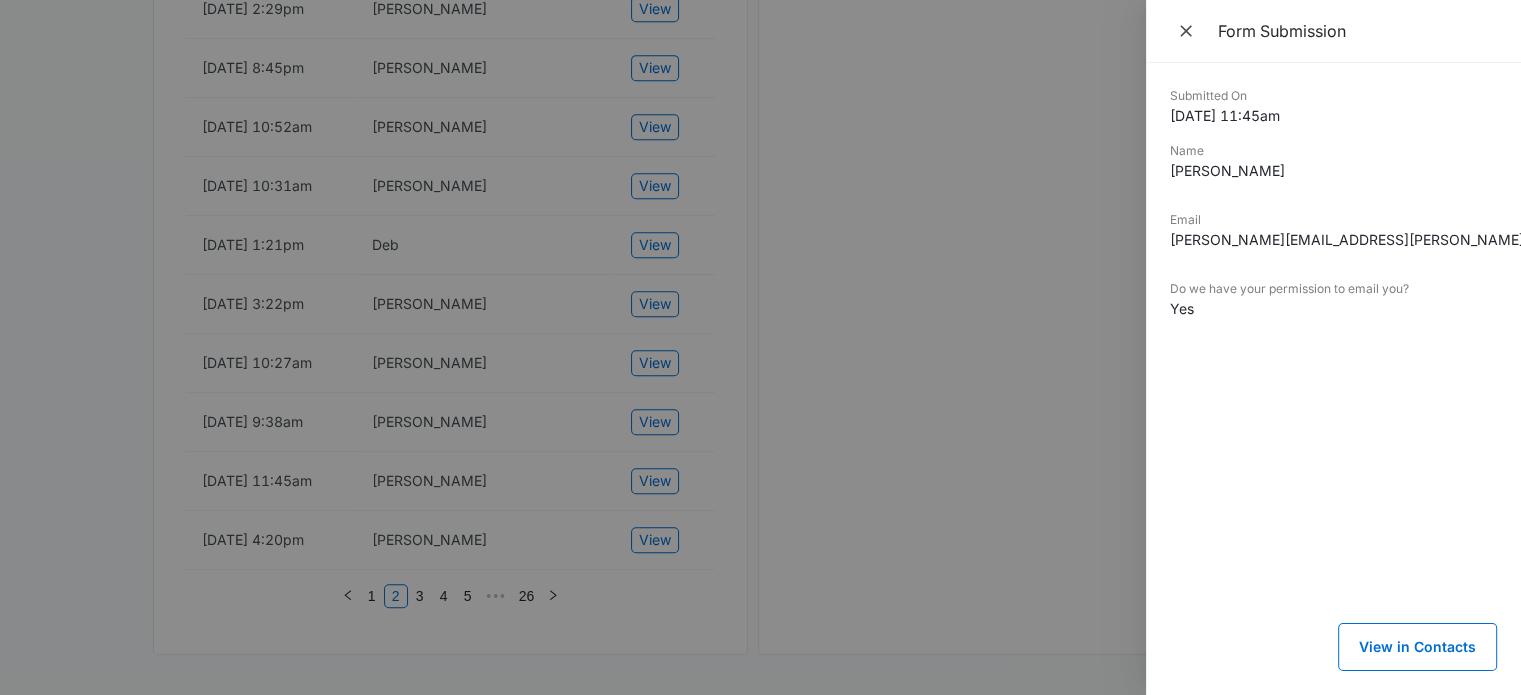 click on "Submitted On 3/25/2025 11:45am Name Karisa Insco Email karisa.insco@gmail.com Do we have your permission to email you? Yes" at bounding box center [1333, 218] 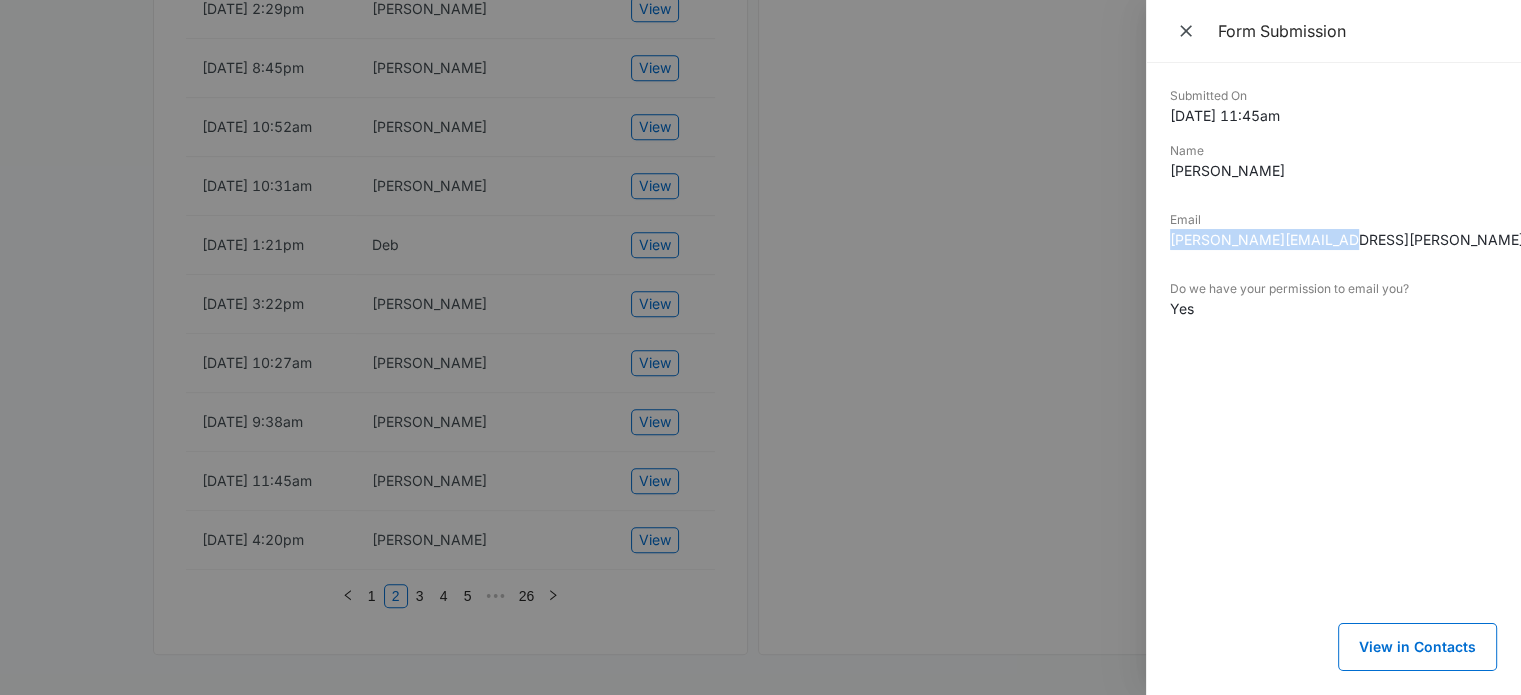 drag, startPoint x: 1338, startPoint y: 243, endPoint x: 1158, endPoint y: 245, distance: 180.01111 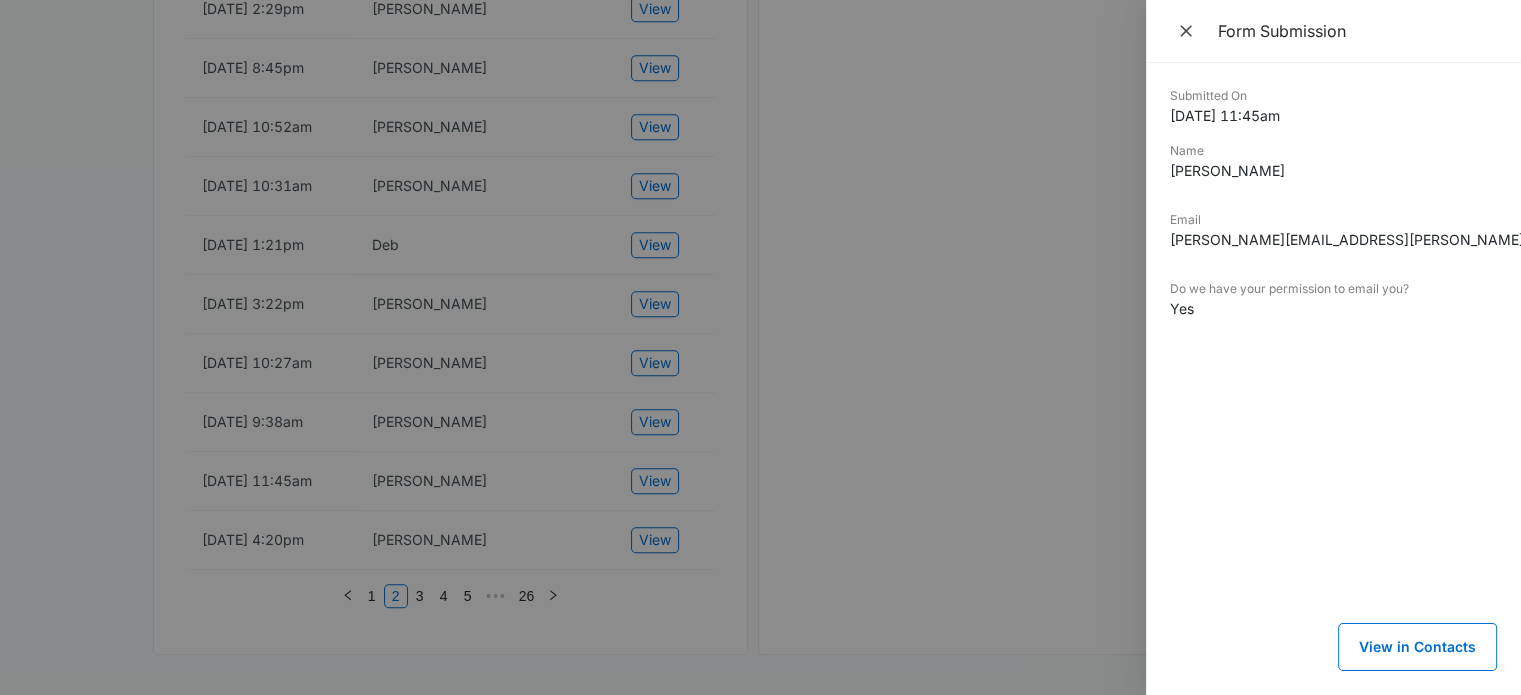 click at bounding box center (760, 347) 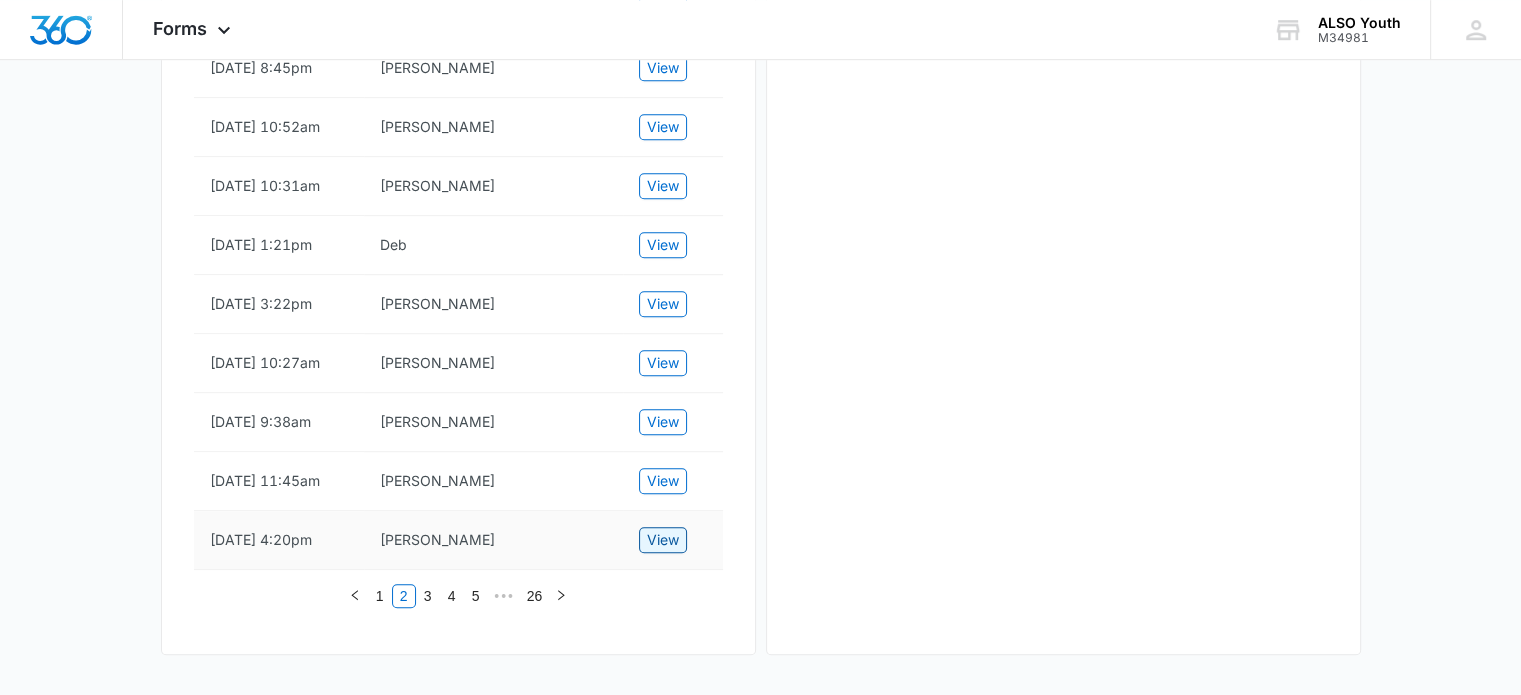 click on "View" at bounding box center (663, 540) 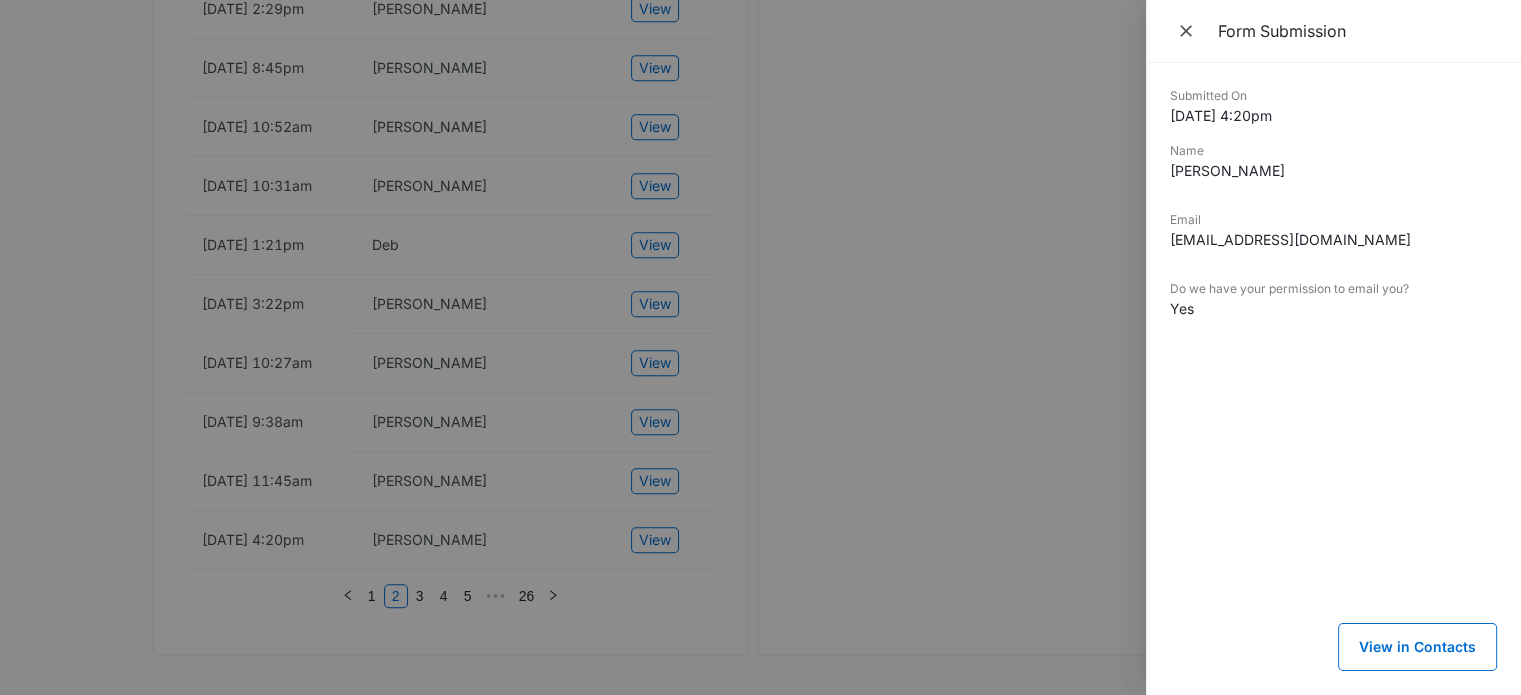 drag, startPoint x: 1338, startPoint y: 160, endPoint x: 1172, endPoint y: 179, distance: 167.08382 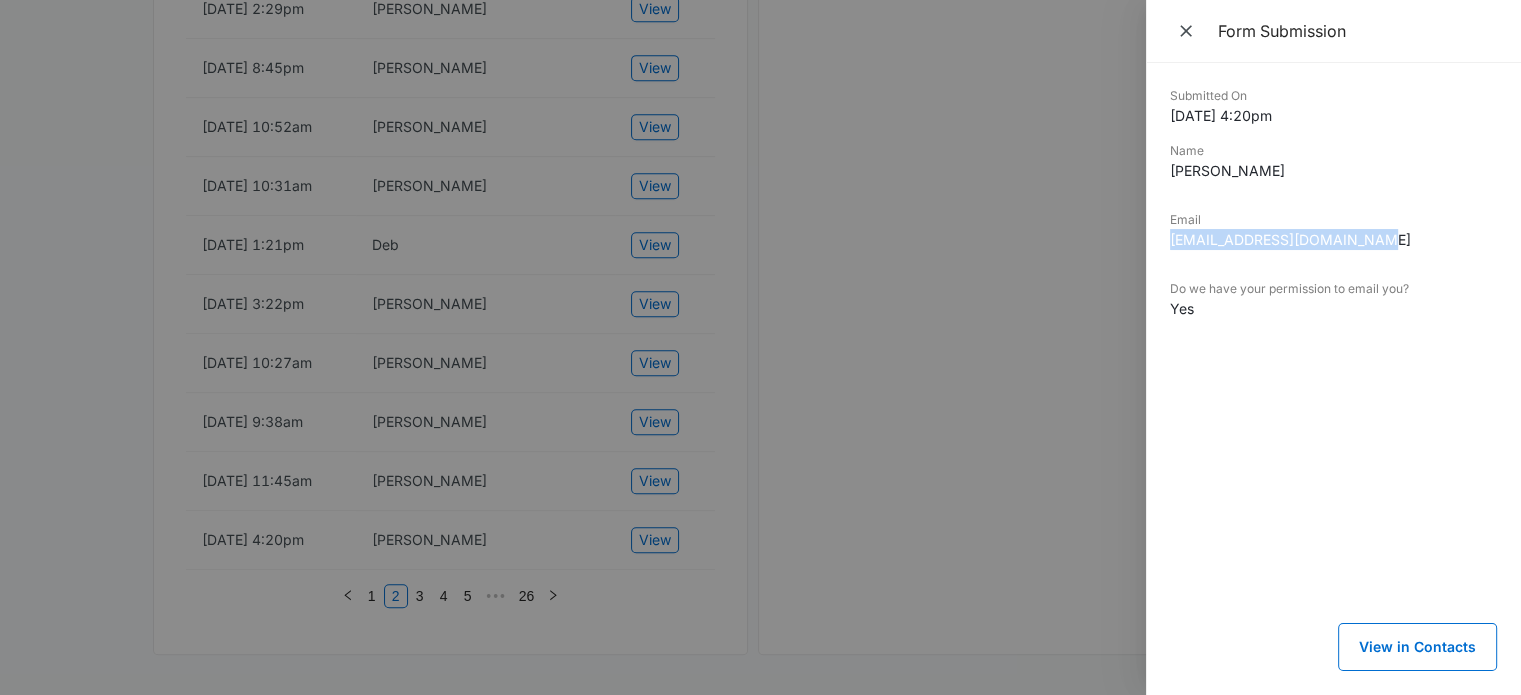 drag, startPoint x: 1380, startPoint y: 239, endPoint x: 1163, endPoint y: 241, distance: 217.00922 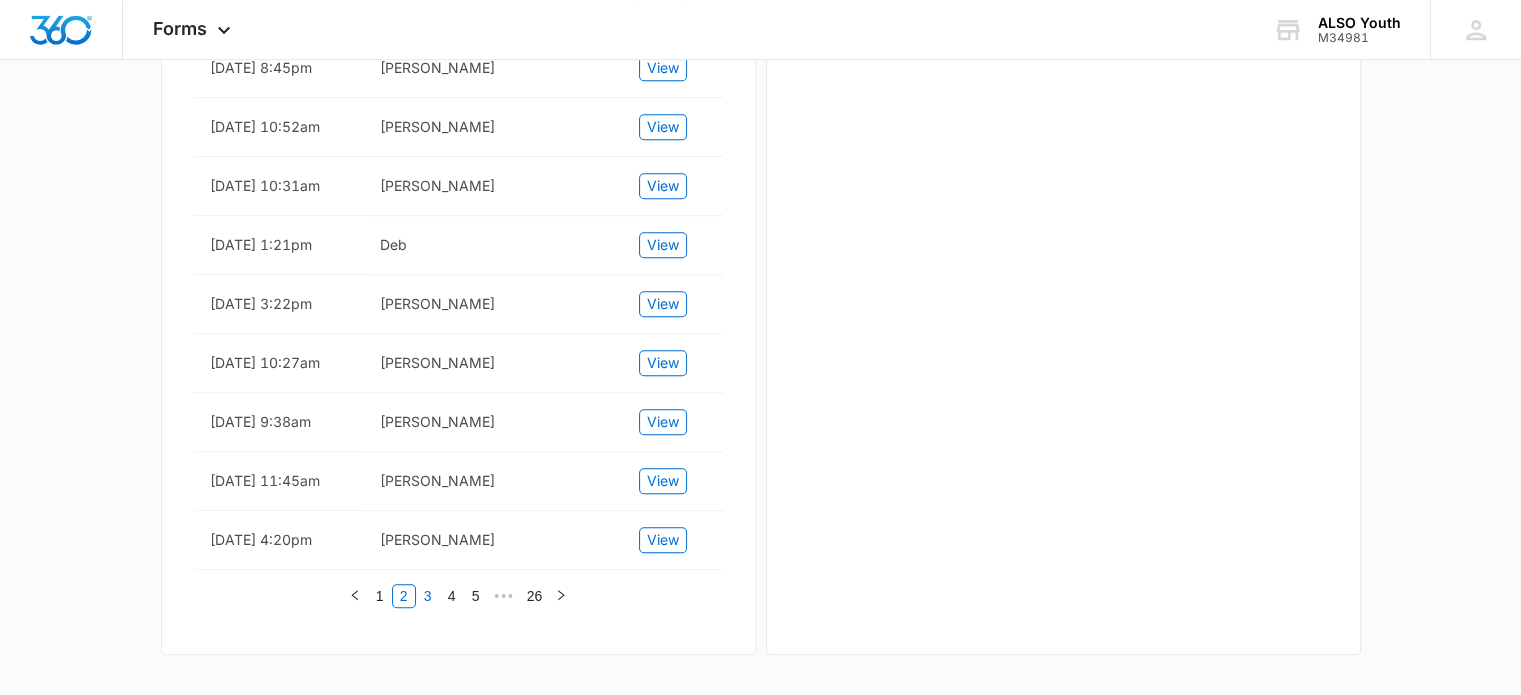 click on "3" at bounding box center (427, 596) 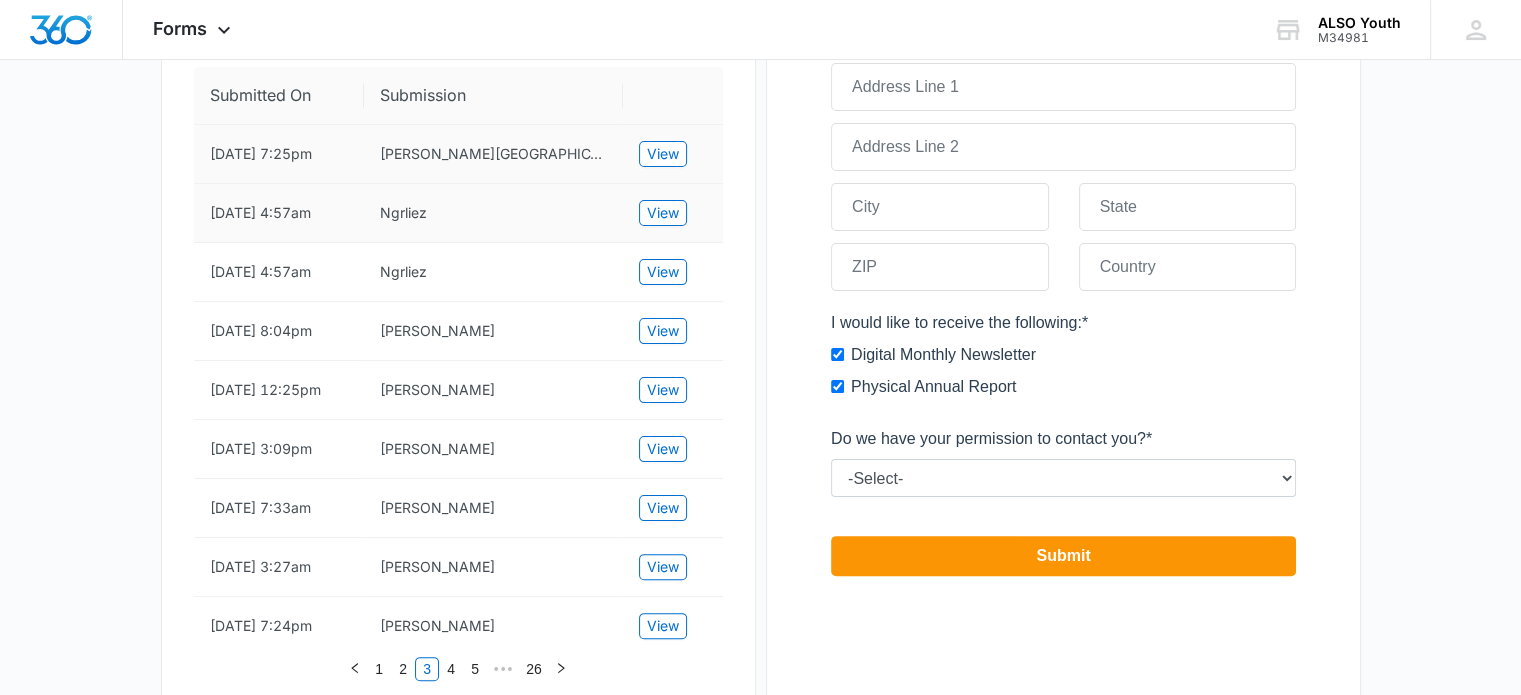 scroll, scrollTop: 394, scrollLeft: 0, axis: vertical 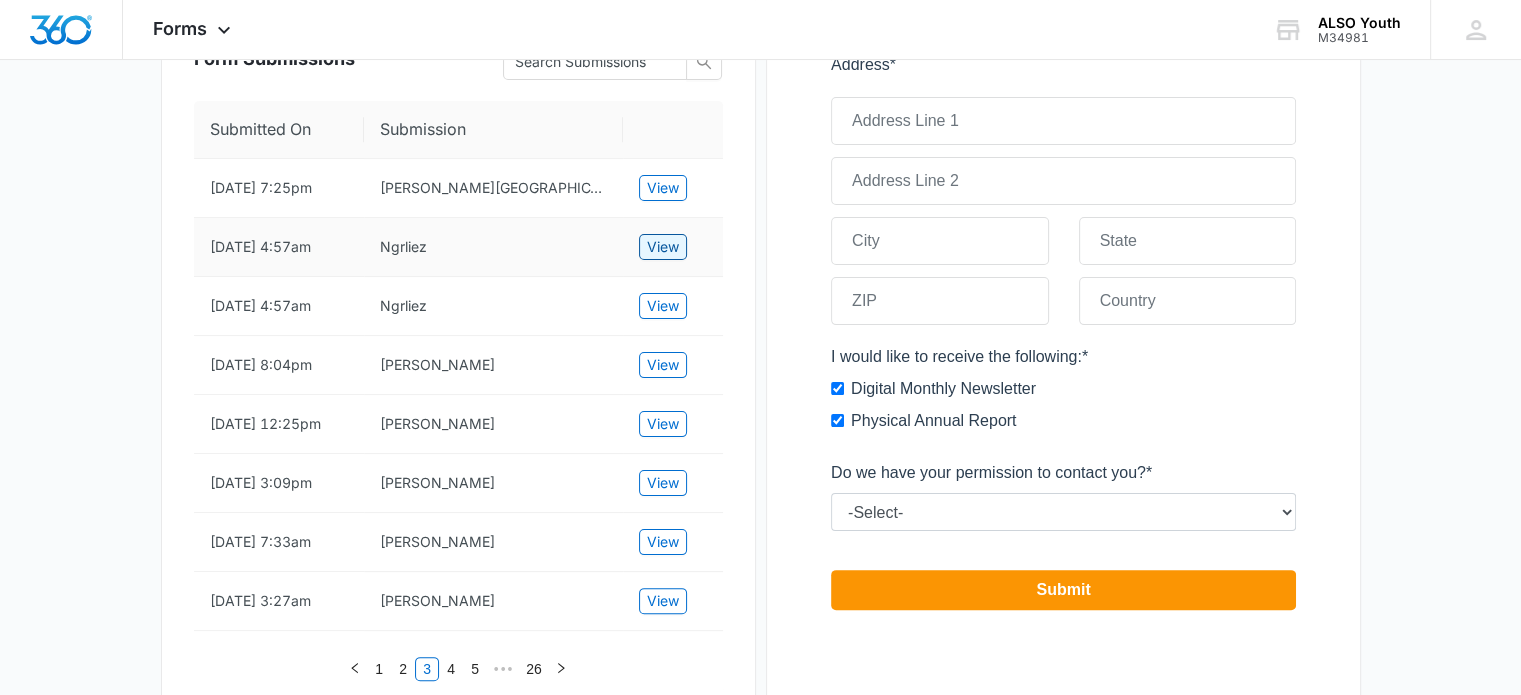 click on "View" at bounding box center [663, 247] 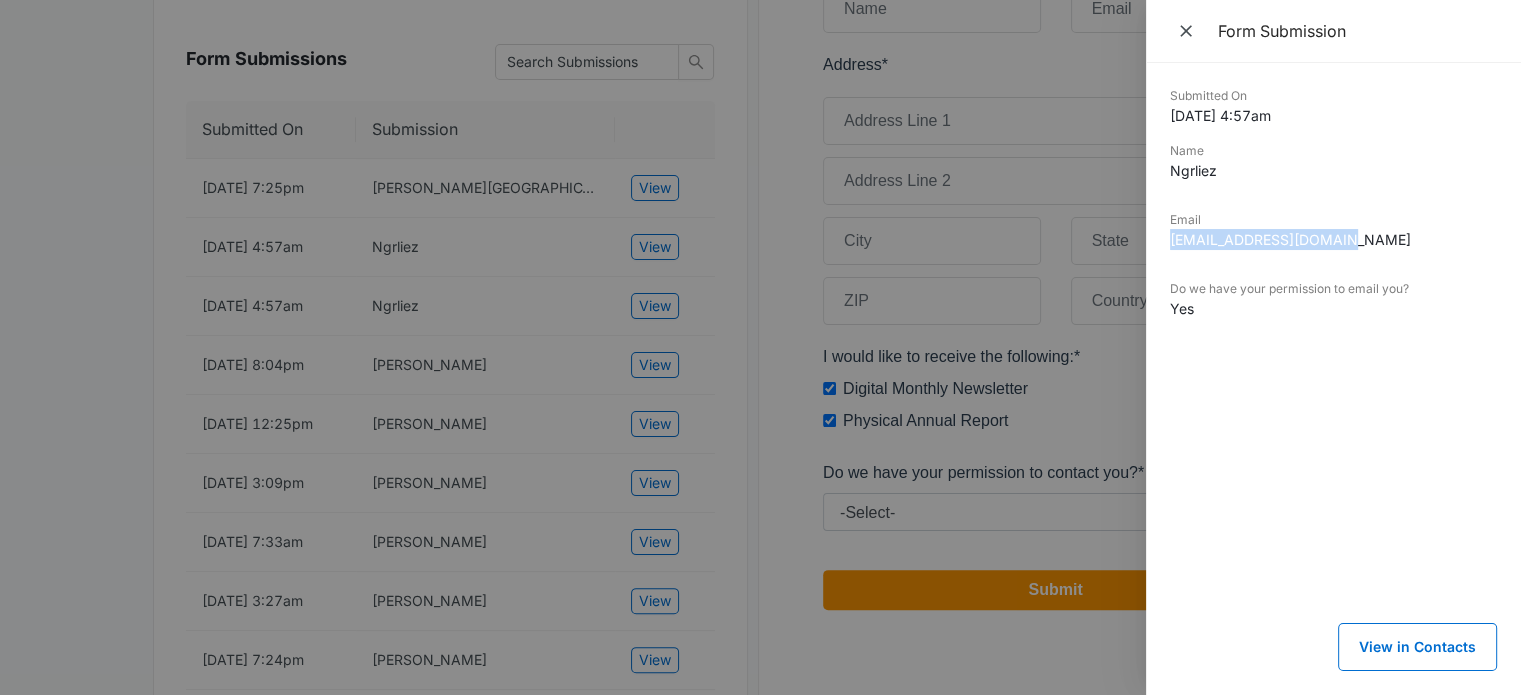 drag, startPoint x: 1362, startPoint y: 237, endPoint x: 1149, endPoint y: 243, distance: 213.08449 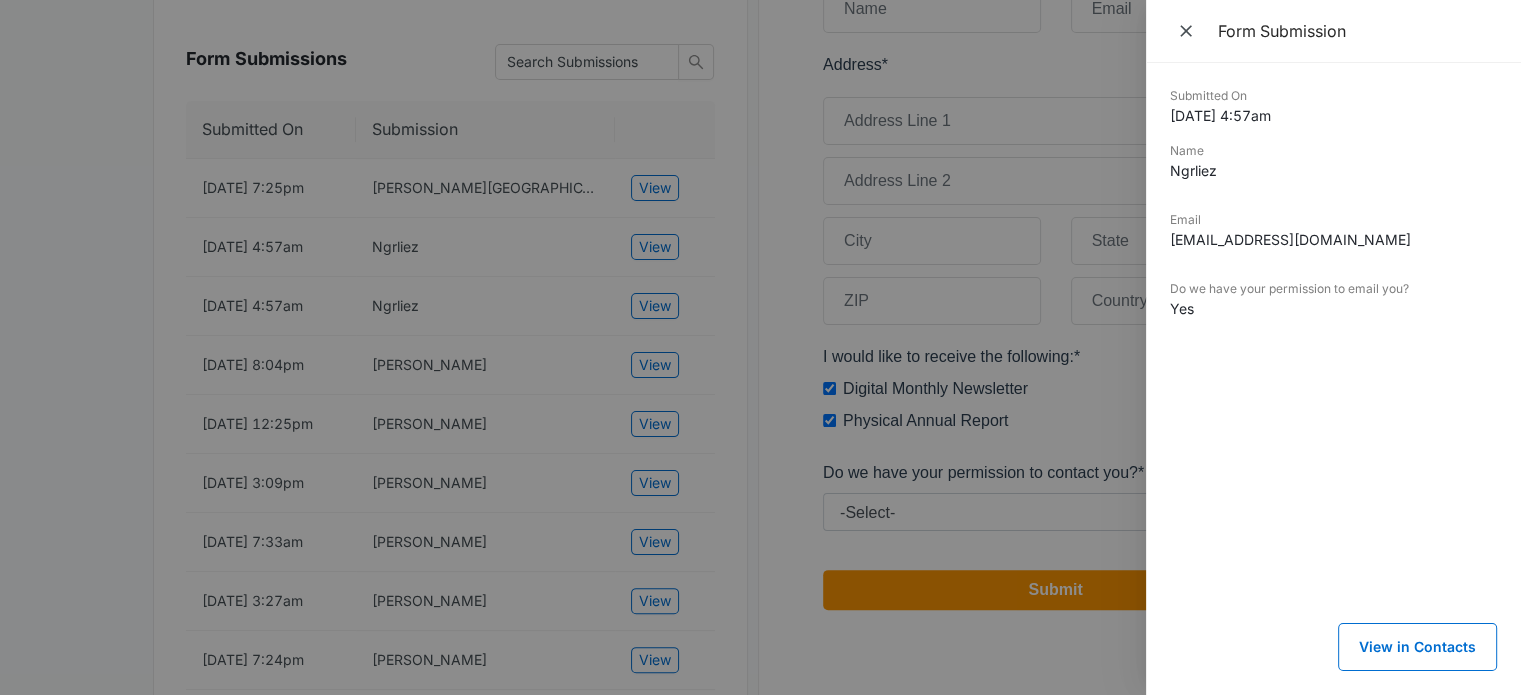 click at bounding box center (760, 347) 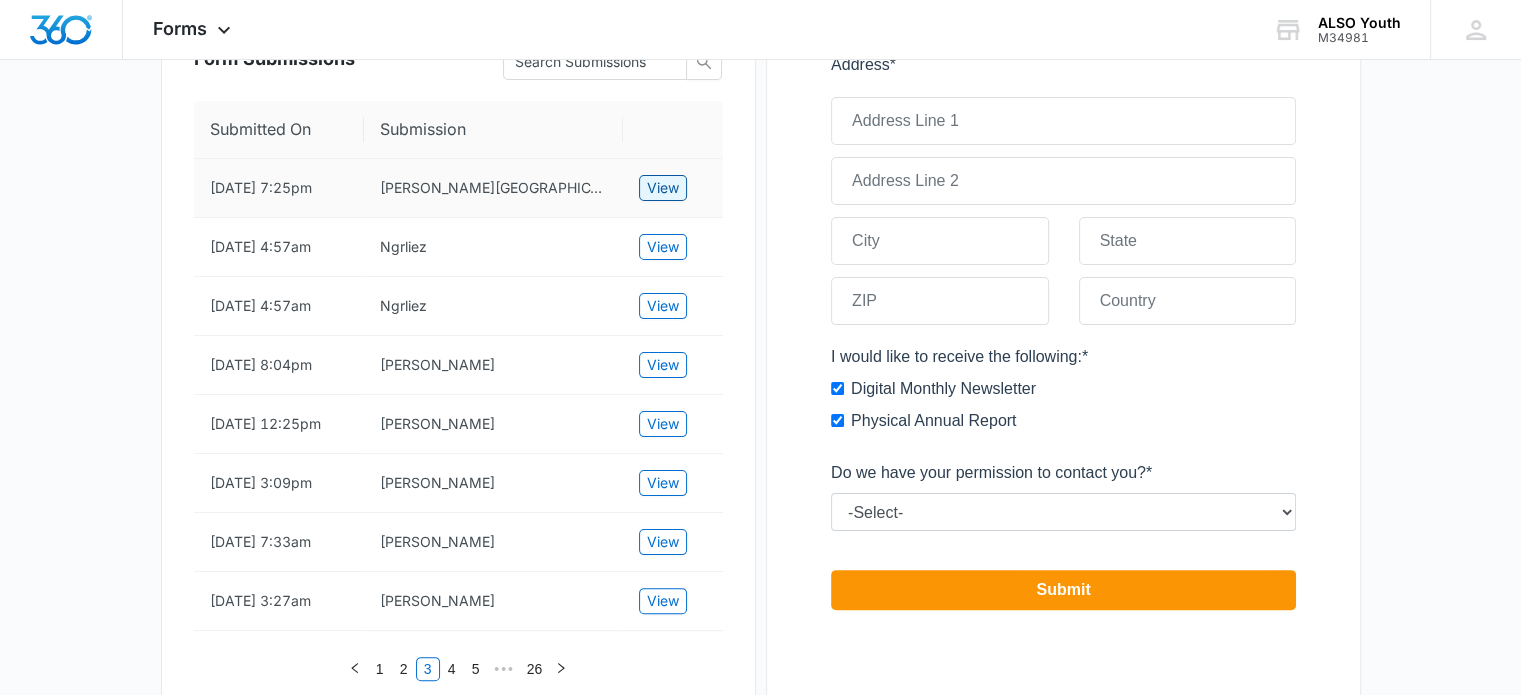 click on "View" at bounding box center (663, 188) 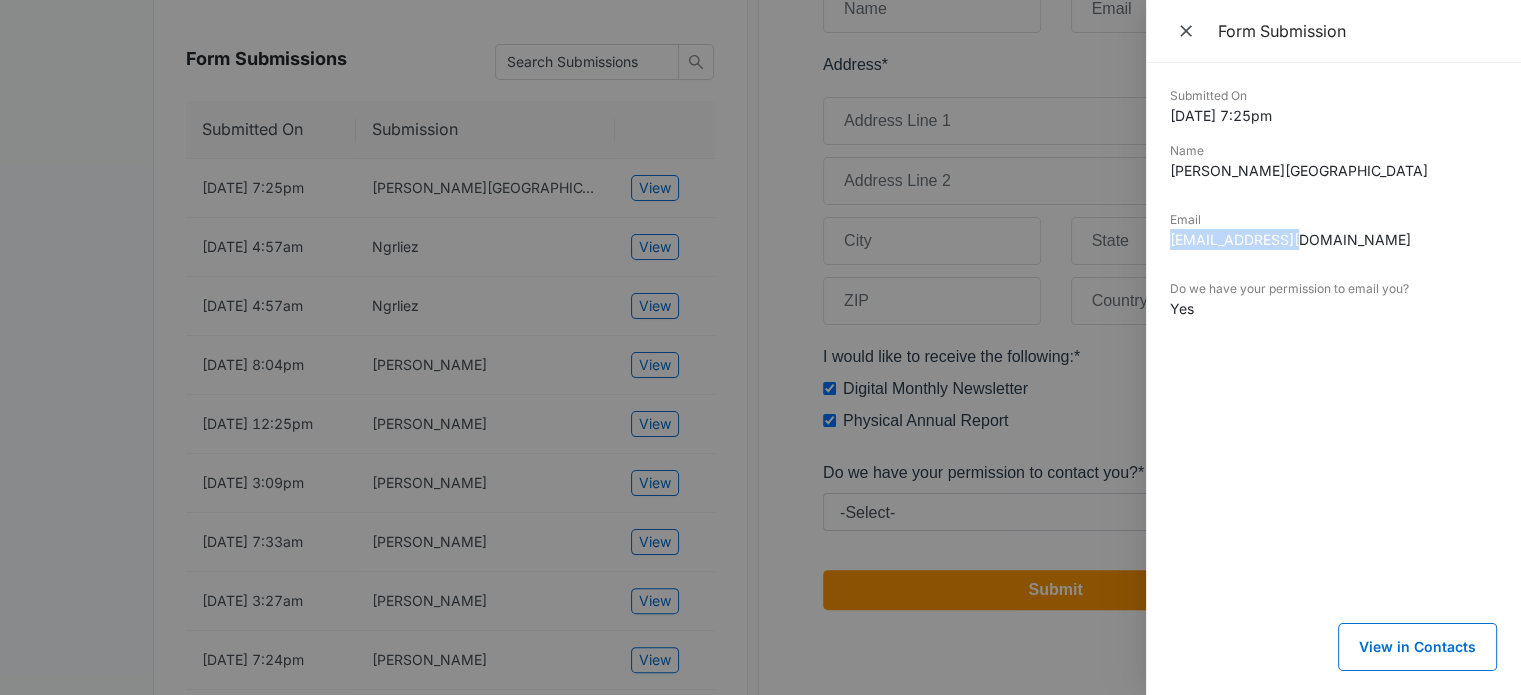 drag, startPoint x: 1323, startPoint y: 234, endPoint x: 1168, endPoint y: 240, distance: 155.11609 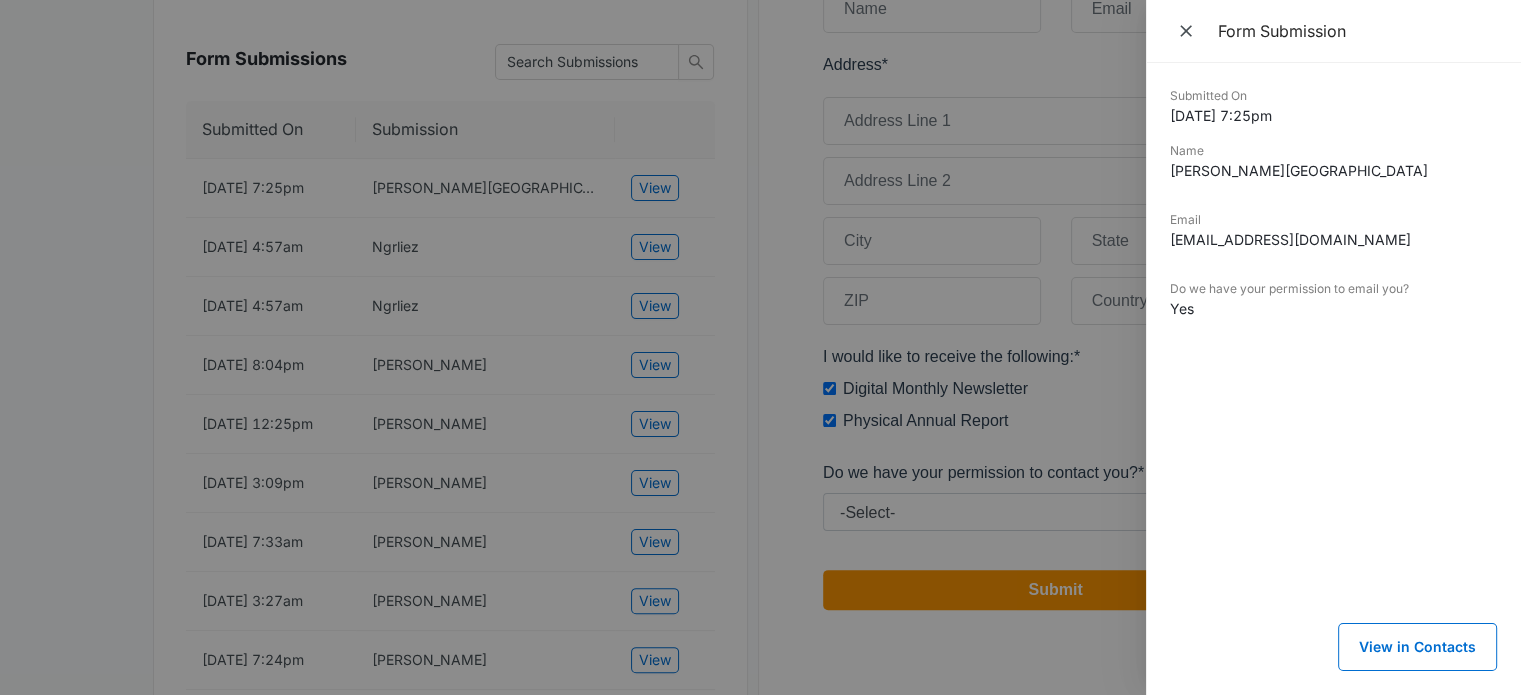 click at bounding box center [760, 347] 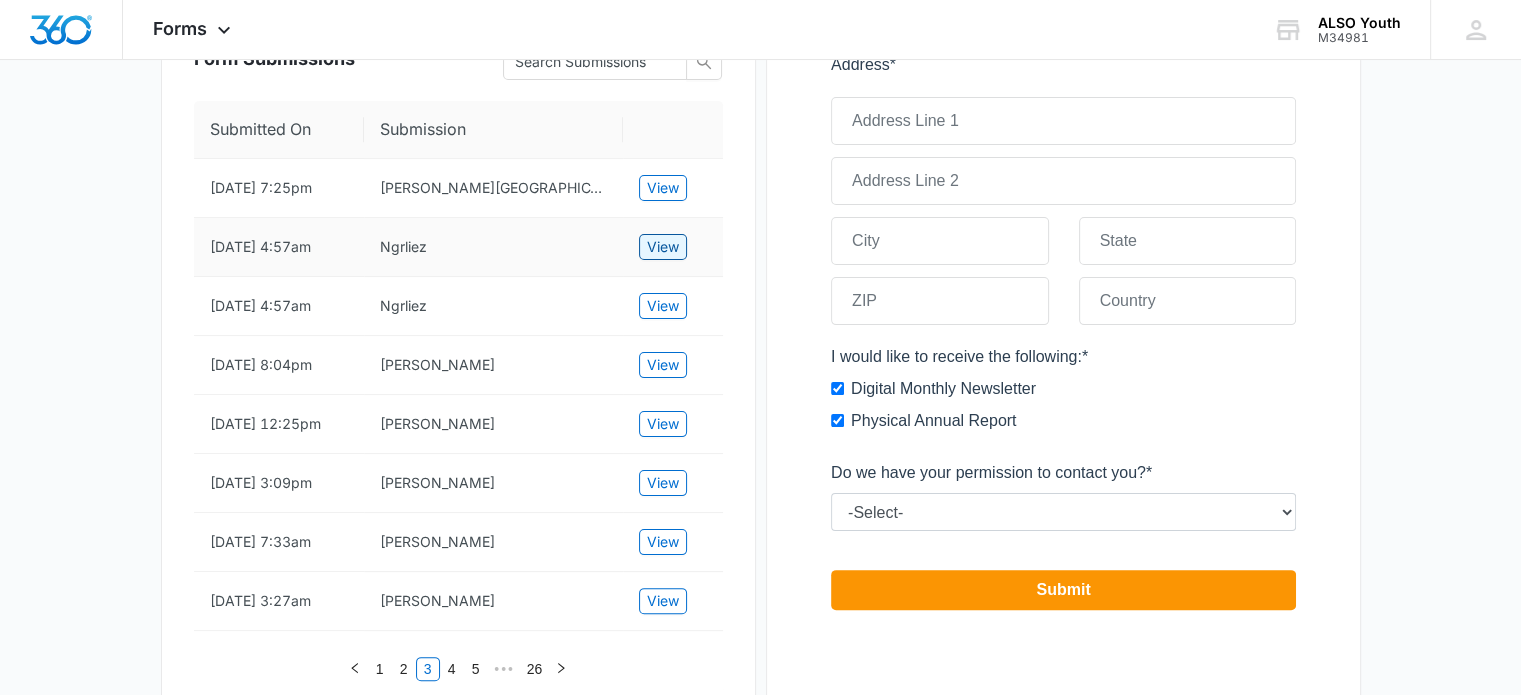 click on "View" at bounding box center (663, 247) 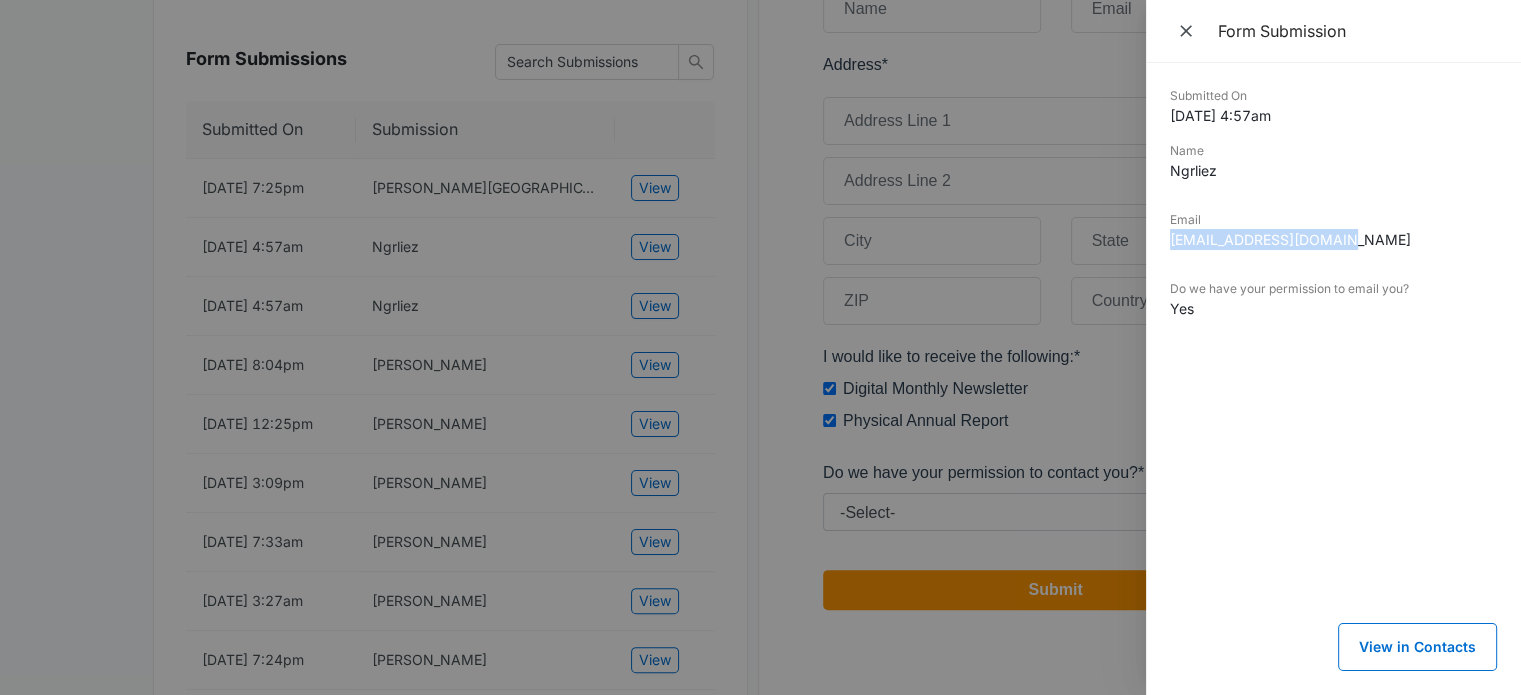 drag, startPoint x: 1388, startPoint y: 235, endPoint x: 1161, endPoint y: 243, distance: 227.14093 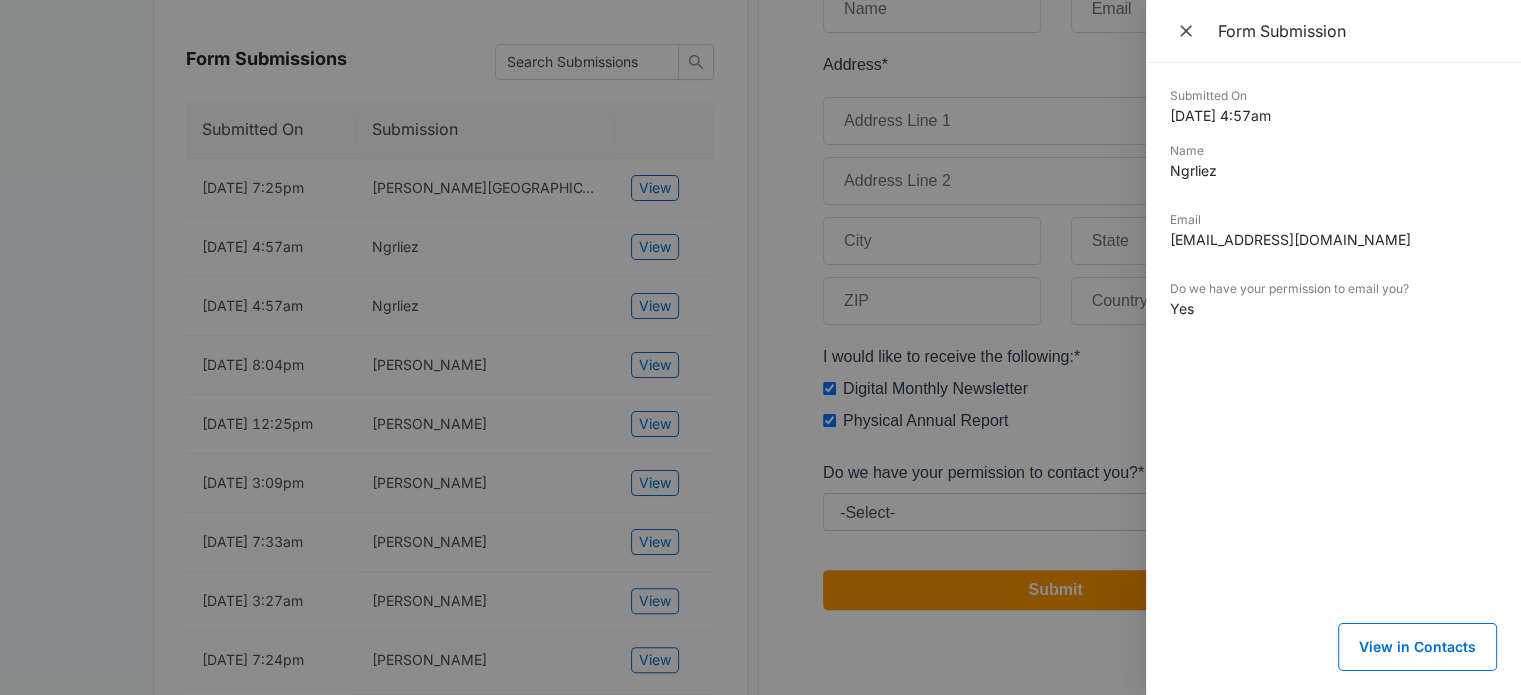 drag, startPoint x: 400, startPoint y: 334, endPoint x: 469, endPoint y: 330, distance: 69.115845 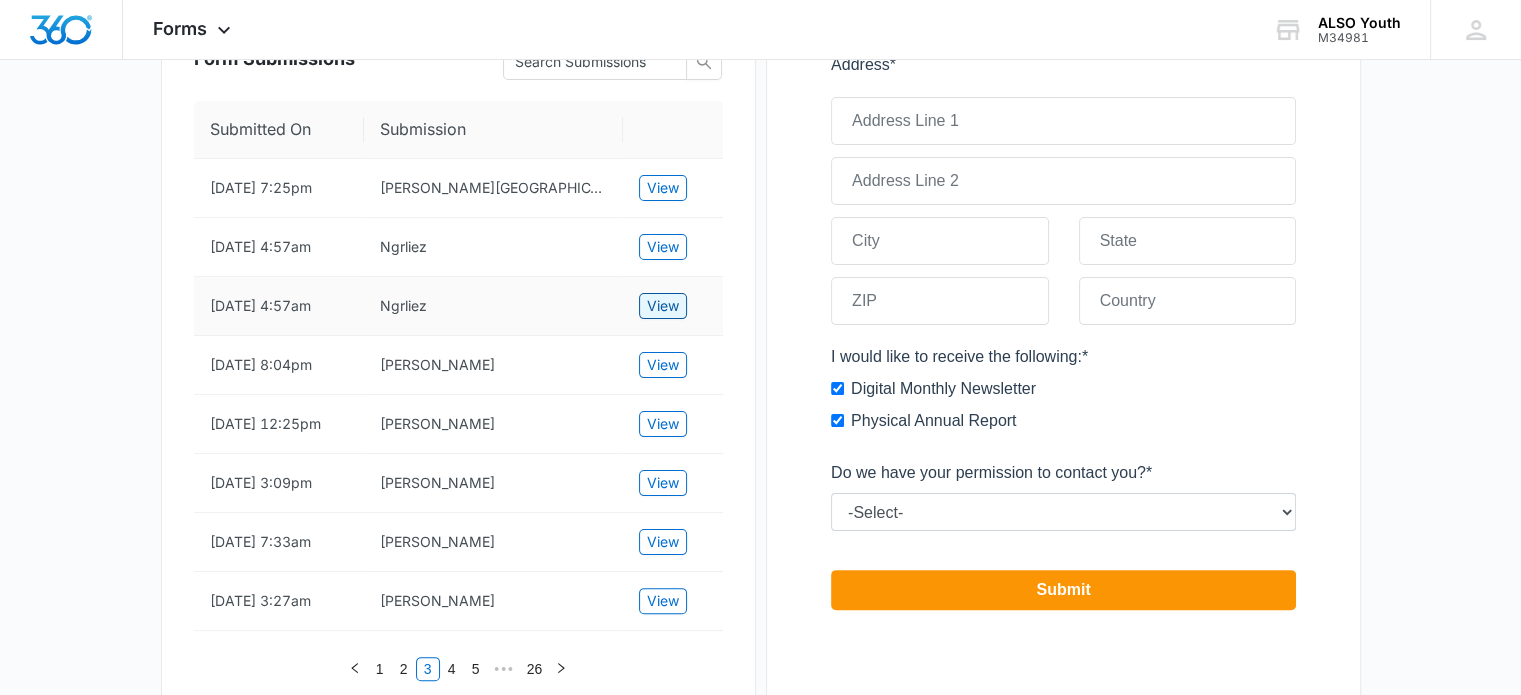 click on "View" at bounding box center [663, 306] 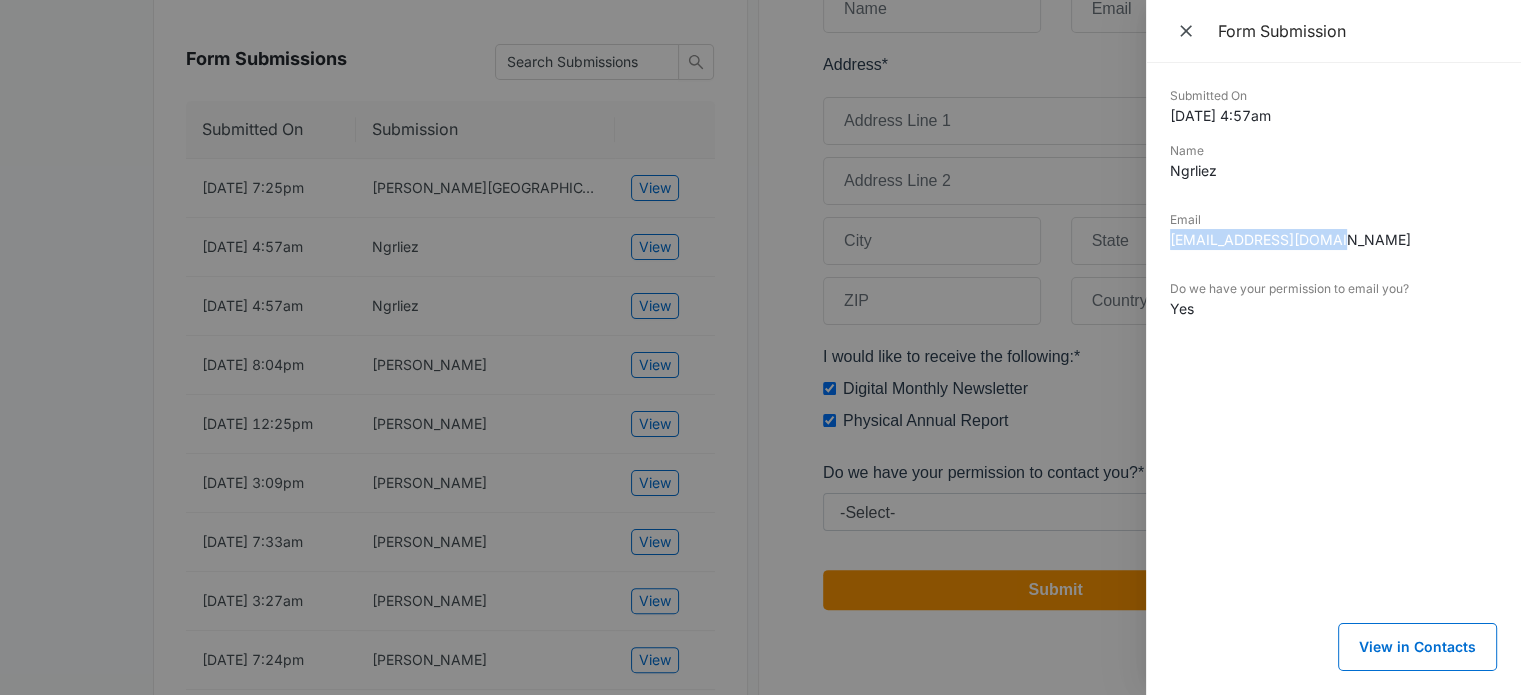 drag, startPoint x: 1331, startPoint y: 239, endPoint x: 1166, endPoint y: 234, distance: 165.07574 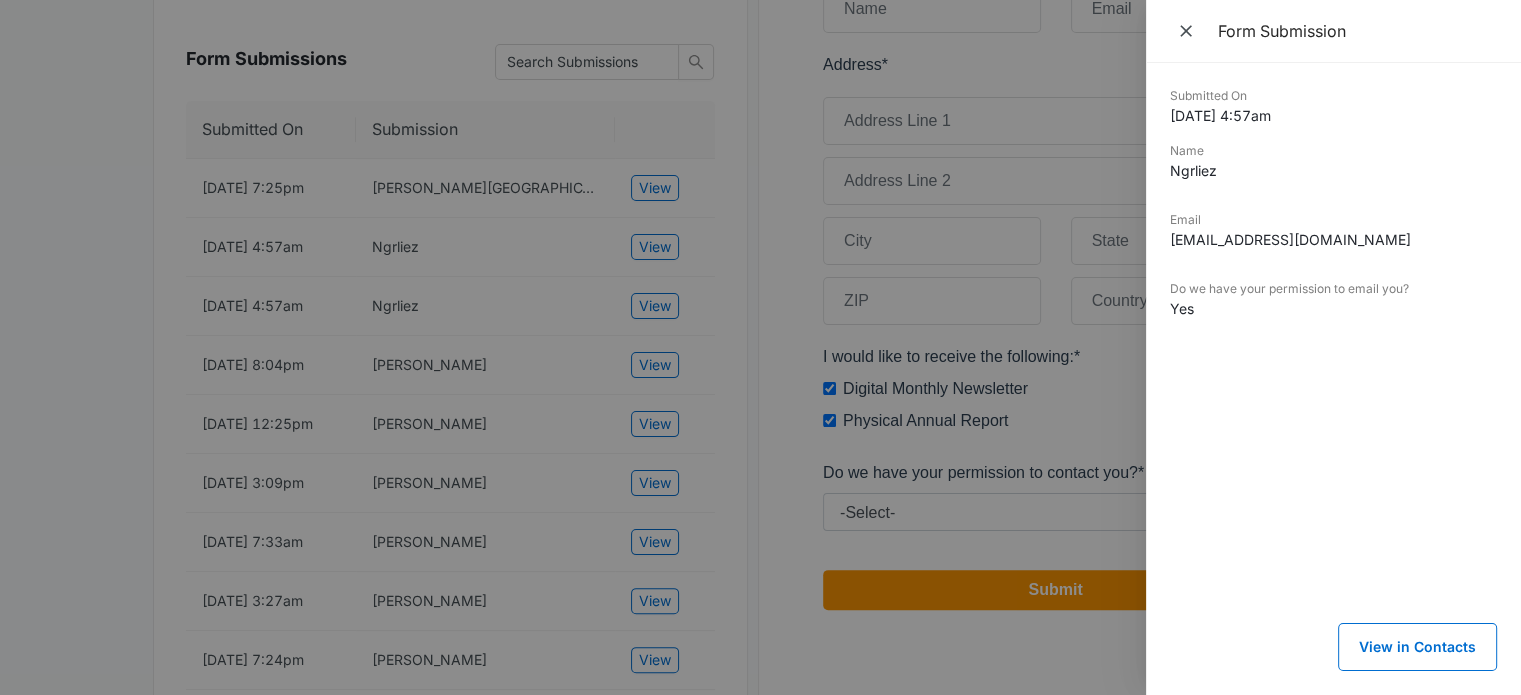 click on "Ngrliez" at bounding box center [1333, 170] 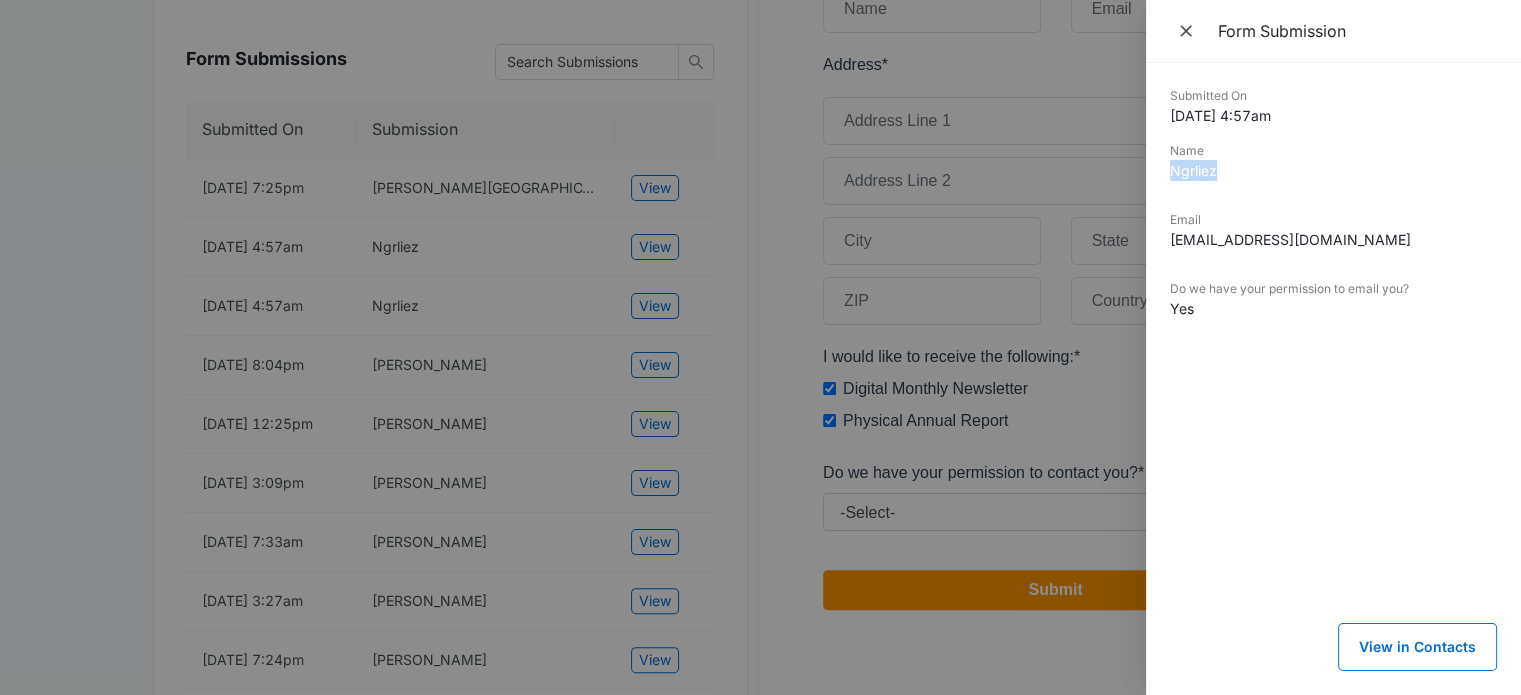 drag, startPoint x: 1213, startPoint y: 169, endPoint x: 1170, endPoint y: 169, distance: 43 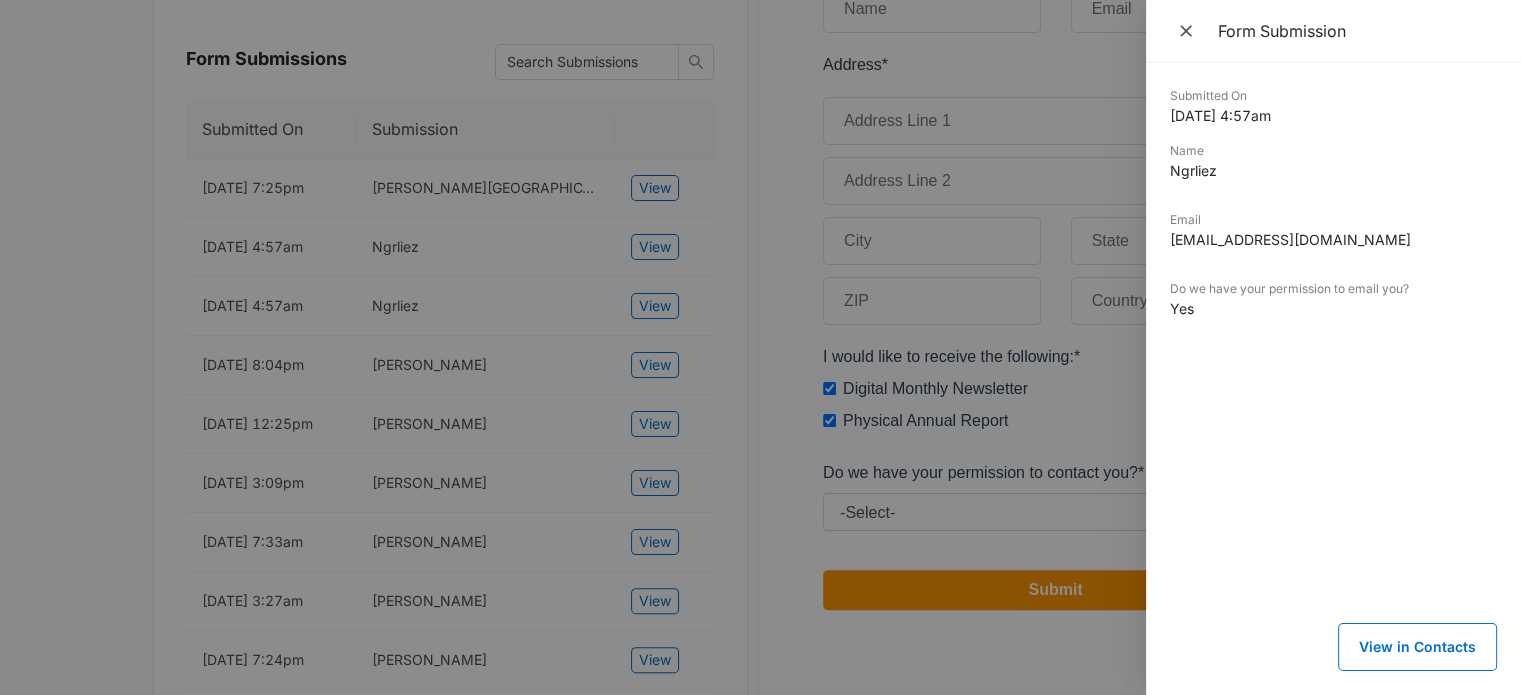 click at bounding box center (760, 347) 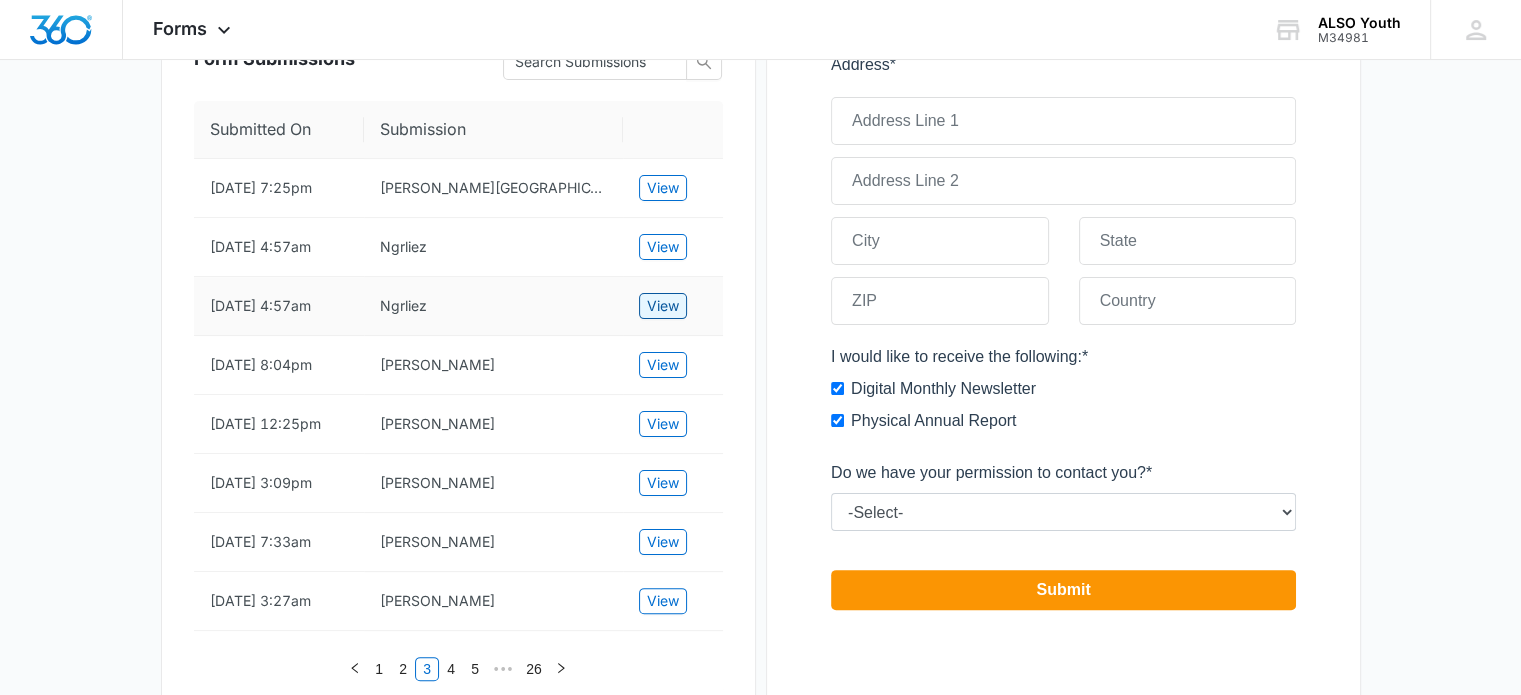 click on "View" at bounding box center (663, 306) 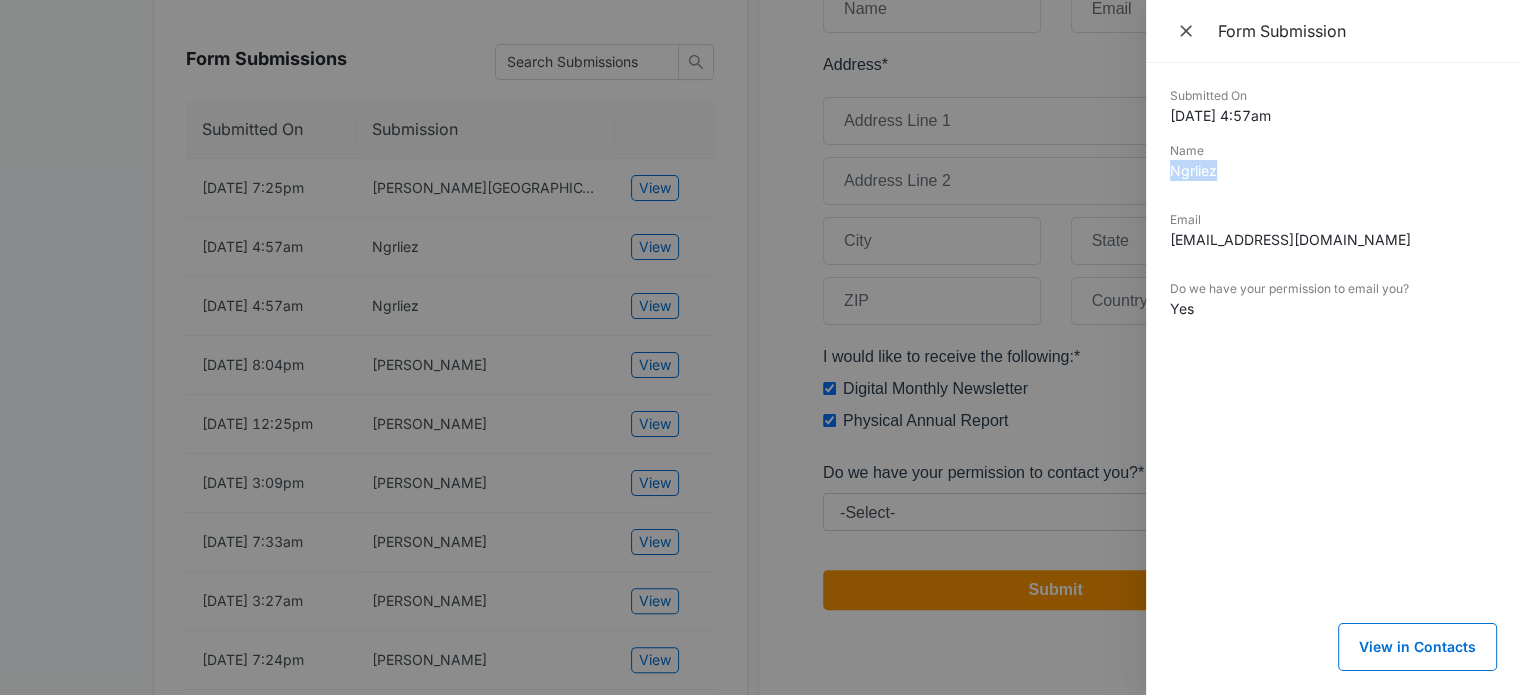 drag, startPoint x: 1267, startPoint y: 168, endPoint x: 1158, endPoint y: 175, distance: 109.22454 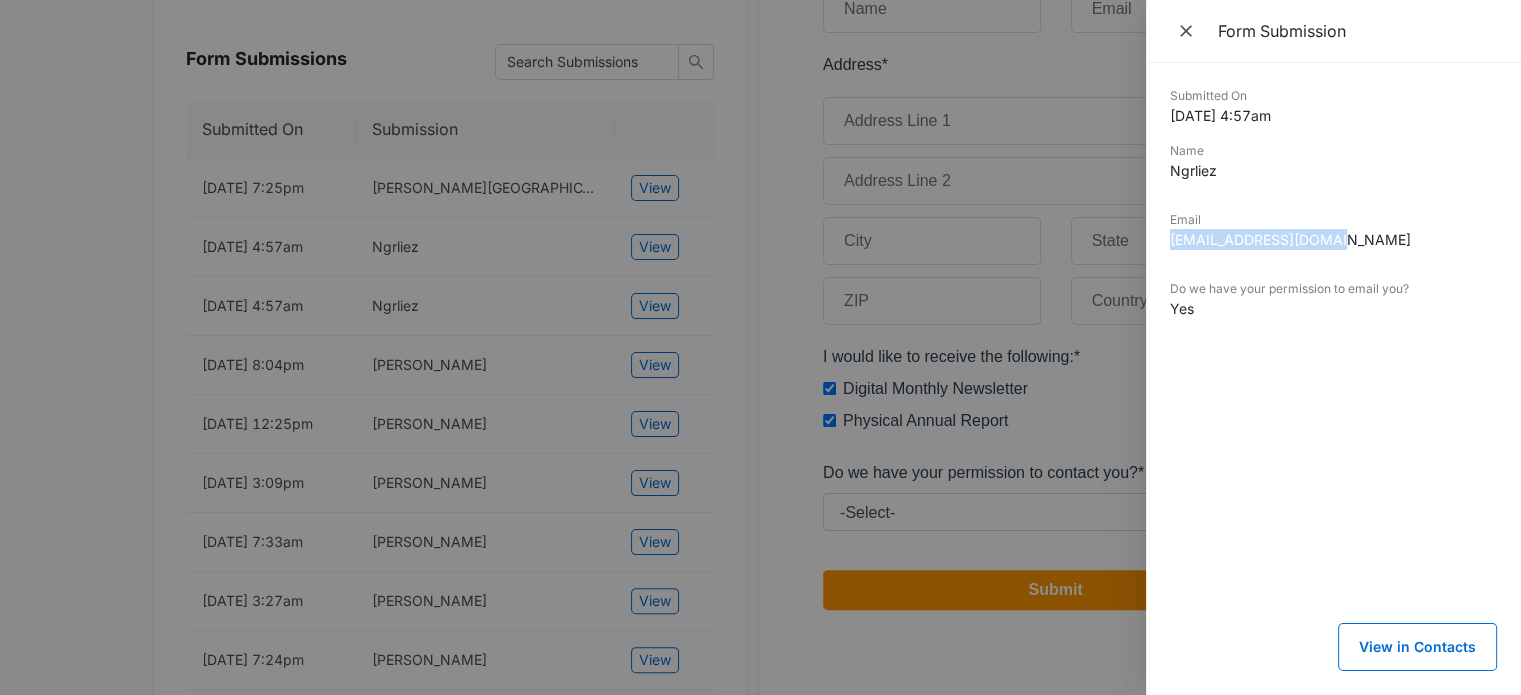 drag, startPoint x: 1335, startPoint y: 251, endPoint x: 1172, endPoint y: 254, distance: 163.0276 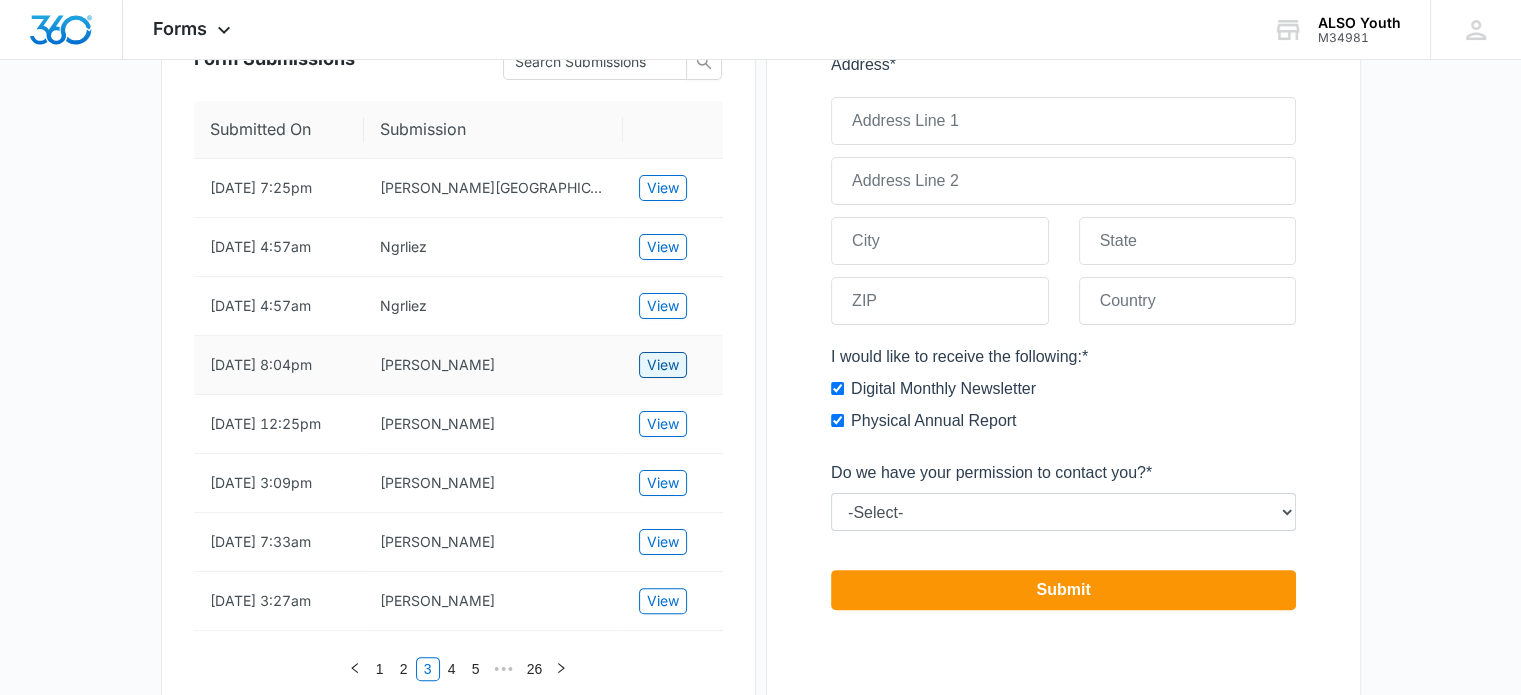 click on "View" at bounding box center (663, 365) 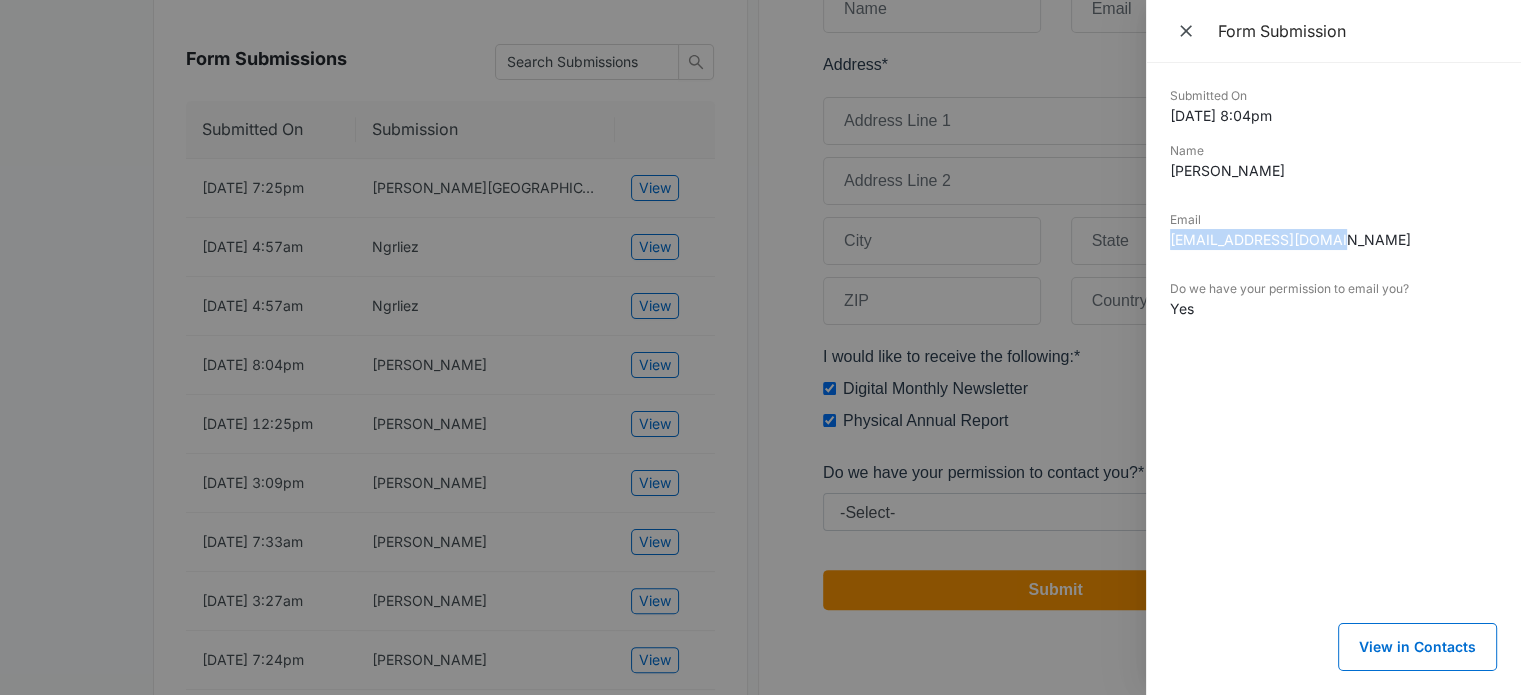 drag, startPoint x: 1317, startPoint y: 237, endPoint x: 1163, endPoint y: 240, distance: 154.02922 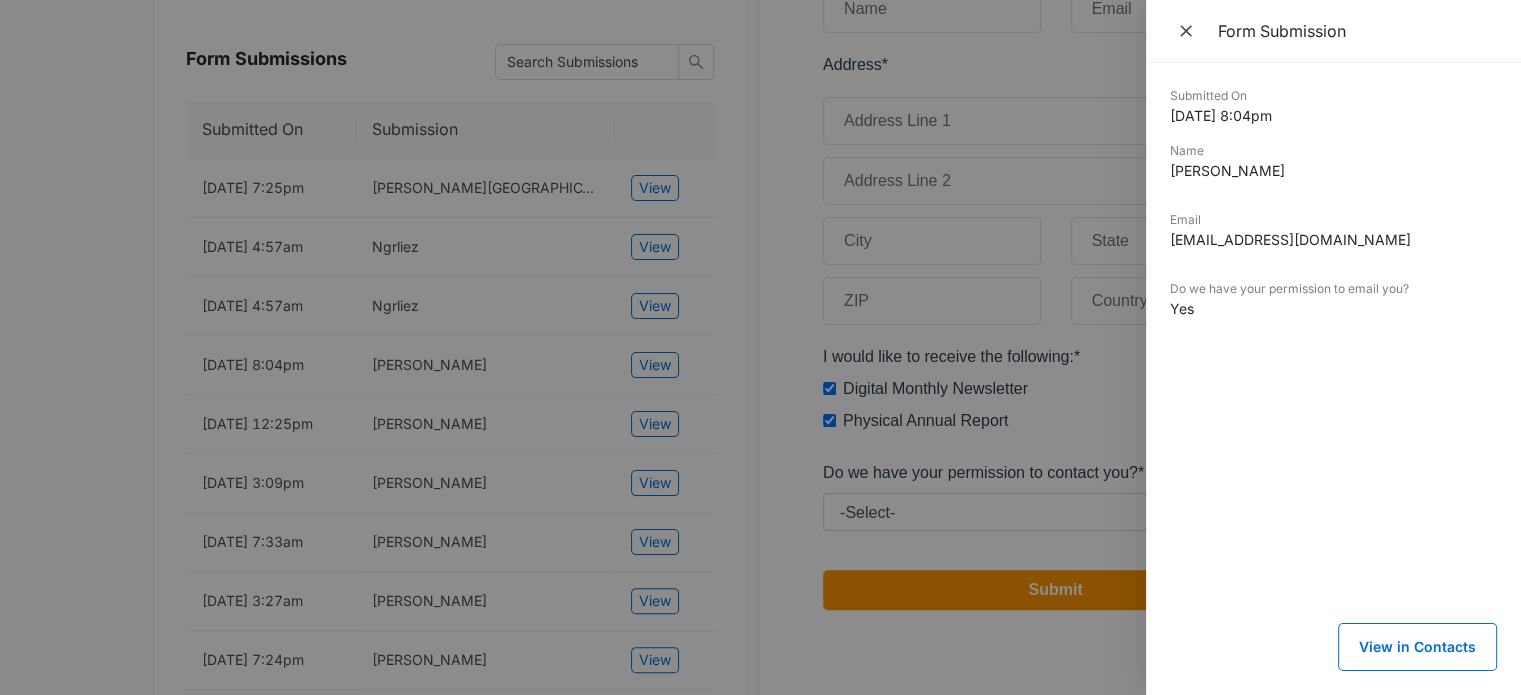 click on "Angela" at bounding box center (1333, 170) 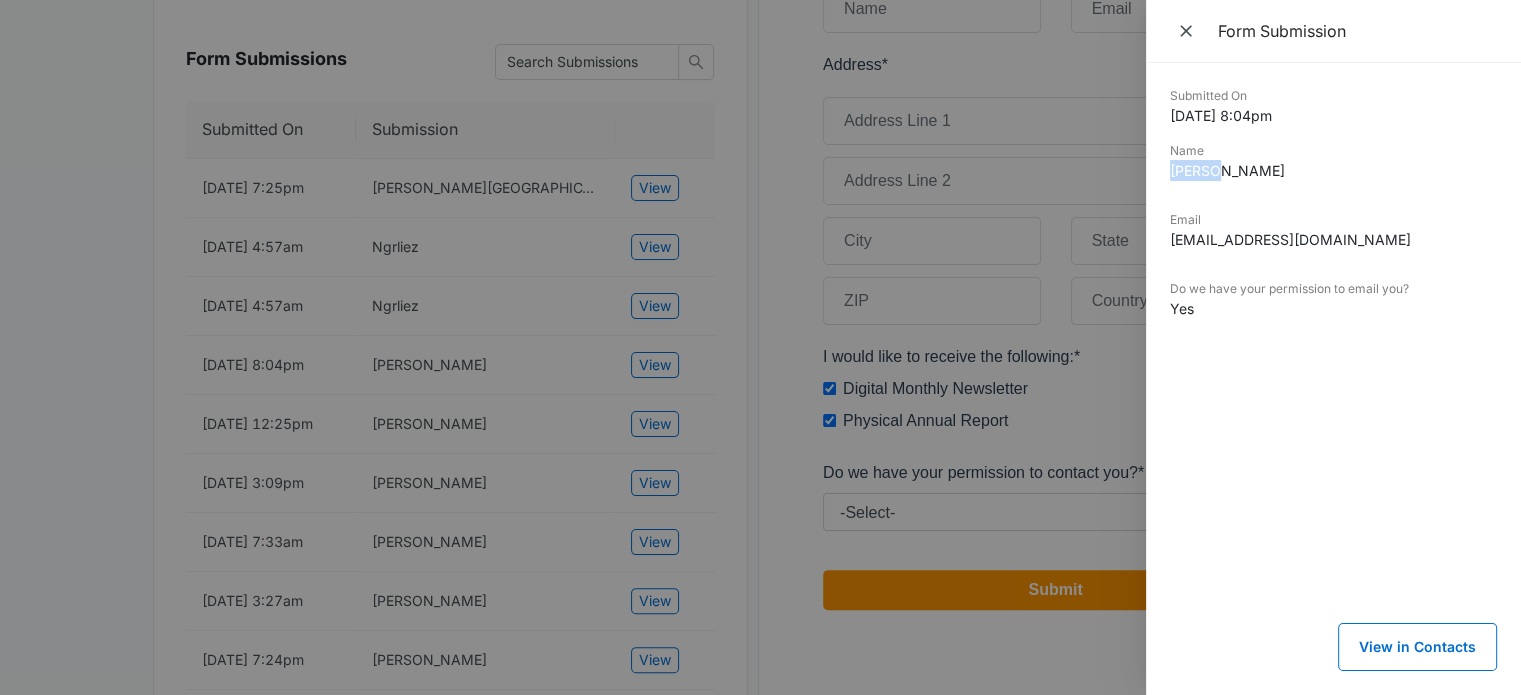 drag, startPoint x: 1224, startPoint y: 172, endPoint x: 1152, endPoint y: 171, distance: 72.00694 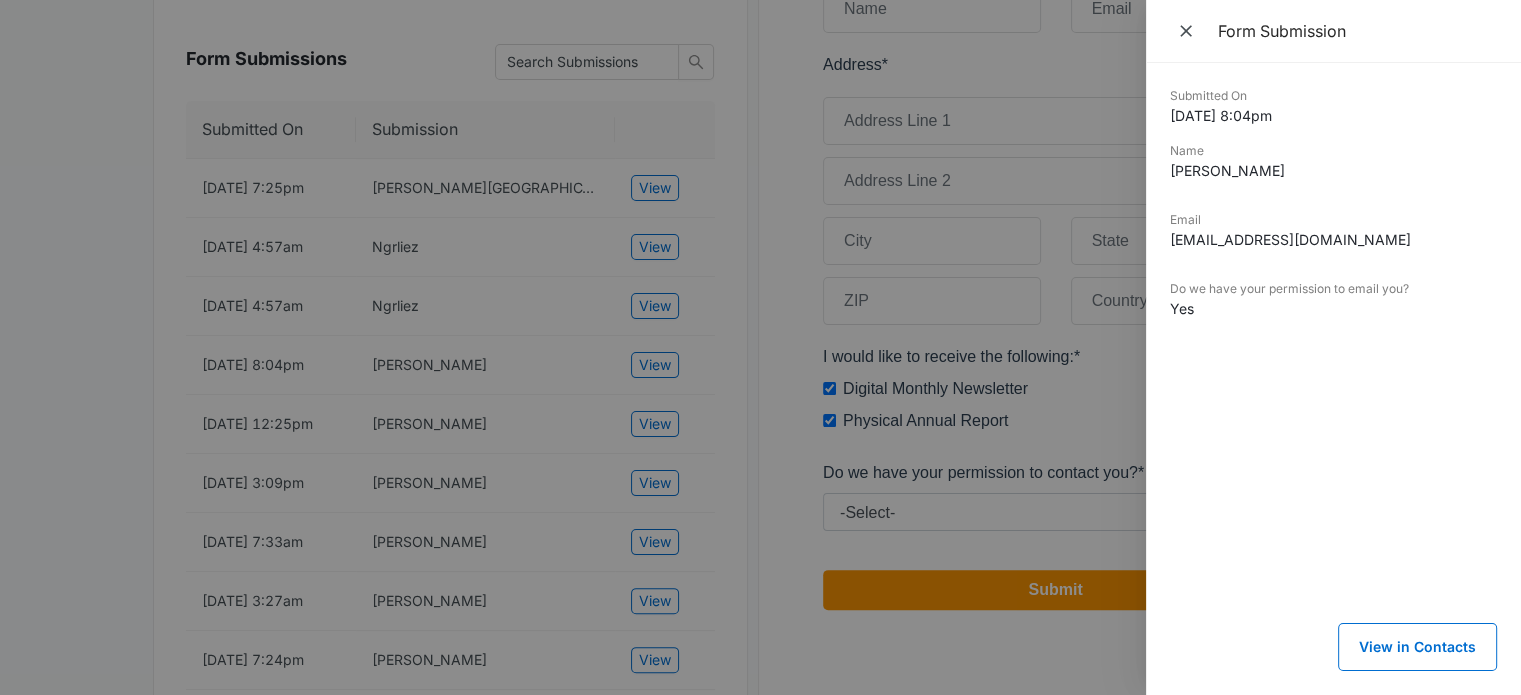click on "angelamdeem@gmail.com" at bounding box center (1333, 239) 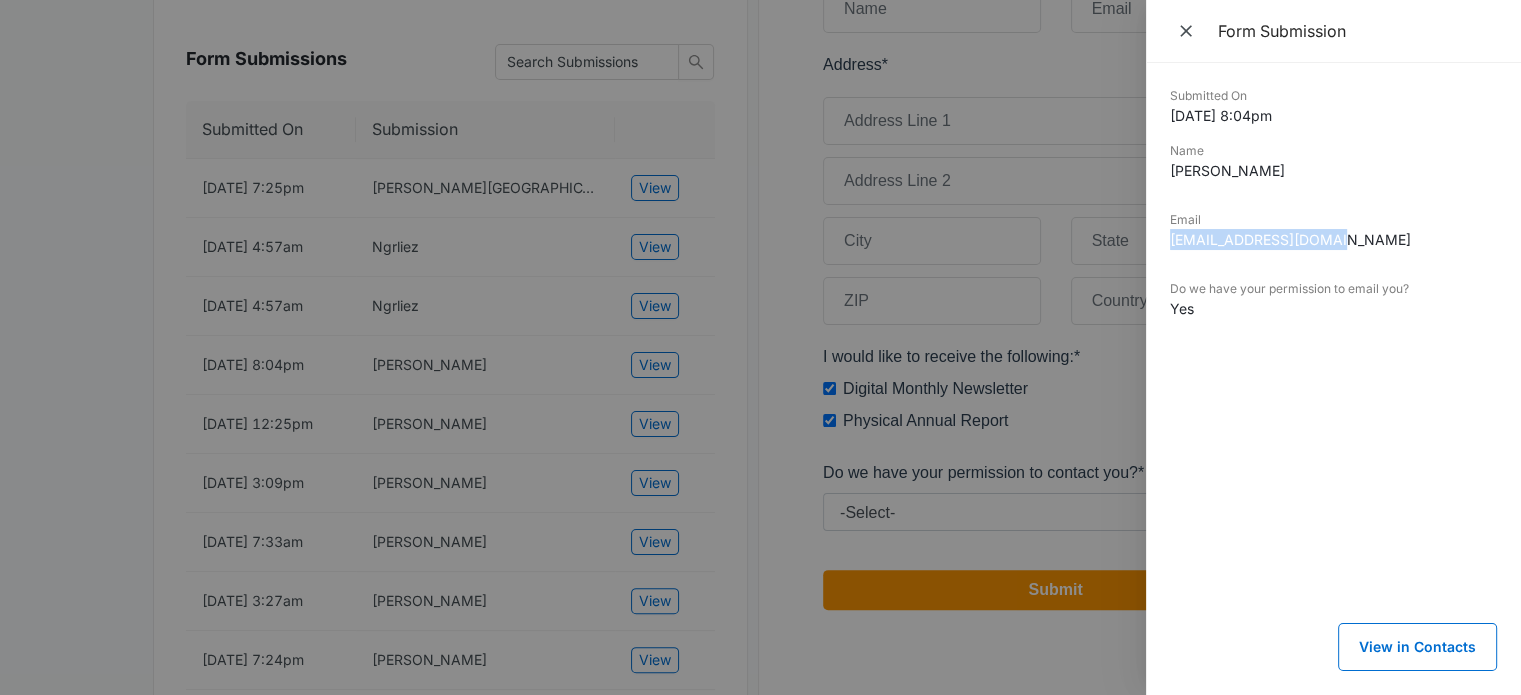 drag, startPoint x: 1357, startPoint y: 237, endPoint x: 1168, endPoint y: 243, distance: 189.09521 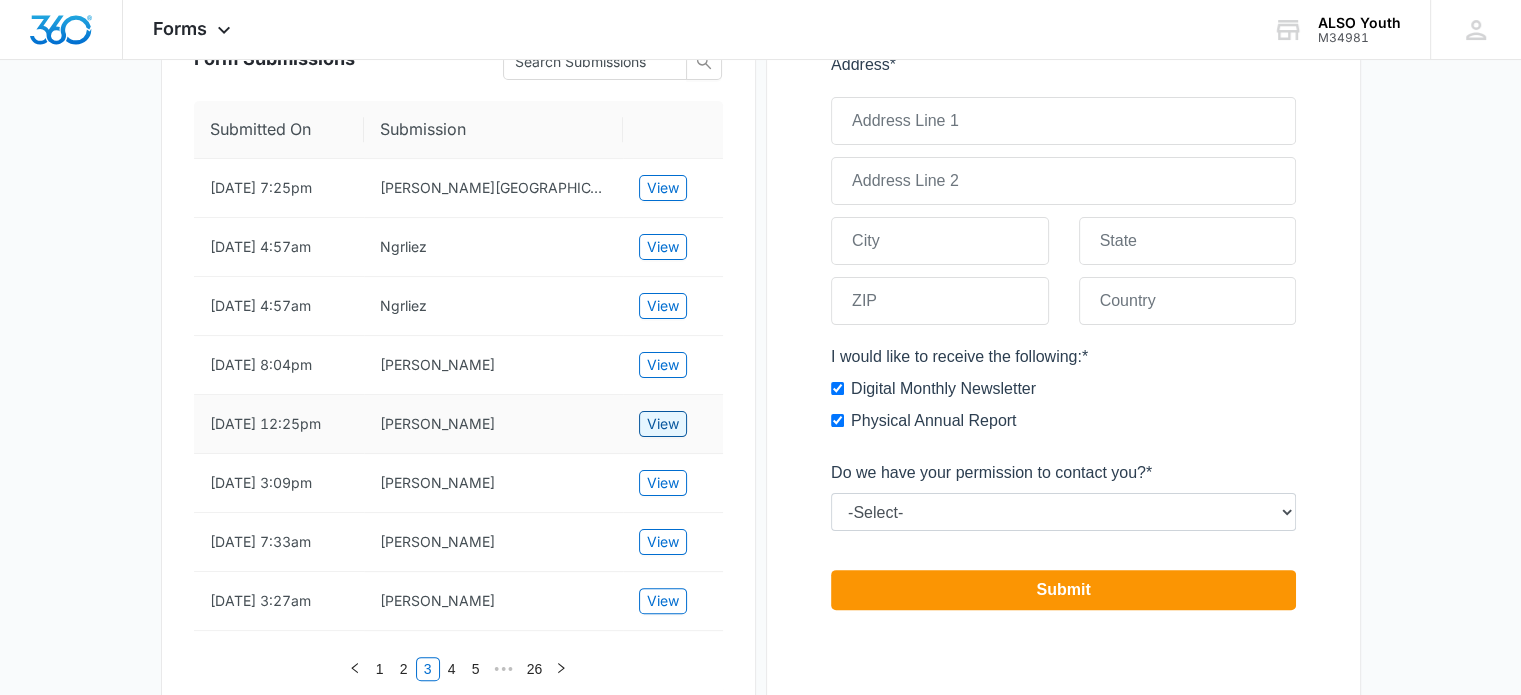 click on "View" at bounding box center [663, 424] 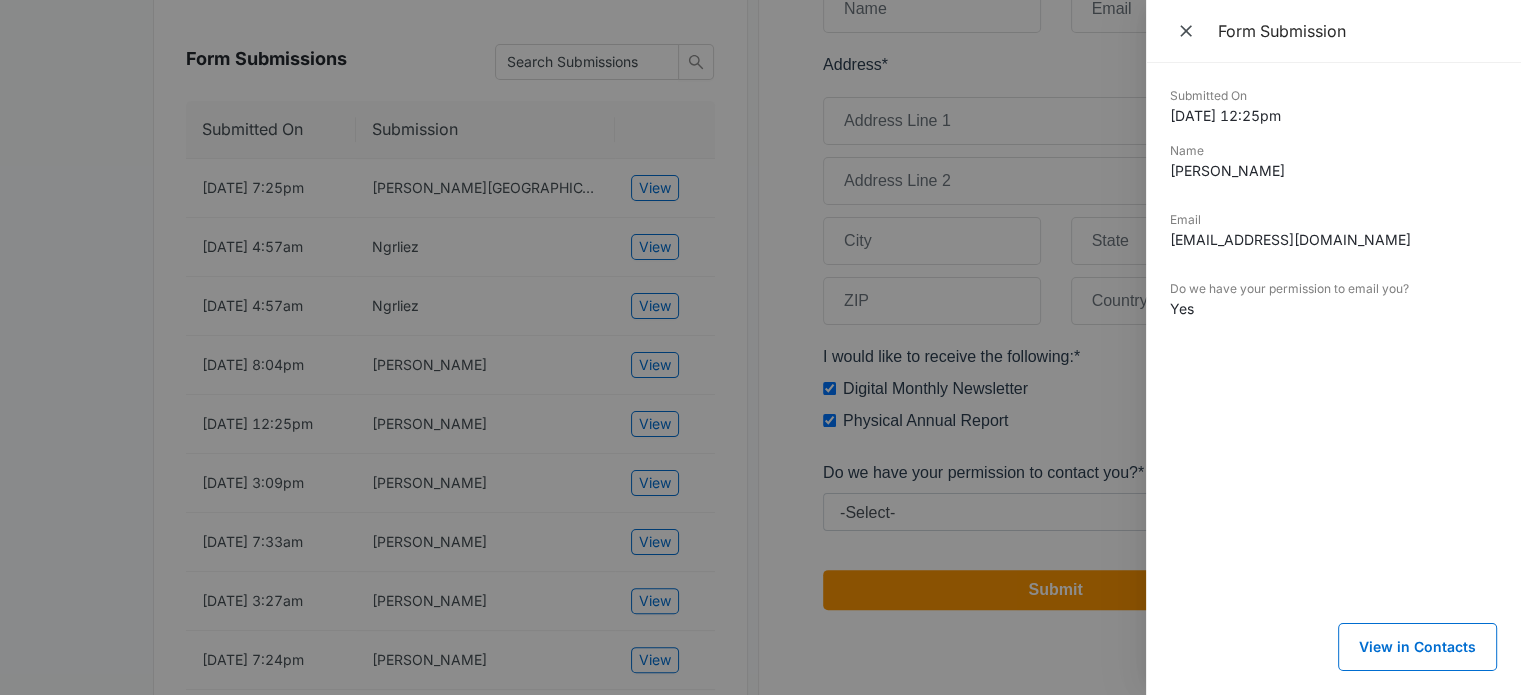 click on "Name" at bounding box center [1333, 151] 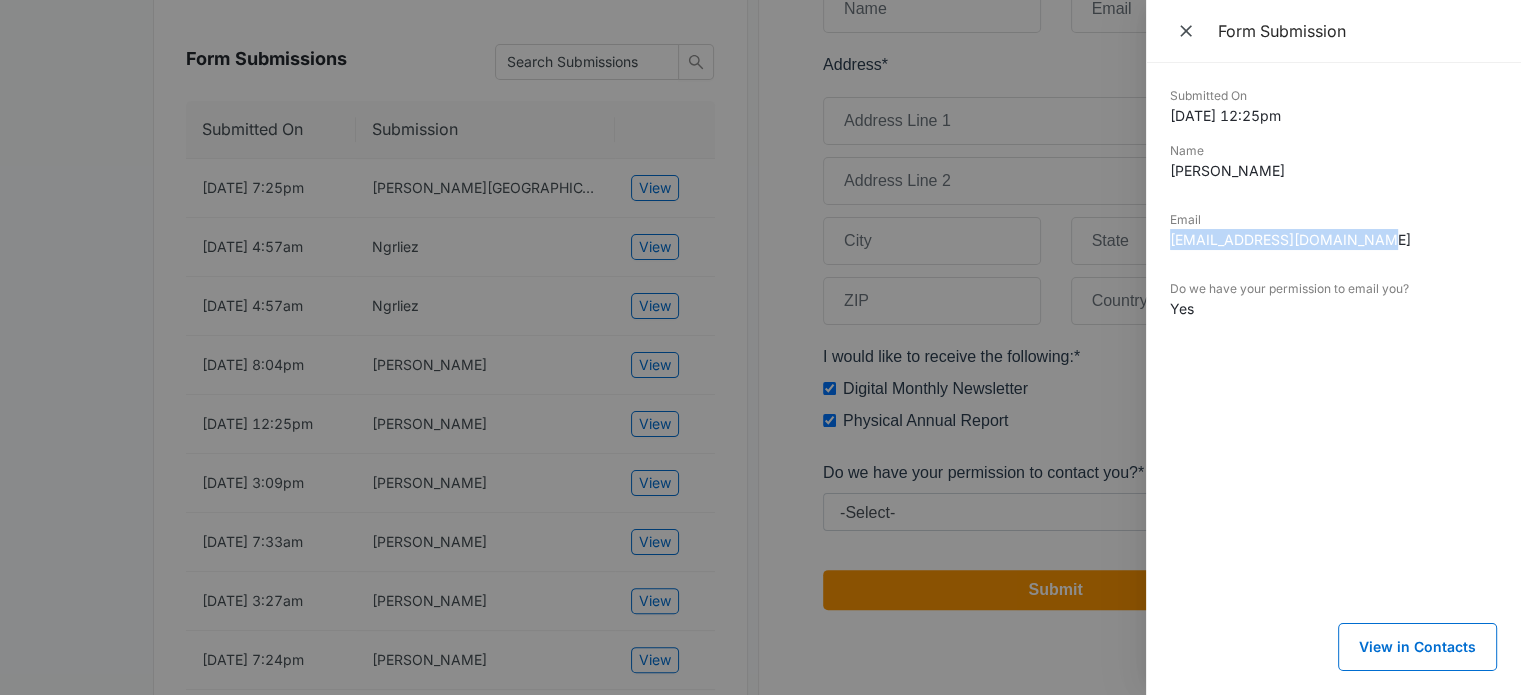 drag, startPoint x: 1391, startPoint y: 240, endPoint x: 1161, endPoint y: 249, distance: 230.17603 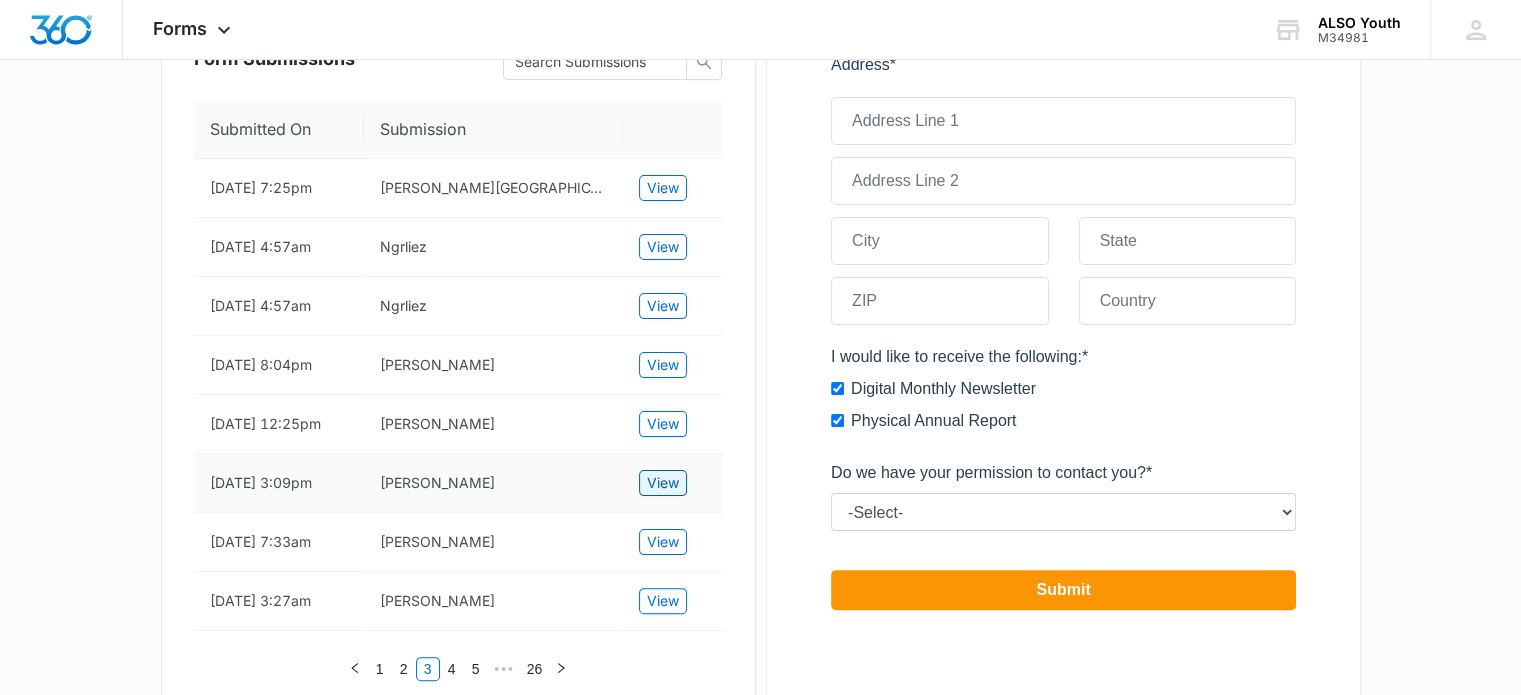 click on "View" at bounding box center (663, 483) 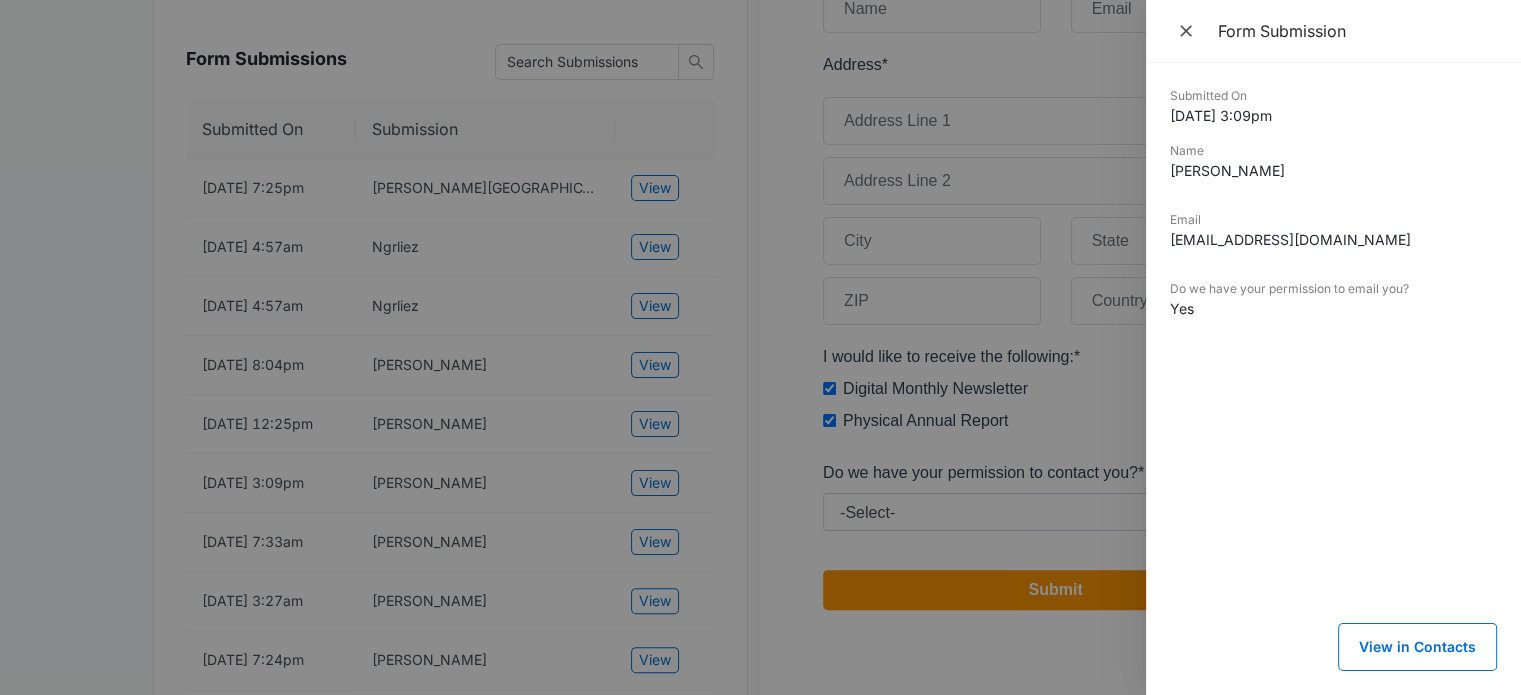 drag, startPoint x: 1329, startPoint y: 175, endPoint x: 1159, endPoint y: 179, distance: 170.04706 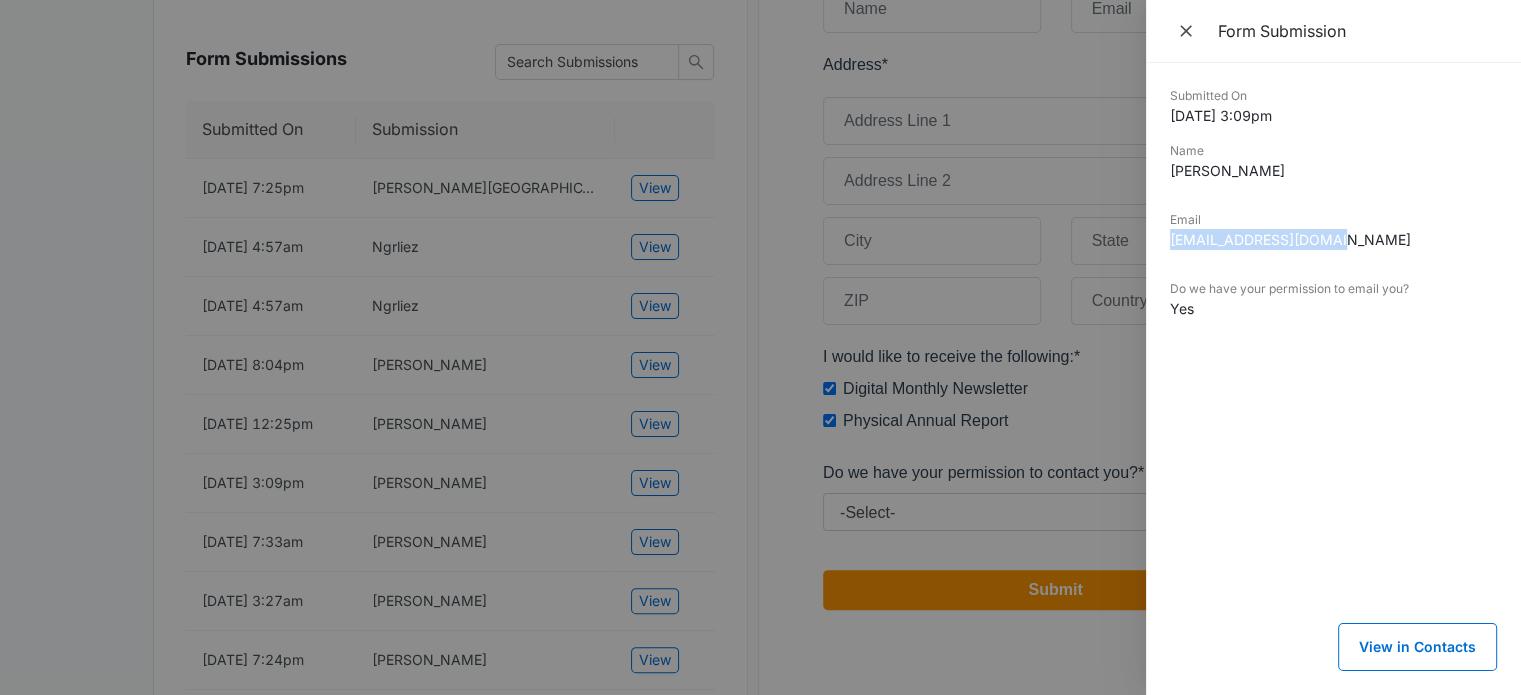 drag, startPoint x: 1329, startPoint y: 243, endPoint x: 1169, endPoint y: 250, distance: 160.15305 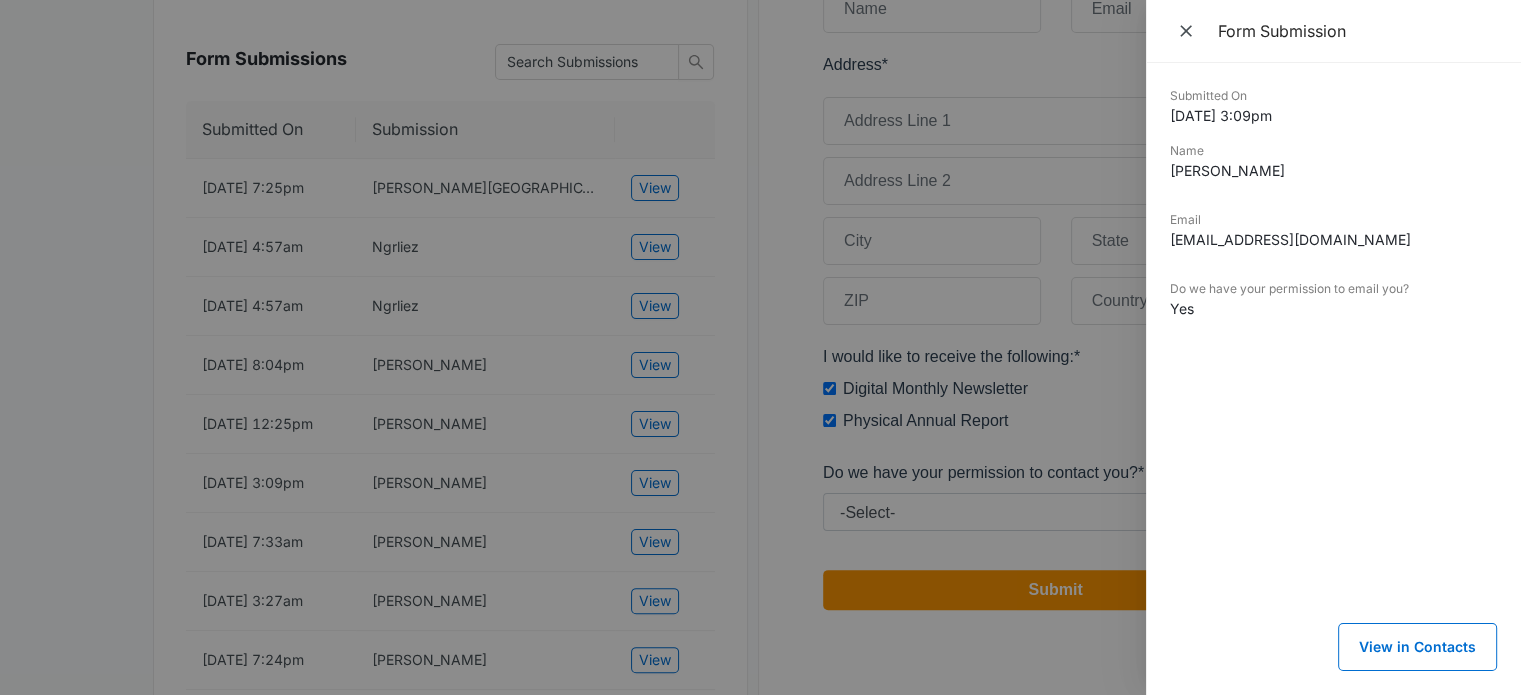 click at bounding box center (760, 347) 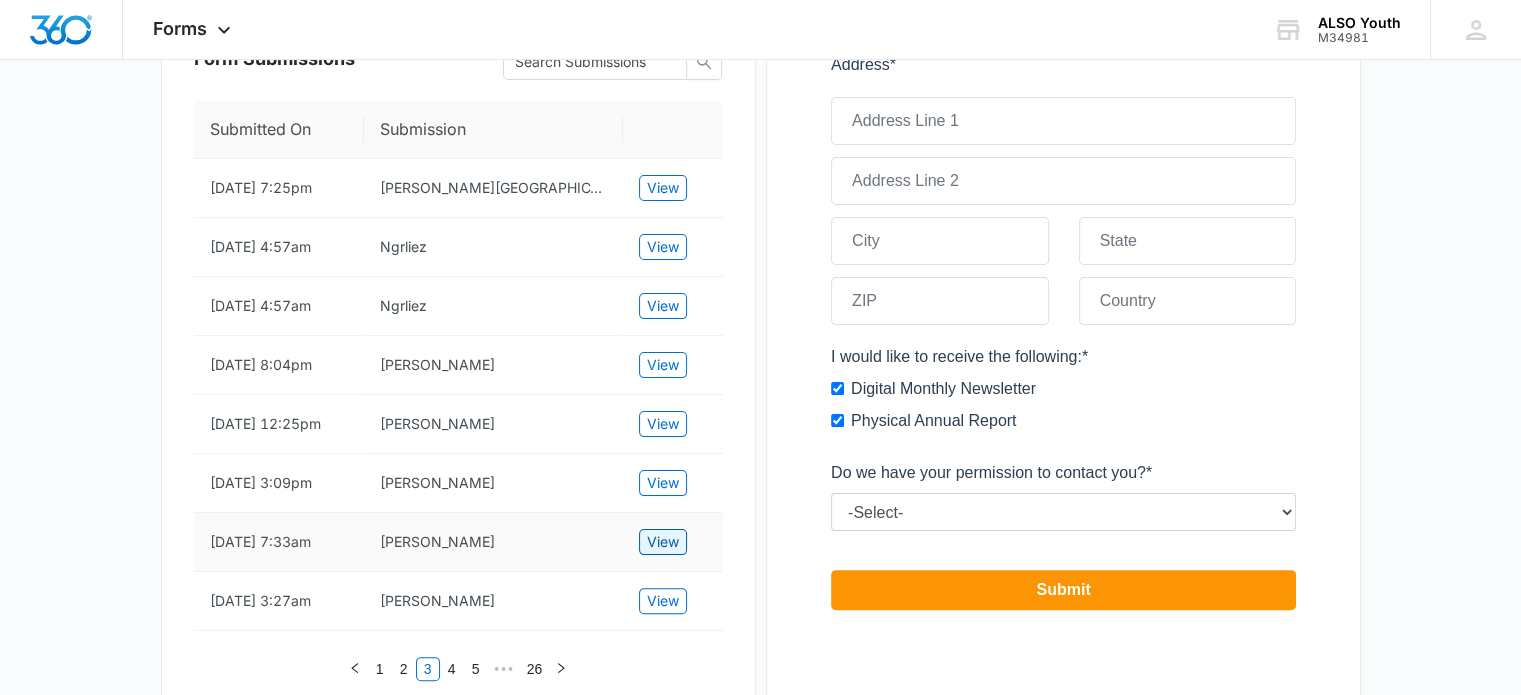 click on "View" at bounding box center [663, 542] 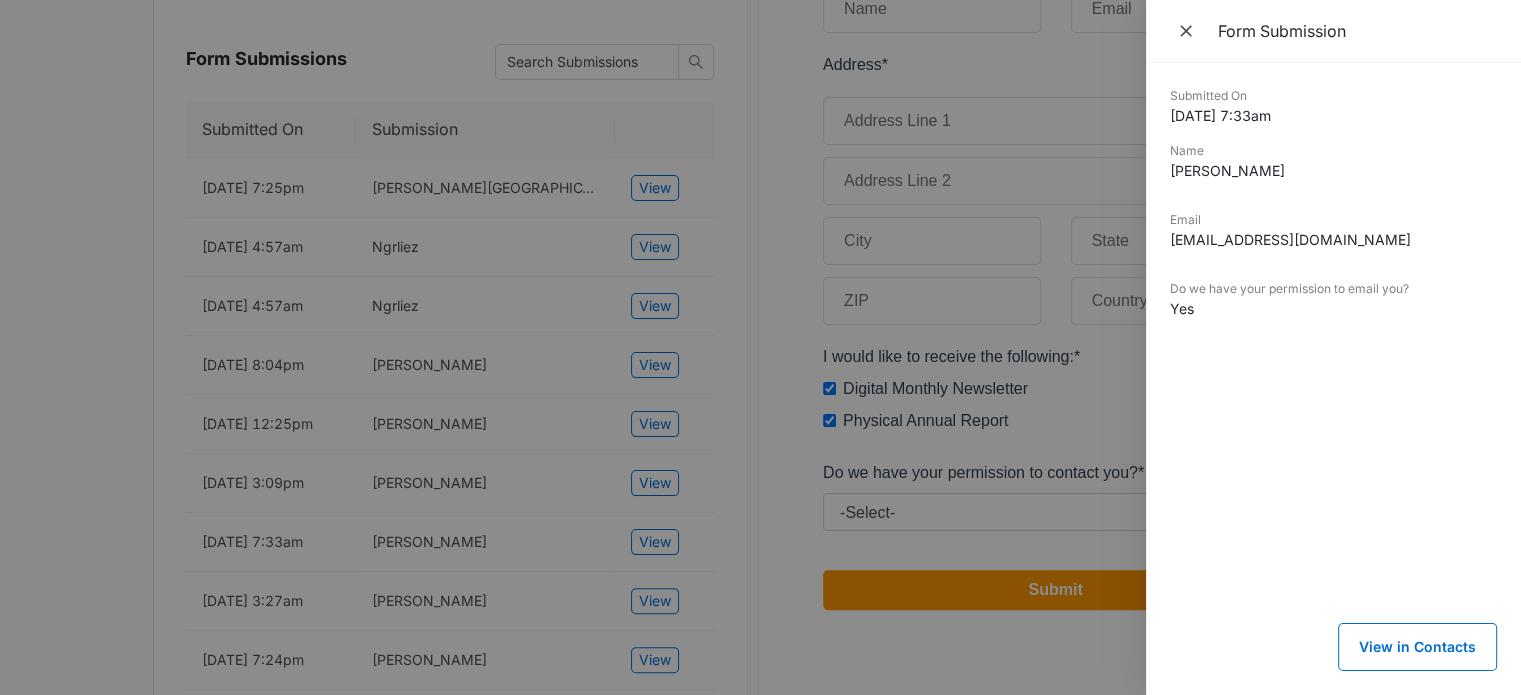 drag, startPoint x: 1283, startPoint y: 166, endPoint x: 1170, endPoint y: 175, distance: 113.35784 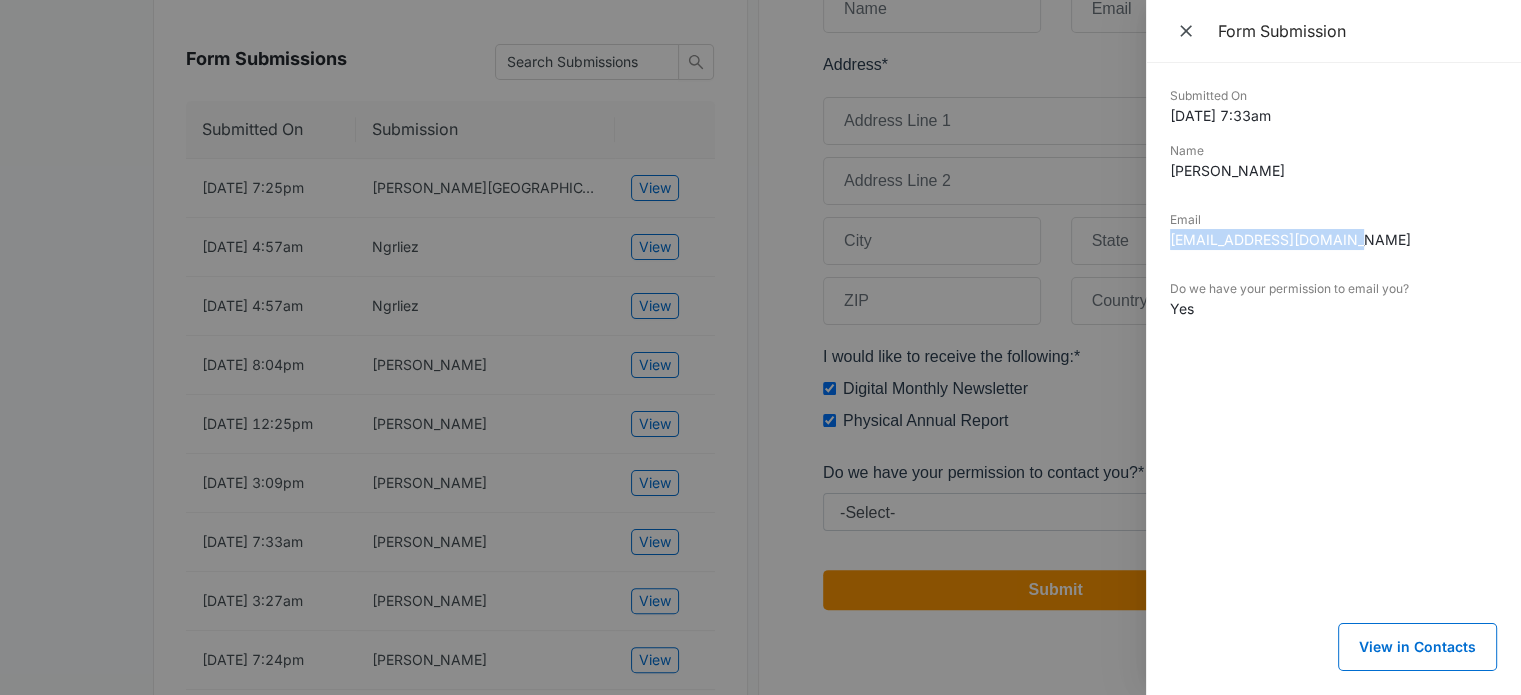 drag, startPoint x: 1349, startPoint y: 243, endPoint x: 1152, endPoint y: 247, distance: 197.0406 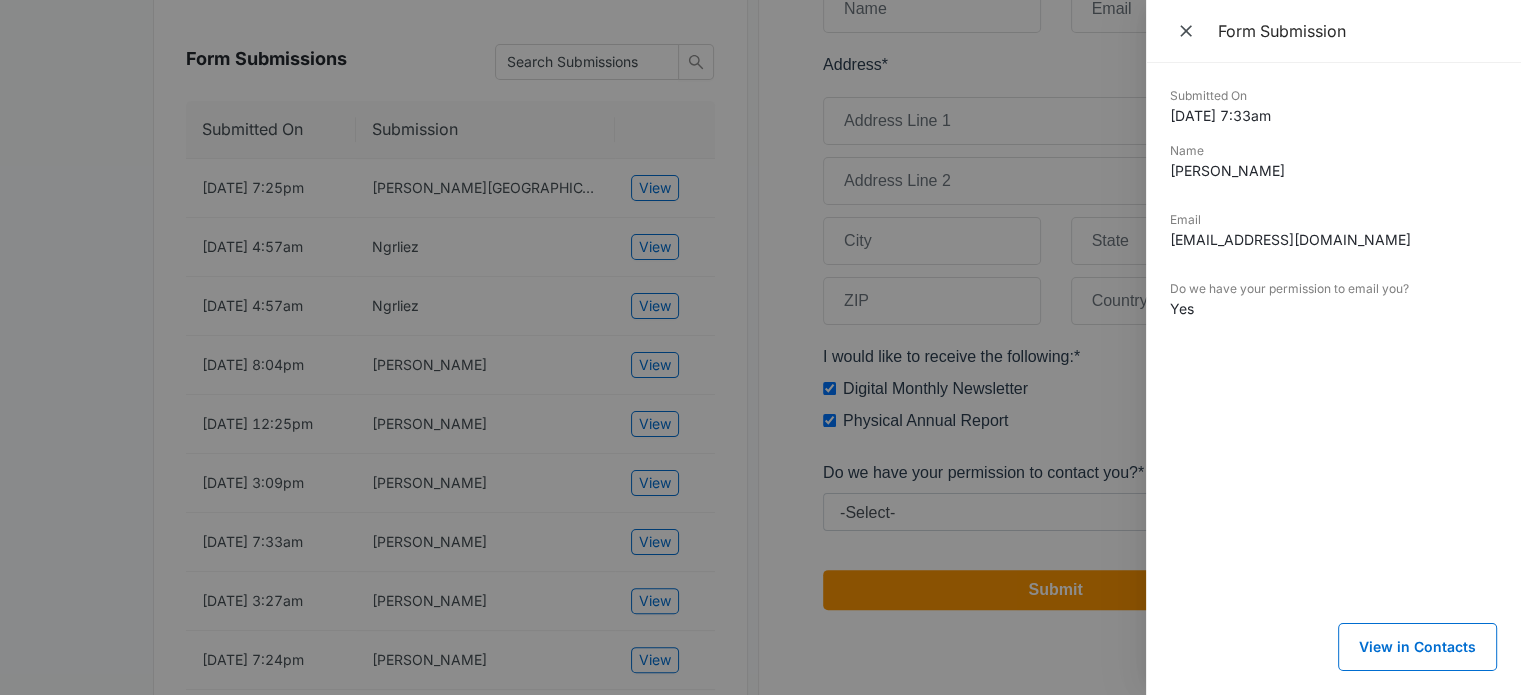 drag, startPoint x: 605, startPoint y: 503, endPoint x: 607, endPoint y: 518, distance: 15.132746 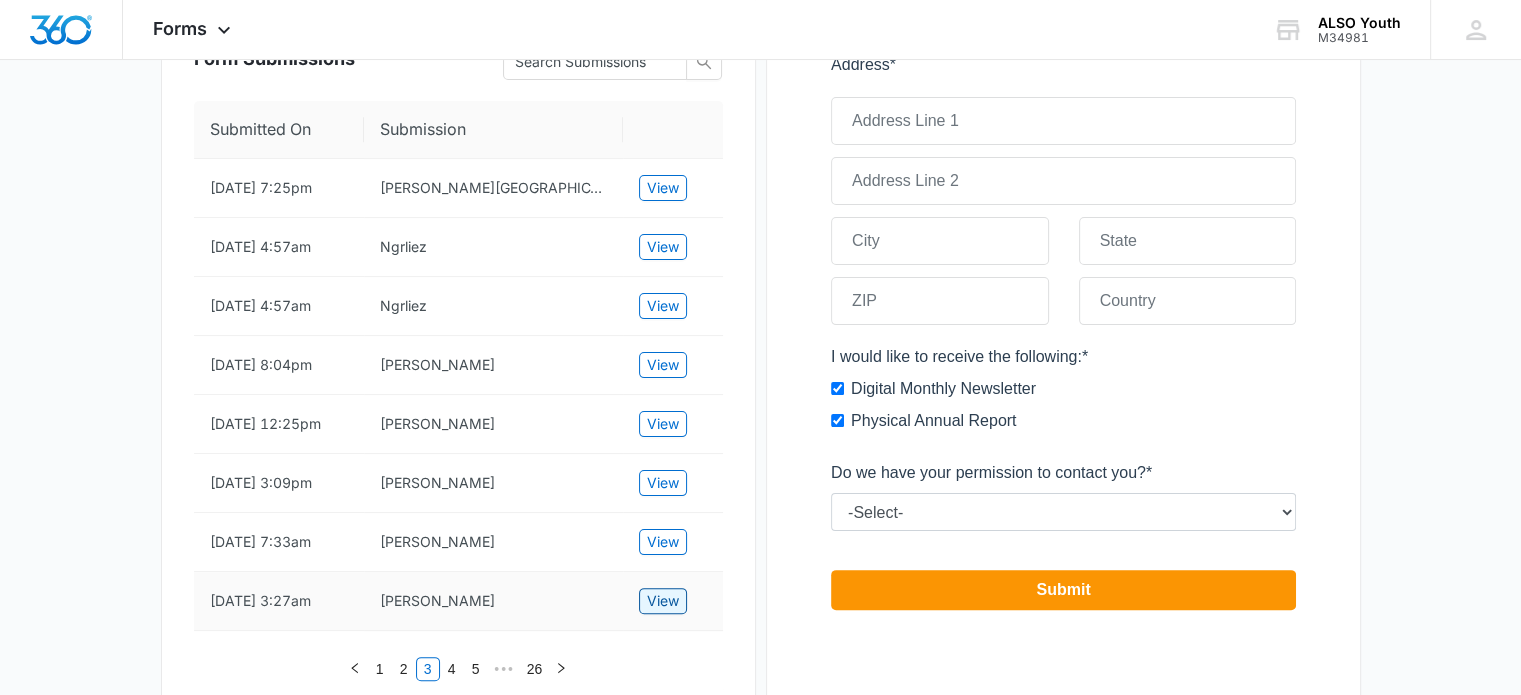 click on "View" at bounding box center [663, 601] 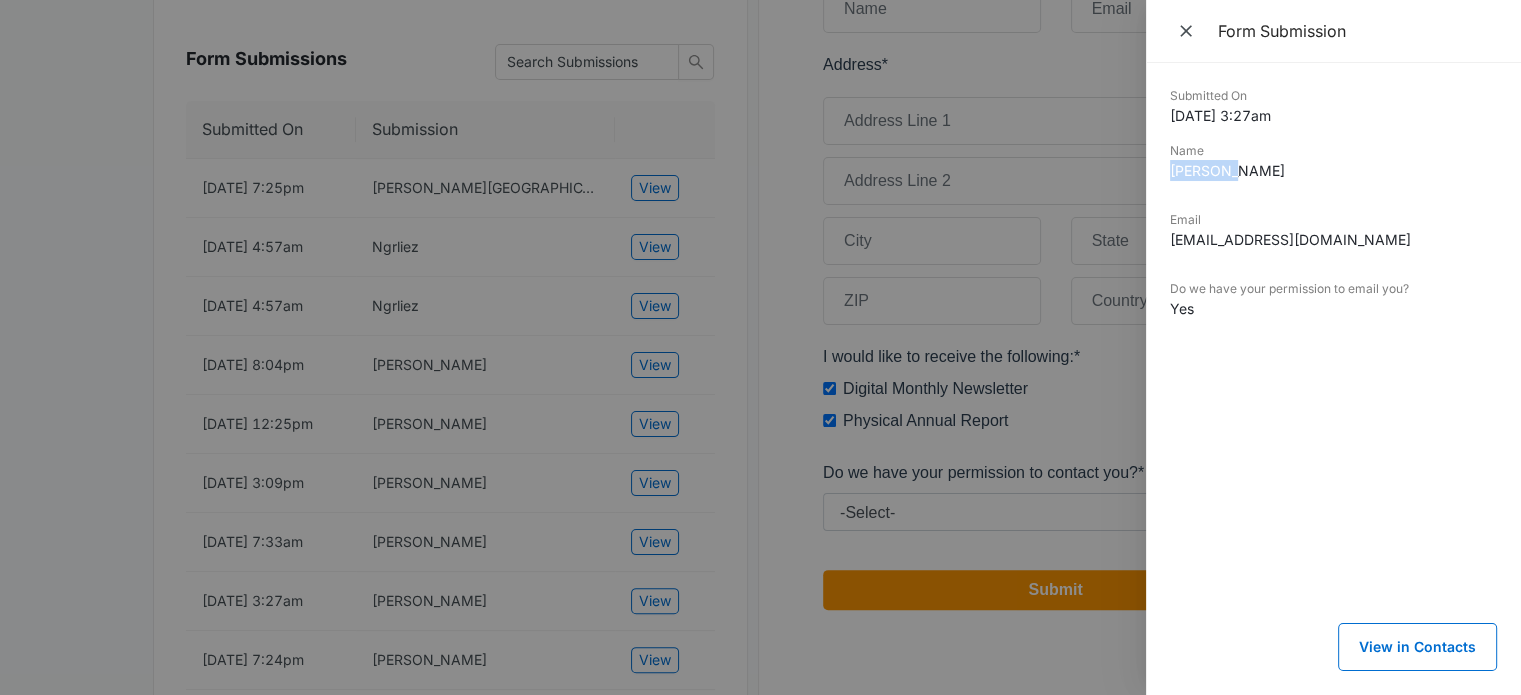 drag, startPoint x: 1272, startPoint y: 179, endPoint x: 1166, endPoint y: 176, distance: 106.04244 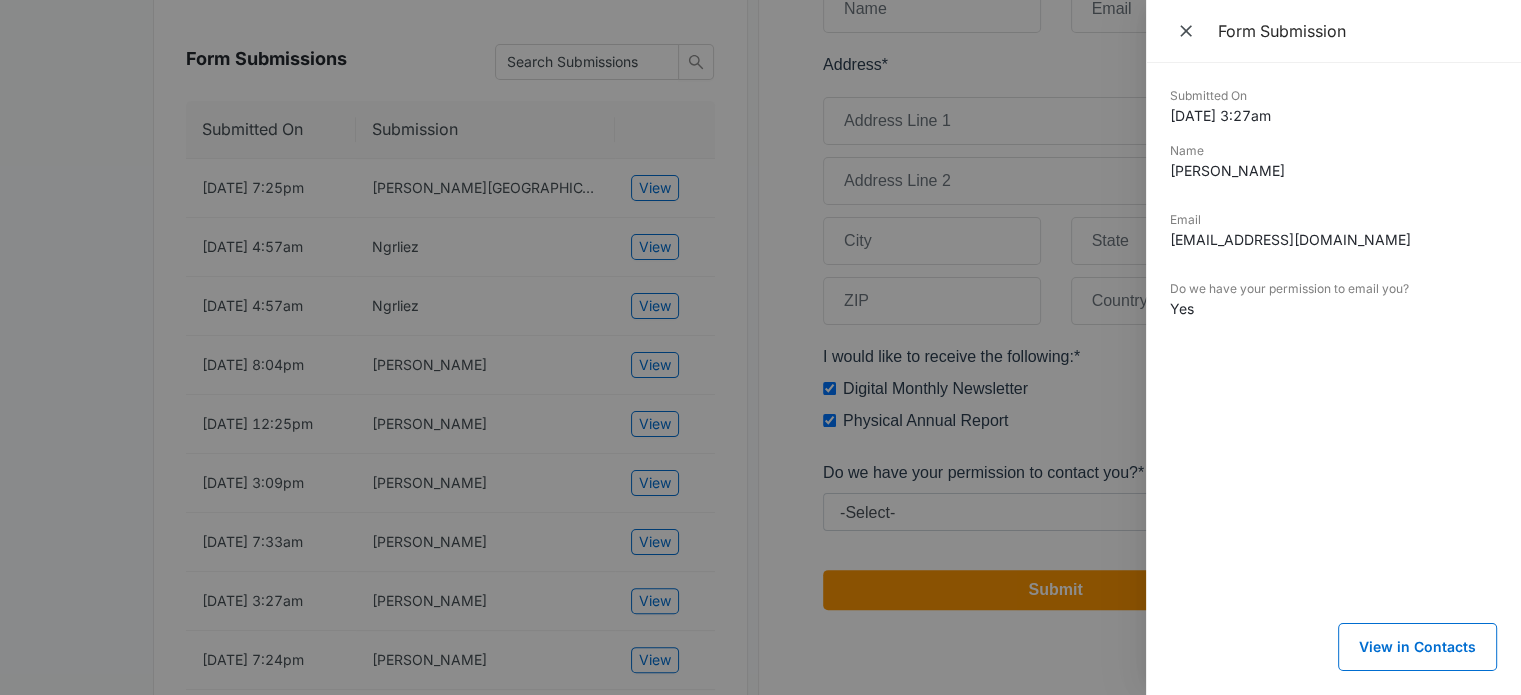 click on "dramydean@gmail.com" at bounding box center (1333, 239) 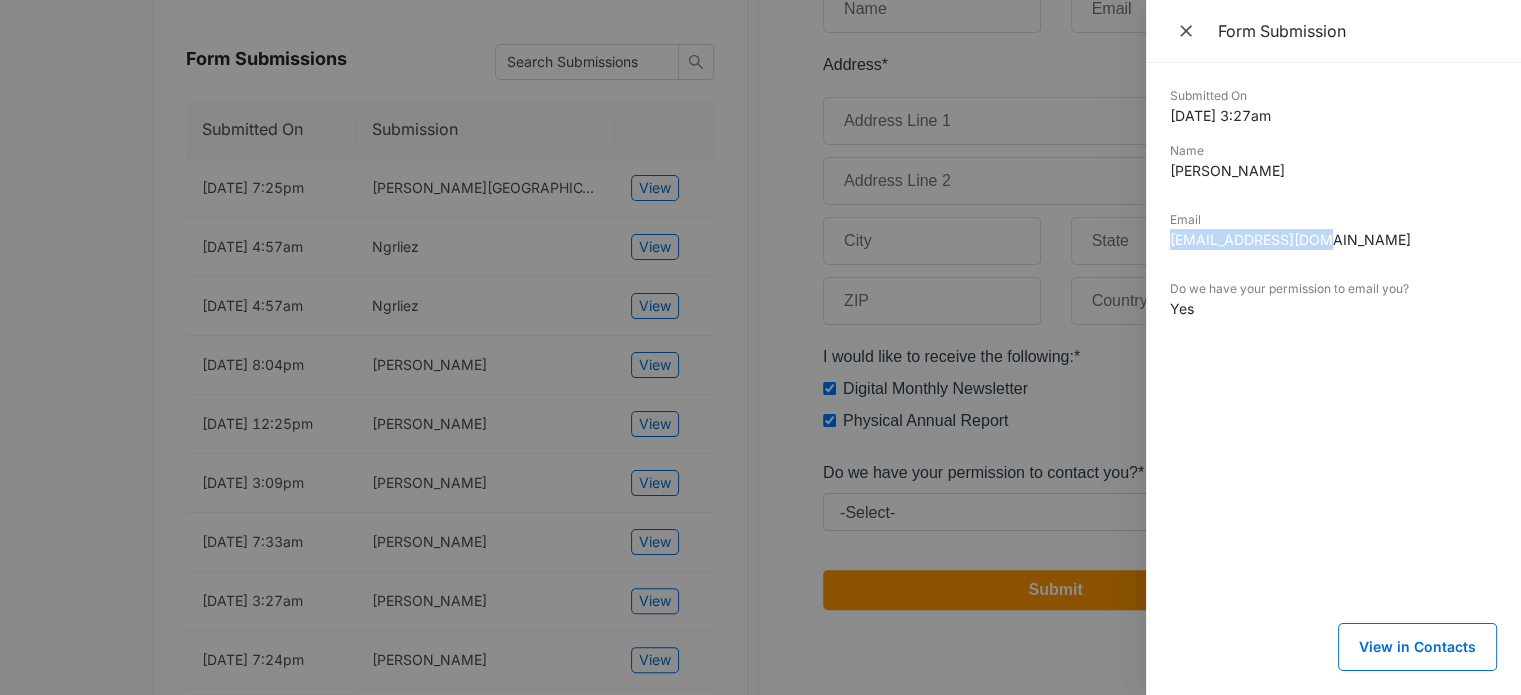 drag, startPoint x: 1319, startPoint y: 239, endPoint x: 1172, endPoint y: 243, distance: 147.05441 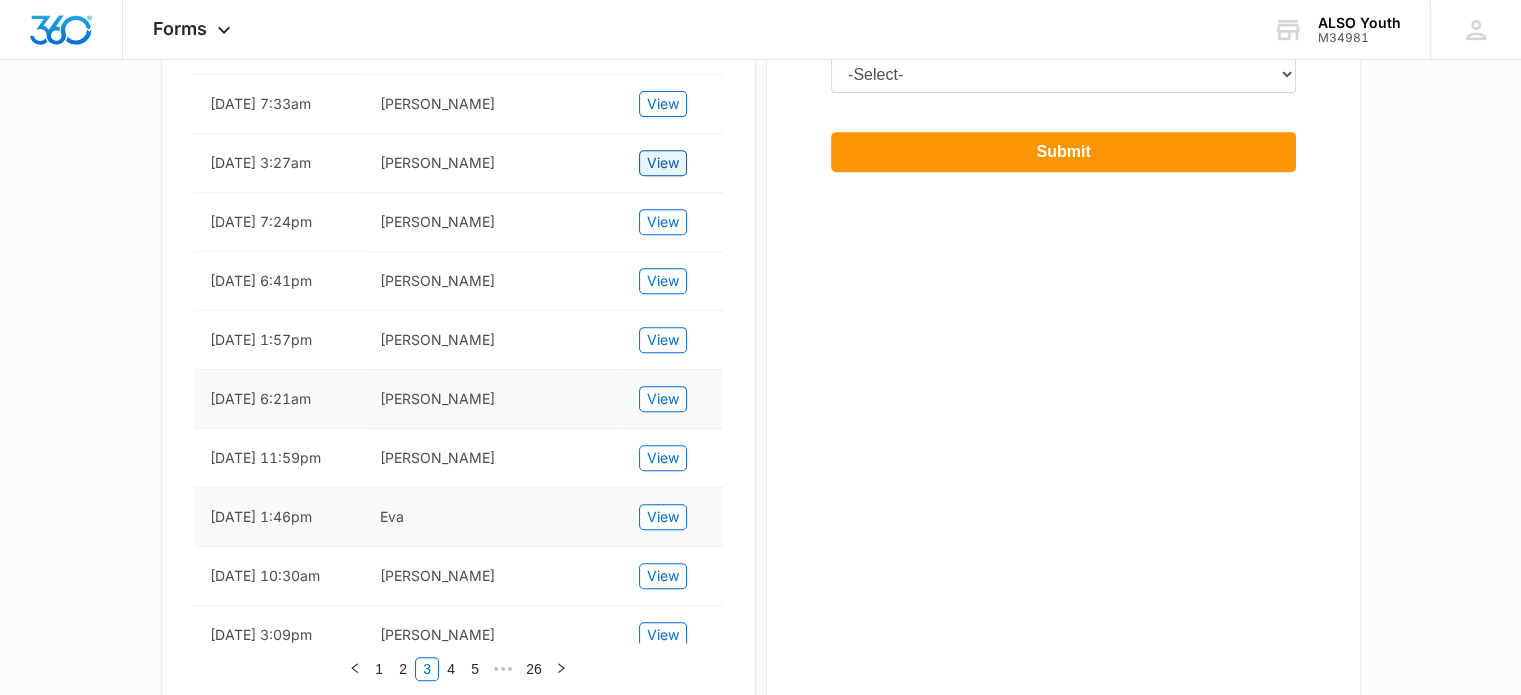 scroll, scrollTop: 894, scrollLeft: 0, axis: vertical 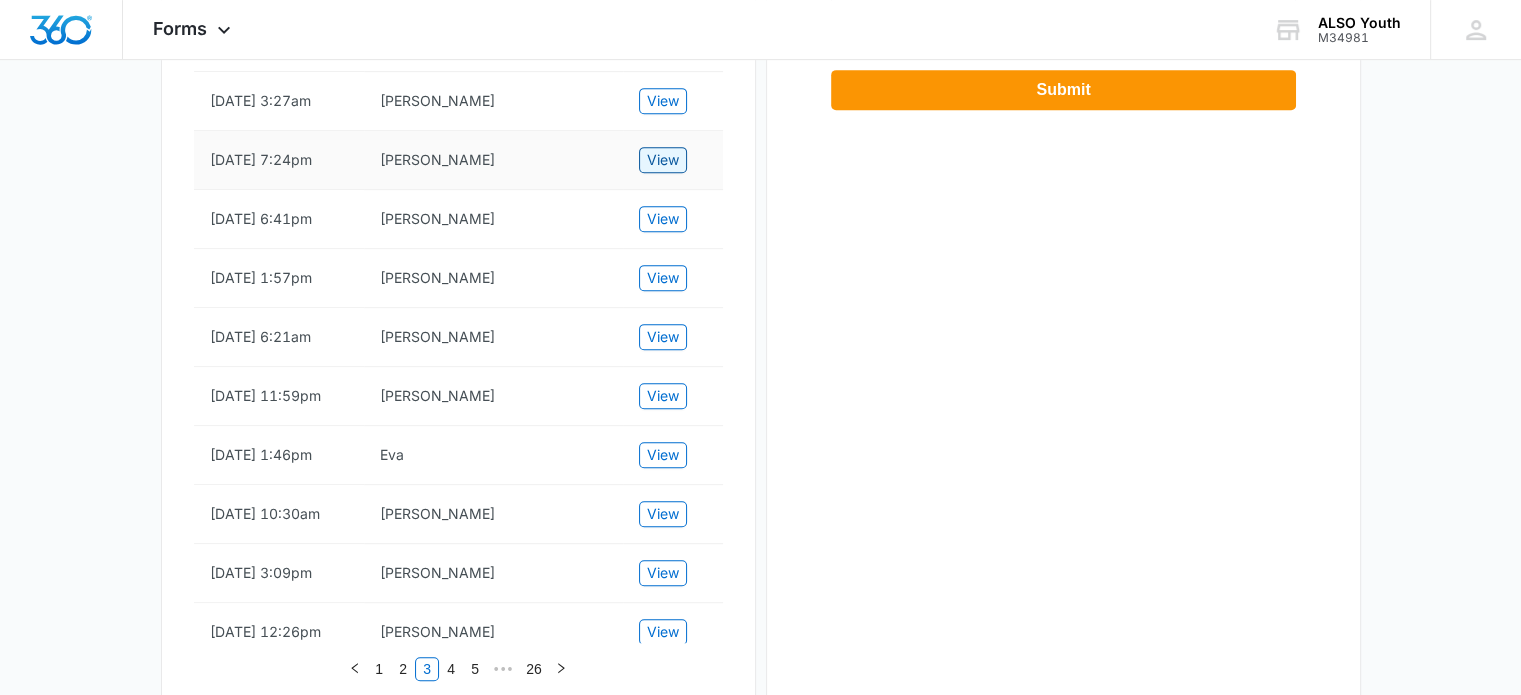 click on "View" at bounding box center [663, 160] 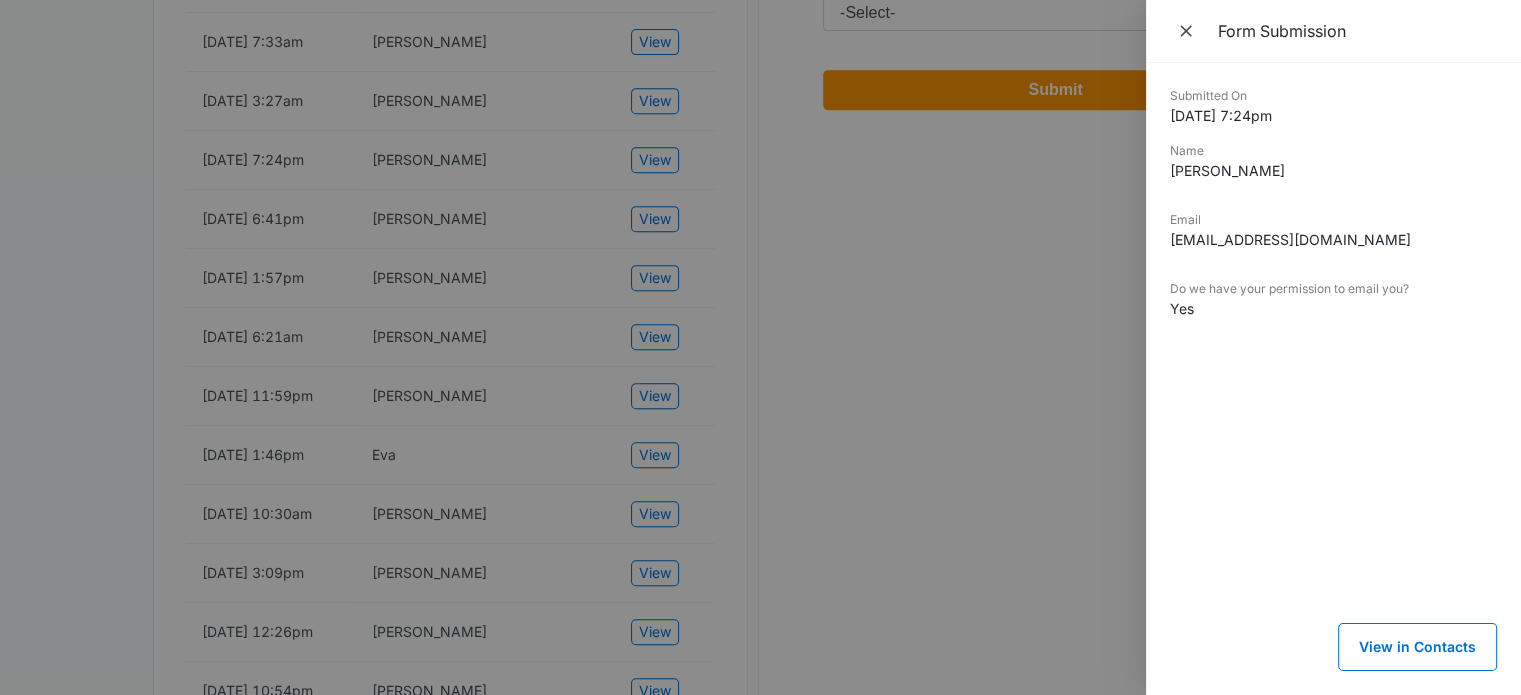 drag, startPoint x: 1344, startPoint y: 178, endPoint x: 1149, endPoint y: 170, distance: 195.16403 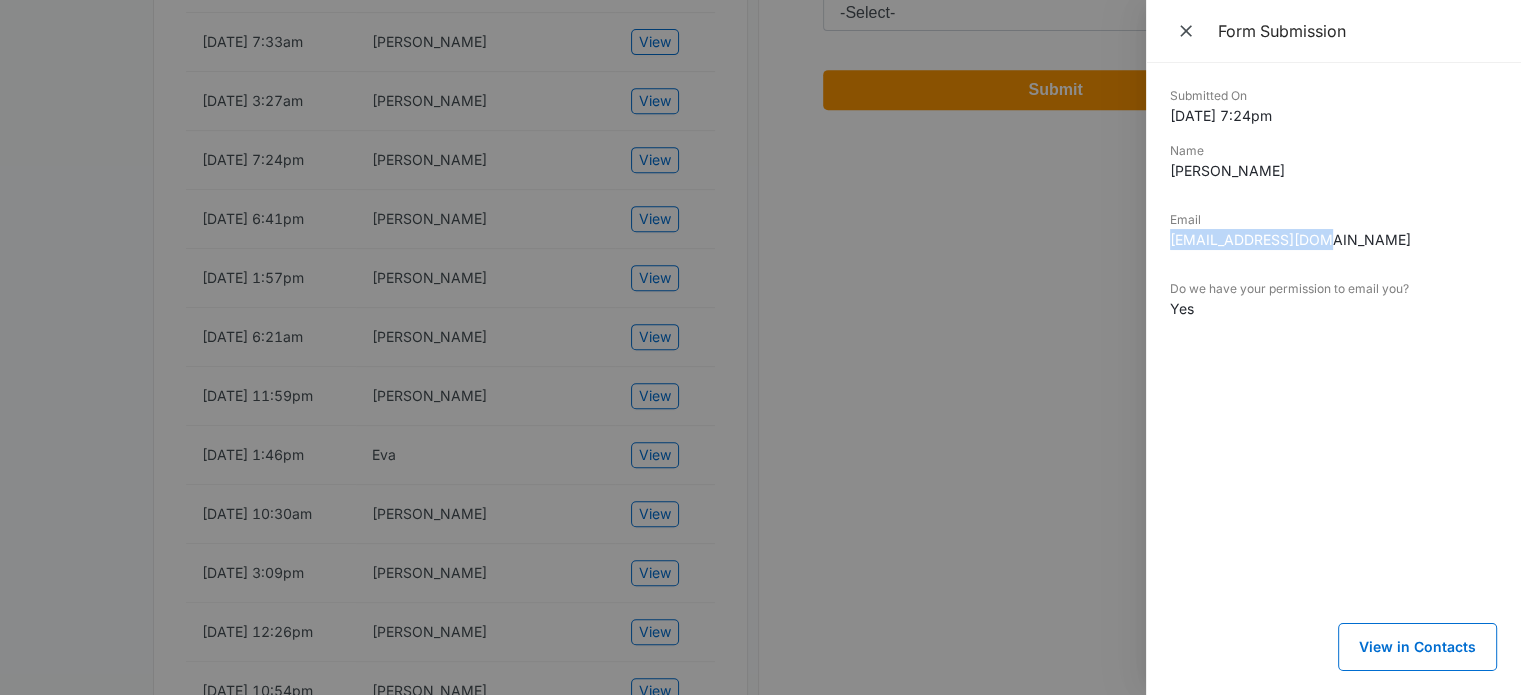 drag, startPoint x: 1322, startPoint y: 244, endPoint x: 1172, endPoint y: 247, distance: 150.03 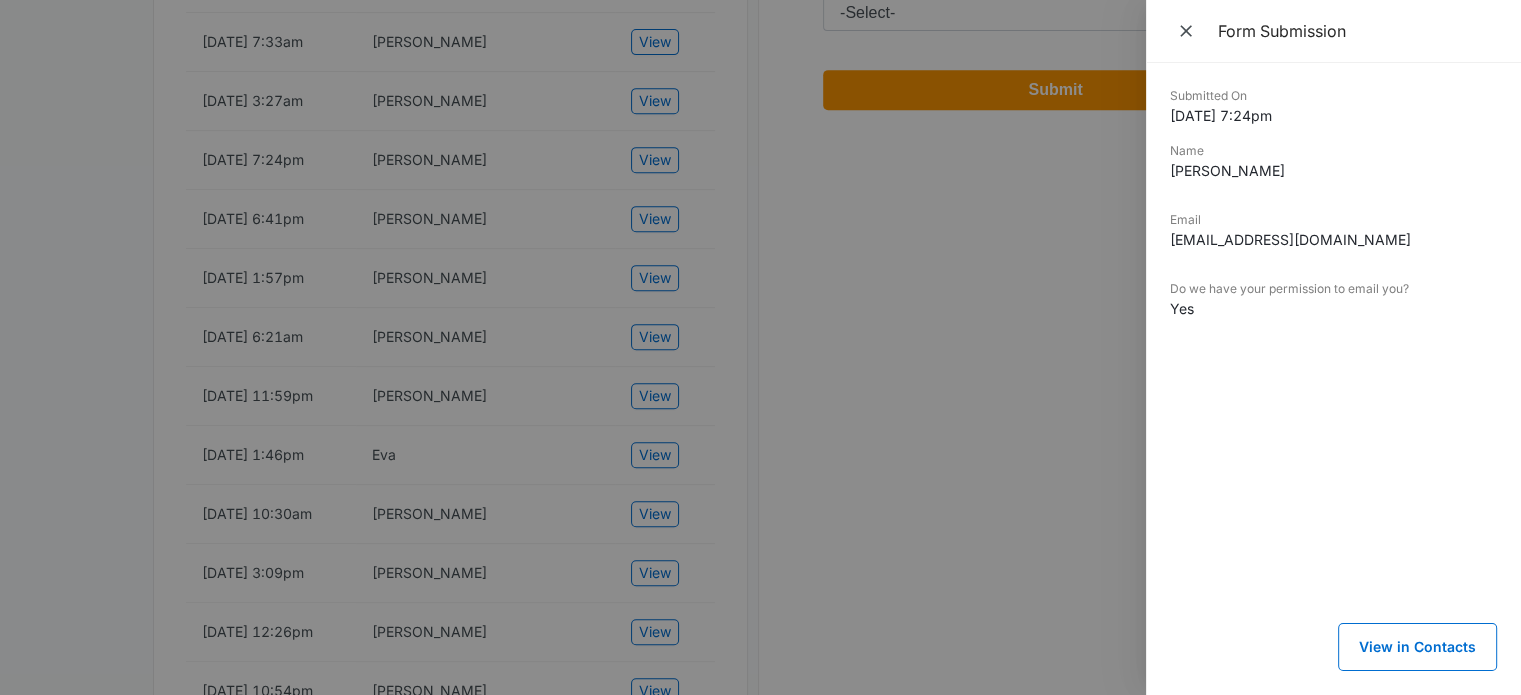 click at bounding box center [760, 347] 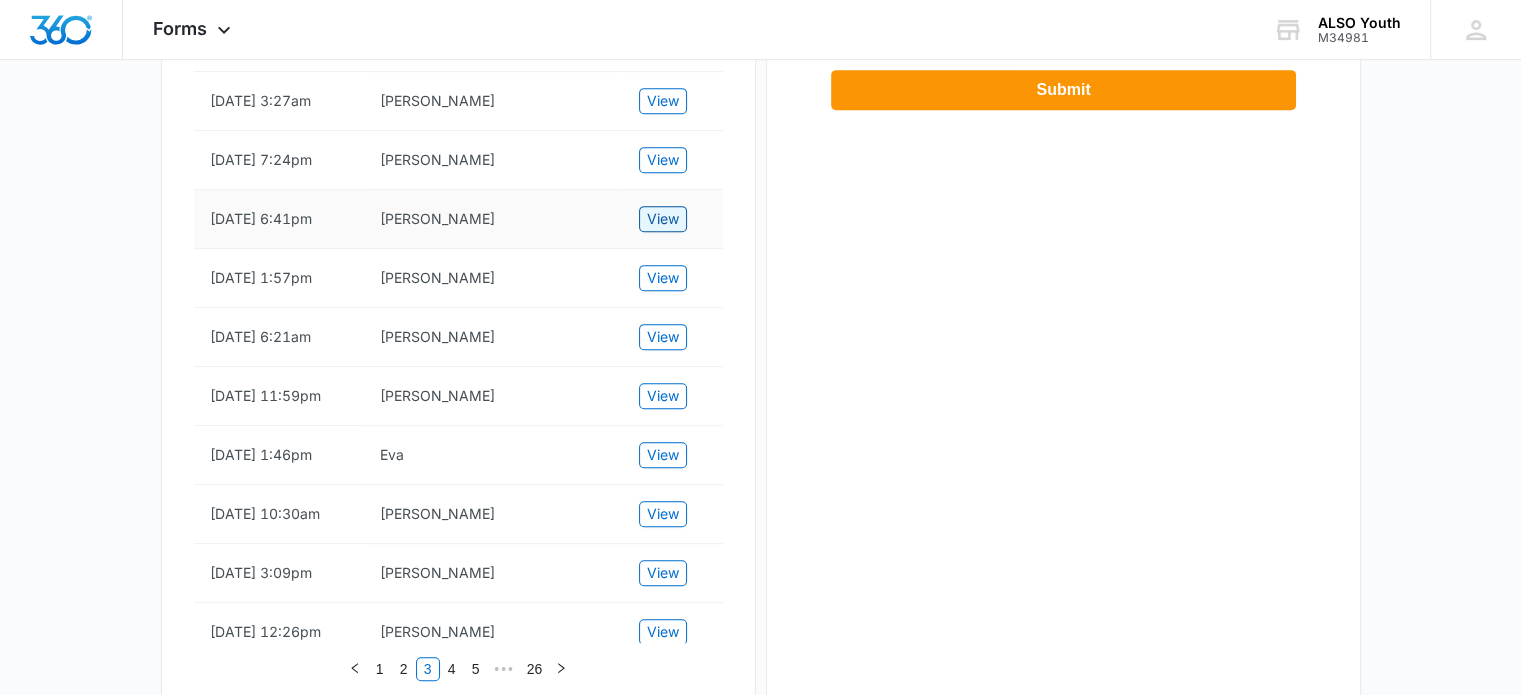 click on "View" at bounding box center (663, 219) 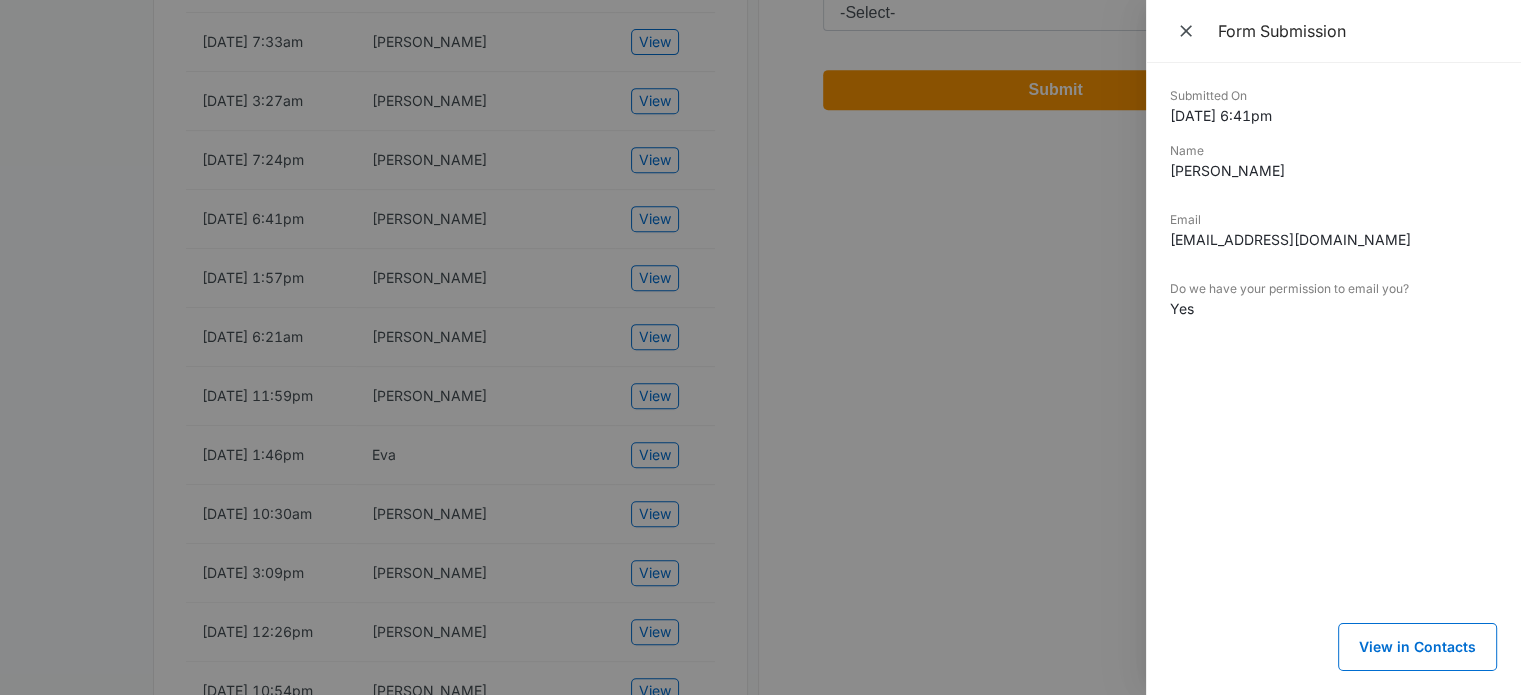 drag, startPoint x: 1288, startPoint y: 167, endPoint x: 1167, endPoint y: 165, distance: 121.016525 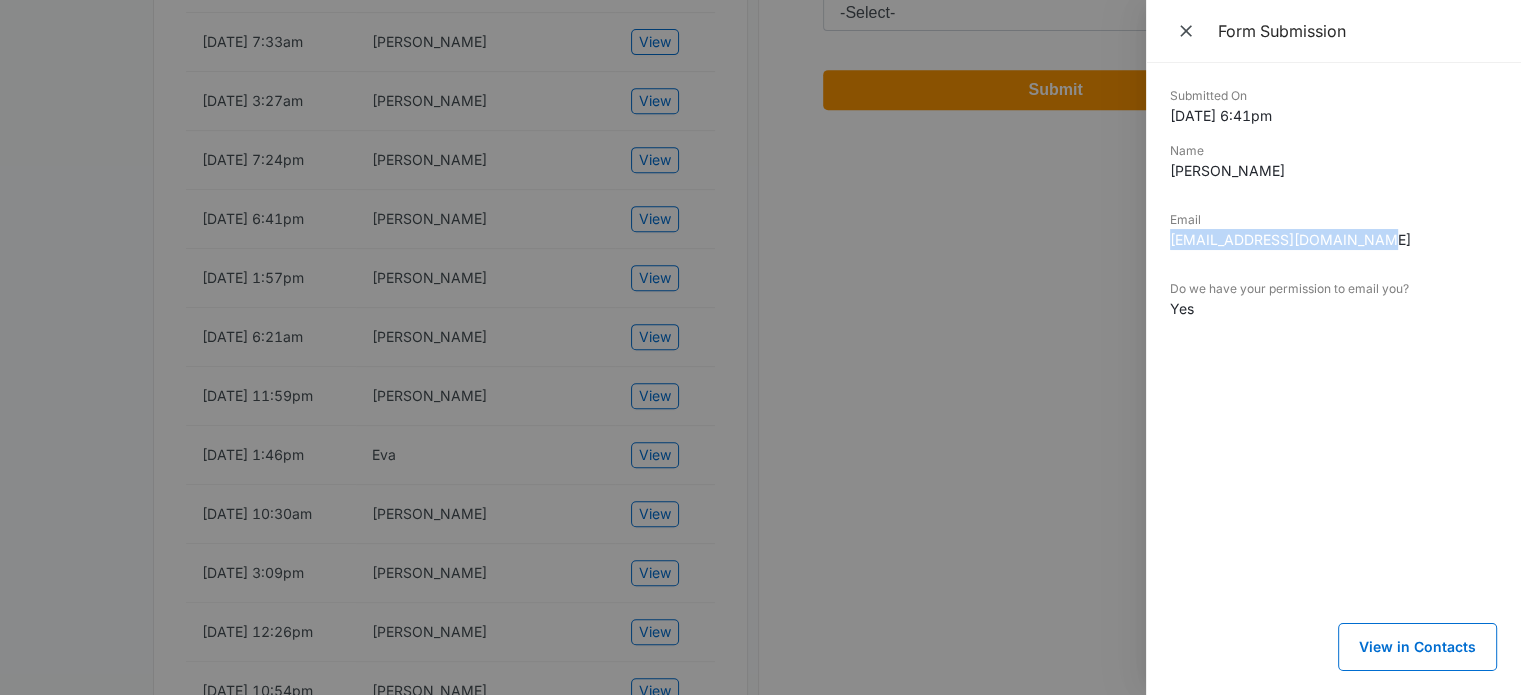 drag, startPoint x: 1360, startPoint y: 236, endPoint x: 1168, endPoint y: 248, distance: 192.37463 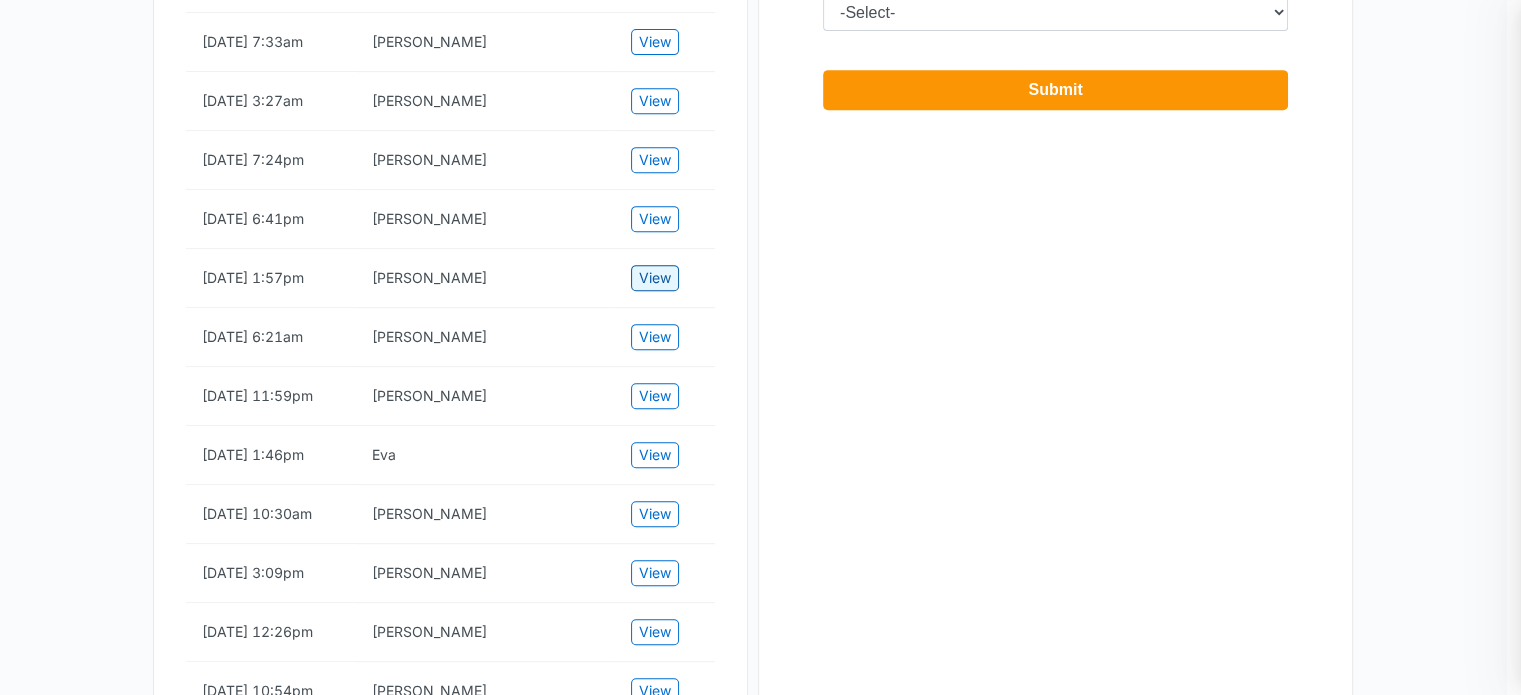 click on "View" at bounding box center [655, 278] 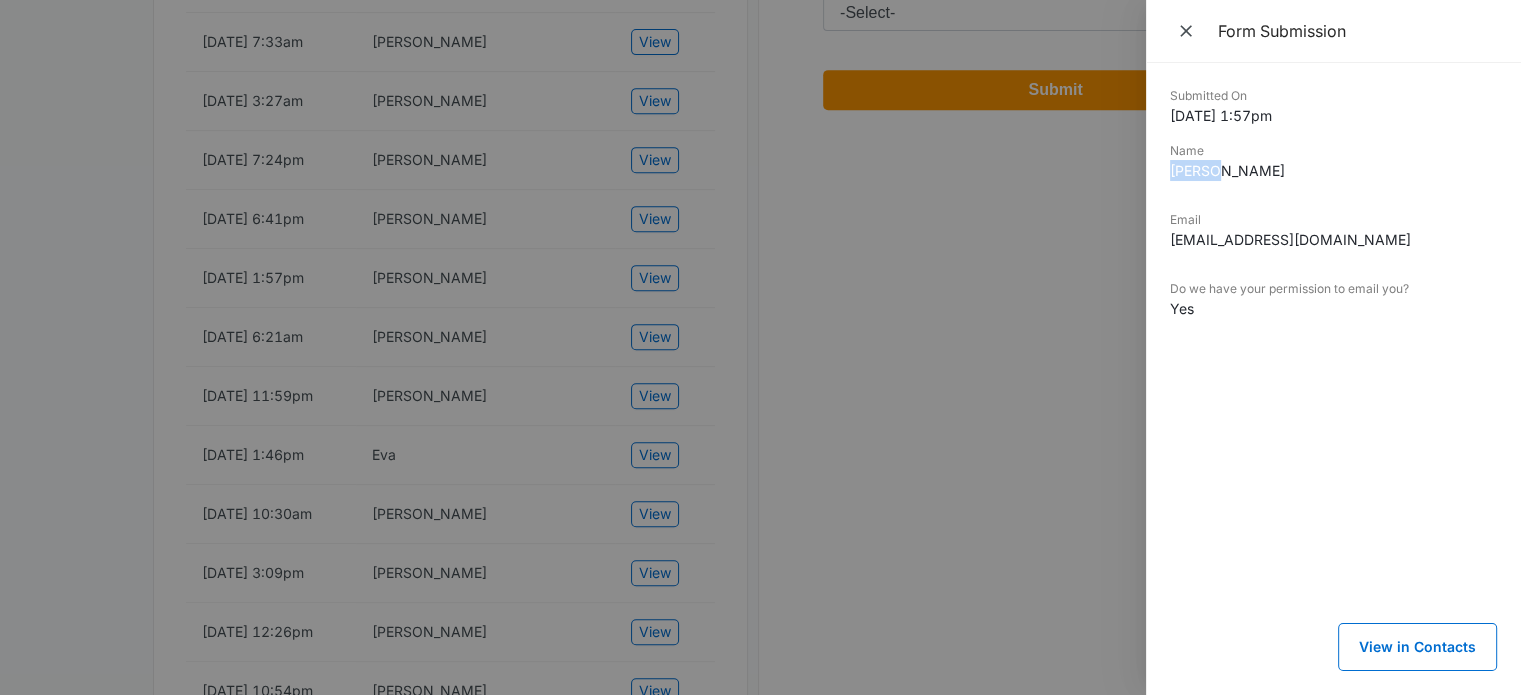 drag, startPoint x: 1252, startPoint y: 183, endPoint x: 1171, endPoint y: 177, distance: 81.22192 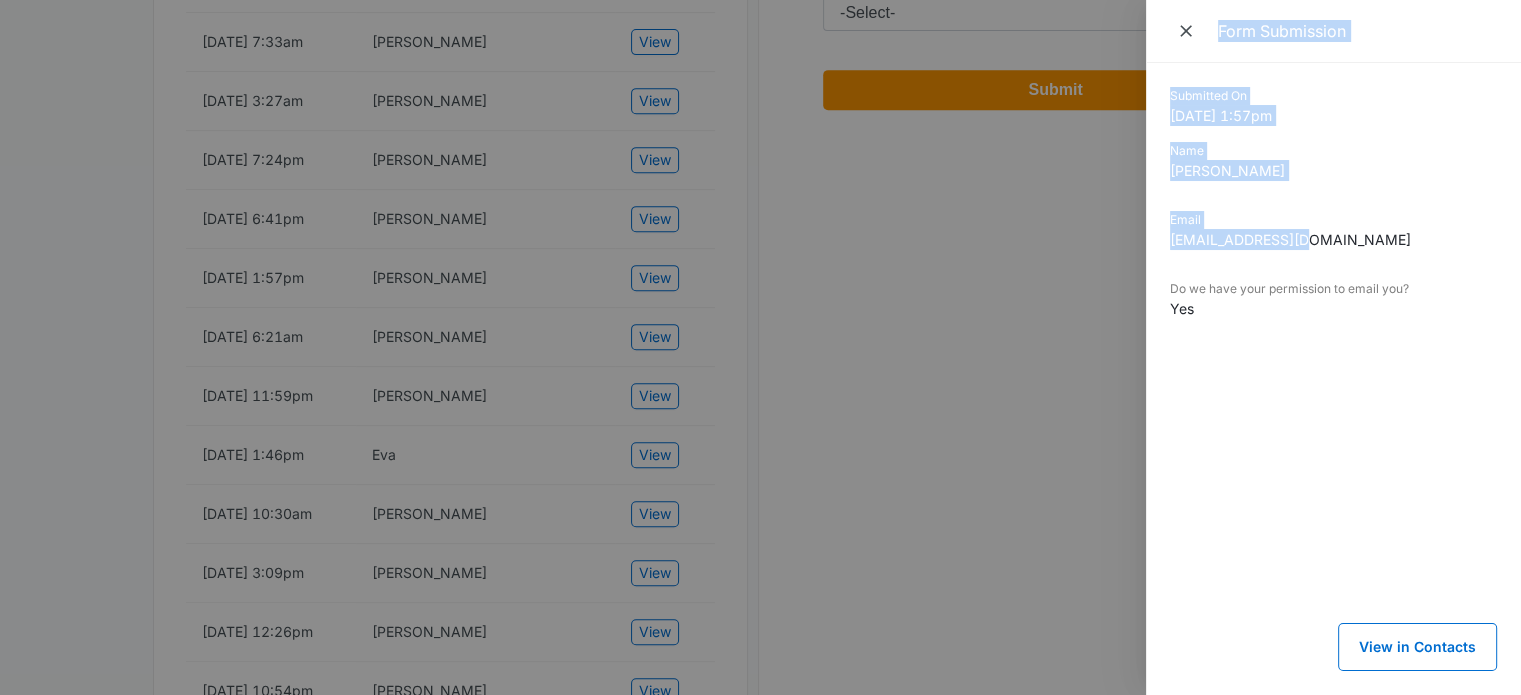 drag, startPoint x: 1320, startPoint y: 235, endPoint x: 1144, endPoint y: 248, distance: 176.47946 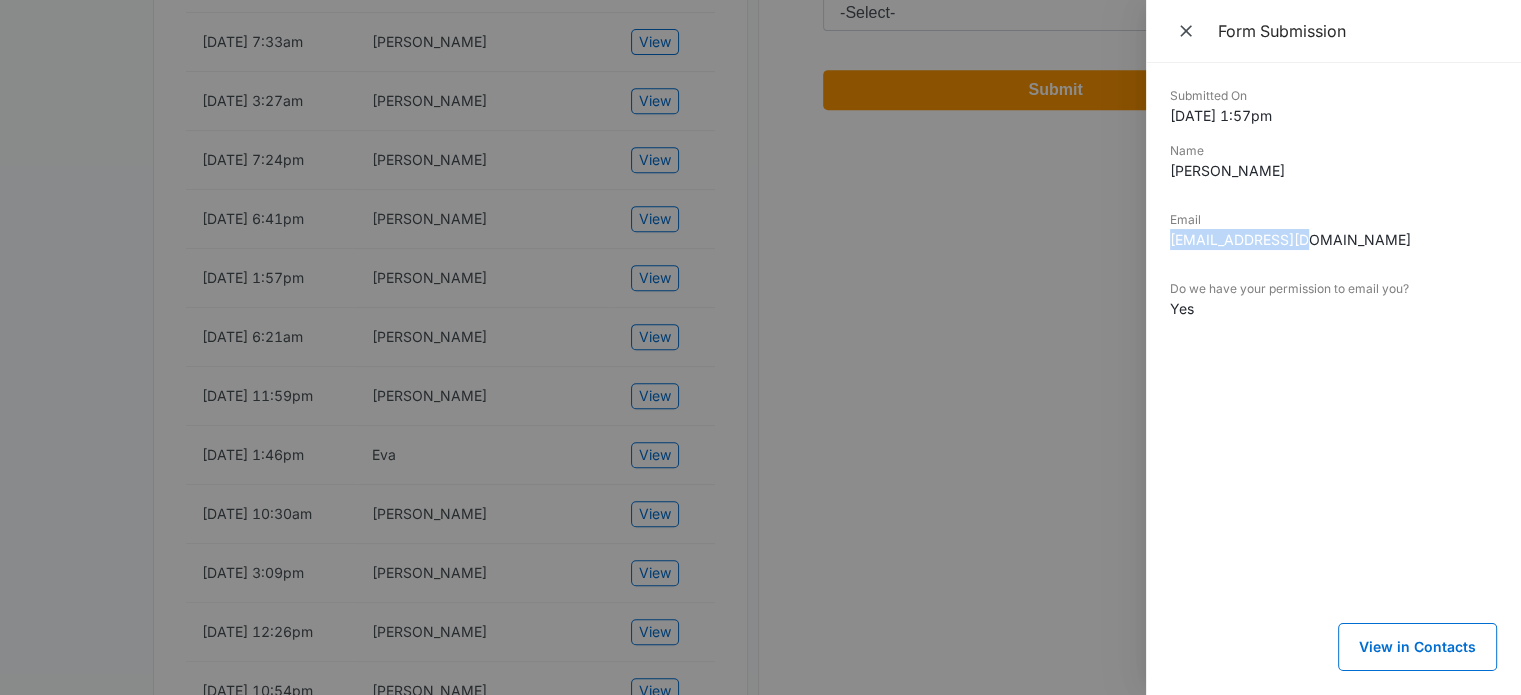 drag, startPoint x: 1324, startPoint y: 241, endPoint x: 1166, endPoint y: 246, distance: 158.0791 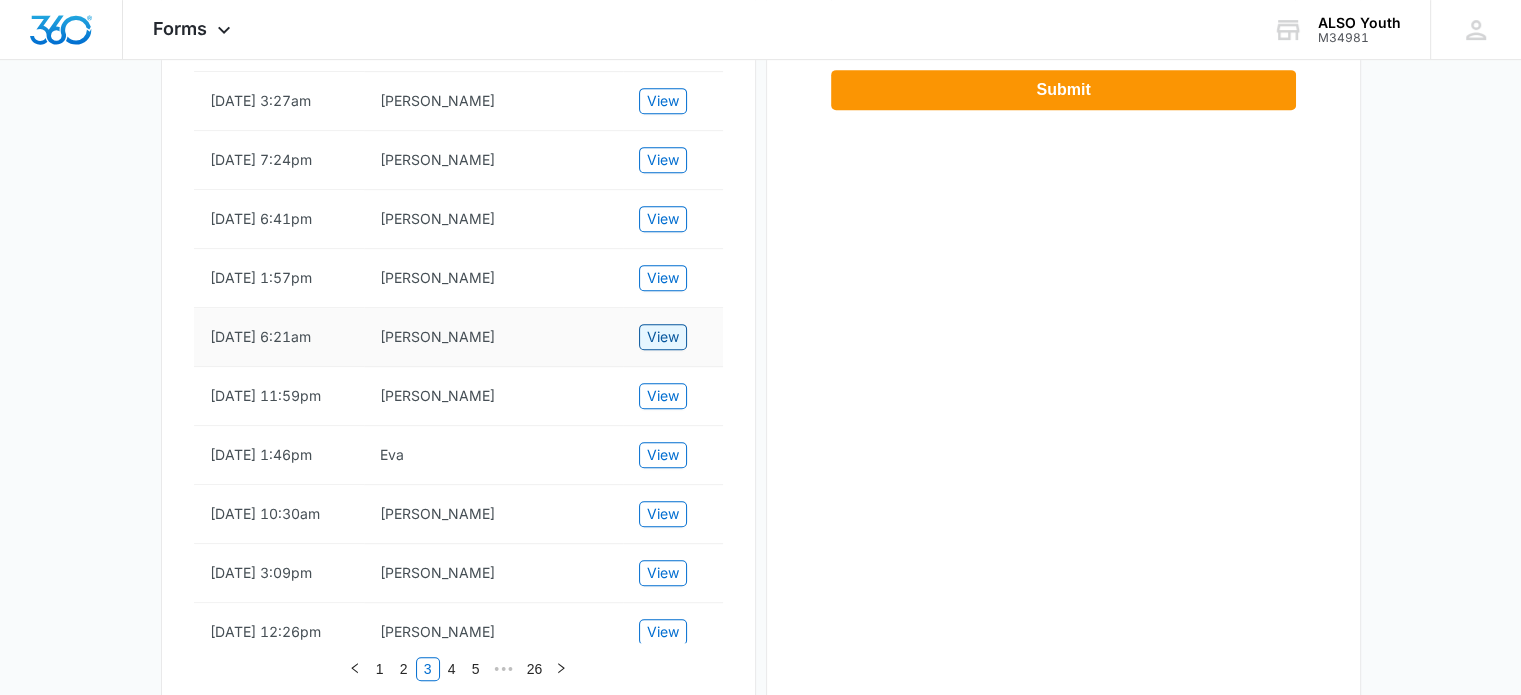 click on "View" at bounding box center (663, 337) 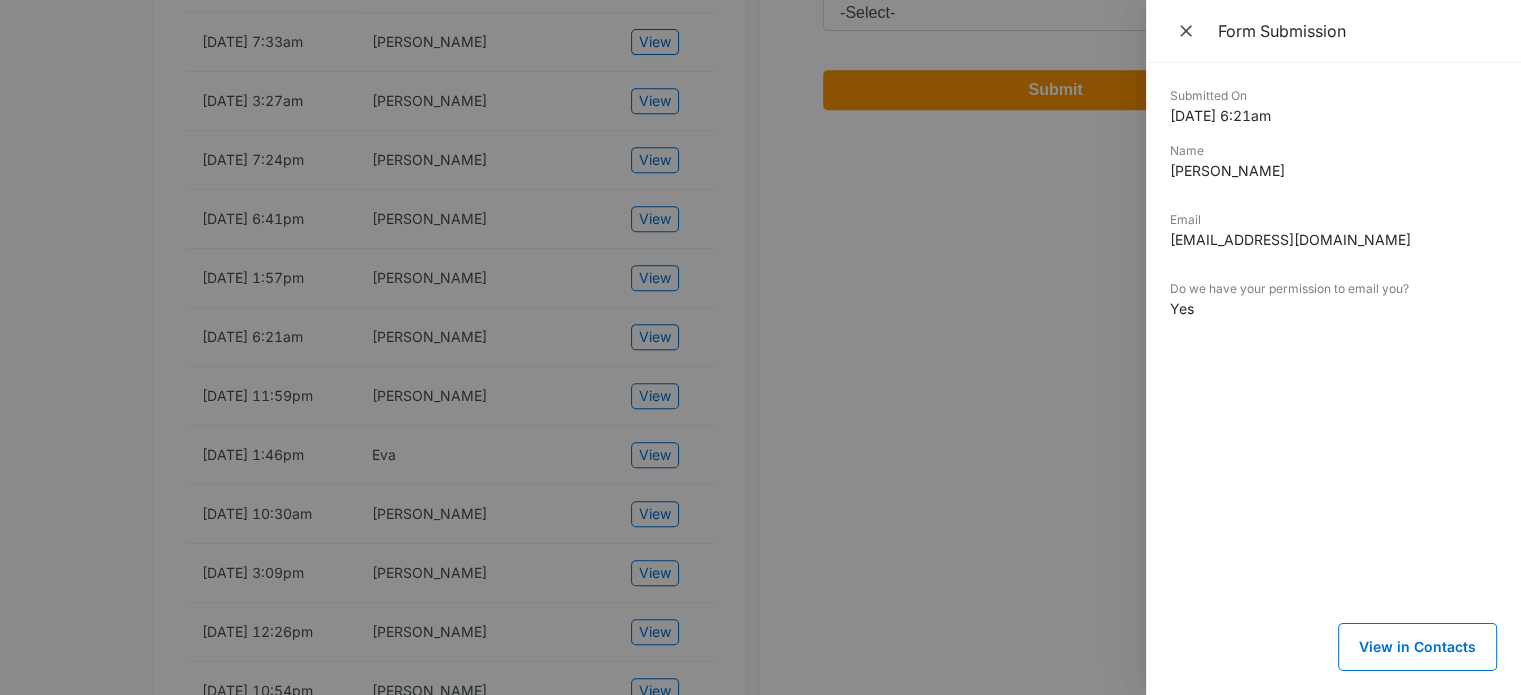 drag, startPoint x: 1284, startPoint y: 170, endPoint x: 1158, endPoint y: 175, distance: 126.09917 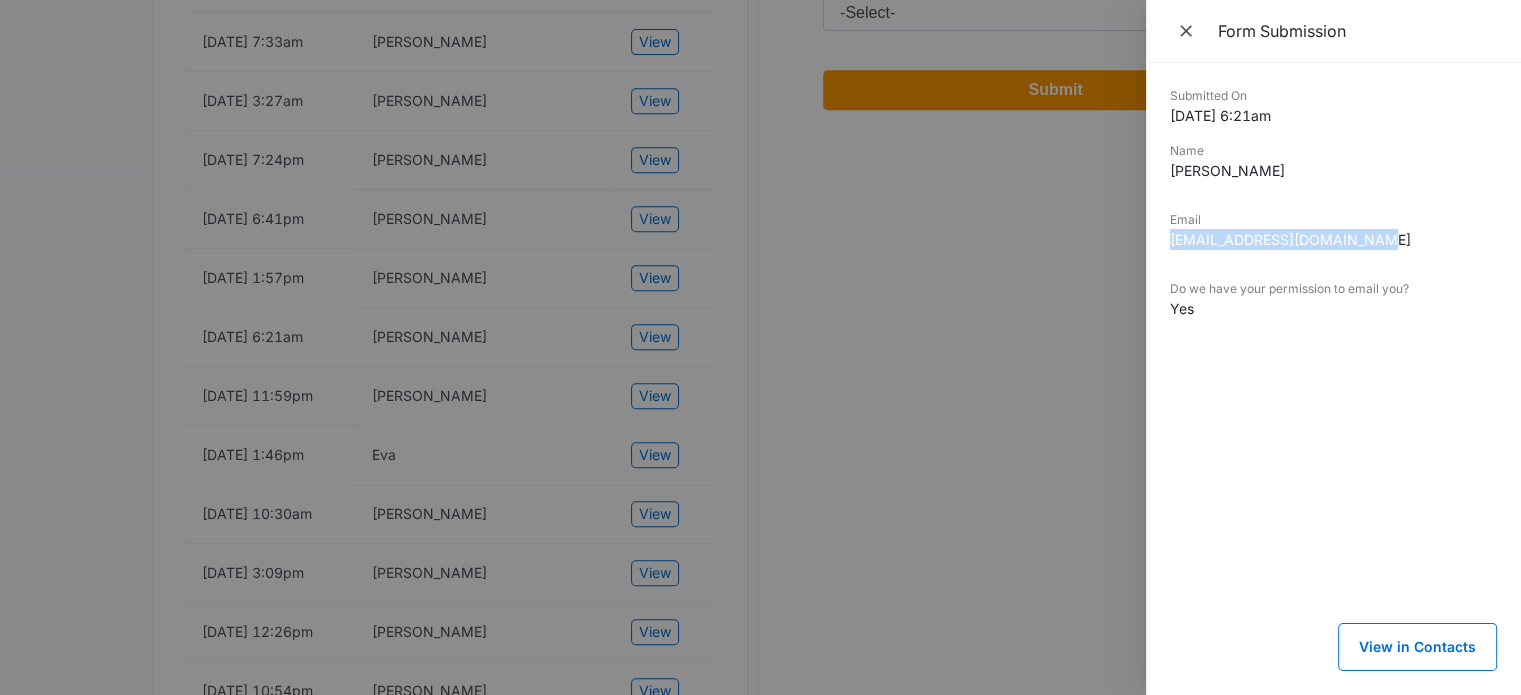 drag, startPoint x: 1394, startPoint y: 241, endPoint x: 1156, endPoint y: 243, distance: 238.0084 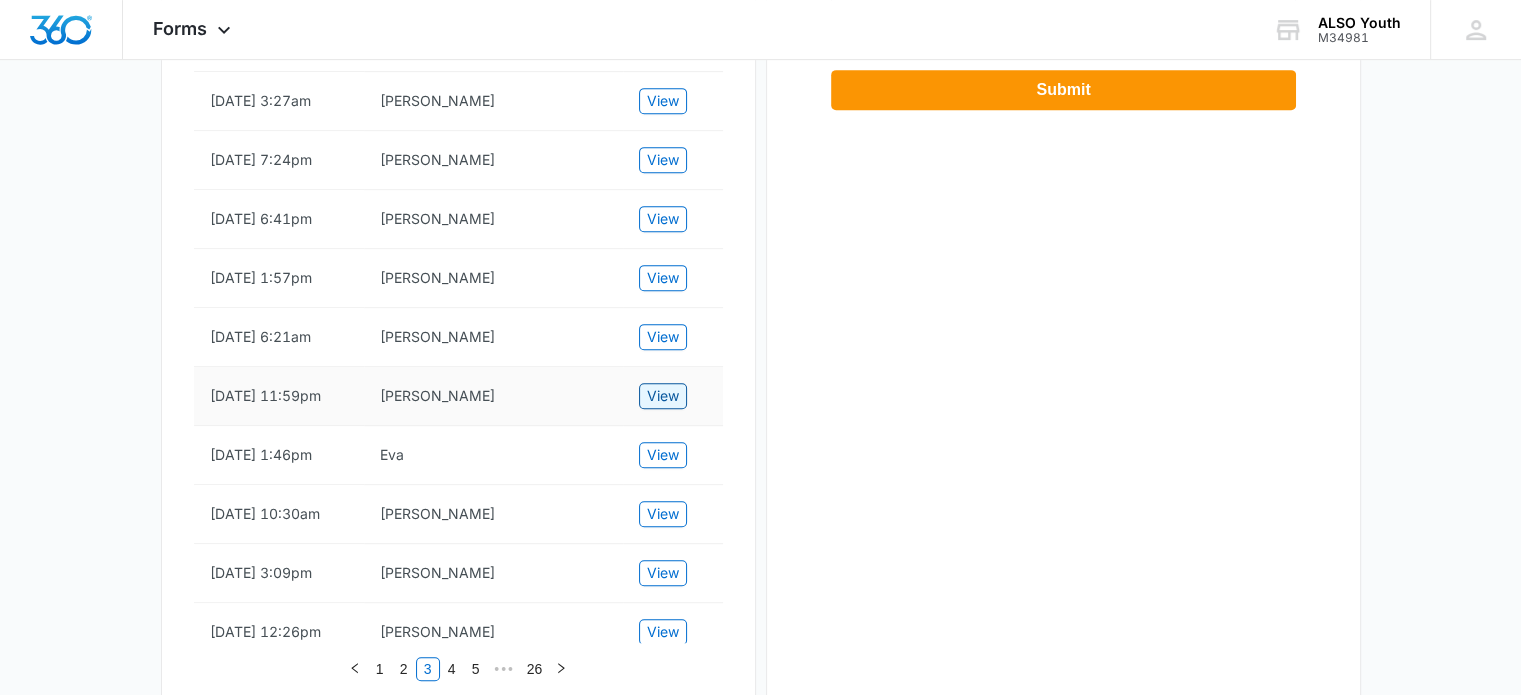 click on "View" at bounding box center [663, 396] 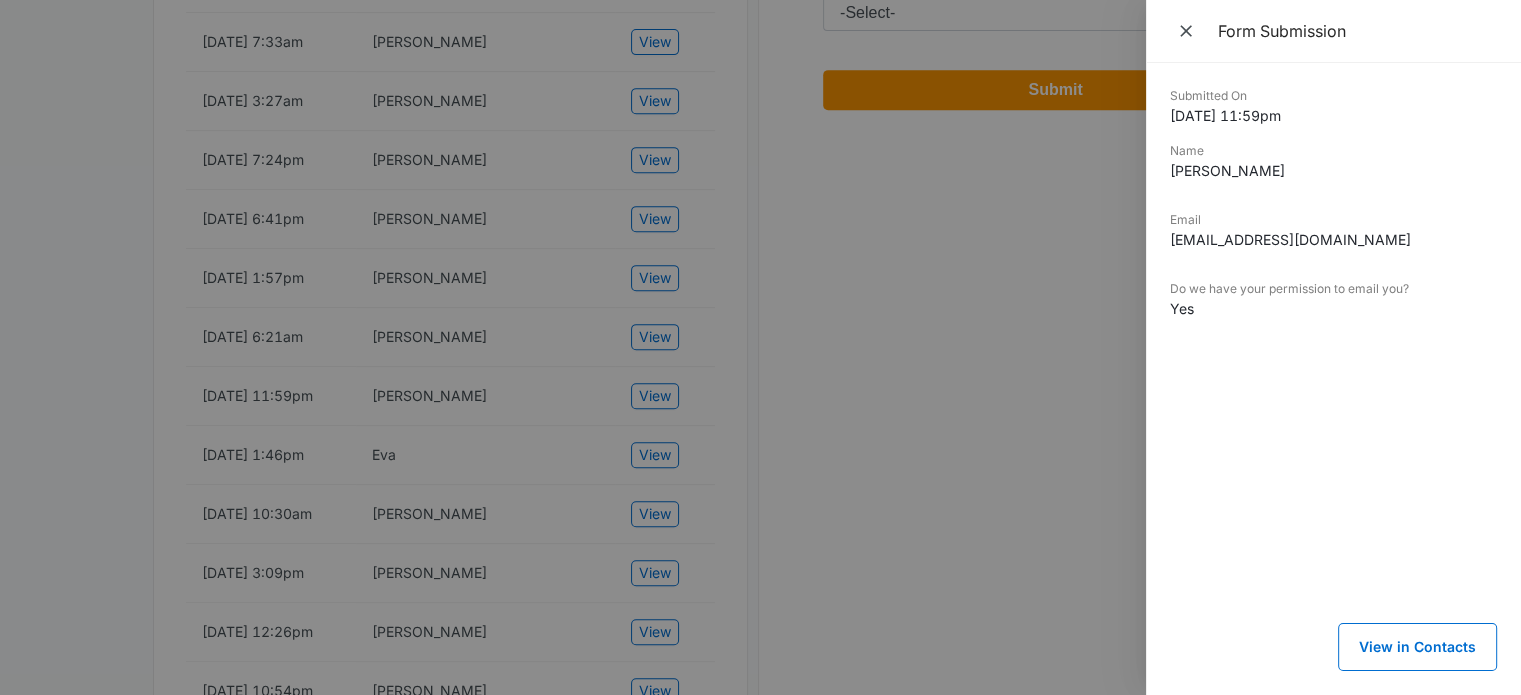 drag, startPoint x: 1300, startPoint y: 174, endPoint x: 1169, endPoint y: 168, distance: 131.13733 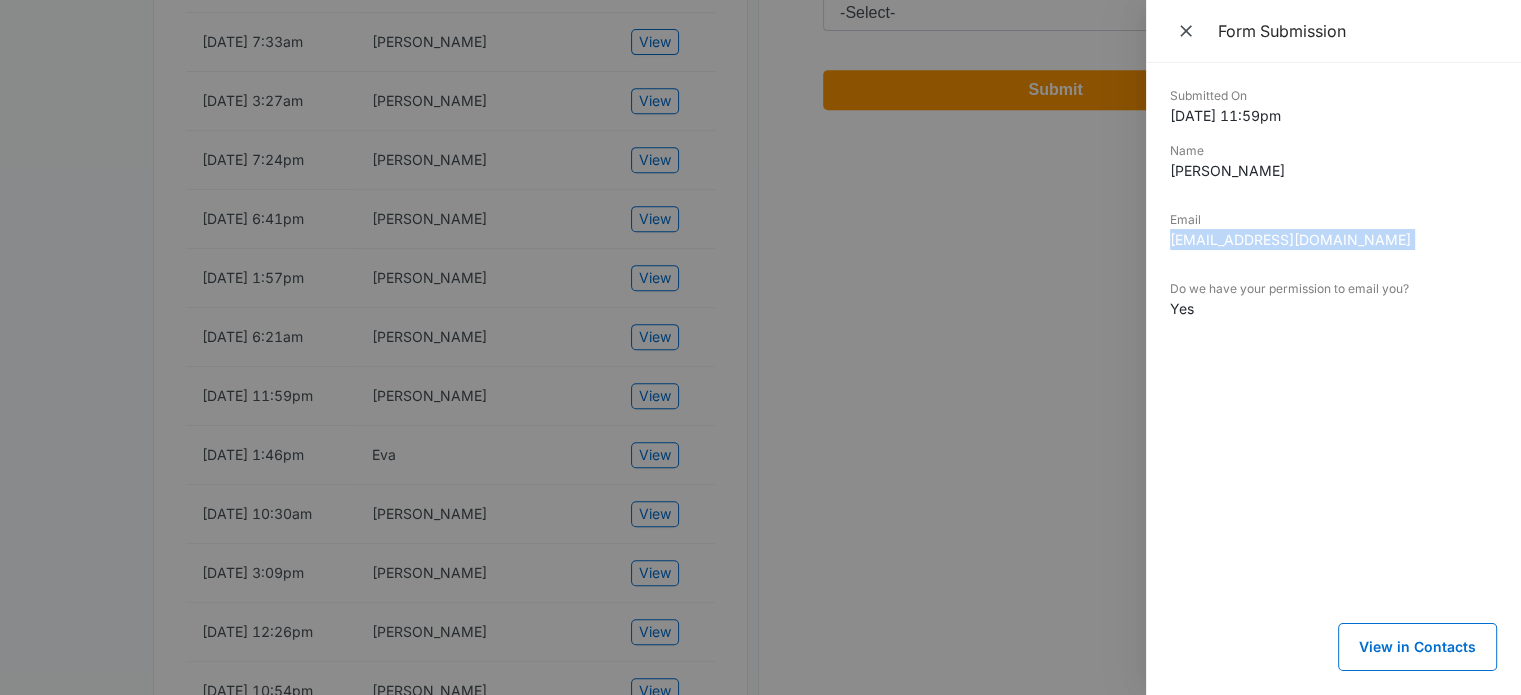 drag, startPoint x: 1408, startPoint y: 245, endPoint x: 1170, endPoint y: 247, distance: 238.0084 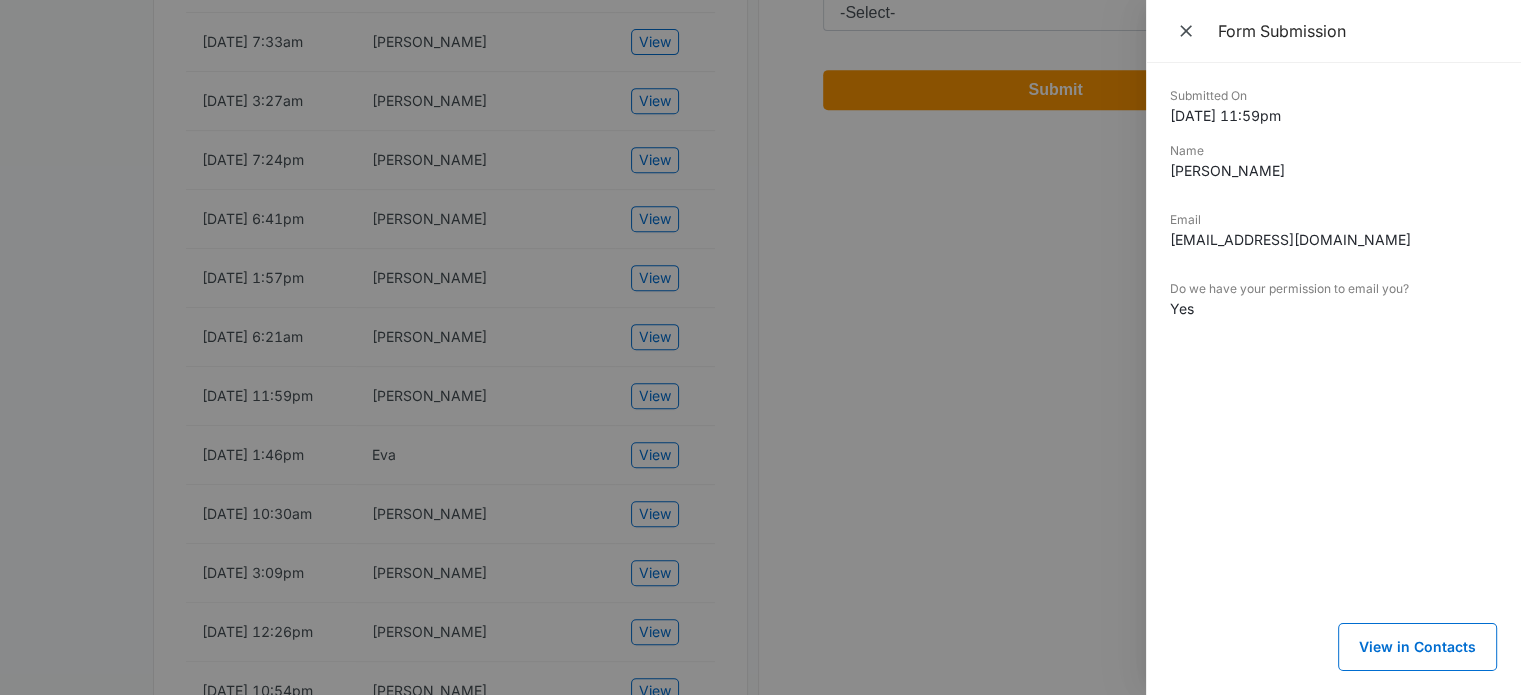 drag, startPoint x: 519, startPoint y: 475, endPoint x: 584, endPoint y: 475, distance: 65 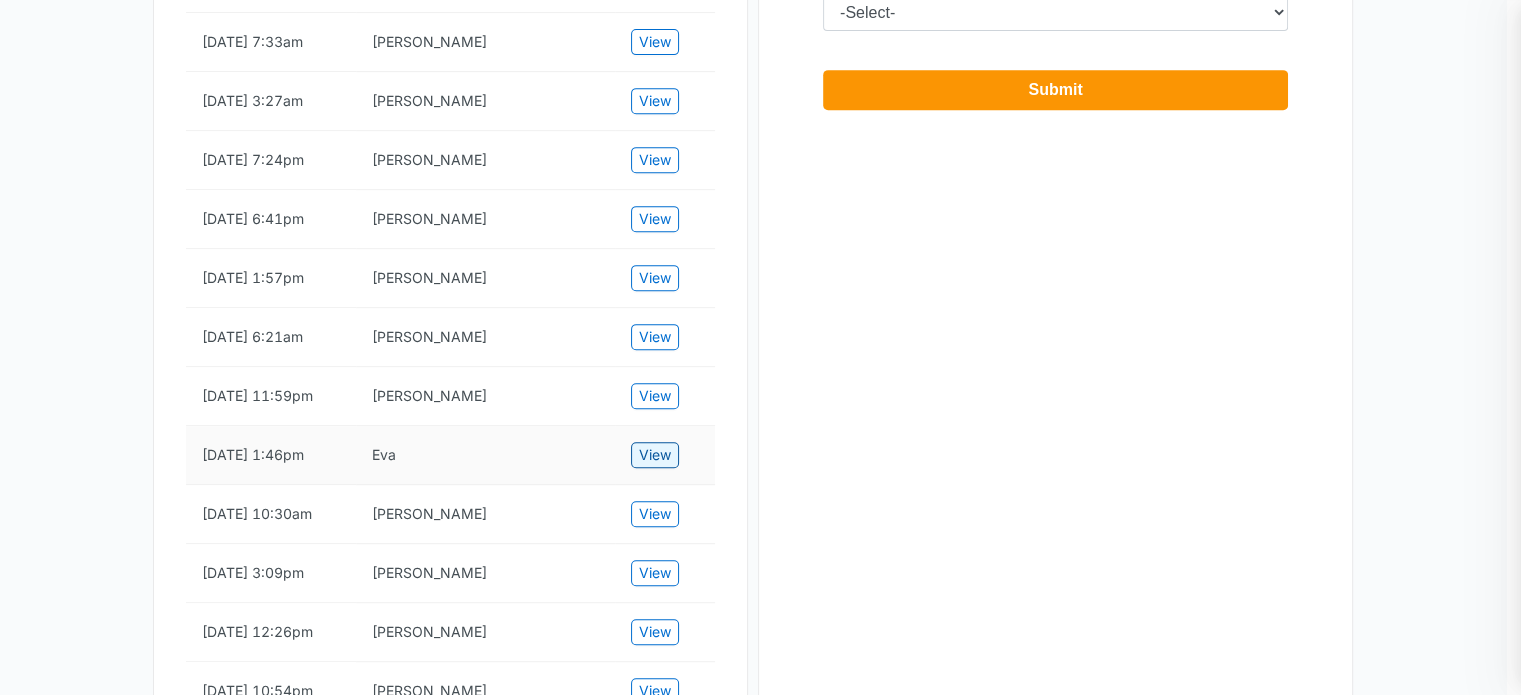 click on "View" at bounding box center (655, 455) 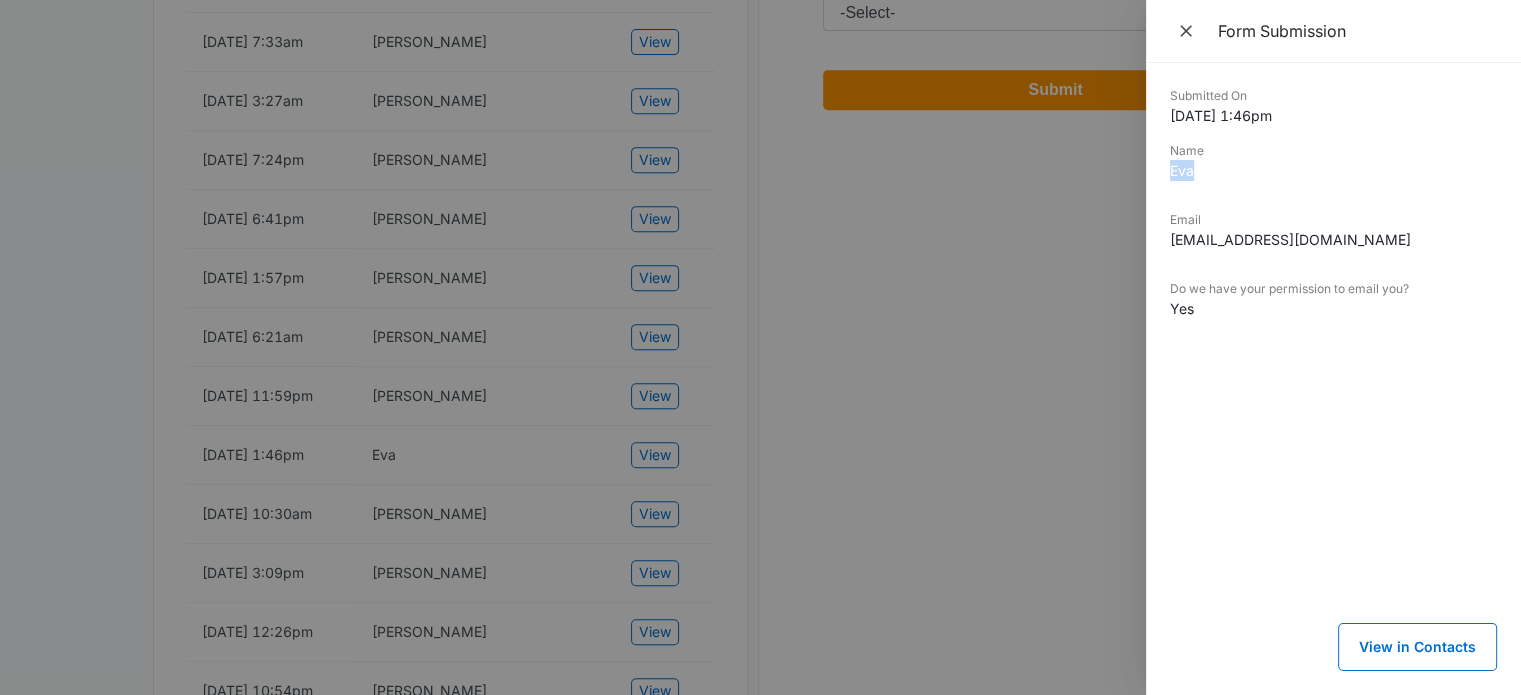 drag, startPoint x: 1251, startPoint y: 181, endPoint x: 1153, endPoint y: 186, distance: 98.12747 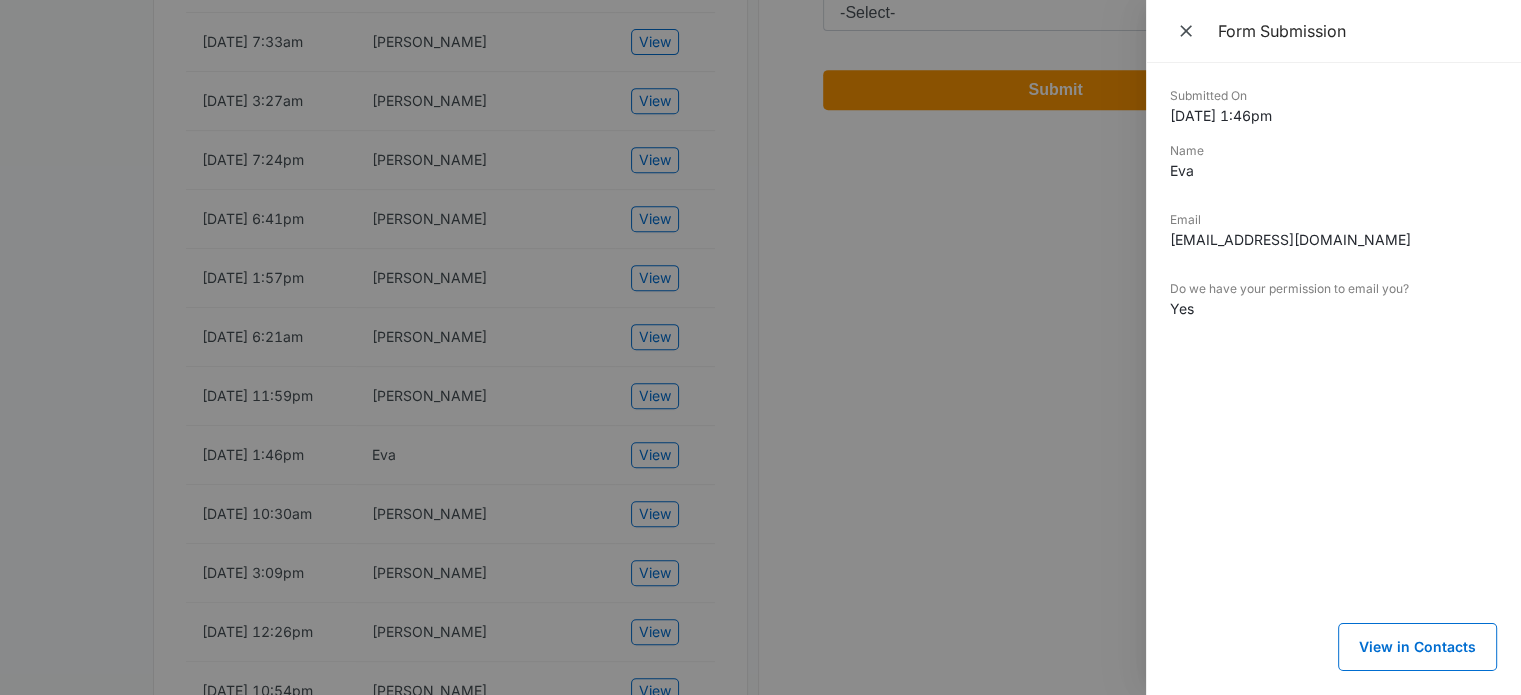 drag, startPoint x: 1283, startPoint y: 250, endPoint x: 1350, endPoint y: 254, distance: 67.11929 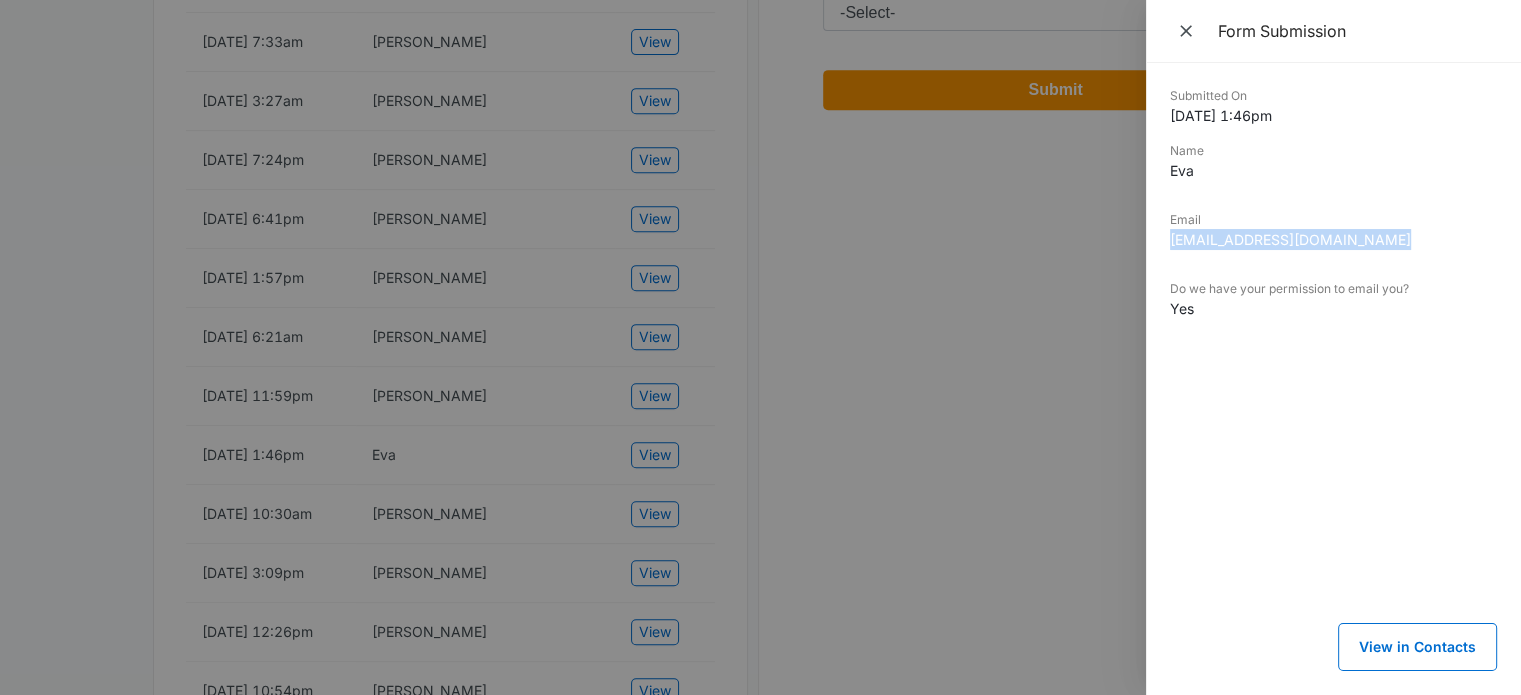 drag, startPoint x: 1383, startPoint y: 245, endPoint x: 1172, endPoint y: 245, distance: 211 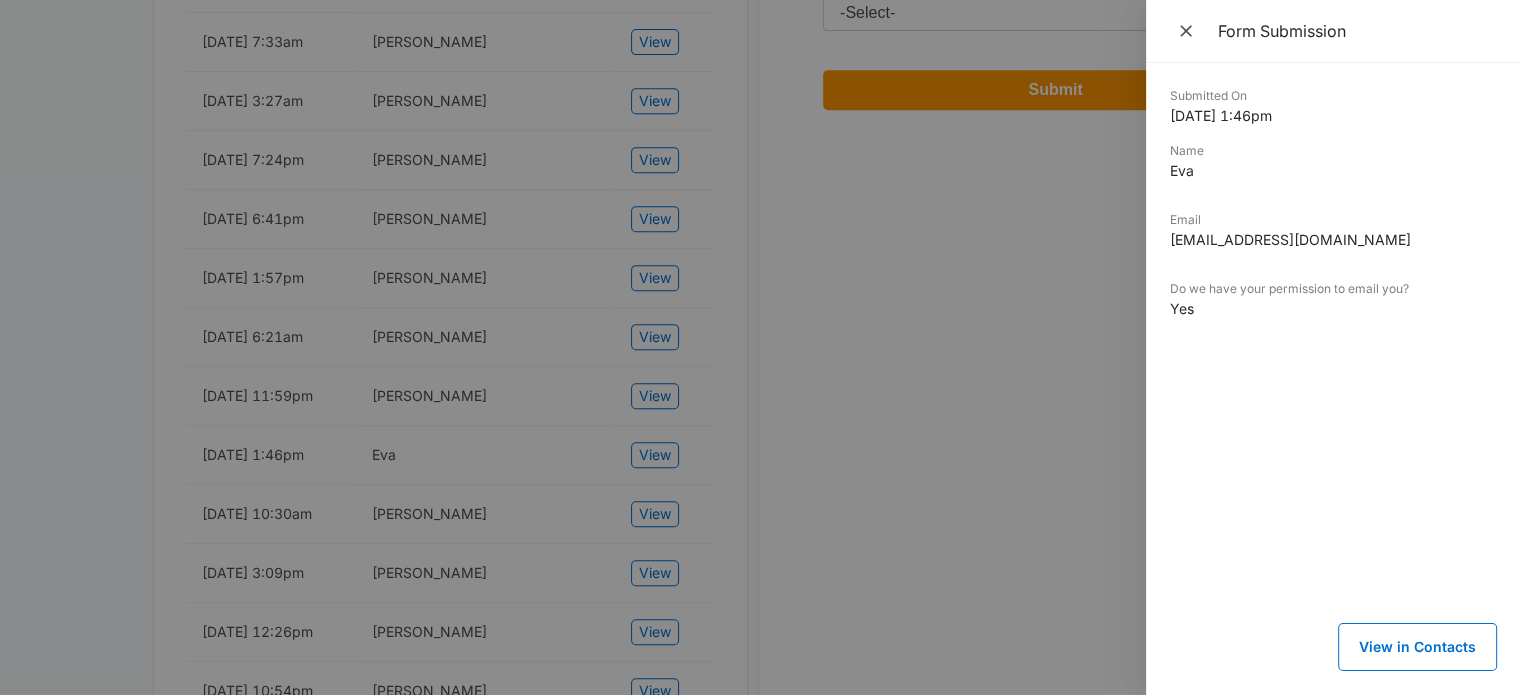 drag, startPoint x: 580, startPoint y: 514, endPoint x: 592, endPoint y: 519, distance: 13 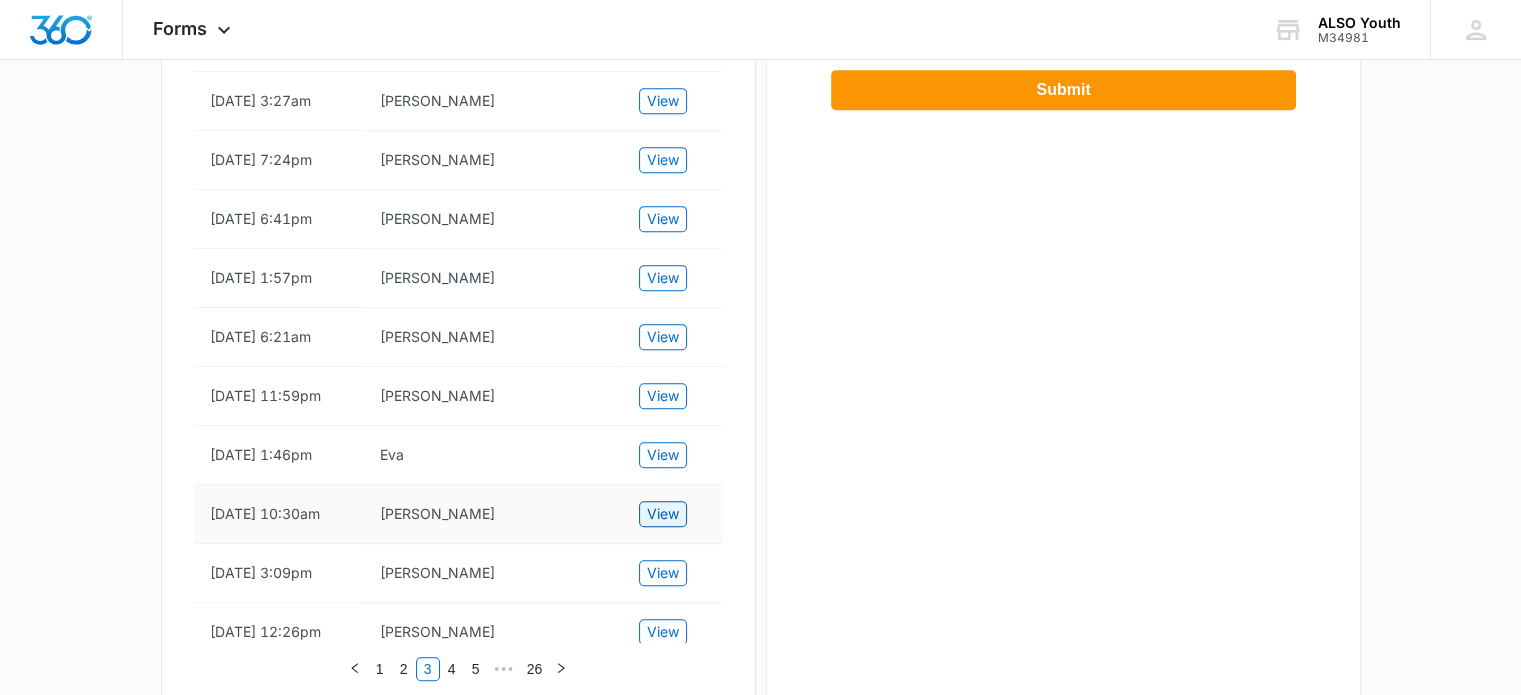 click on "View" at bounding box center (663, 514) 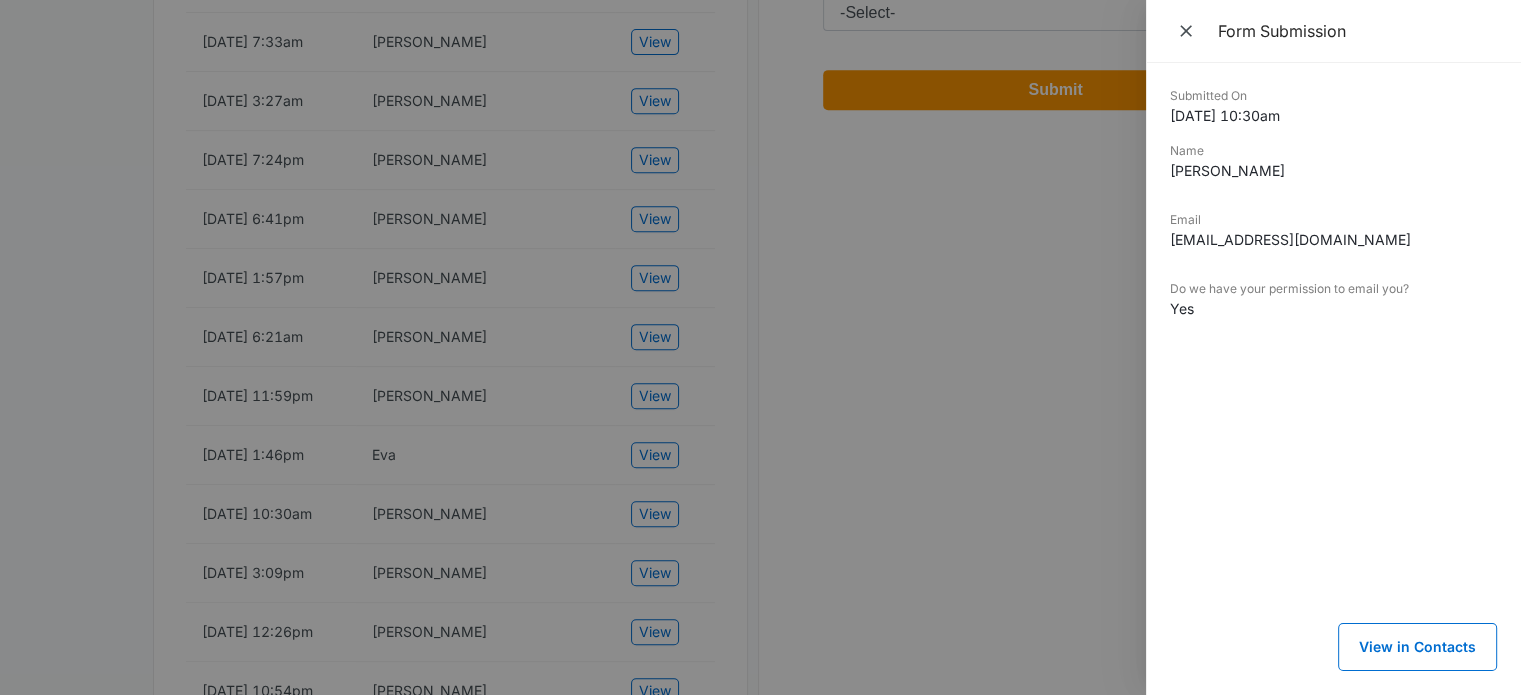 drag, startPoint x: 1302, startPoint y: 175, endPoint x: 1160, endPoint y: 170, distance: 142.088 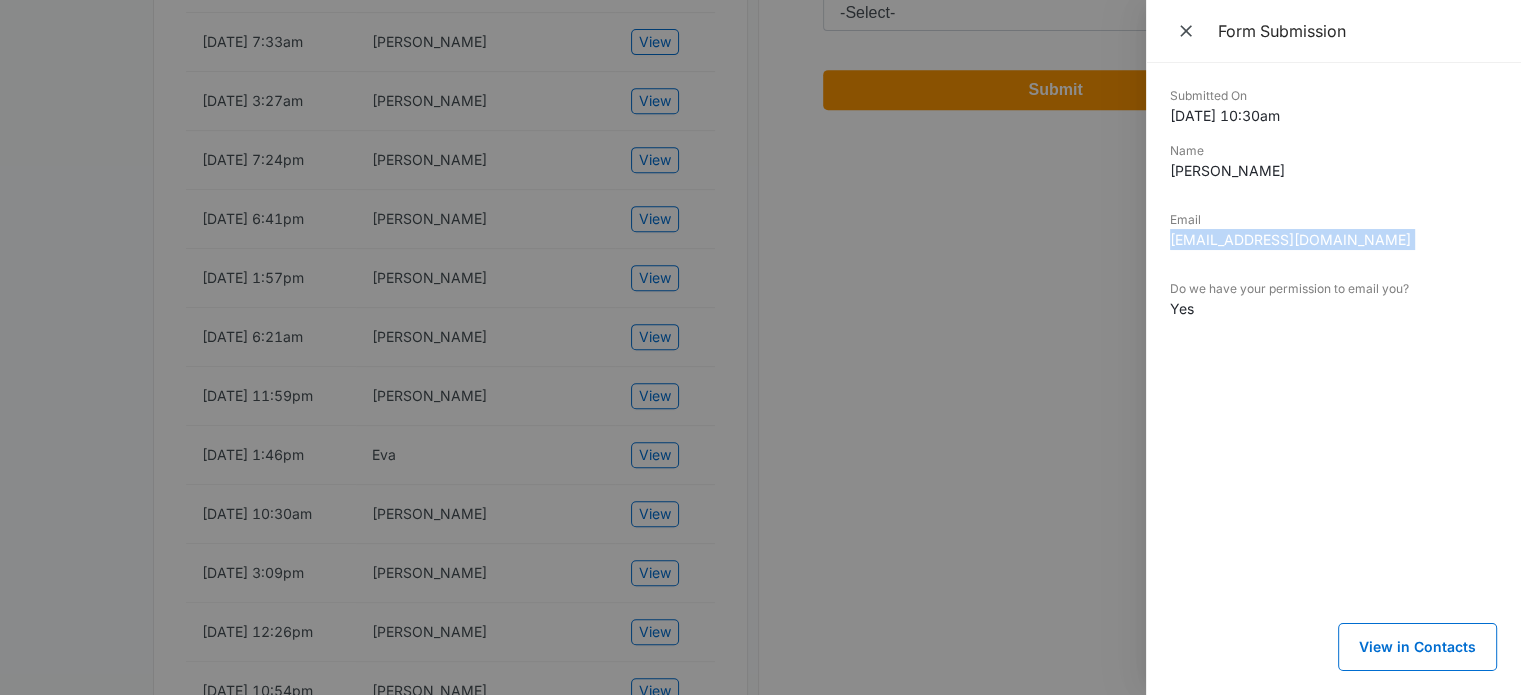 drag, startPoint x: 1348, startPoint y: 243, endPoint x: 1176, endPoint y: 241, distance: 172.01163 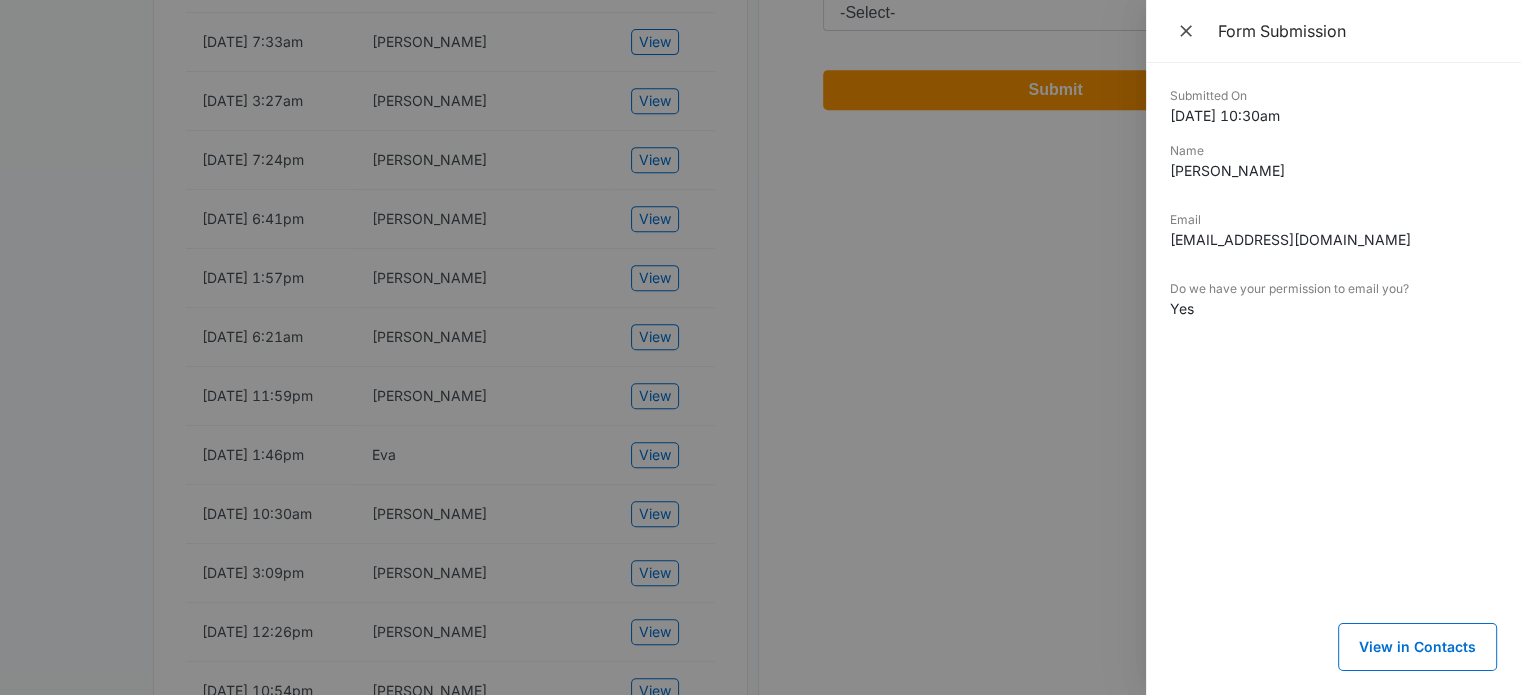 click at bounding box center [760, 347] 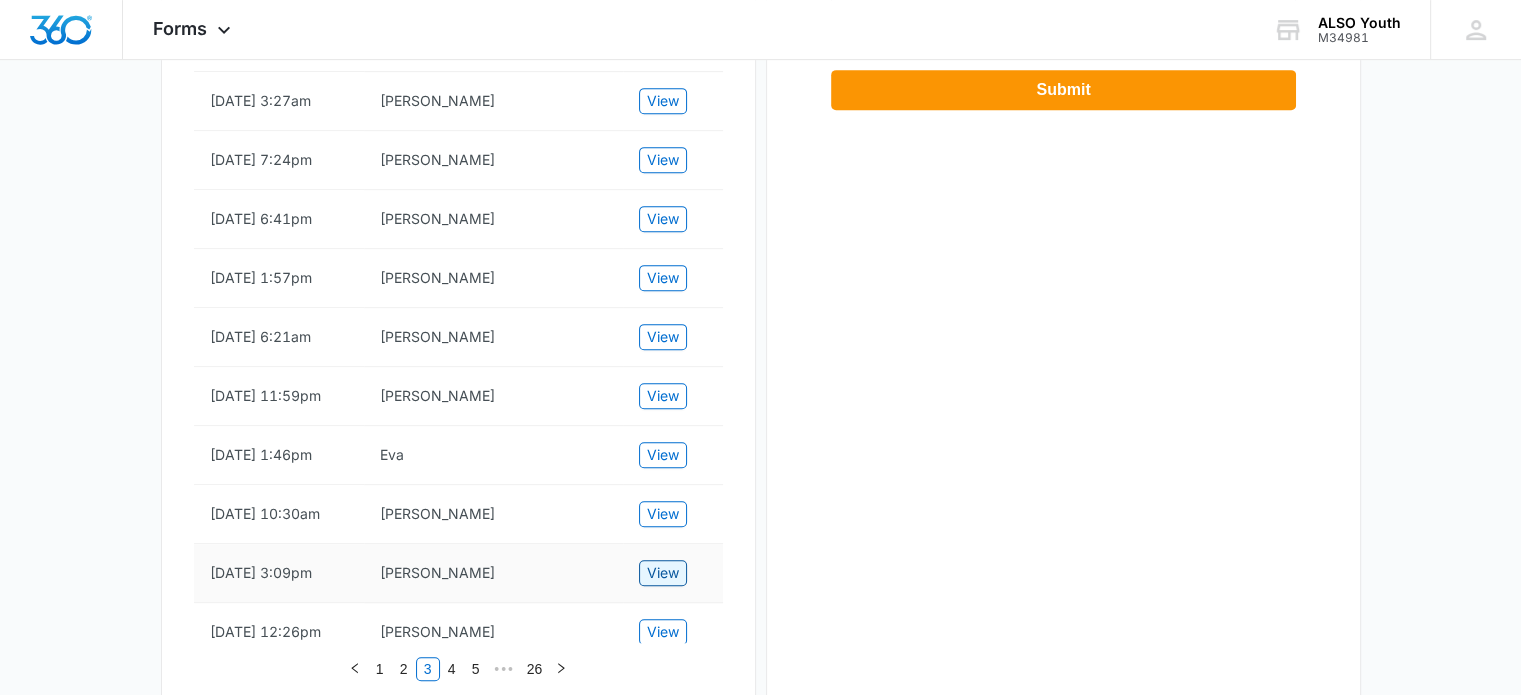 click on "View" at bounding box center [663, 573] 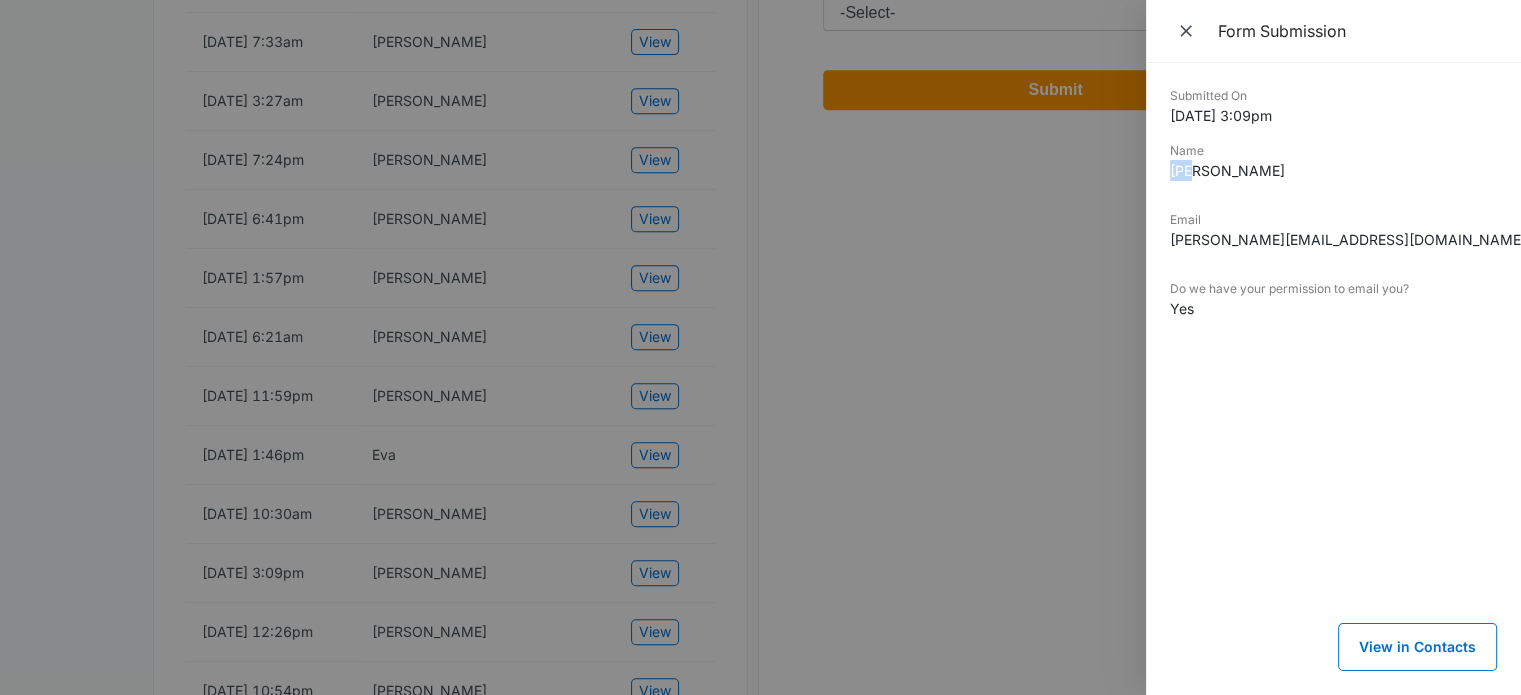 drag, startPoint x: 1217, startPoint y: 179, endPoint x: 1150, endPoint y: 179, distance: 67 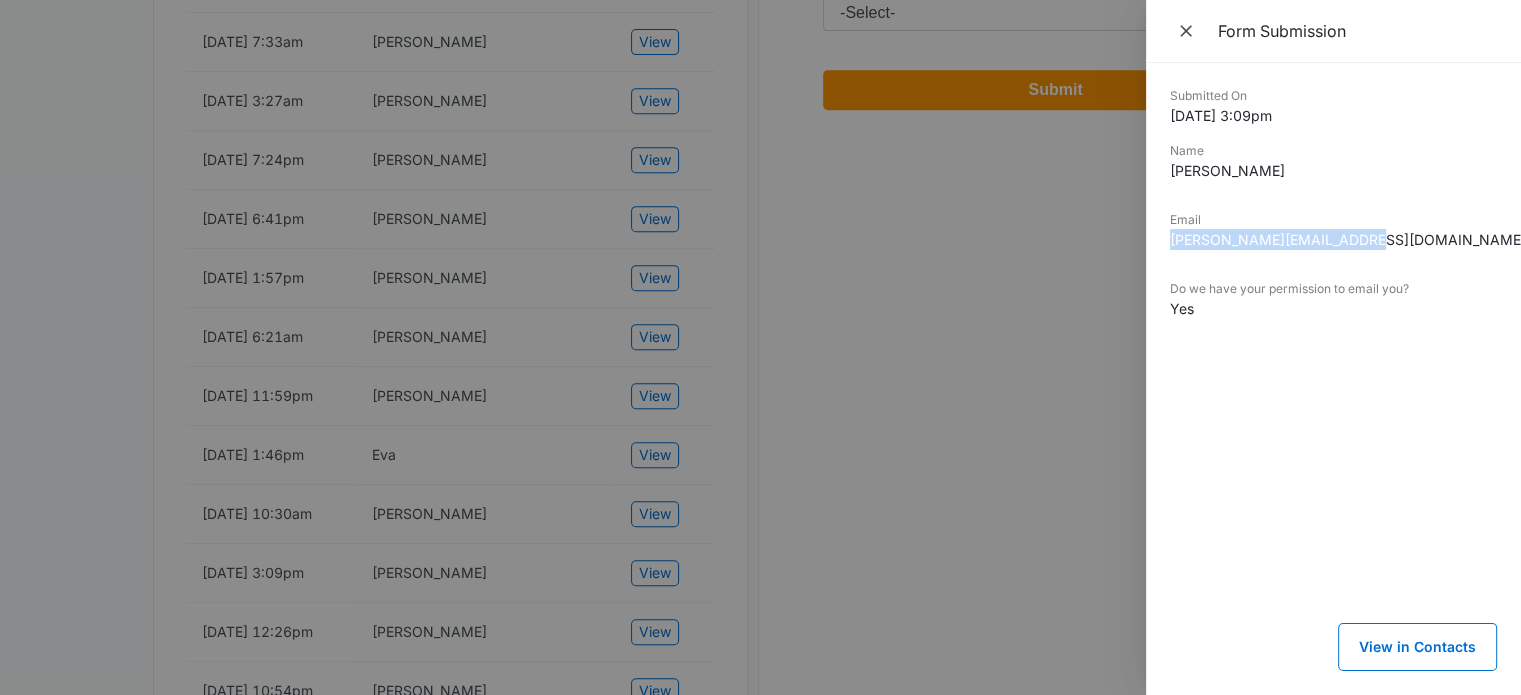 drag, startPoint x: 1383, startPoint y: 241, endPoint x: 1171, endPoint y: 249, distance: 212.1509 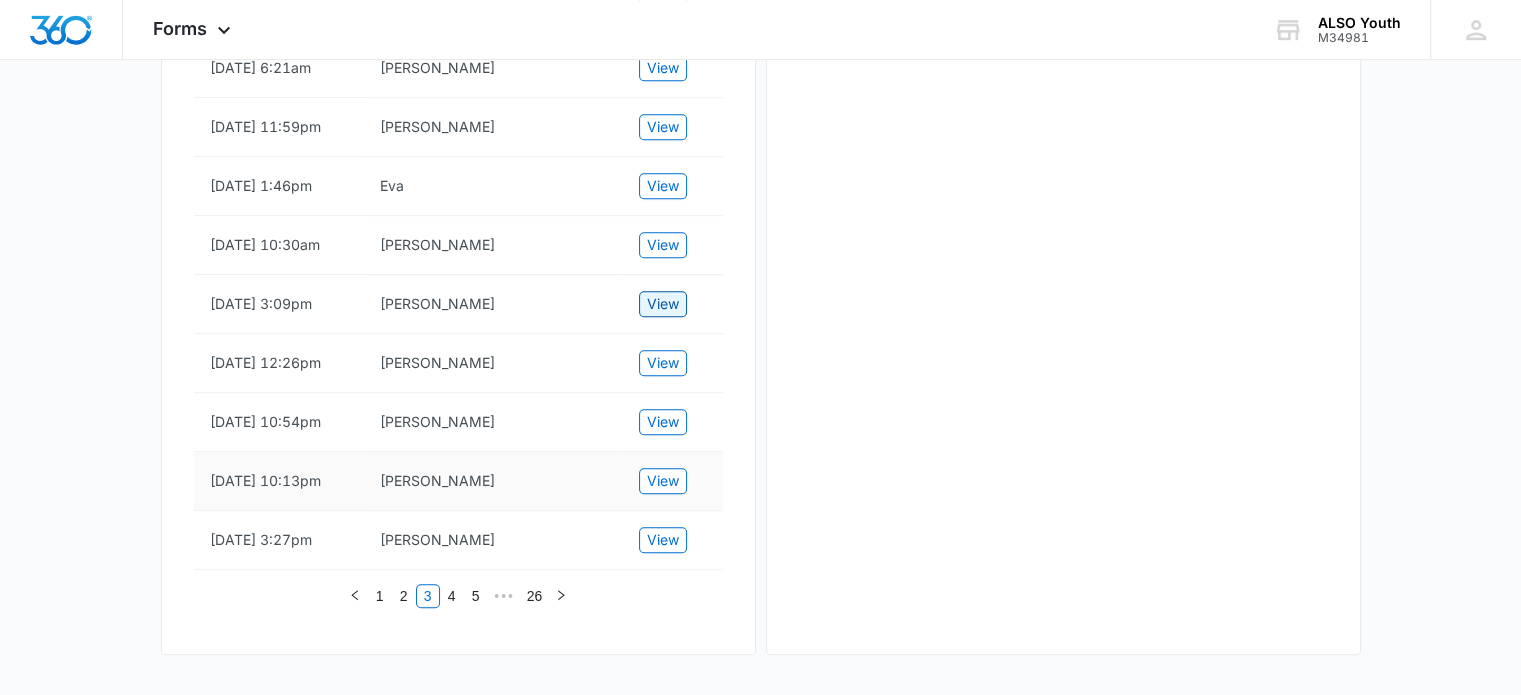 scroll, scrollTop: 1248, scrollLeft: 0, axis: vertical 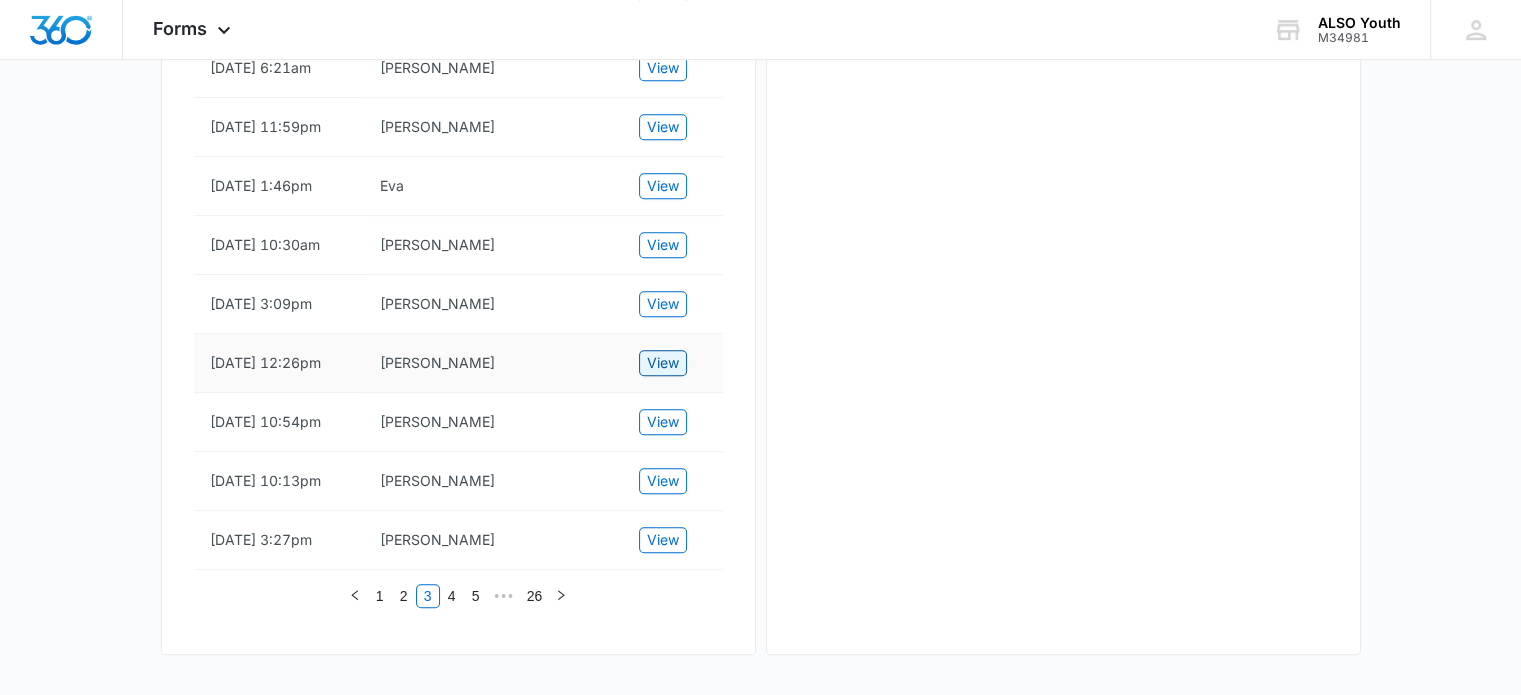 click on "View" at bounding box center [663, 363] 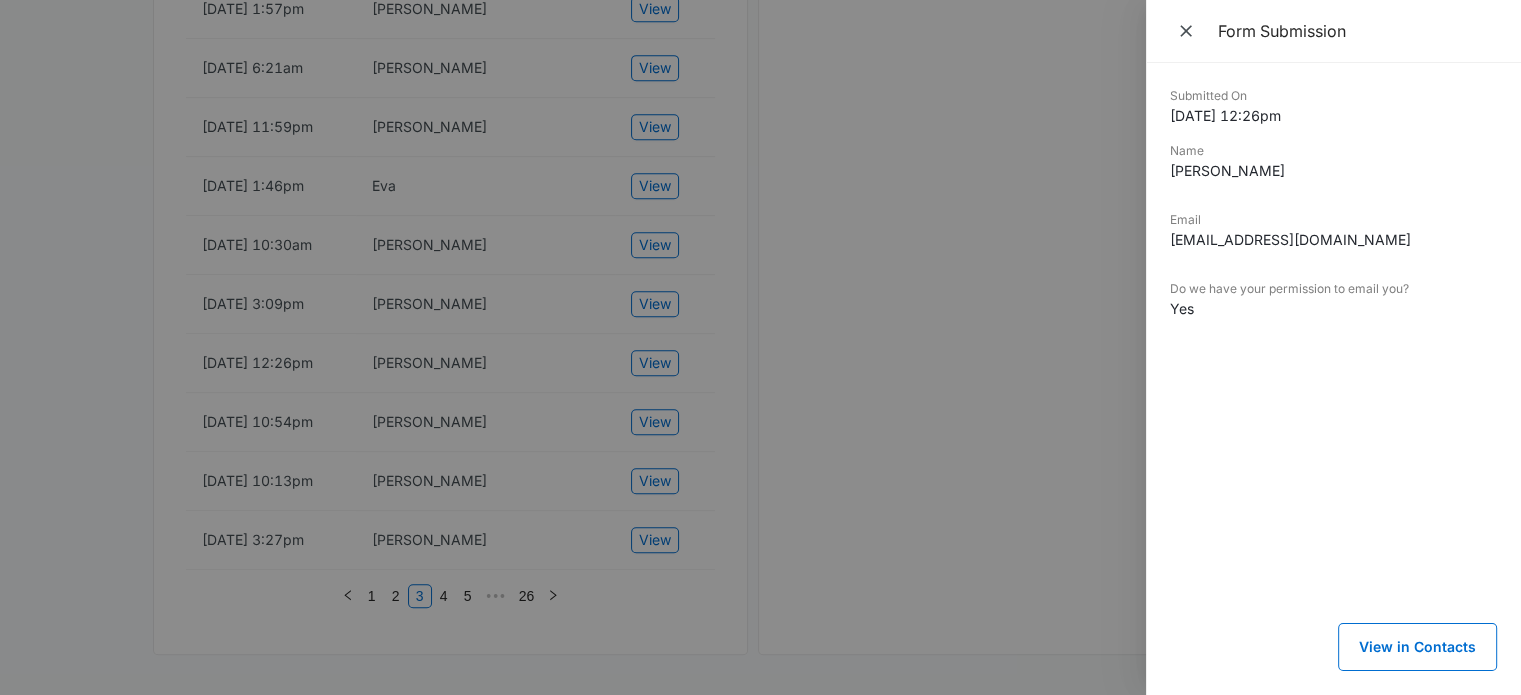 drag, startPoint x: 1312, startPoint y: 172, endPoint x: 1165, endPoint y: 174, distance: 147.01361 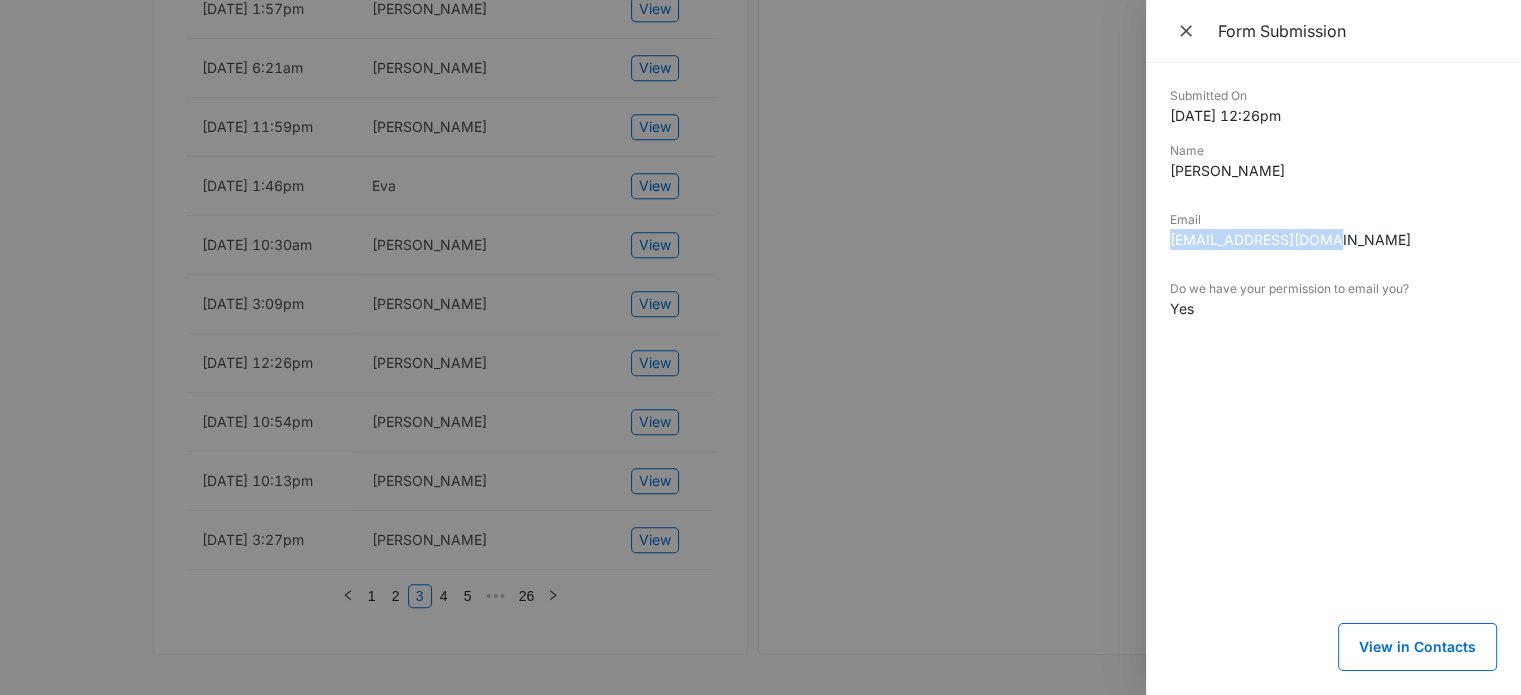 drag, startPoint x: 1319, startPoint y: 251, endPoint x: 1163, endPoint y: 247, distance: 156.05127 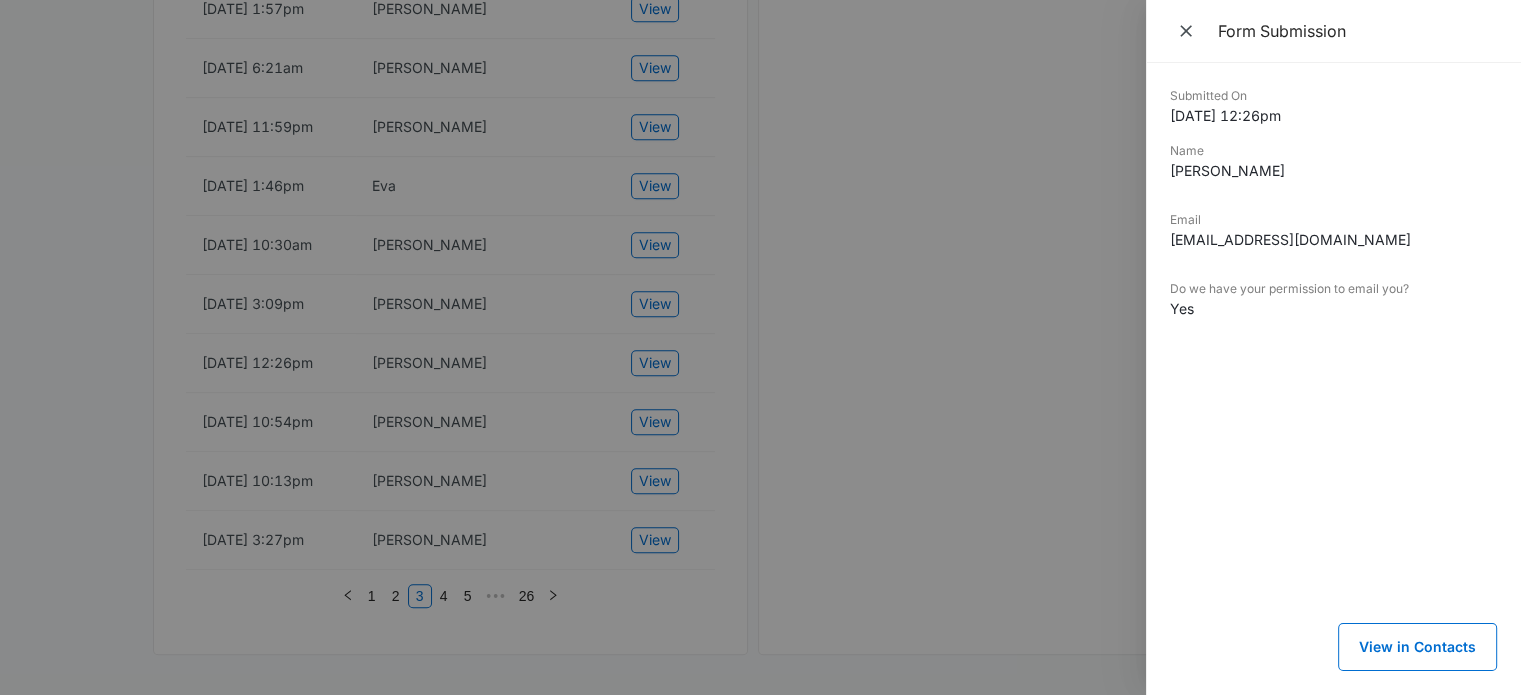 click at bounding box center (760, 347) 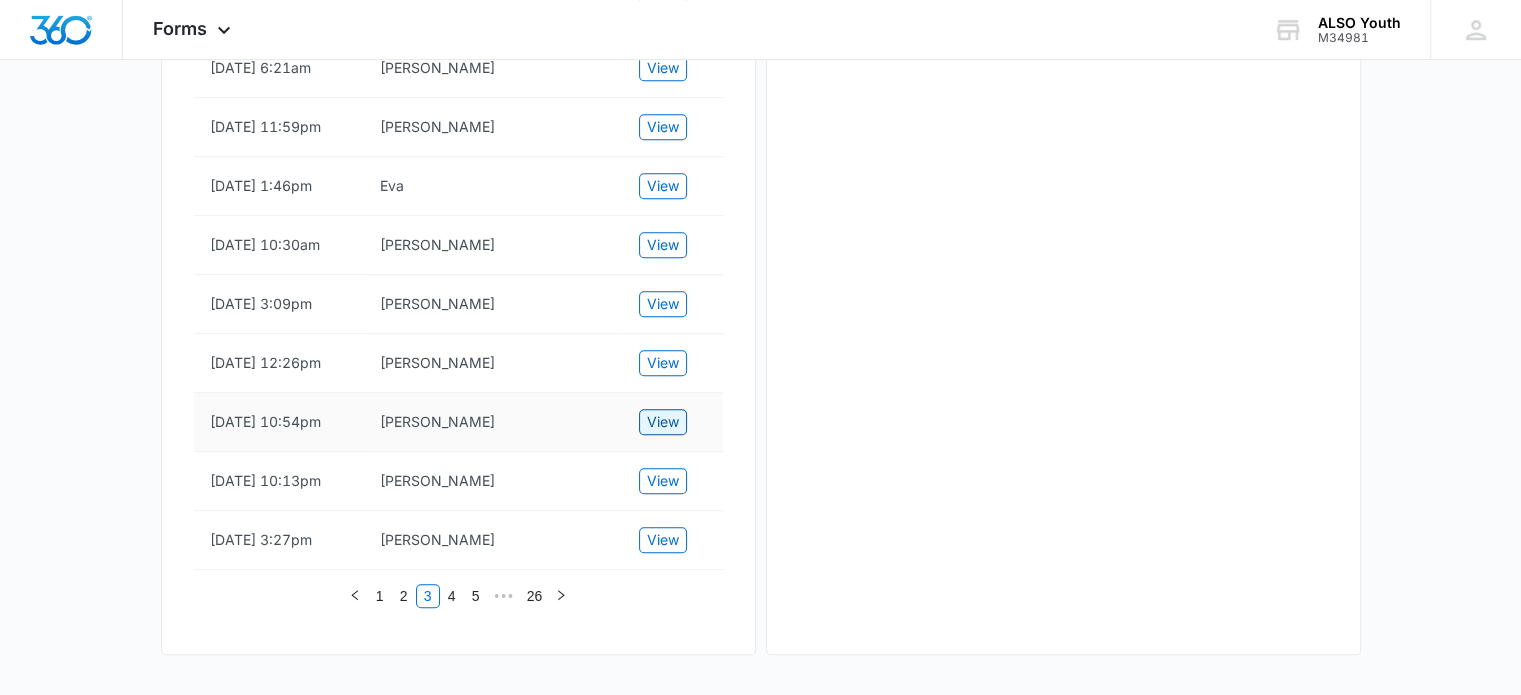 click on "View" at bounding box center (663, 422) 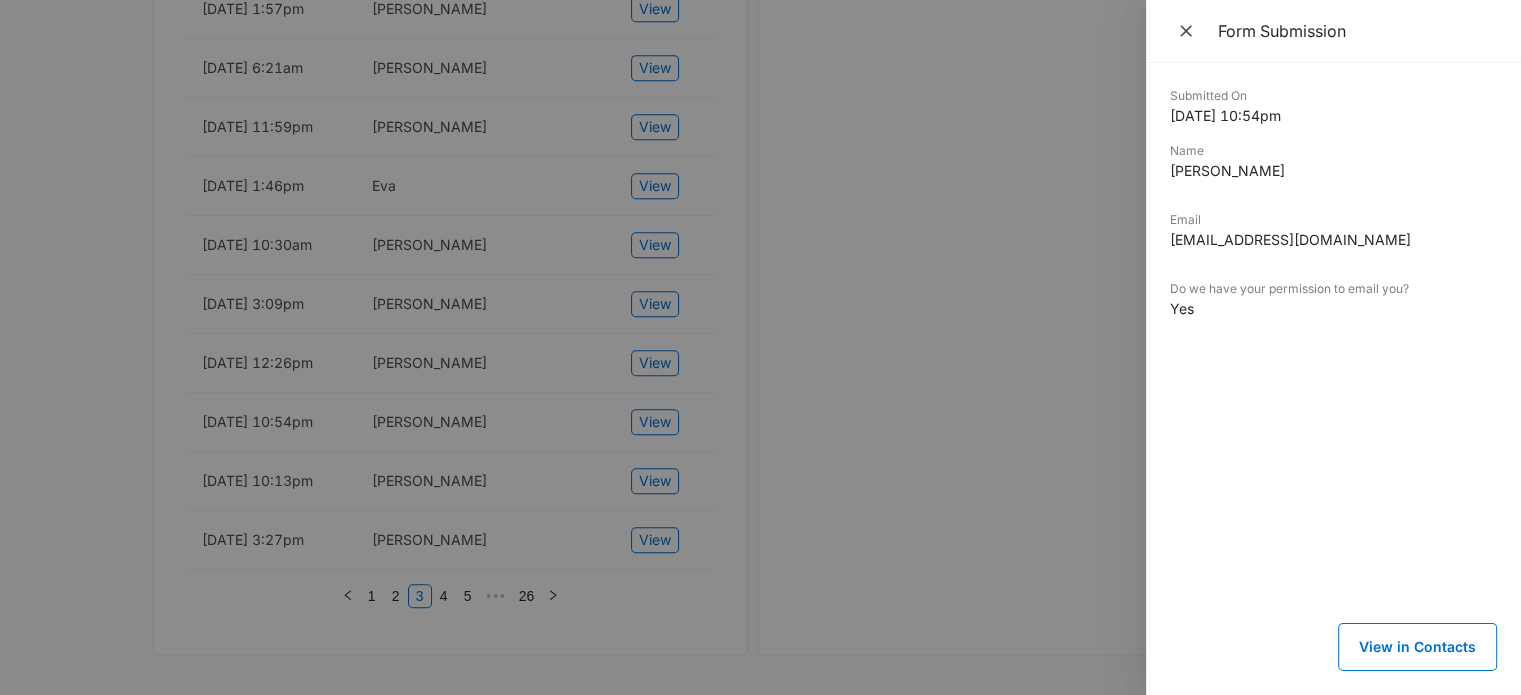 drag, startPoint x: 1296, startPoint y: 172, endPoint x: 1156, endPoint y: 171, distance: 140.00357 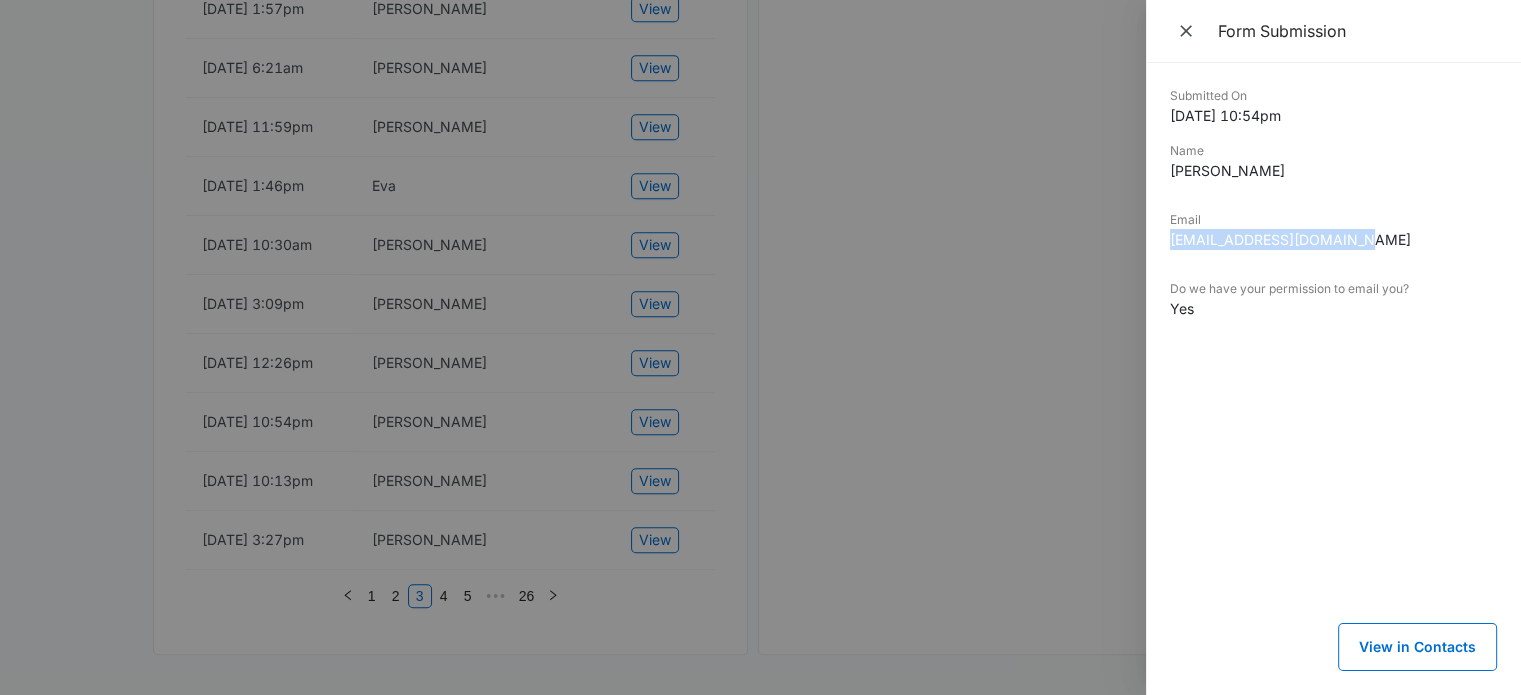 drag, startPoint x: 1376, startPoint y: 242, endPoint x: 1150, endPoint y: 244, distance: 226.00885 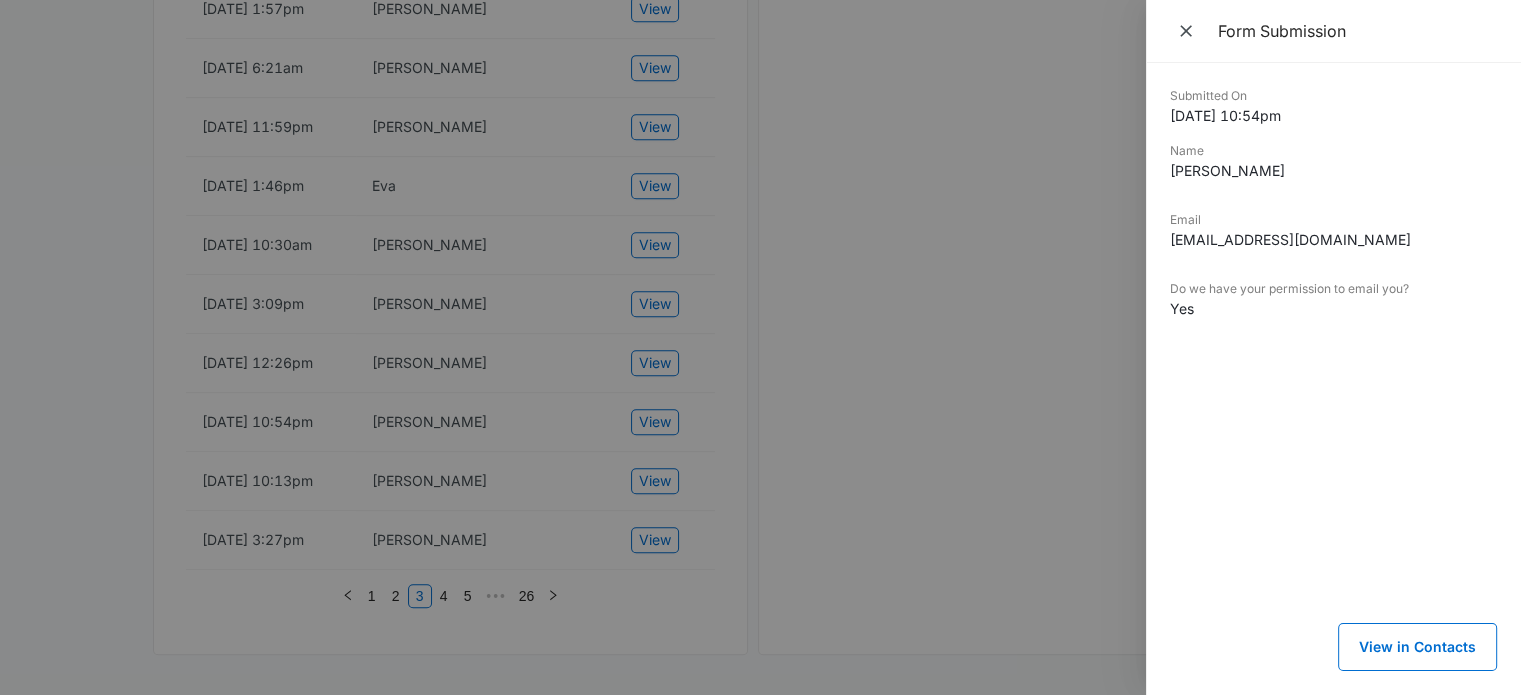 drag, startPoint x: 411, startPoint y: 492, endPoint x: 431, endPoint y: 492, distance: 20 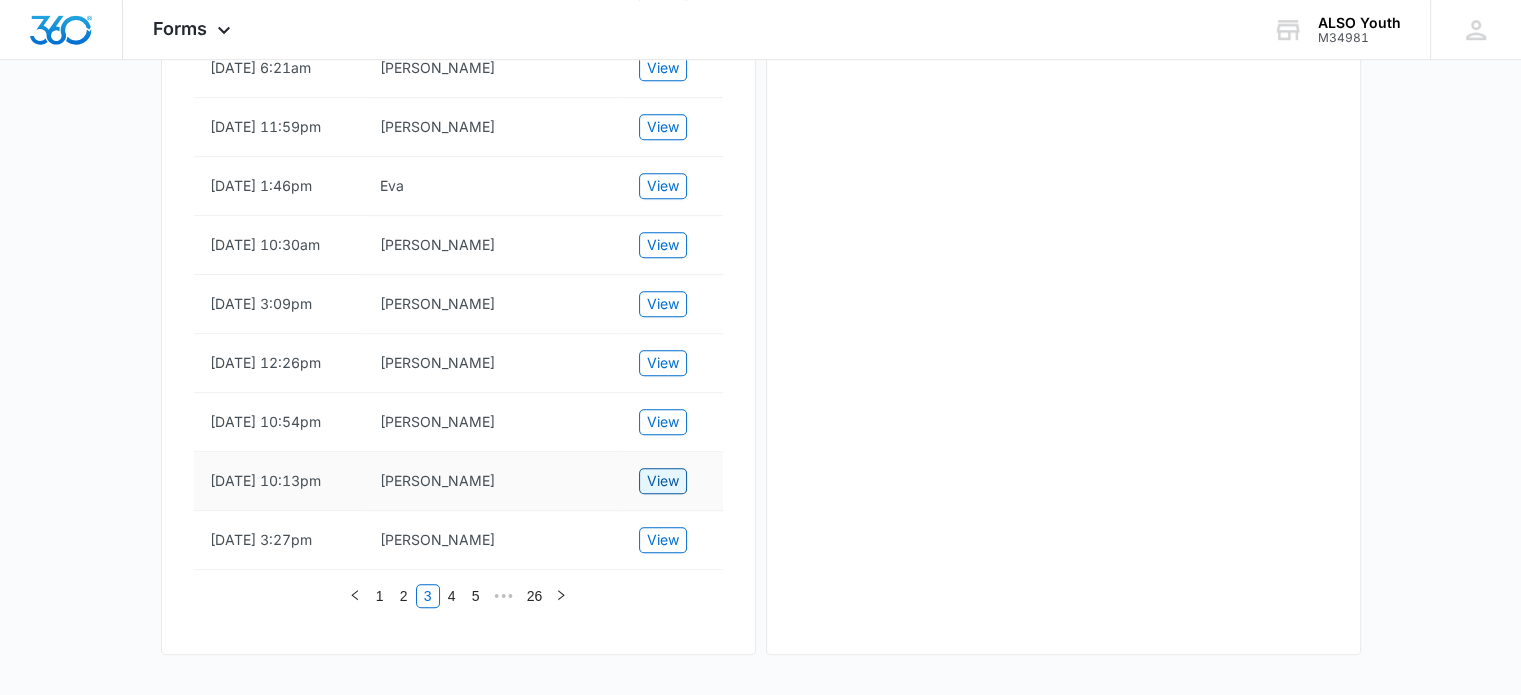 click on "View" at bounding box center [663, 481] 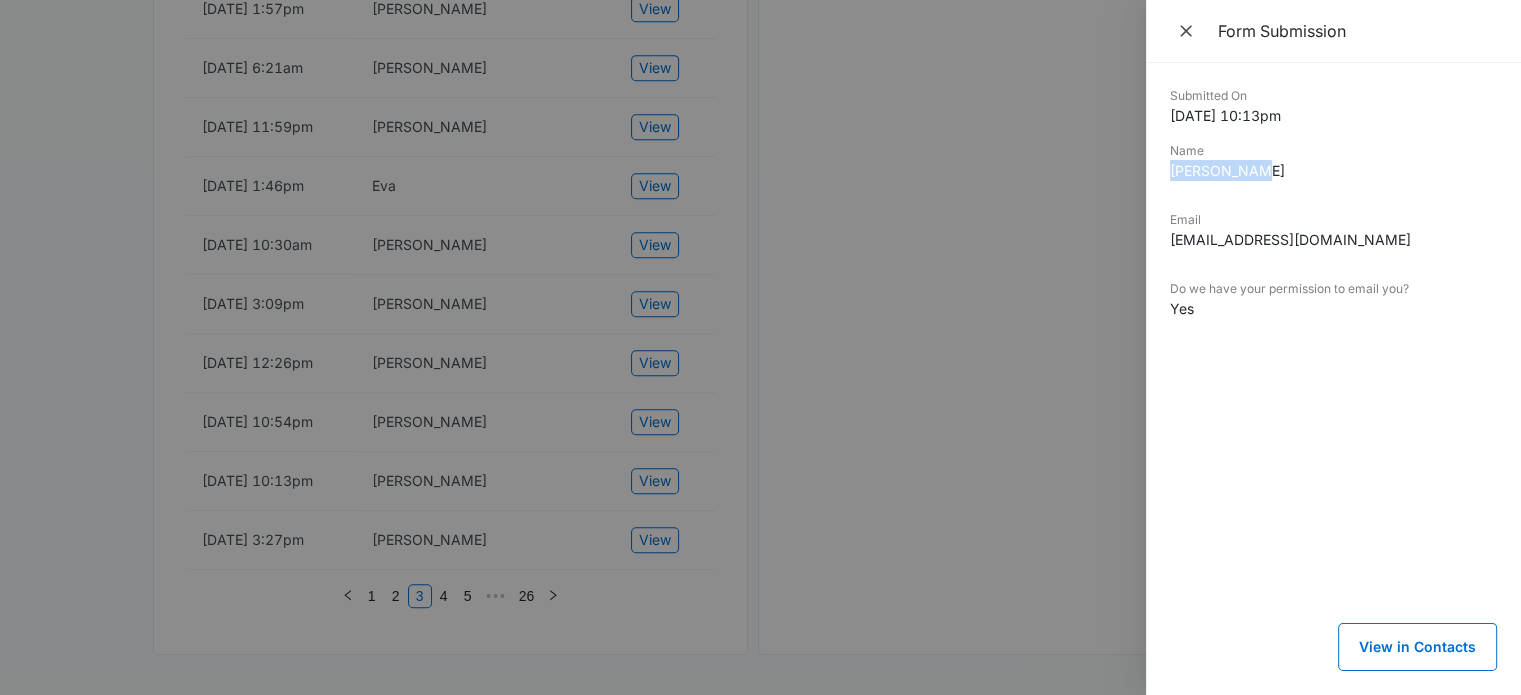 drag, startPoint x: 1264, startPoint y: 166, endPoint x: 1160, endPoint y: 171, distance: 104.120125 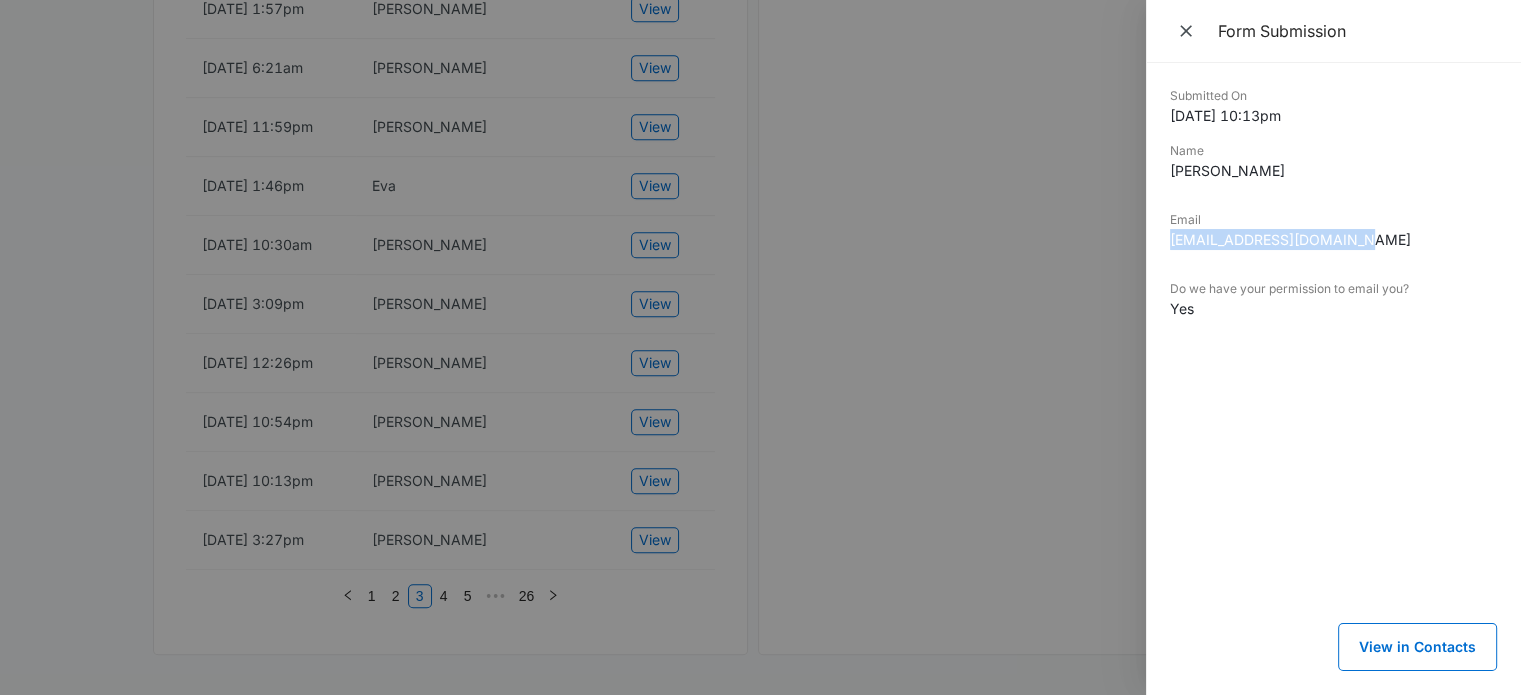 drag, startPoint x: 1368, startPoint y: 235, endPoint x: 1172, endPoint y: 242, distance: 196.12495 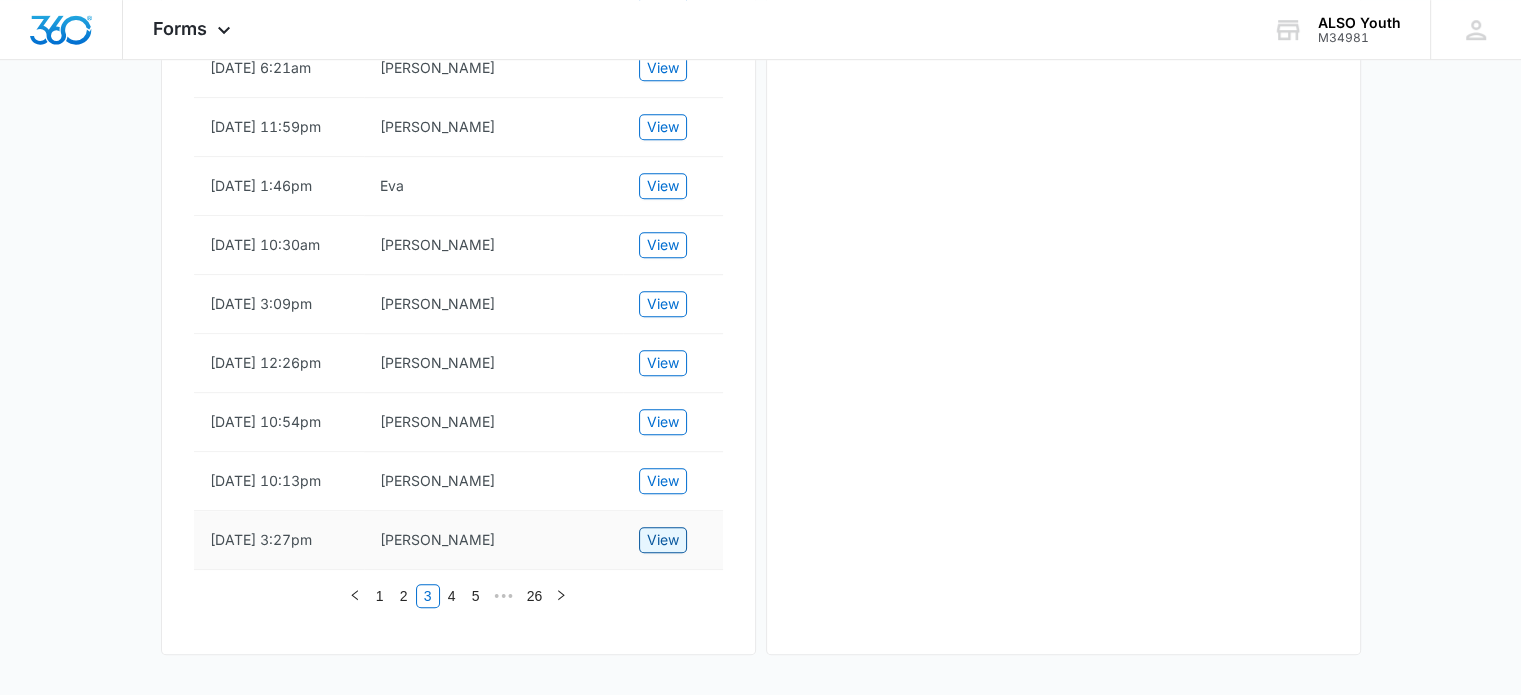 click on "View" at bounding box center [663, 540] 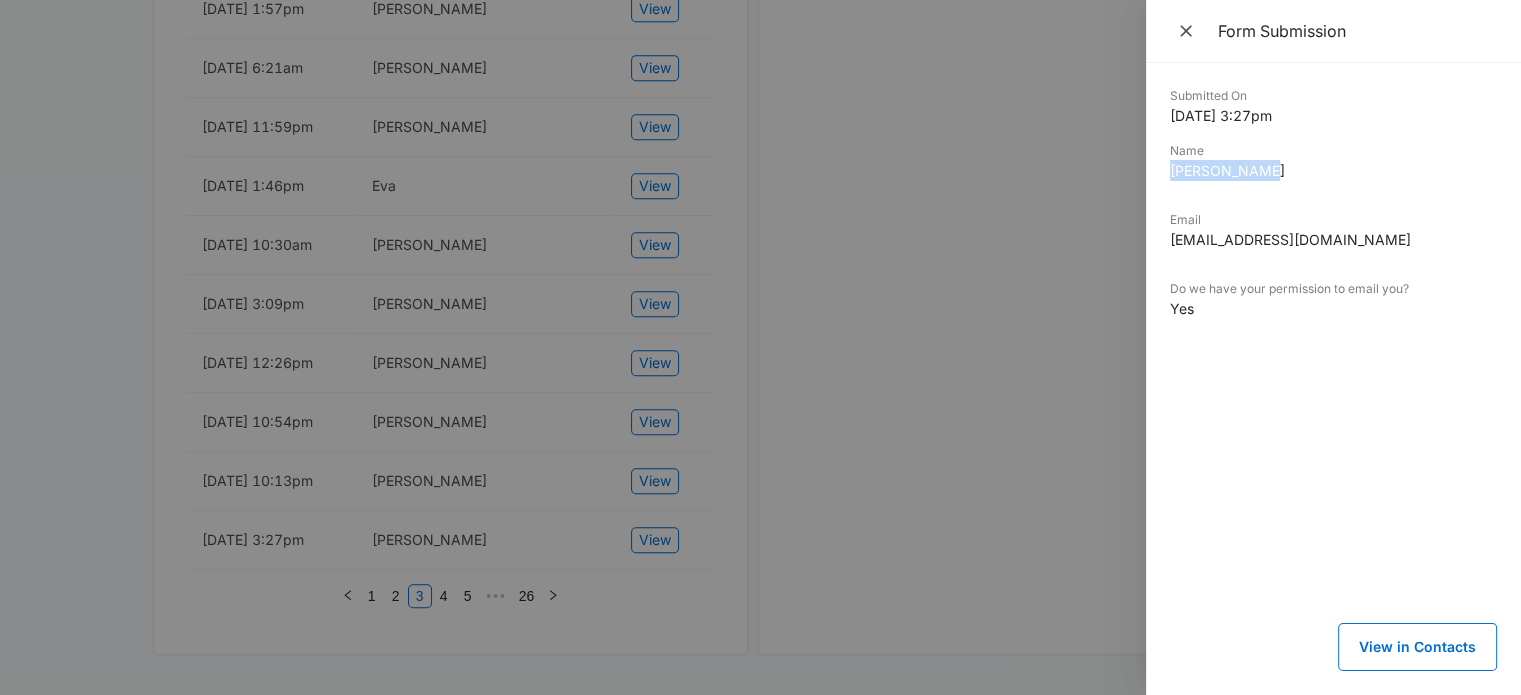 drag, startPoint x: 1310, startPoint y: 167, endPoint x: 1165, endPoint y: 173, distance: 145.12408 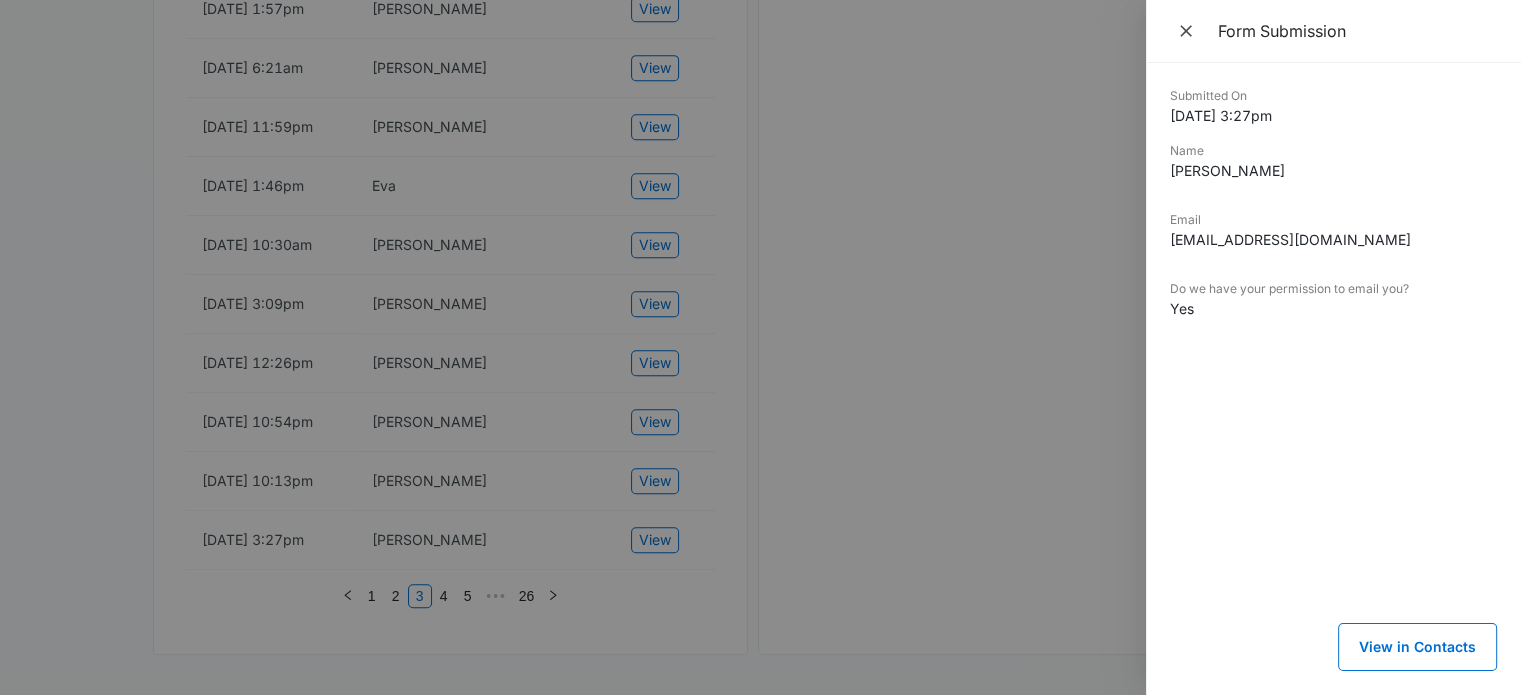 drag, startPoint x: 1384, startPoint y: 242, endPoint x: 1344, endPoint y: 242, distance: 40 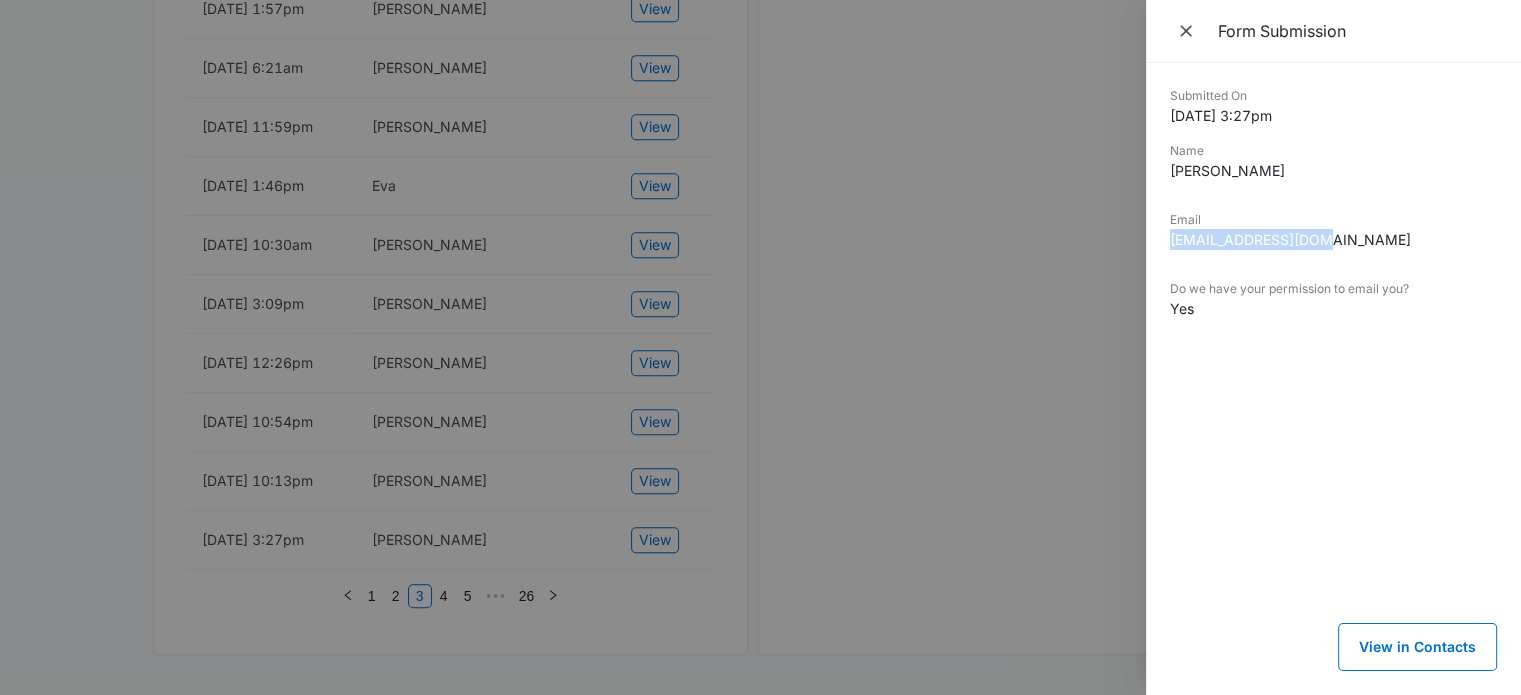 drag, startPoint x: 1342, startPoint y: 241, endPoint x: 1154, endPoint y: 239, distance: 188.01064 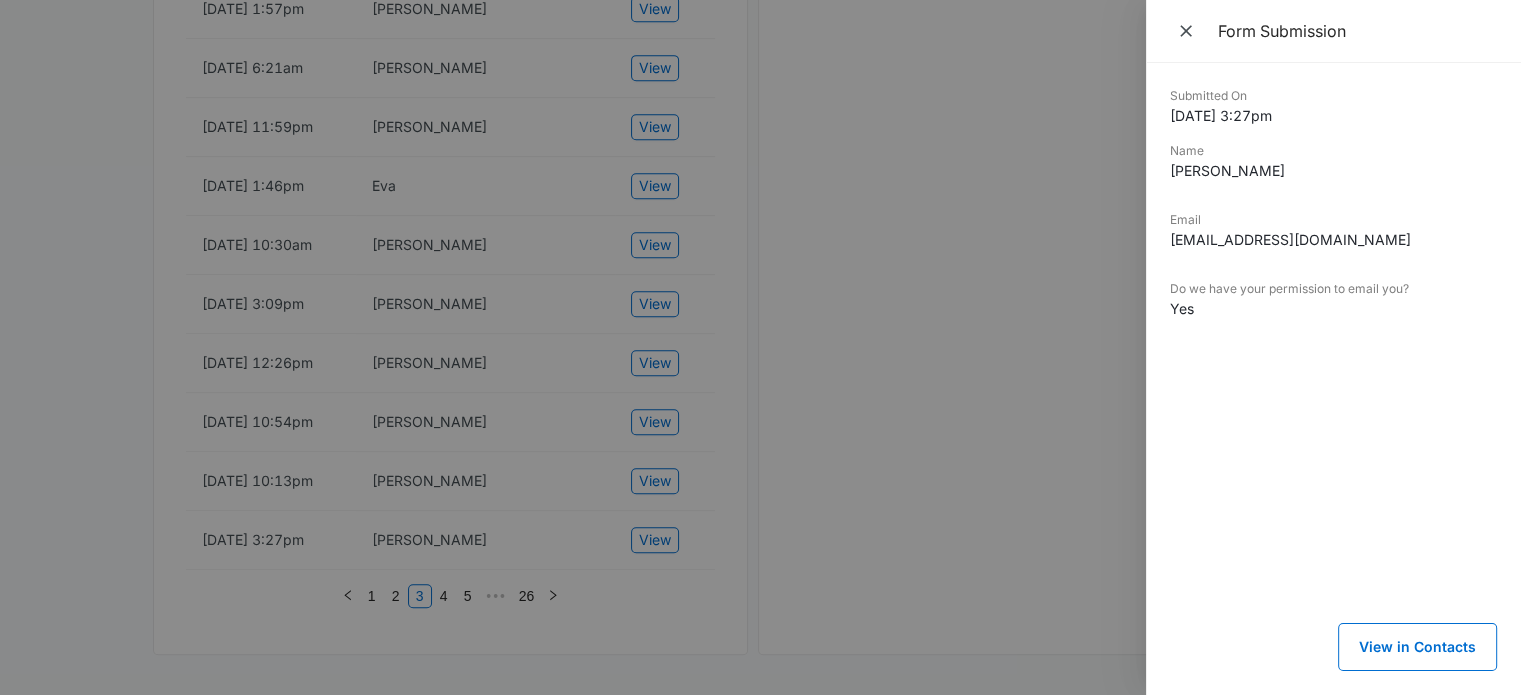 click at bounding box center [760, 347] 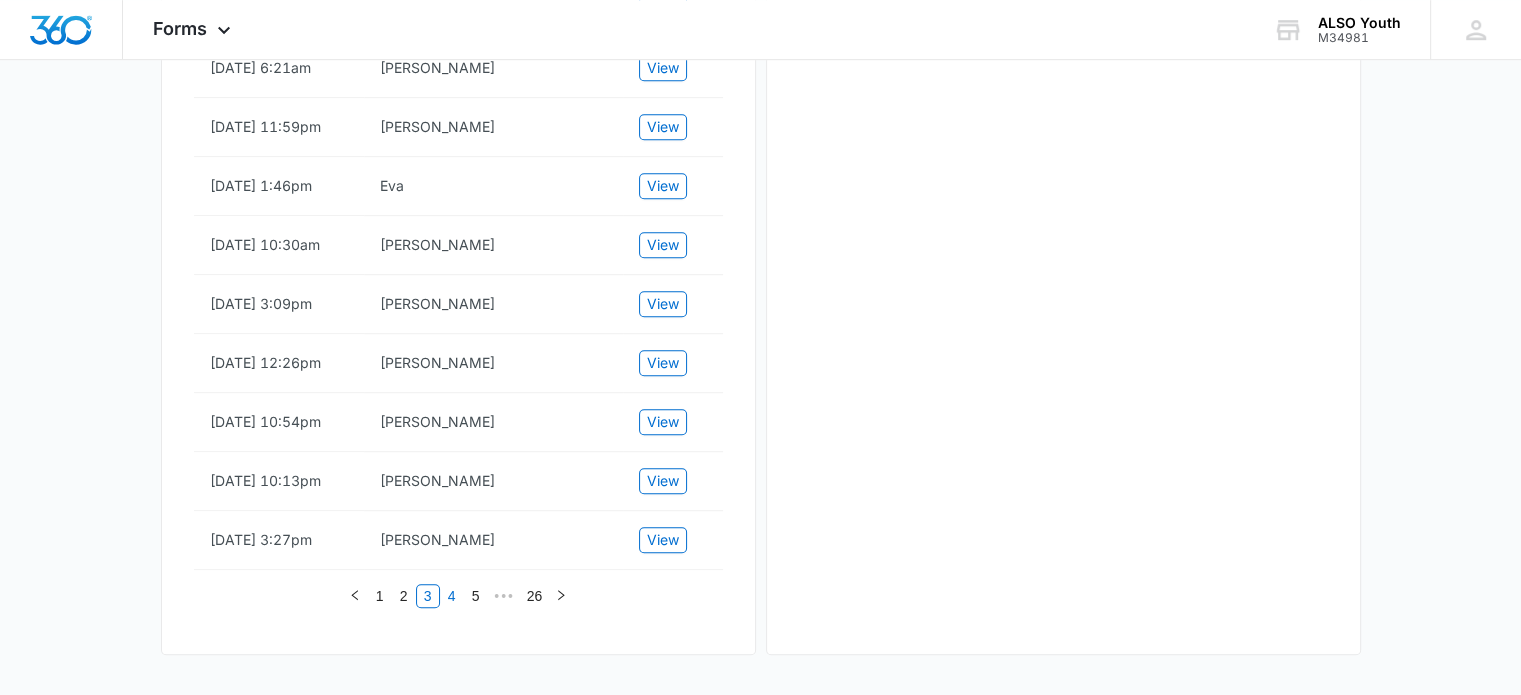 click on "4" at bounding box center (451, 596) 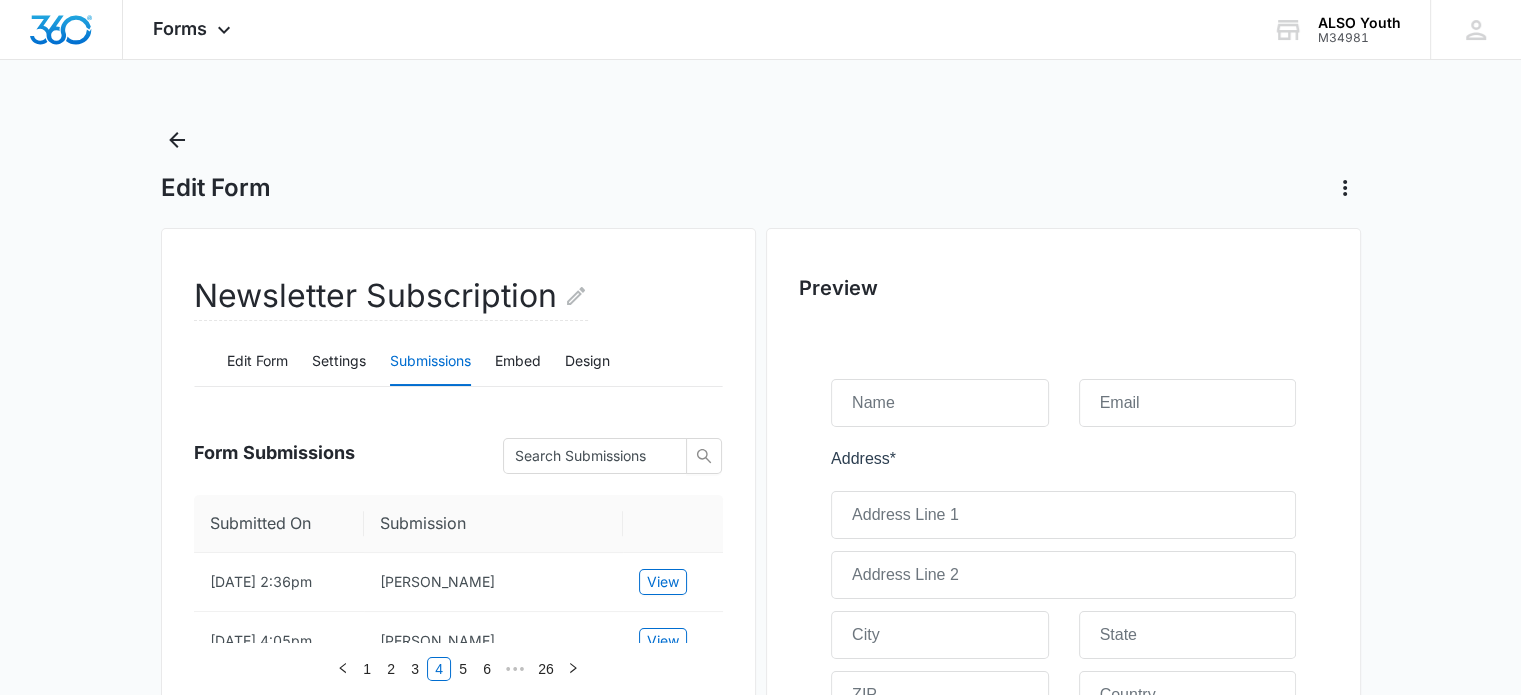 scroll, scrollTop: 400, scrollLeft: 0, axis: vertical 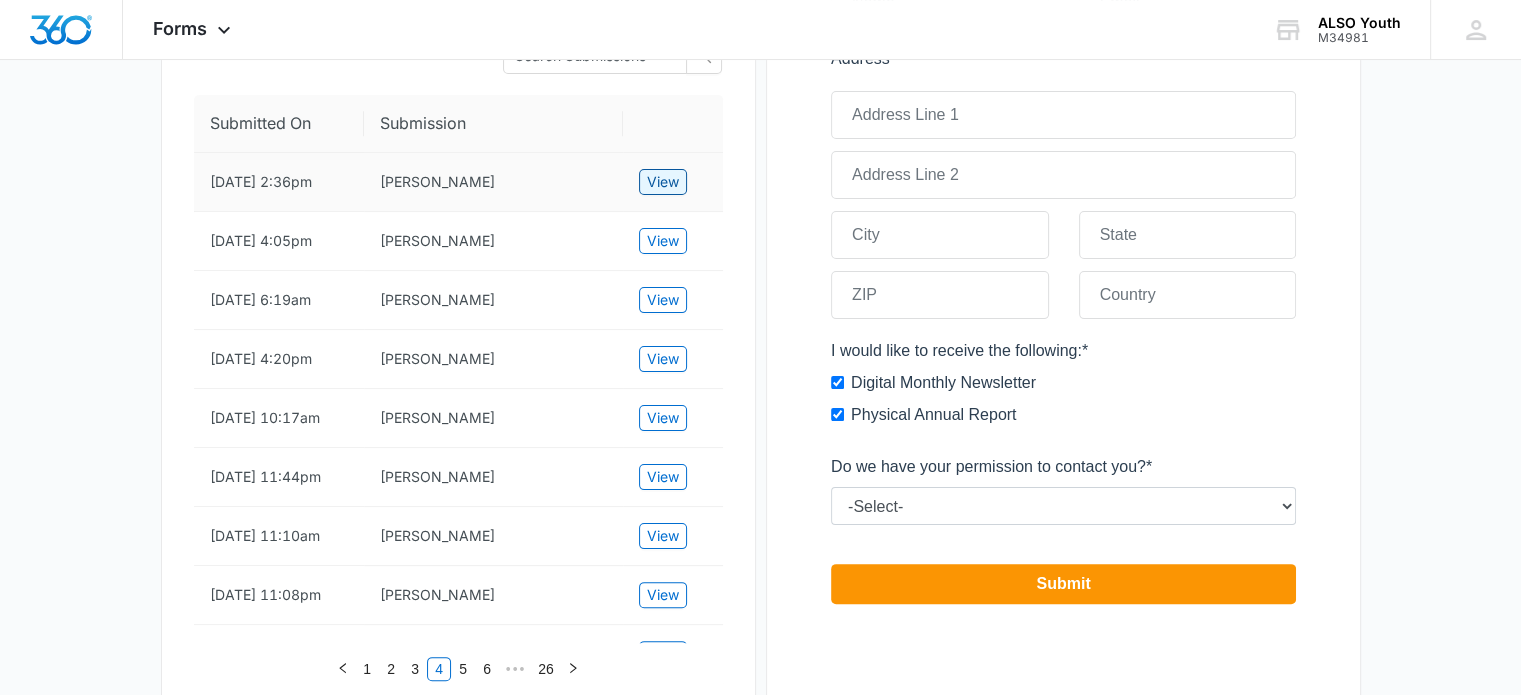 click on "View" at bounding box center [663, 182] 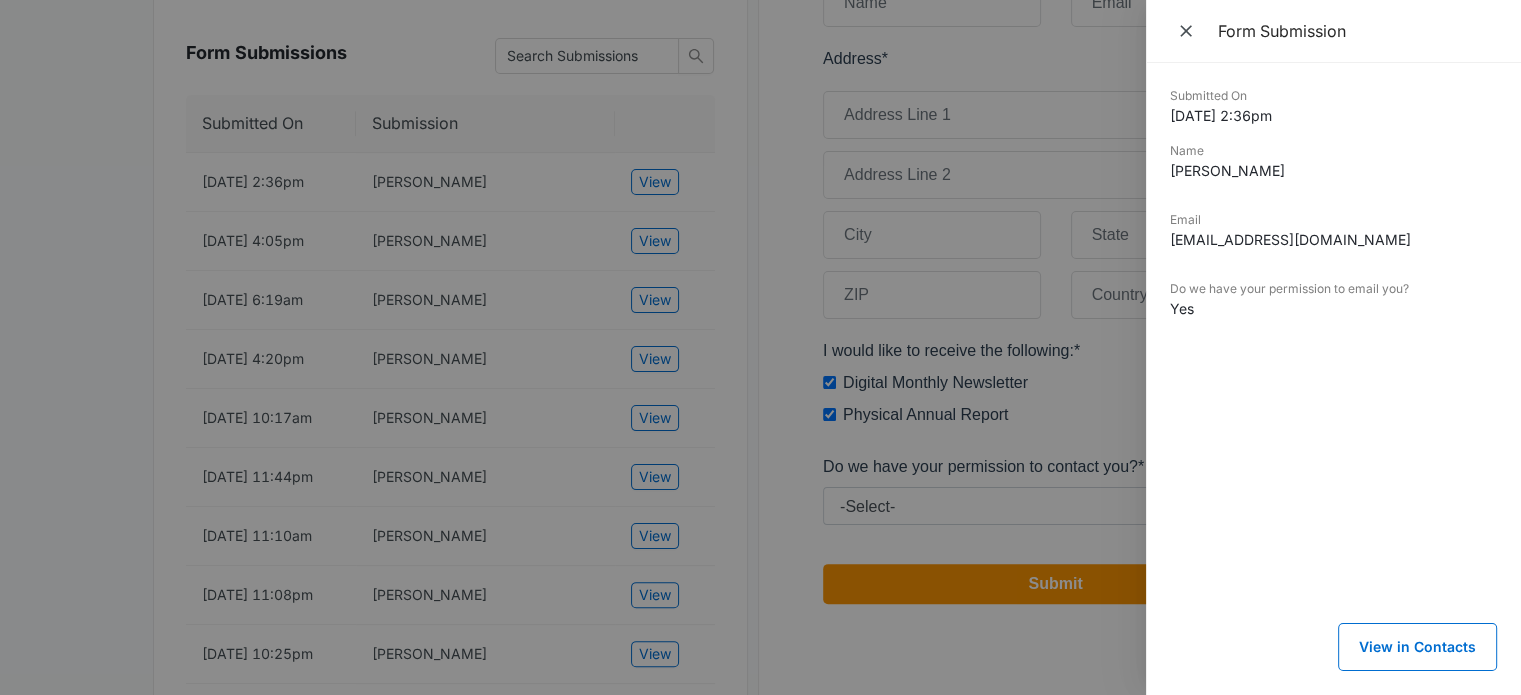 drag, startPoint x: 1311, startPoint y: 165, endPoint x: 1152, endPoint y: 171, distance: 159.11317 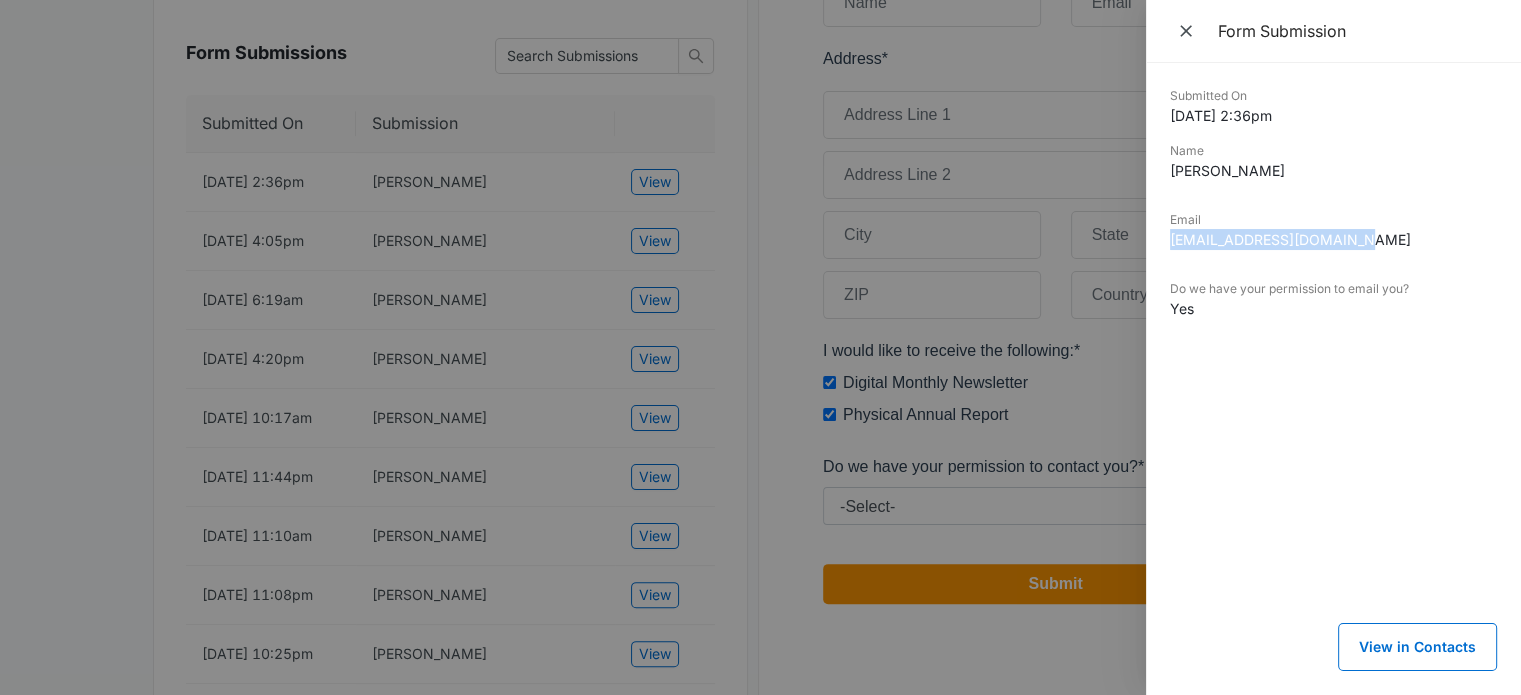 drag, startPoint x: 1377, startPoint y: 248, endPoint x: 1166, endPoint y: 251, distance: 211.02133 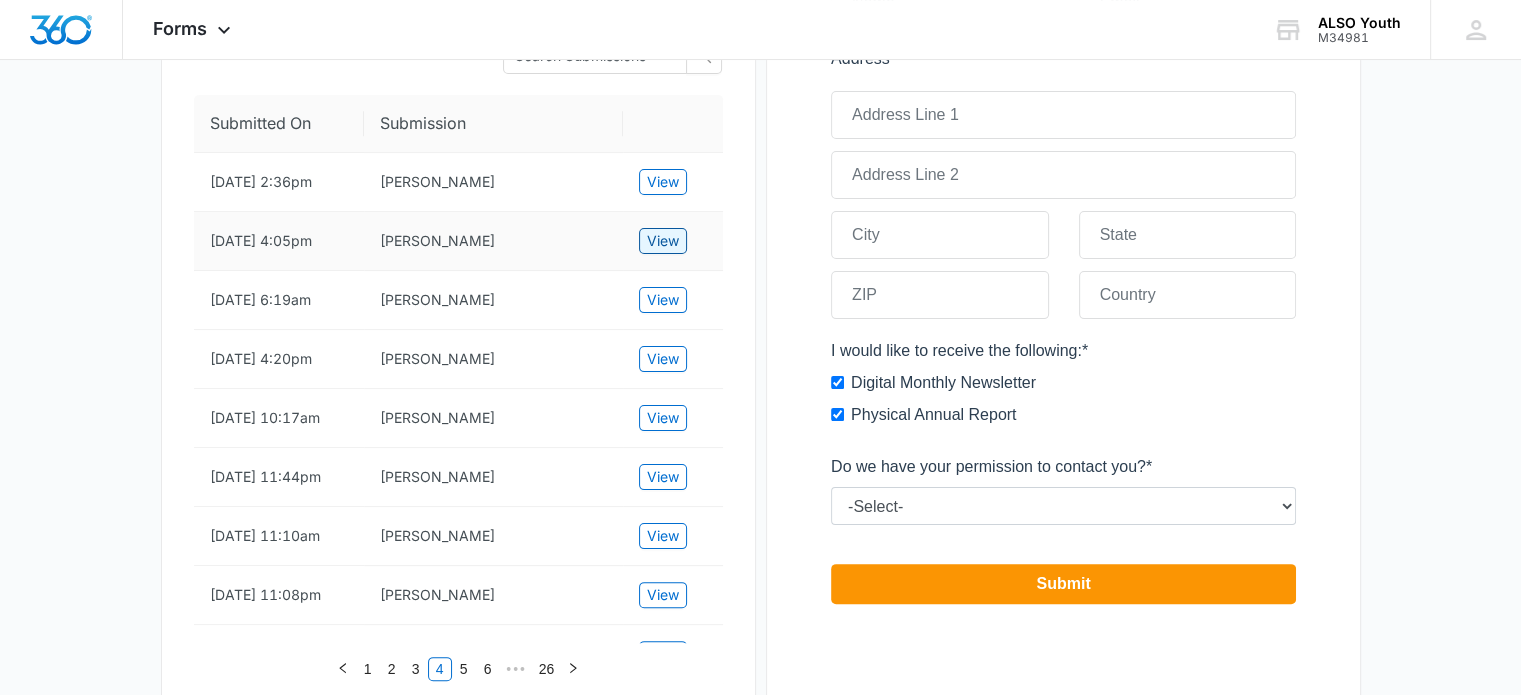 click on "View" at bounding box center (663, 241) 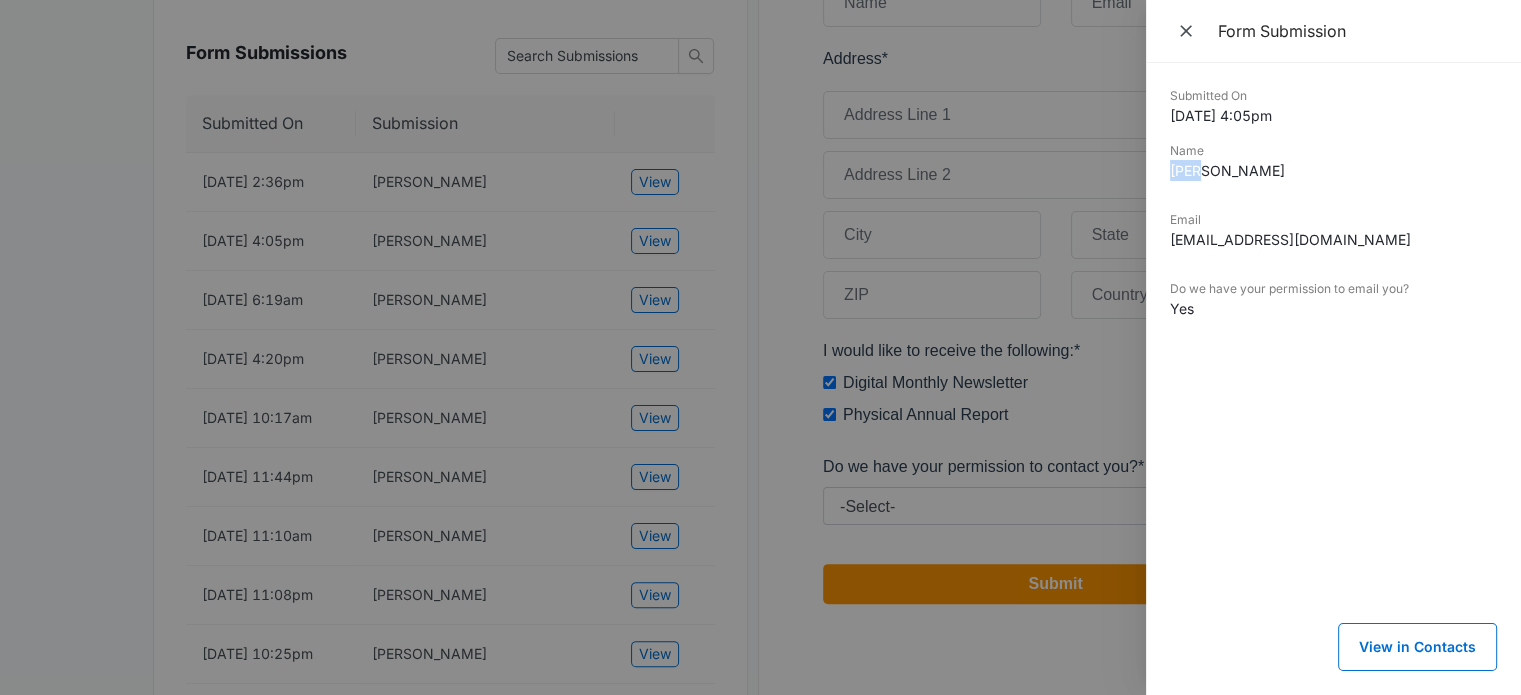 drag, startPoint x: 1232, startPoint y: 175, endPoint x: 1155, endPoint y: 176, distance: 77.00649 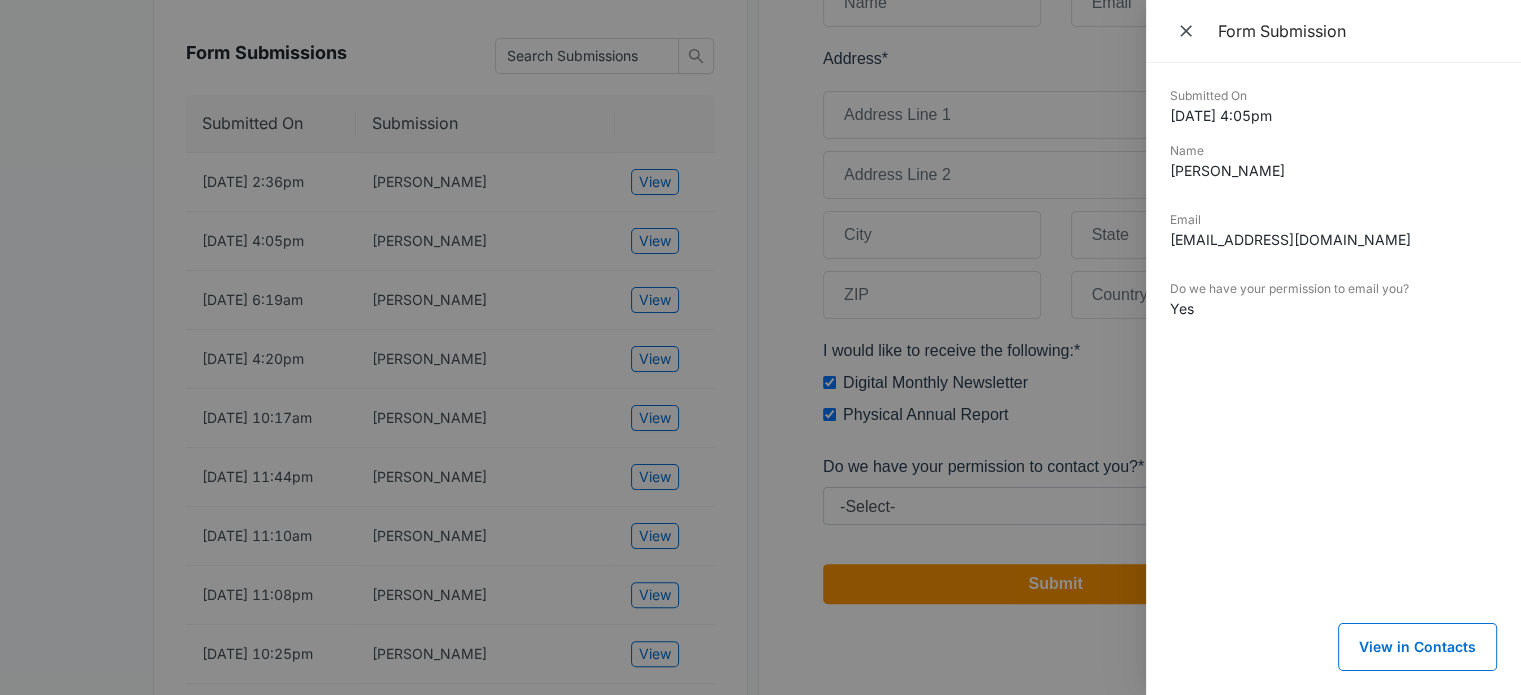 click on "judeshaqiri@gmail.com" at bounding box center [1333, 239] 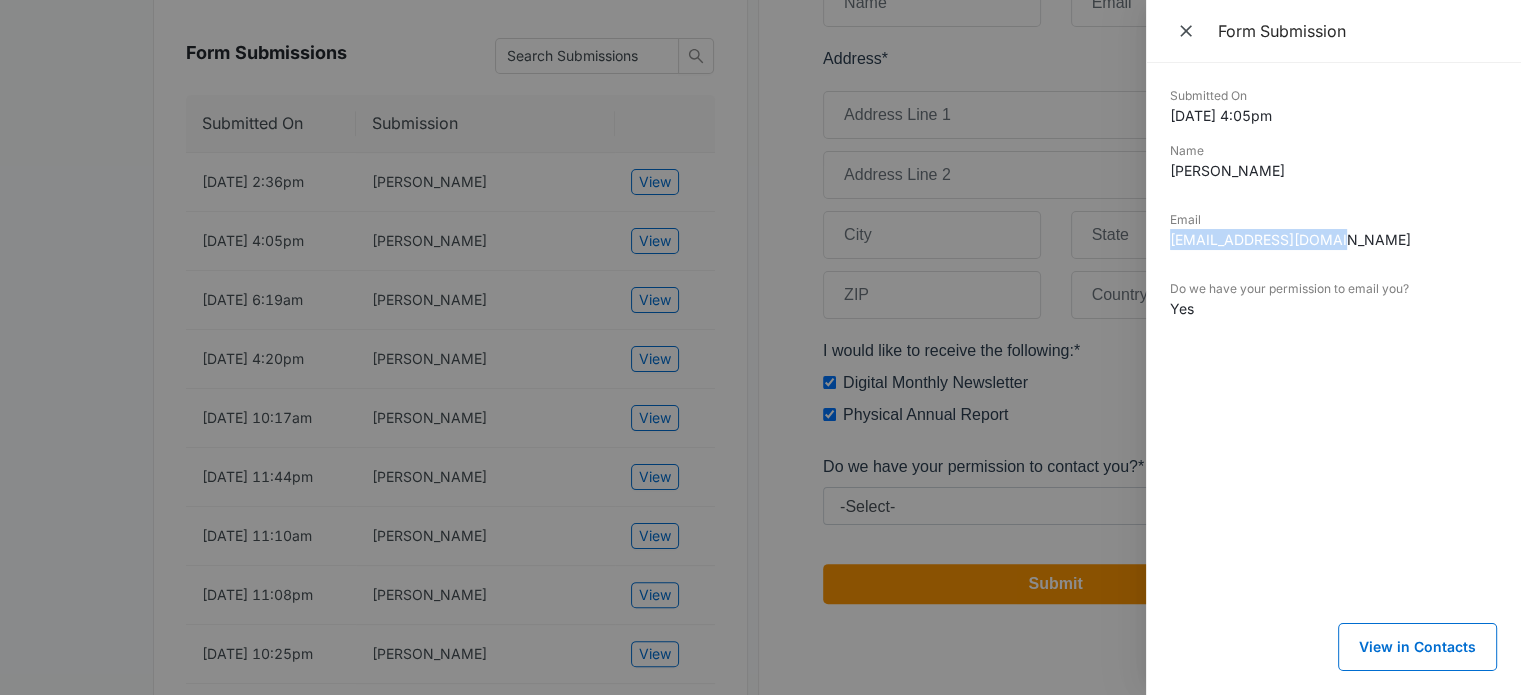 drag, startPoint x: 1284, startPoint y: 244, endPoint x: 1167, endPoint y: 247, distance: 117.03845 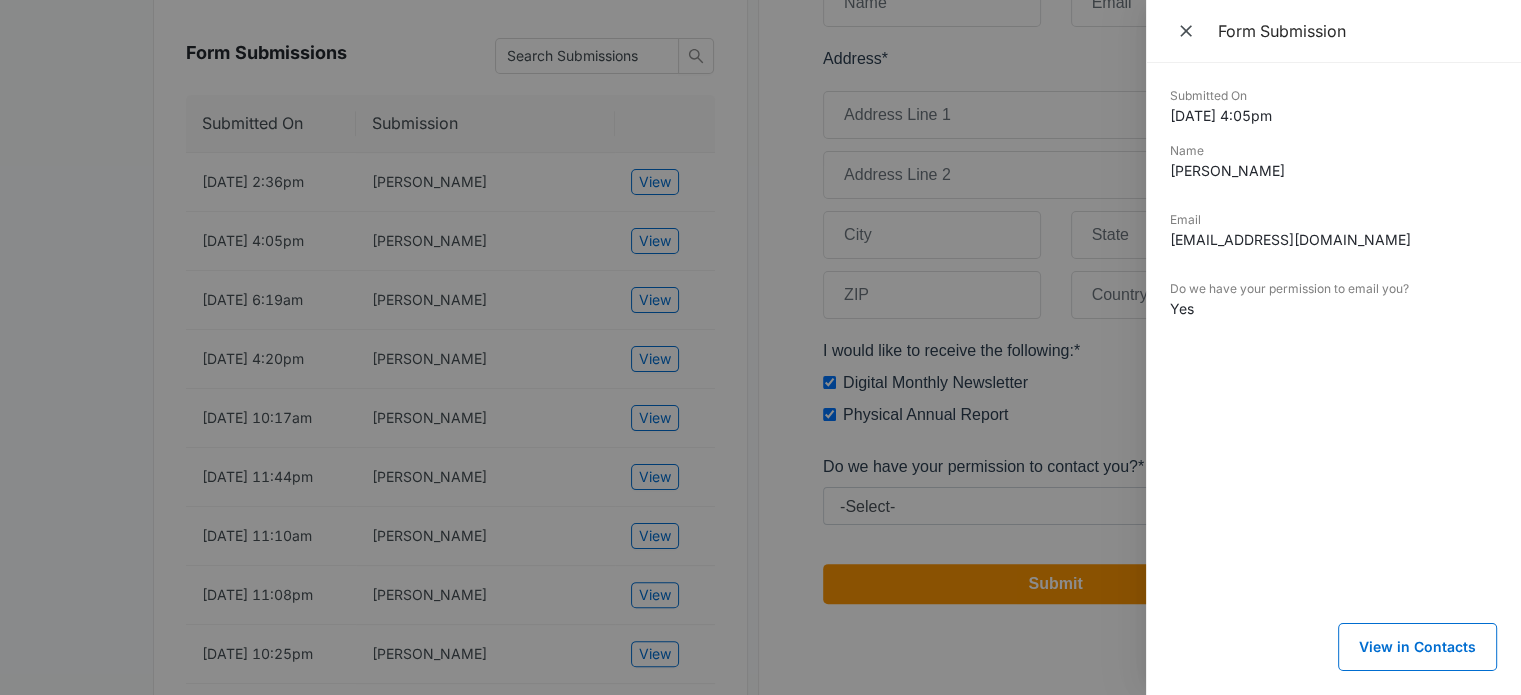 drag, startPoint x: 424, startPoint y: 454, endPoint x: 440, endPoint y: 433, distance: 26.400757 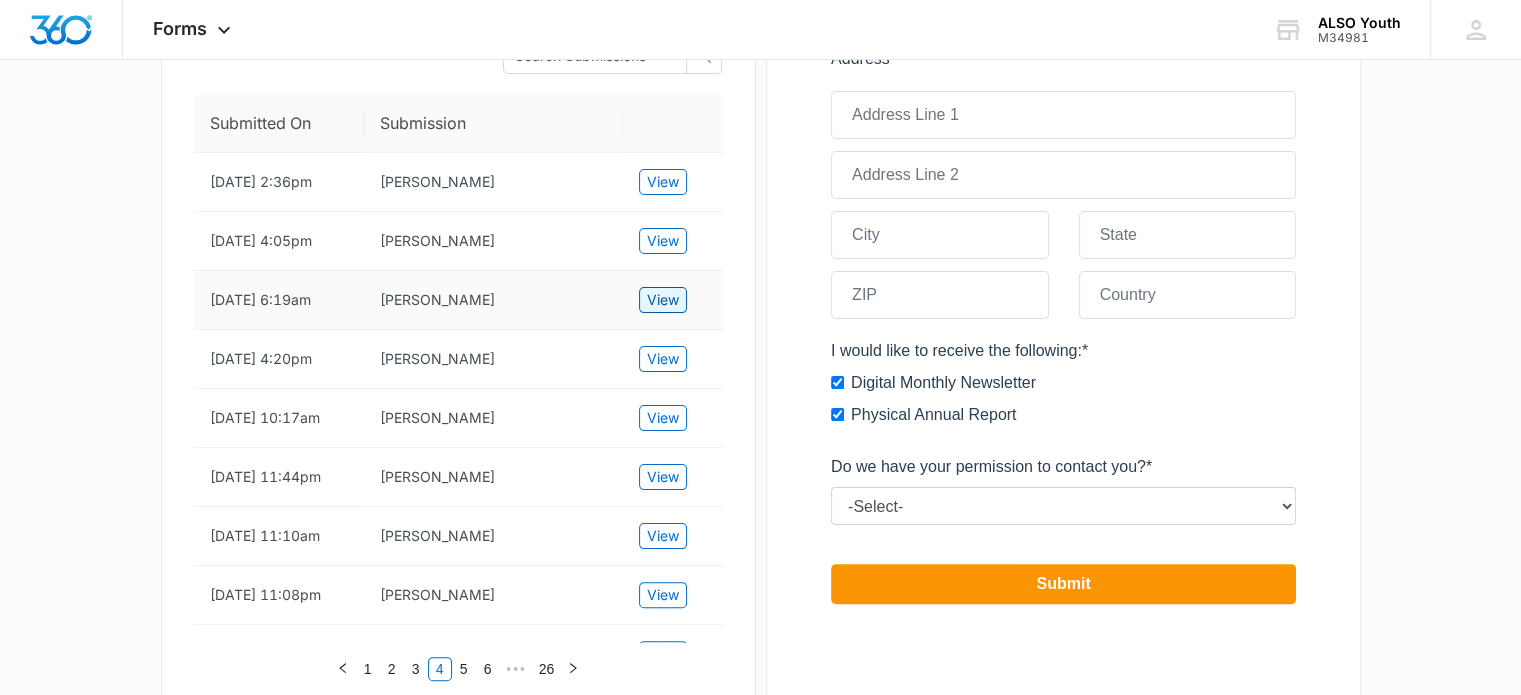click on "View" at bounding box center (663, 300) 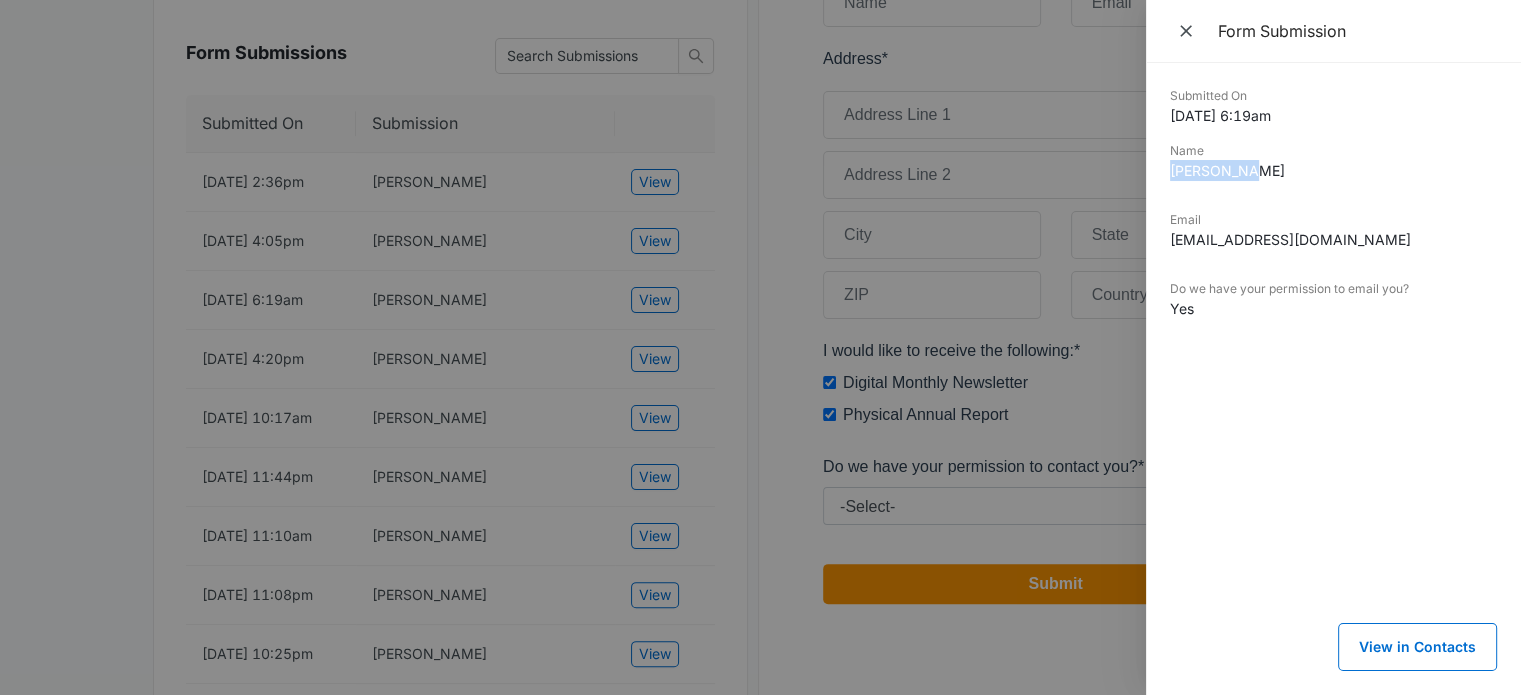 drag, startPoint x: 1246, startPoint y: 166, endPoint x: 1171, endPoint y: 166, distance: 75 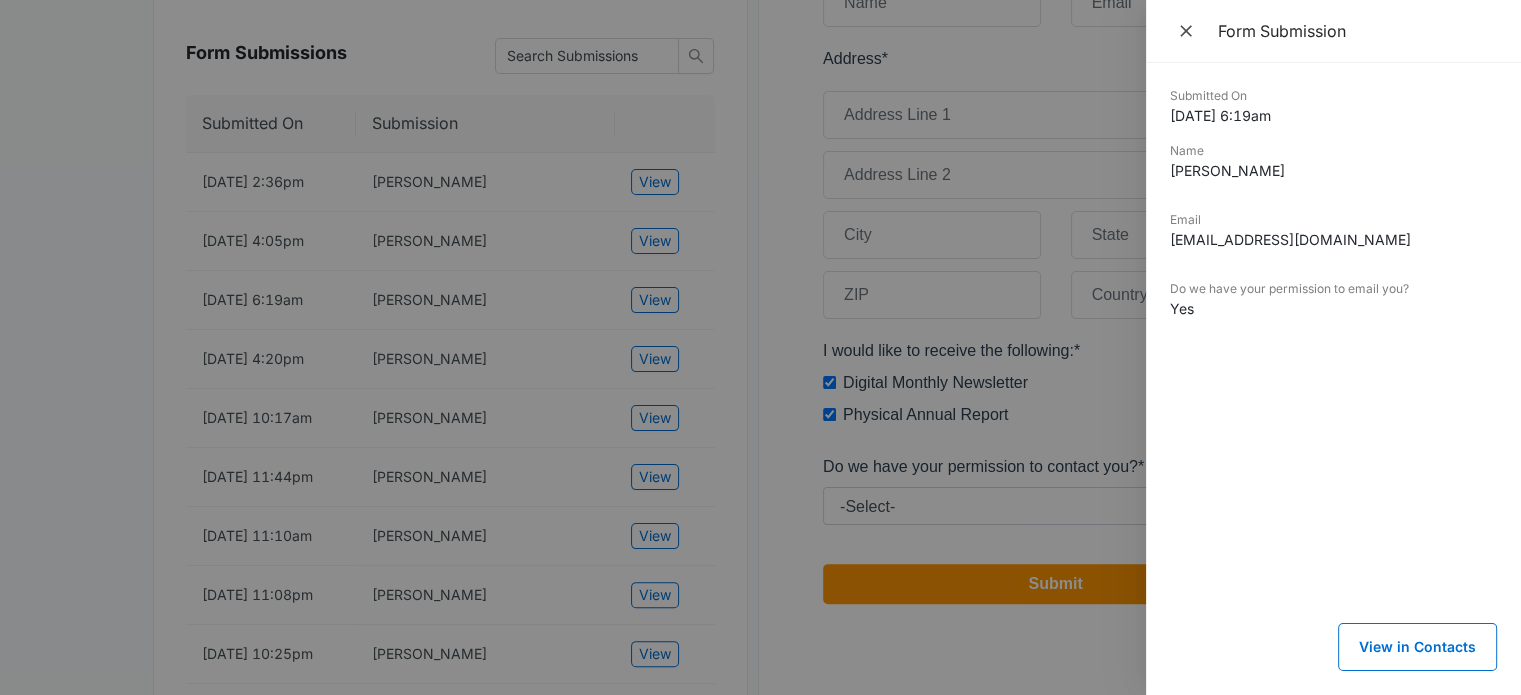 click on "Submitted On 1/09/2025 6:19am Name Kat Castro Email kat.tula@gmail.com Do we have your permission to email you? Yes" at bounding box center (1333, 218) 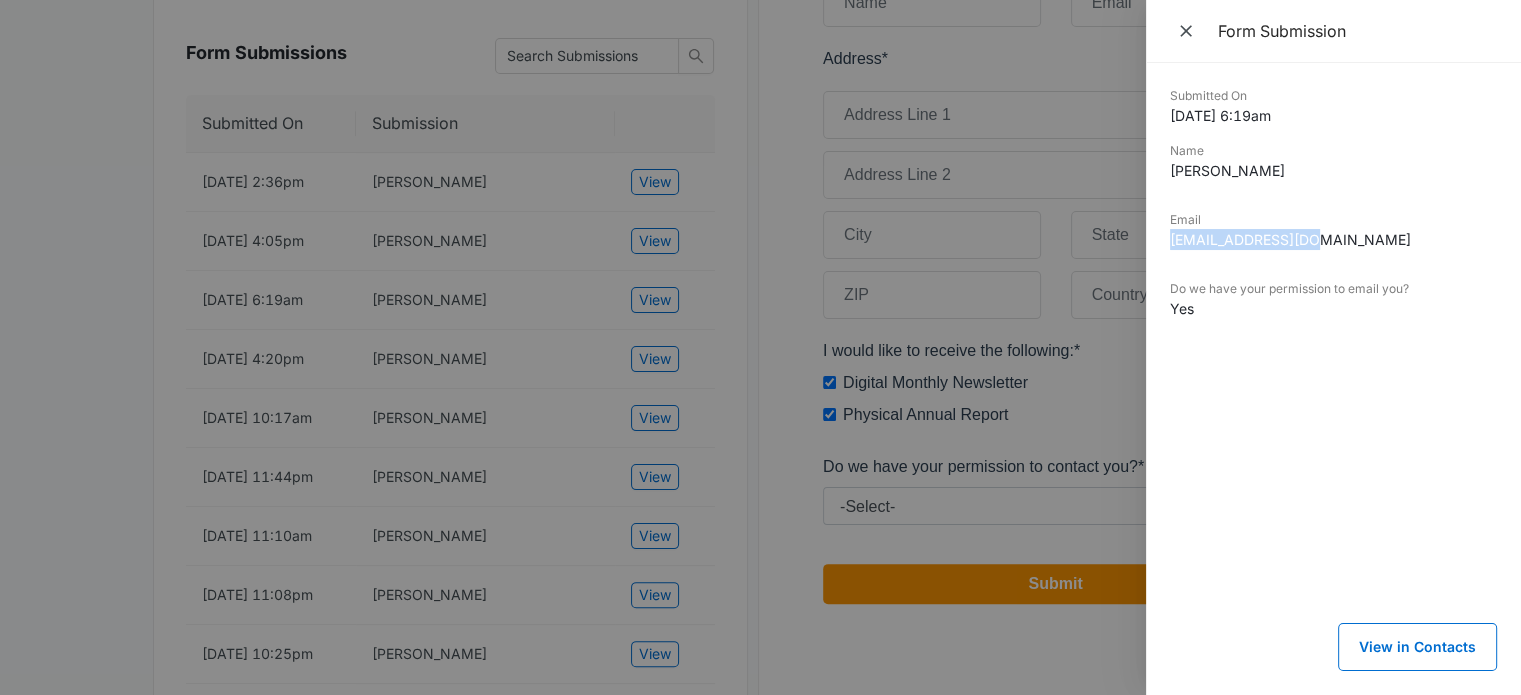 drag, startPoint x: 1302, startPoint y: 237, endPoint x: 1162, endPoint y: 239, distance: 140.01428 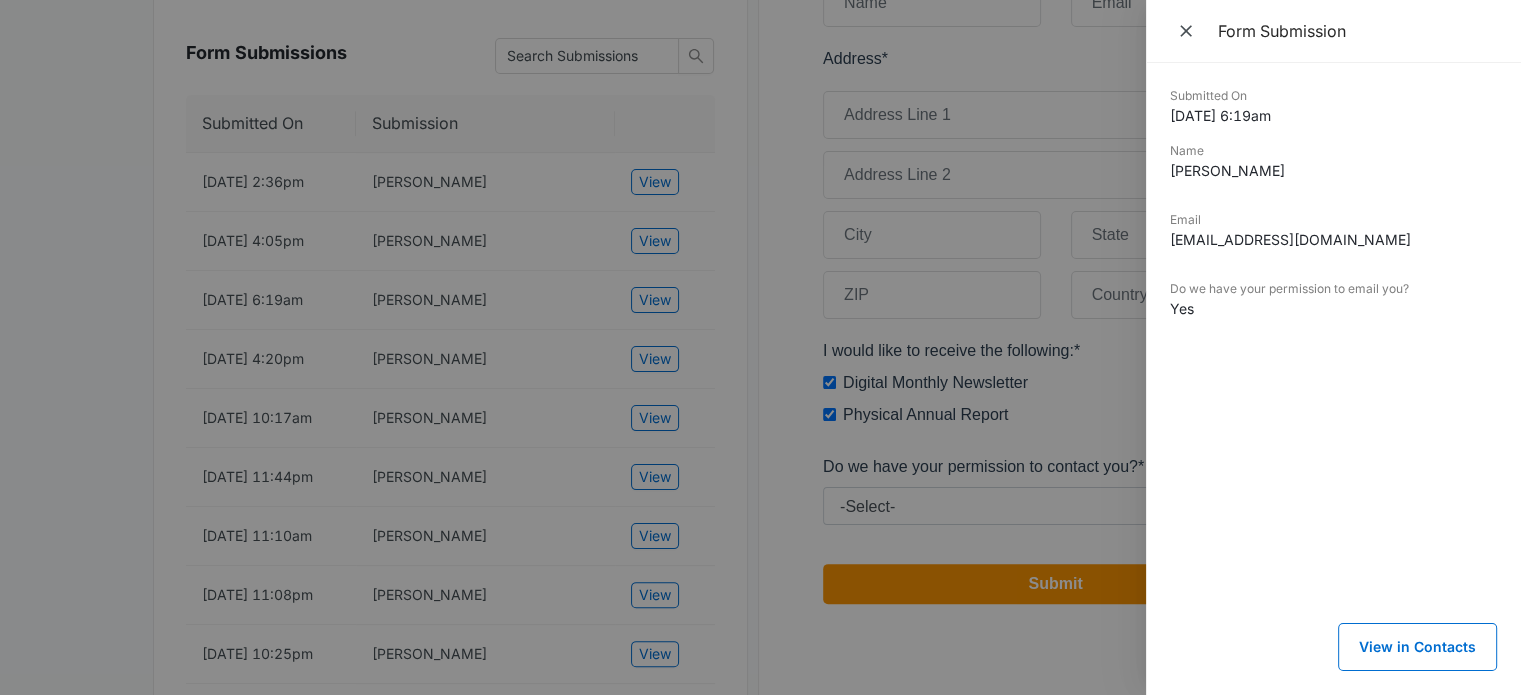 click at bounding box center (760, 347) 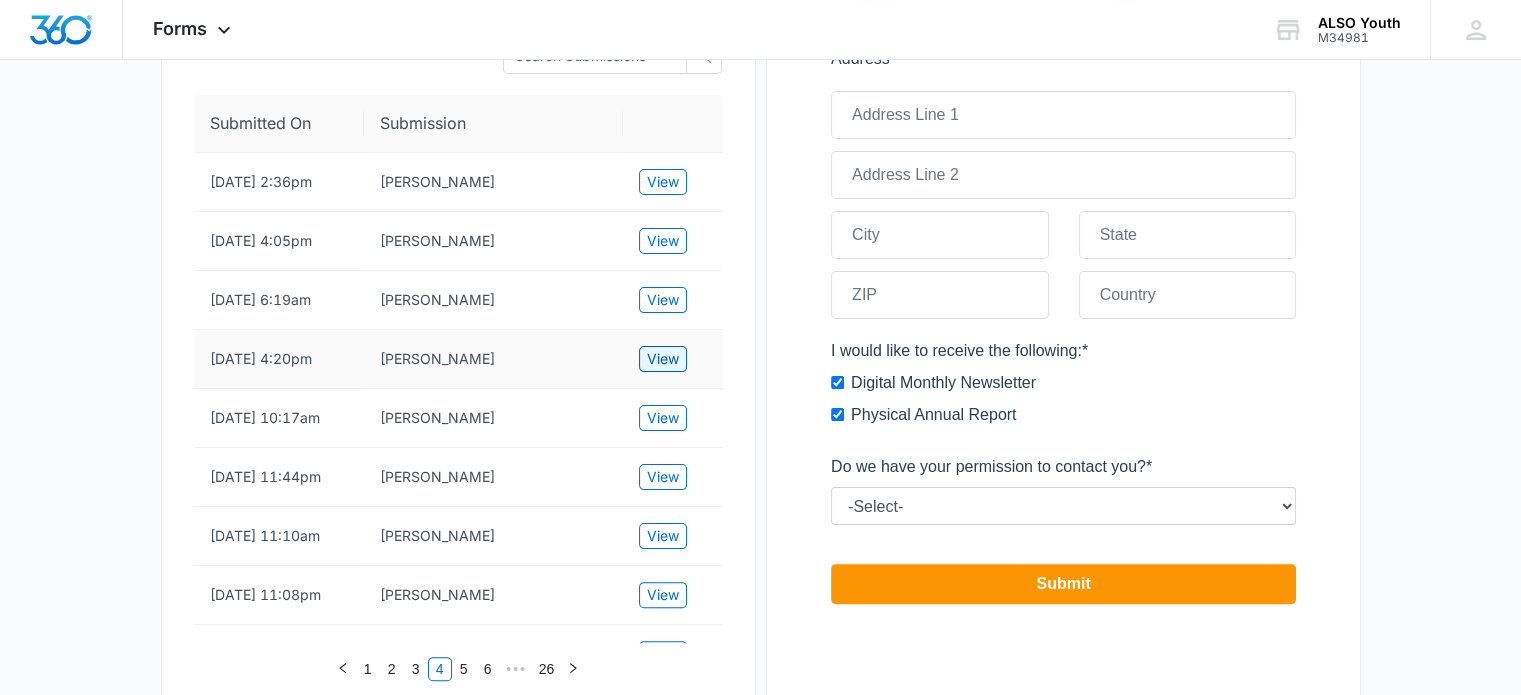 click on "View" at bounding box center [663, 359] 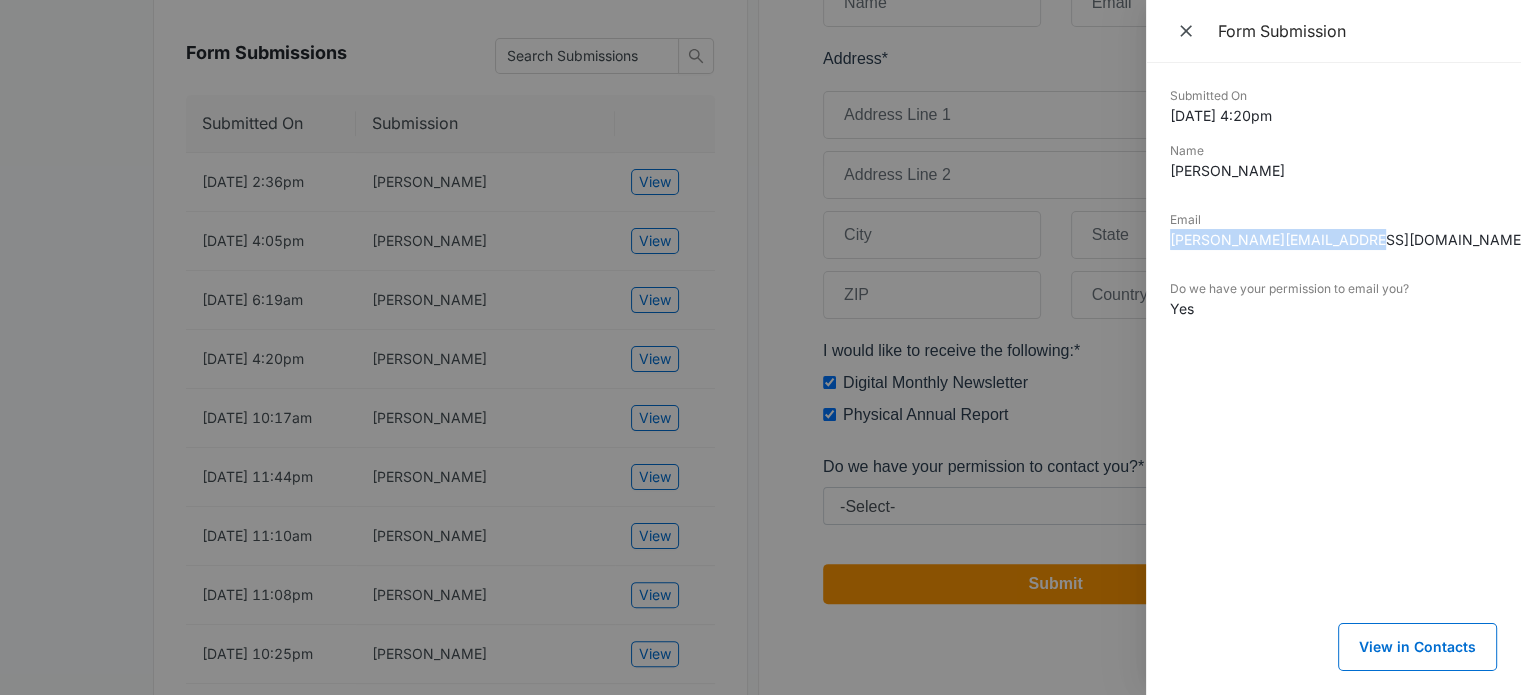 drag, startPoint x: 1356, startPoint y: 247, endPoint x: 1168, endPoint y: 259, distance: 188.38258 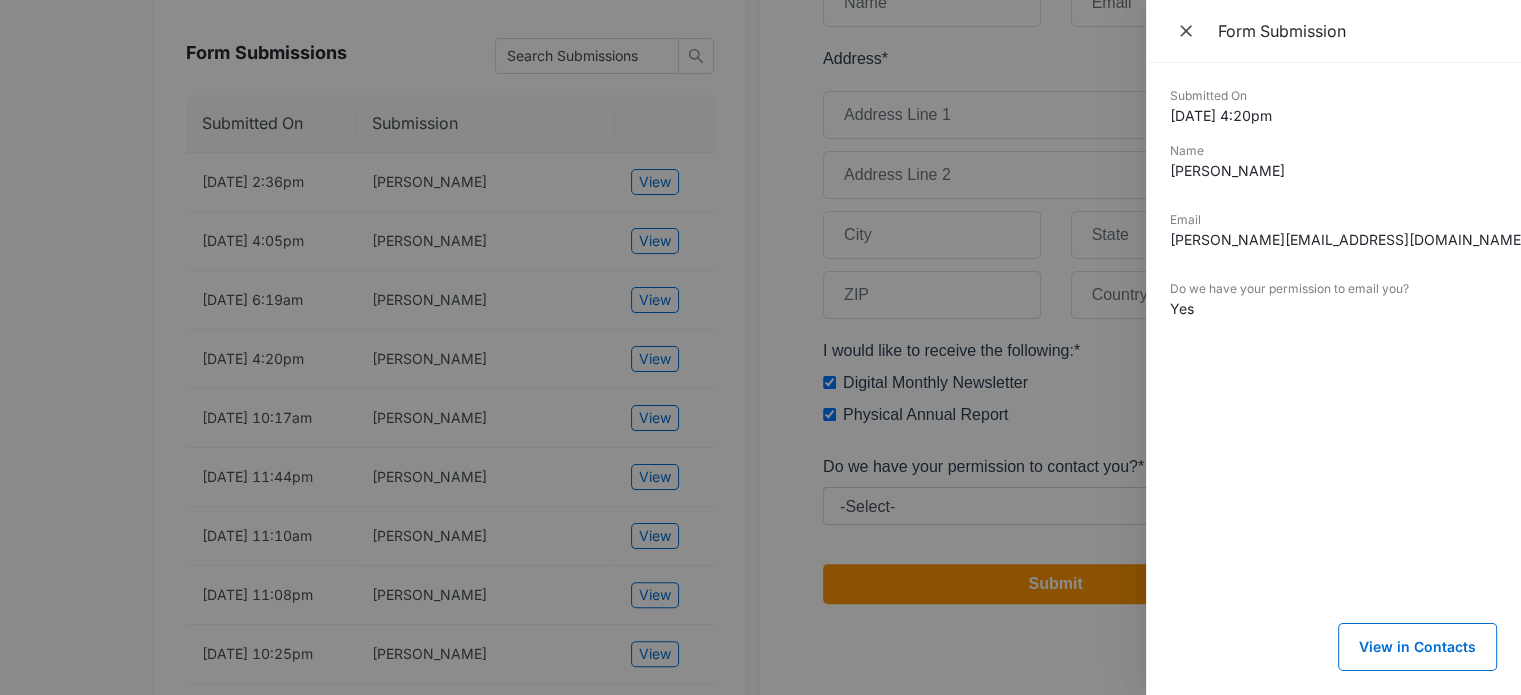 click on "Email Merlos.carolina@gmail.com" at bounding box center (1333, 237) 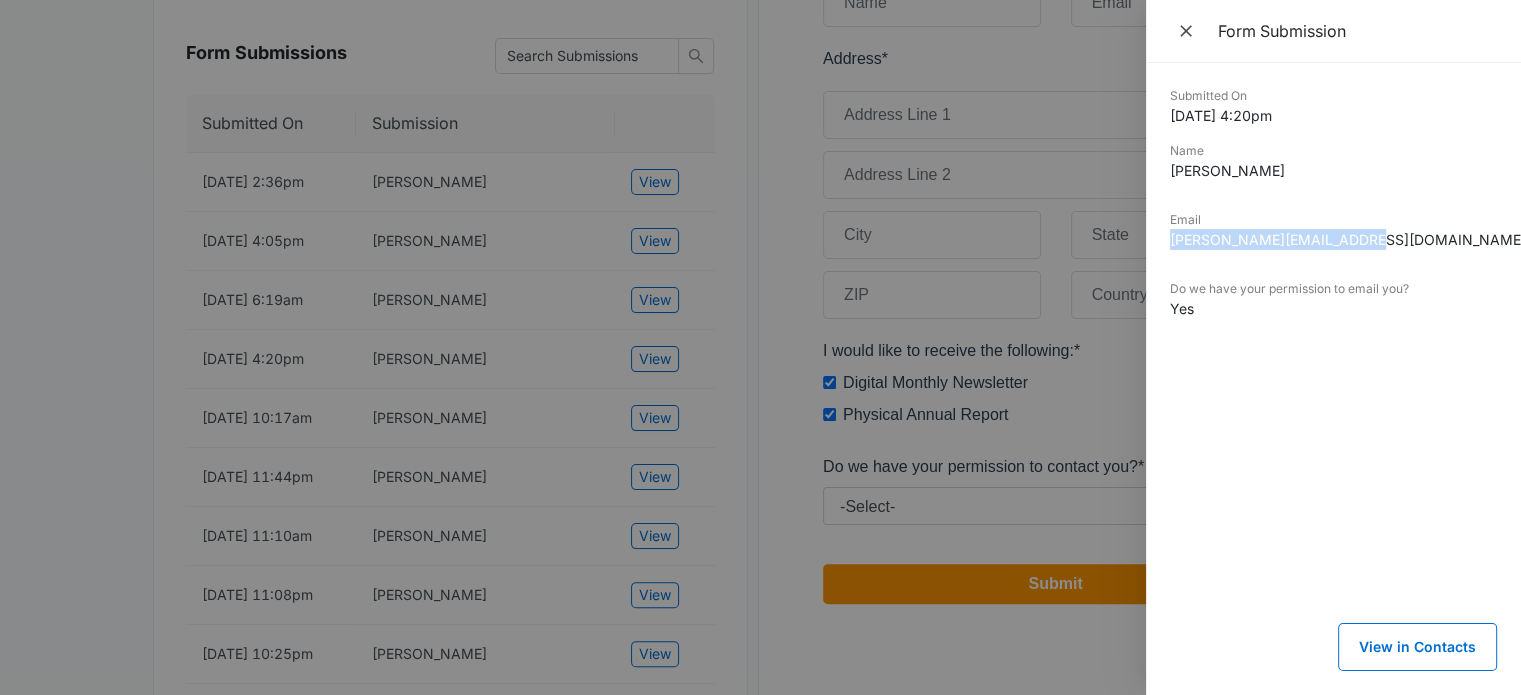 drag, startPoint x: 1362, startPoint y: 246, endPoint x: 1165, endPoint y: 248, distance: 197.01015 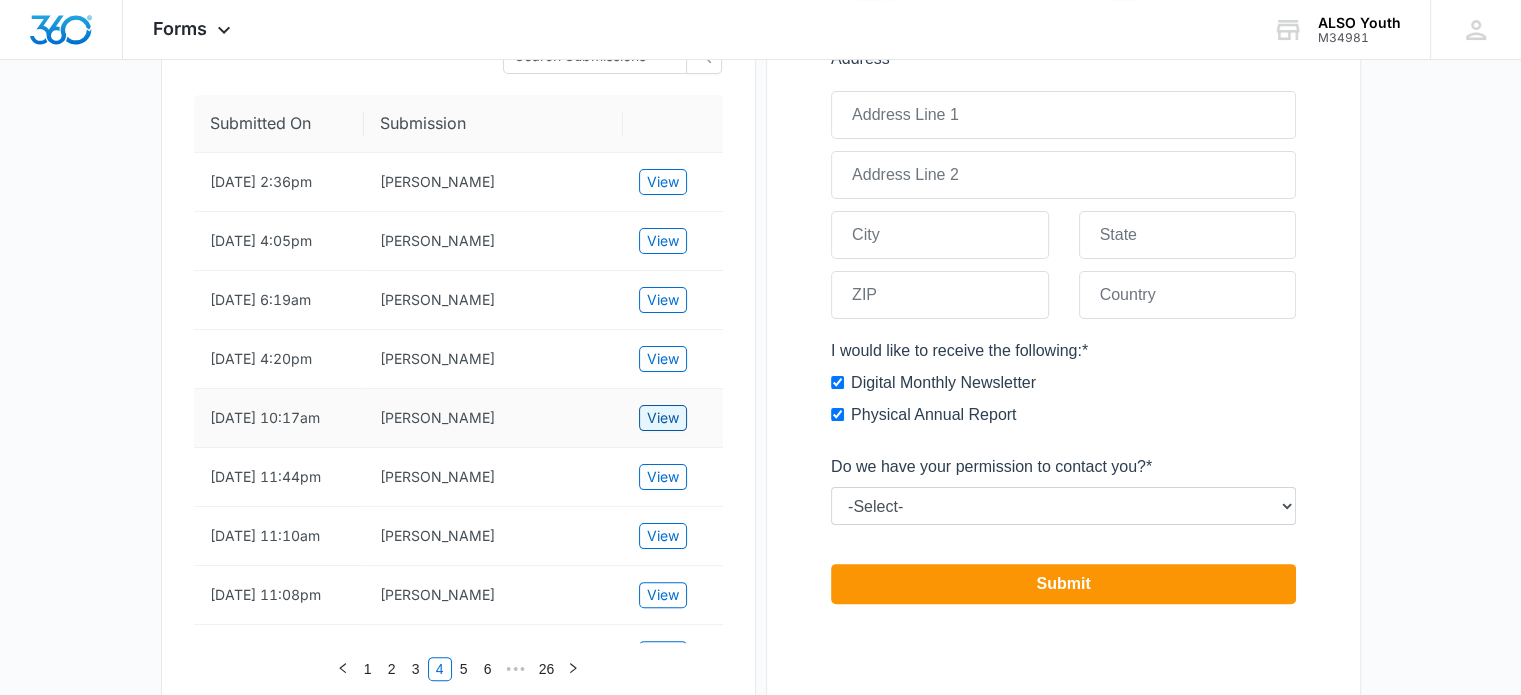 click on "View" at bounding box center (663, 418) 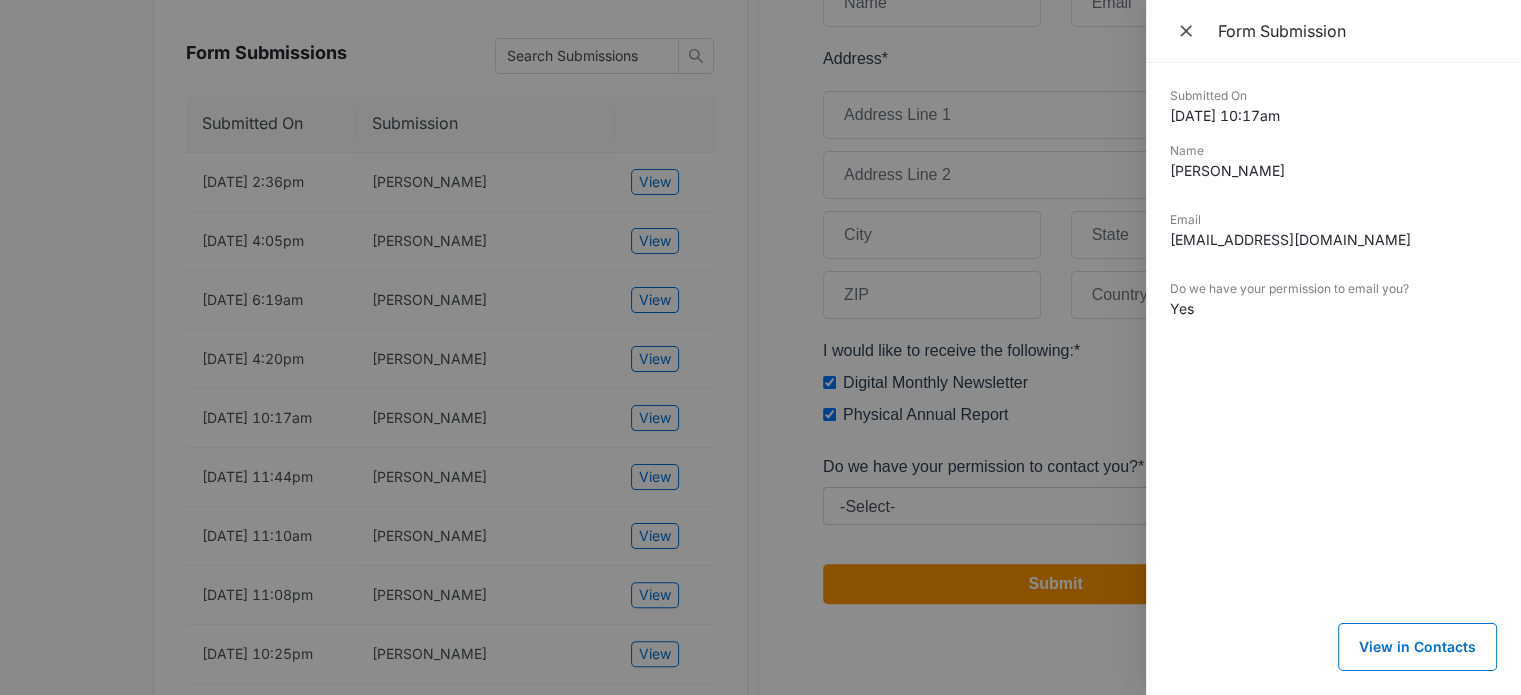 drag, startPoint x: 1336, startPoint y: 165, endPoint x: 1151, endPoint y: 167, distance: 185.0108 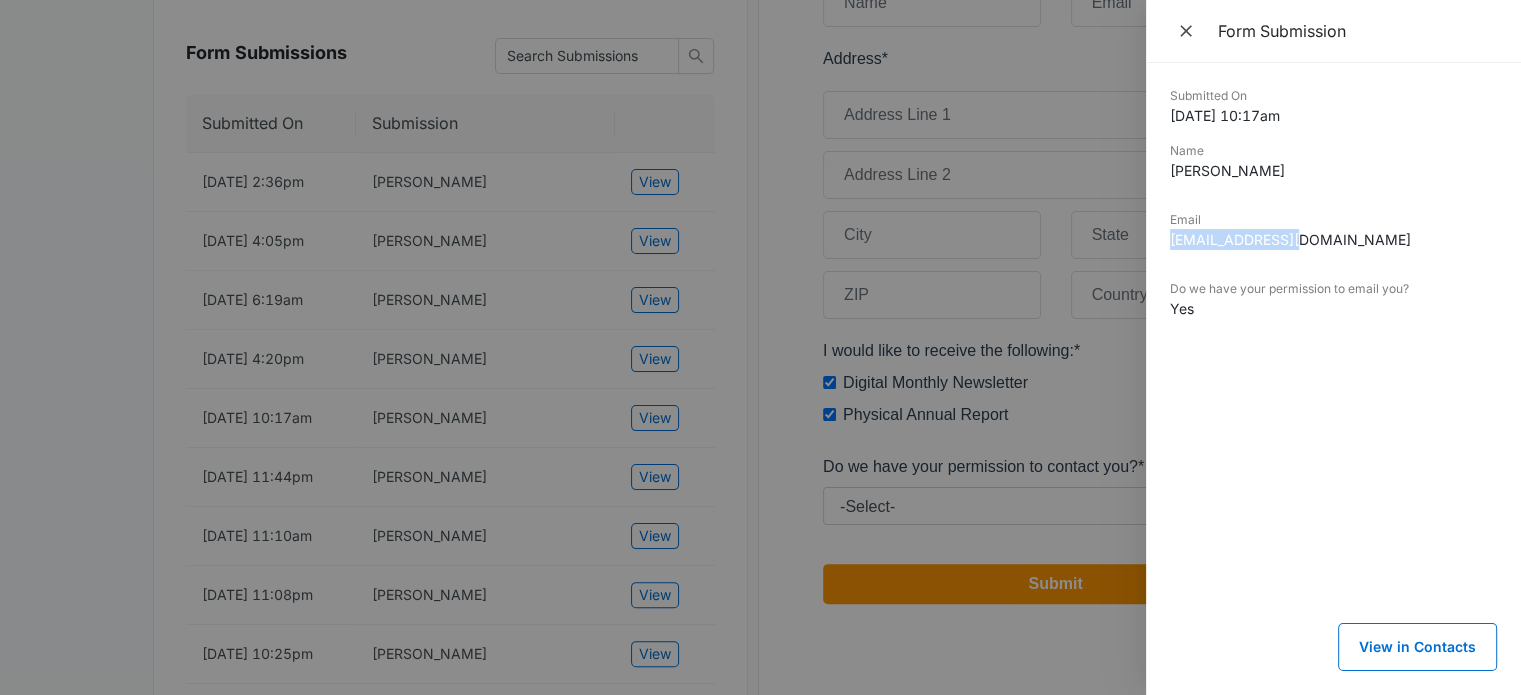 drag, startPoint x: 1321, startPoint y: 242, endPoint x: 1164, endPoint y: 243, distance: 157.00319 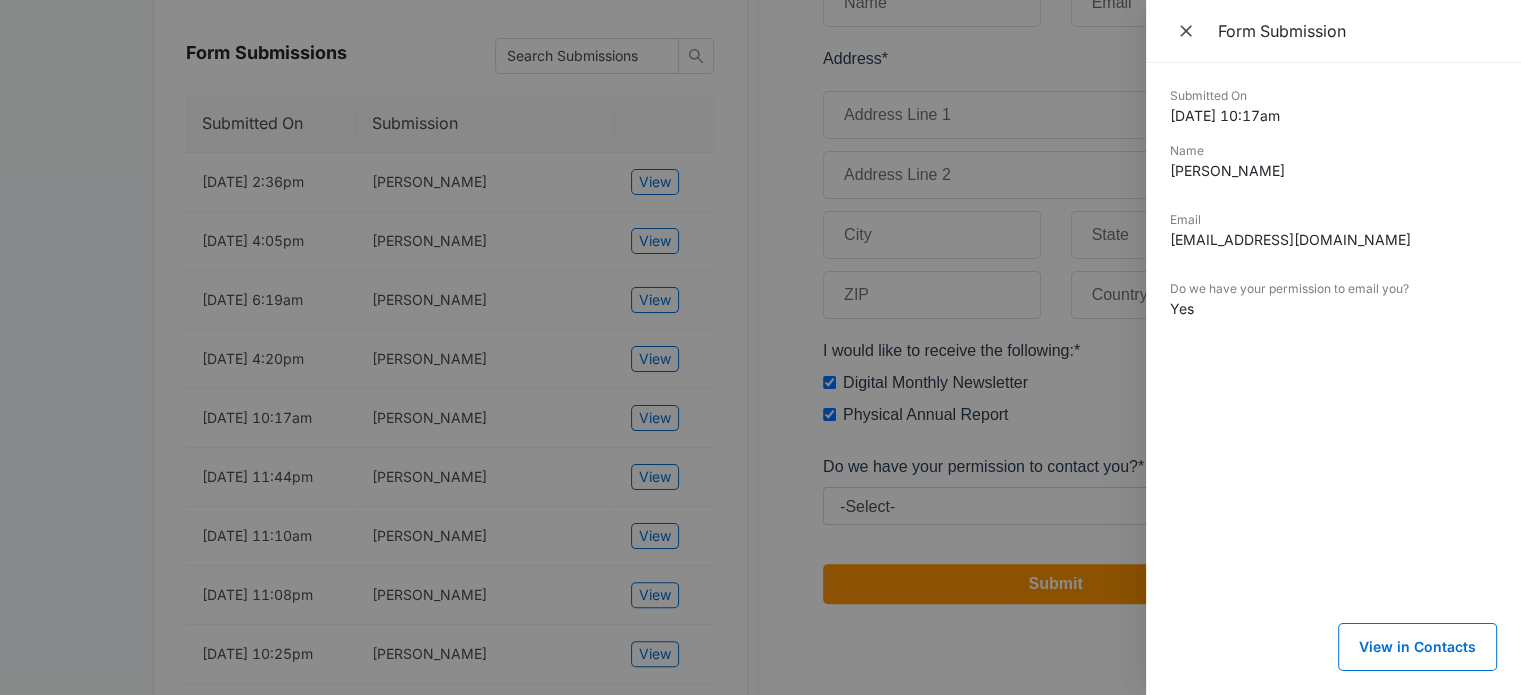 click at bounding box center (760, 347) 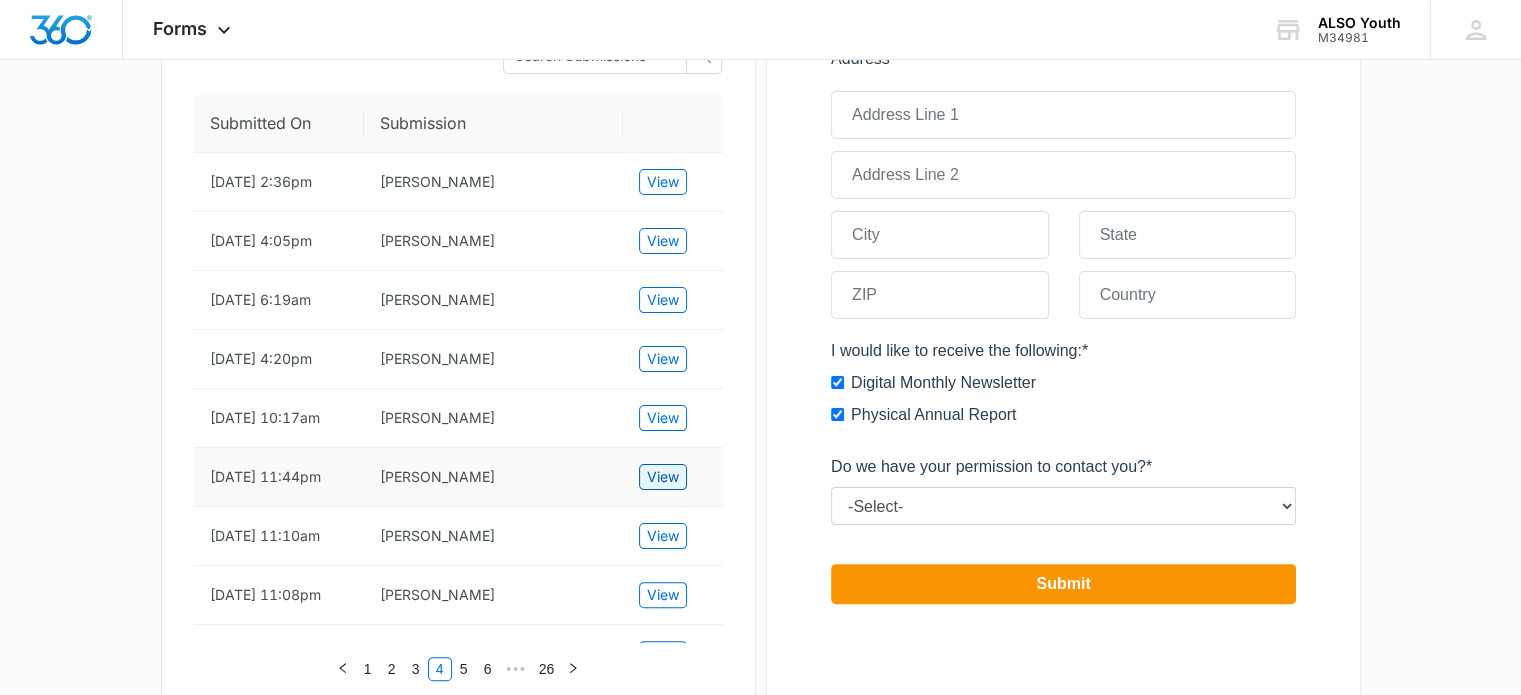 click on "View" at bounding box center (663, 477) 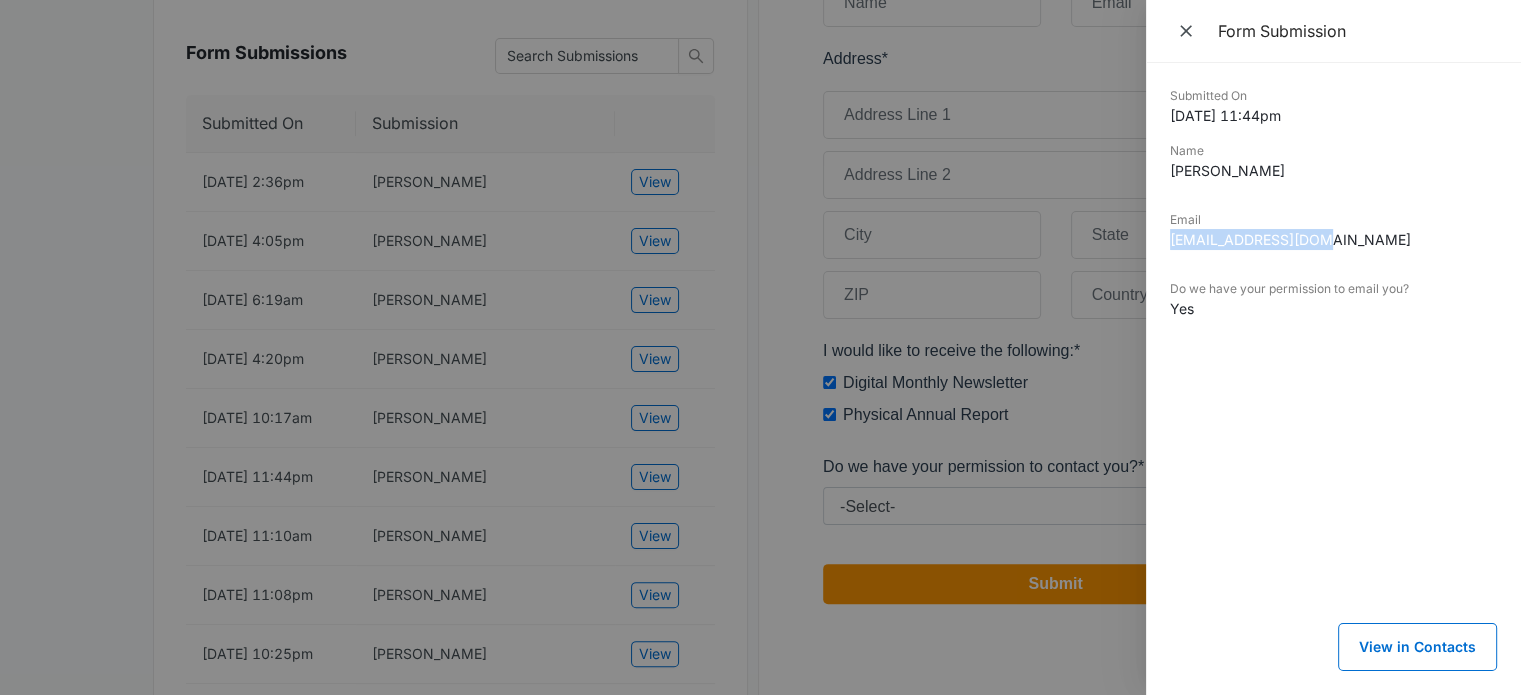 drag, startPoint x: 1348, startPoint y: 252, endPoint x: 1167, endPoint y: 246, distance: 181.09943 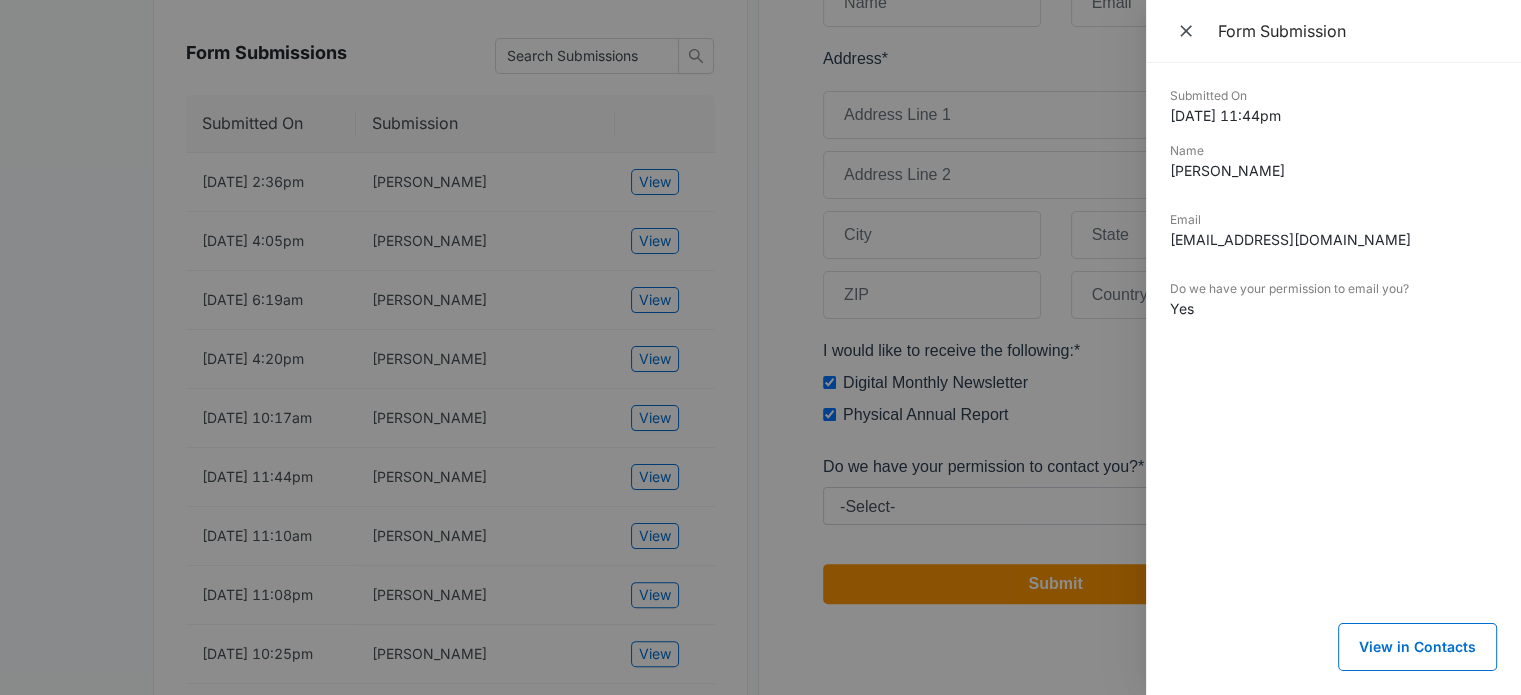 click at bounding box center (760, 347) 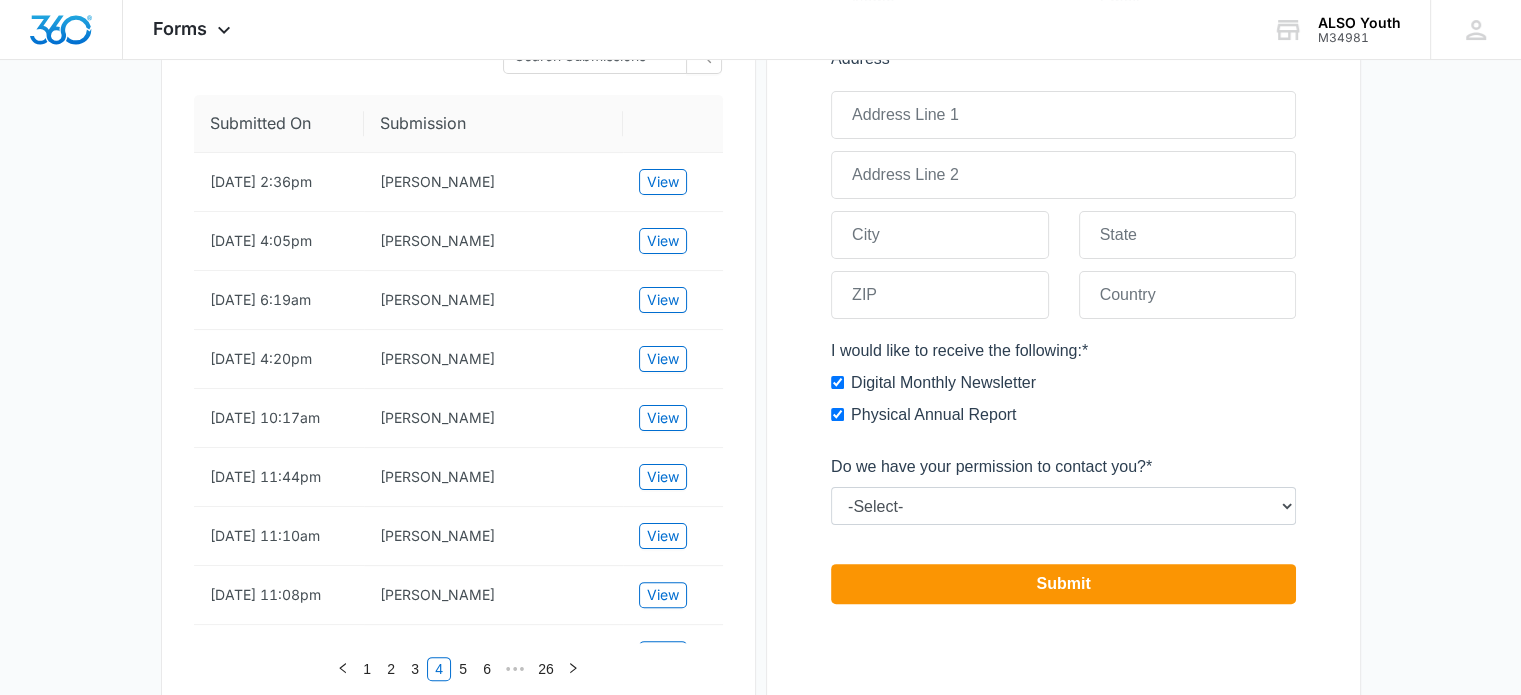 click on "Edit Form Newsletter Subscription   Edit Form Settings Submissions Embed Design Form Submissions Submitted On Submission 1/16/2025 2:36pm Laura Roudebush View 1/14/2025 4:05pm Jude View 1/09/2025 6:19am Kat Castro View 1/08/2025 4:20pm Carolina Matilde Merlos View 1/03/2025 10:17am Dr. Armand Diyenno View 12/30/2024 11:44pm Charles Havelka View 12/30/2024 11:10am Dr. Armand DiYenno View 12/28/2024 11:08pm Eddy View 12/28/2024 10:25pm Eddy View 12/17/2024 11:31am Leslie Lindberg View 12/14/2024 2:29pm Martha Edinger View 12/13/2024 11:21am Holly McCampbell View 12/05/2024 5:05pm Herbert and Michael Cisler View 12/04/2024 12:48pm Jaylin Hagen View 11/27/2024 9:03am Astrid Sanchez View 11/26/2024 11:50am Donna View 11/24/2024 8:04am Jessica View 11/22/2024 9:00pm Brint View 11/21/2024 1:18am Heather View 11/19/2024 2:00am Elfie K View 1 2 3 4 5 6 ••• 26 Preview" at bounding box center (760, 591) 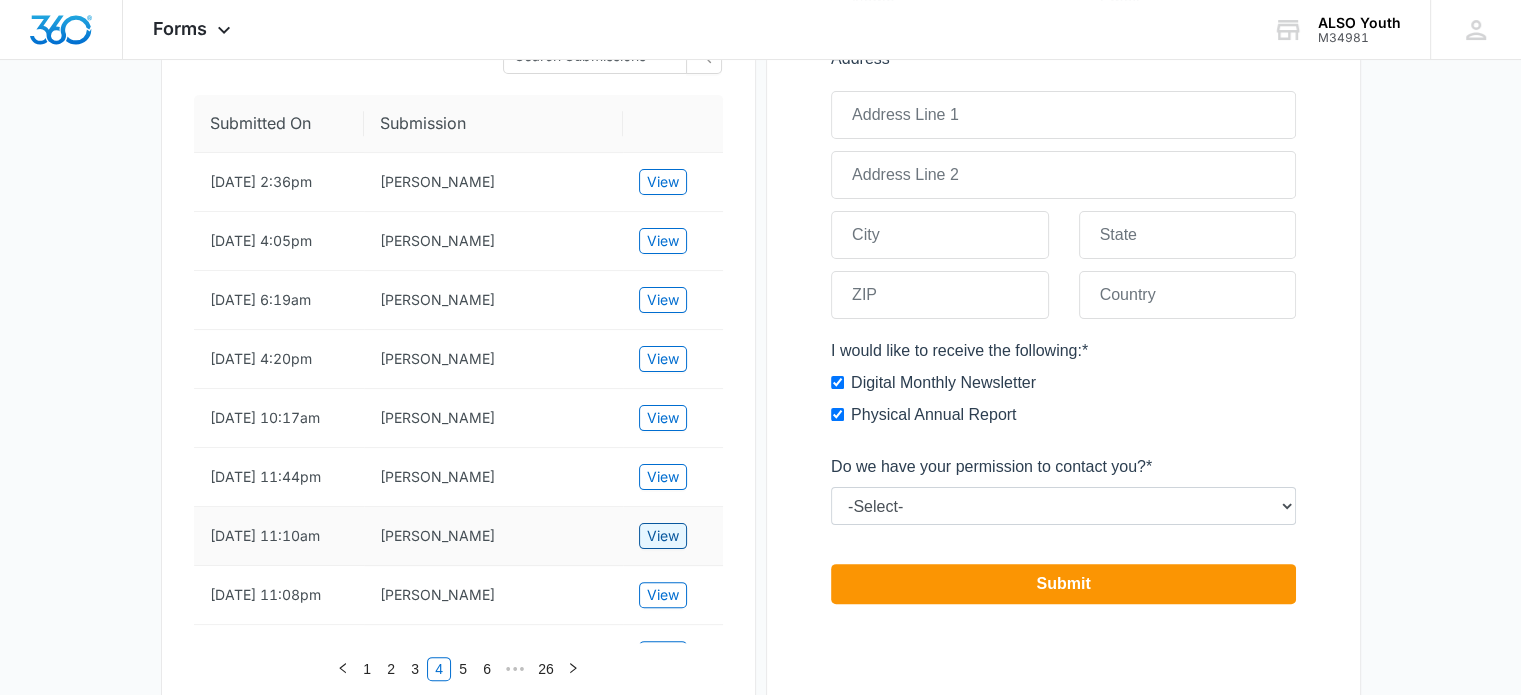 click on "View" at bounding box center [663, 536] 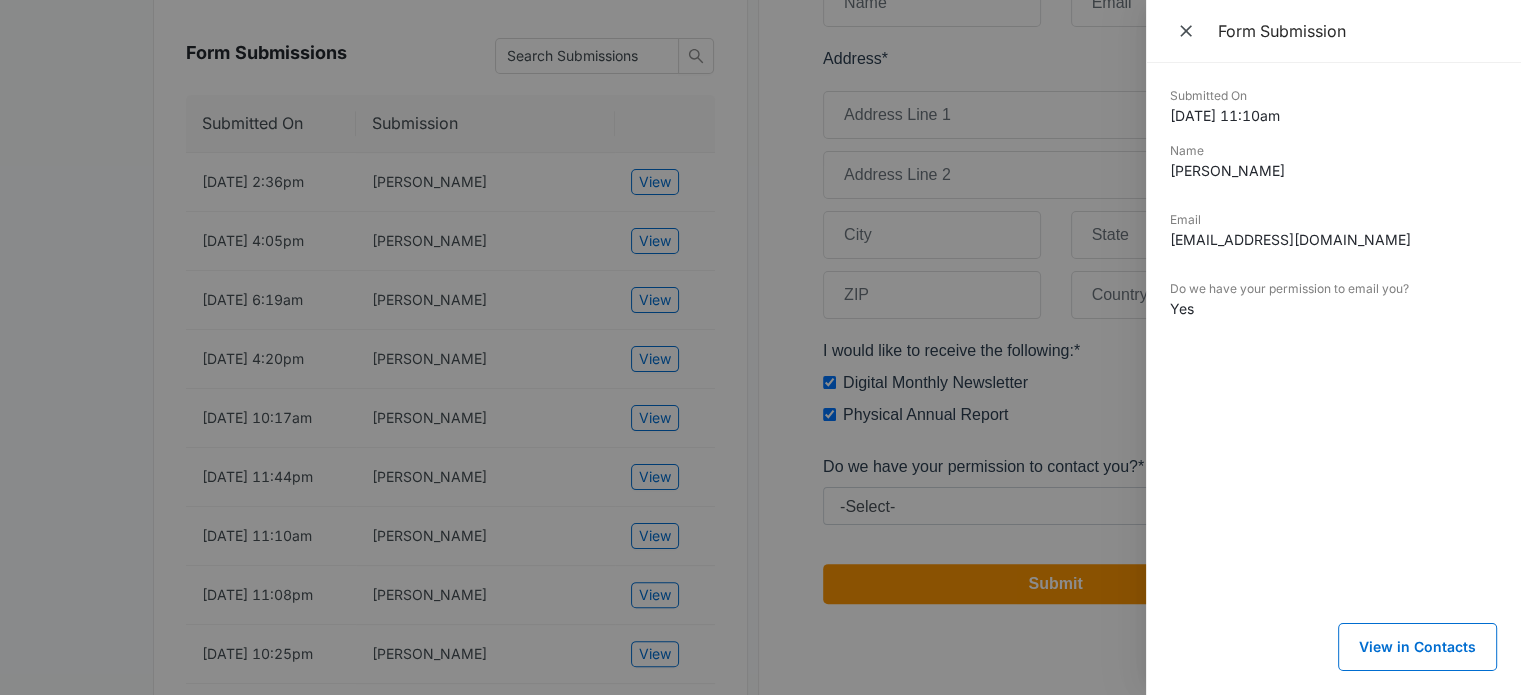 click at bounding box center (760, 347) 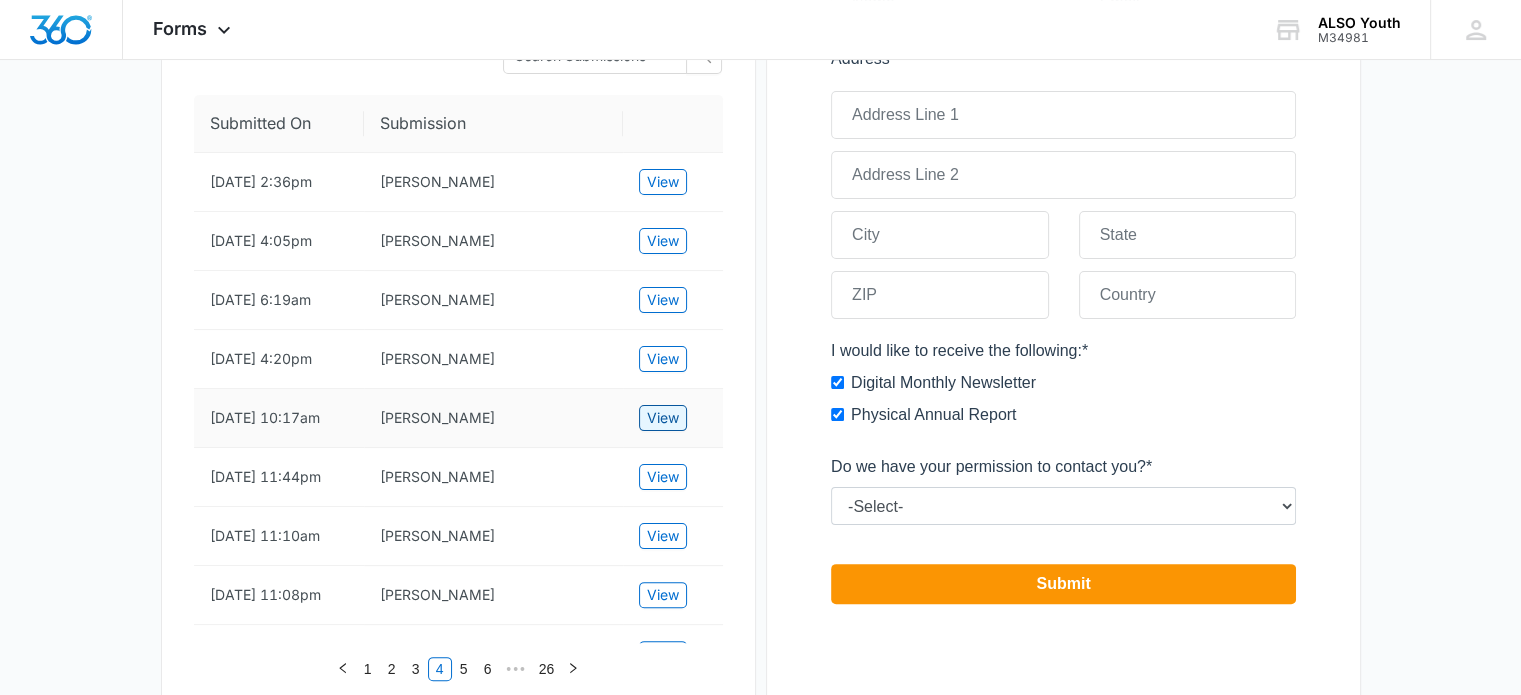 click on "View" at bounding box center (663, 418) 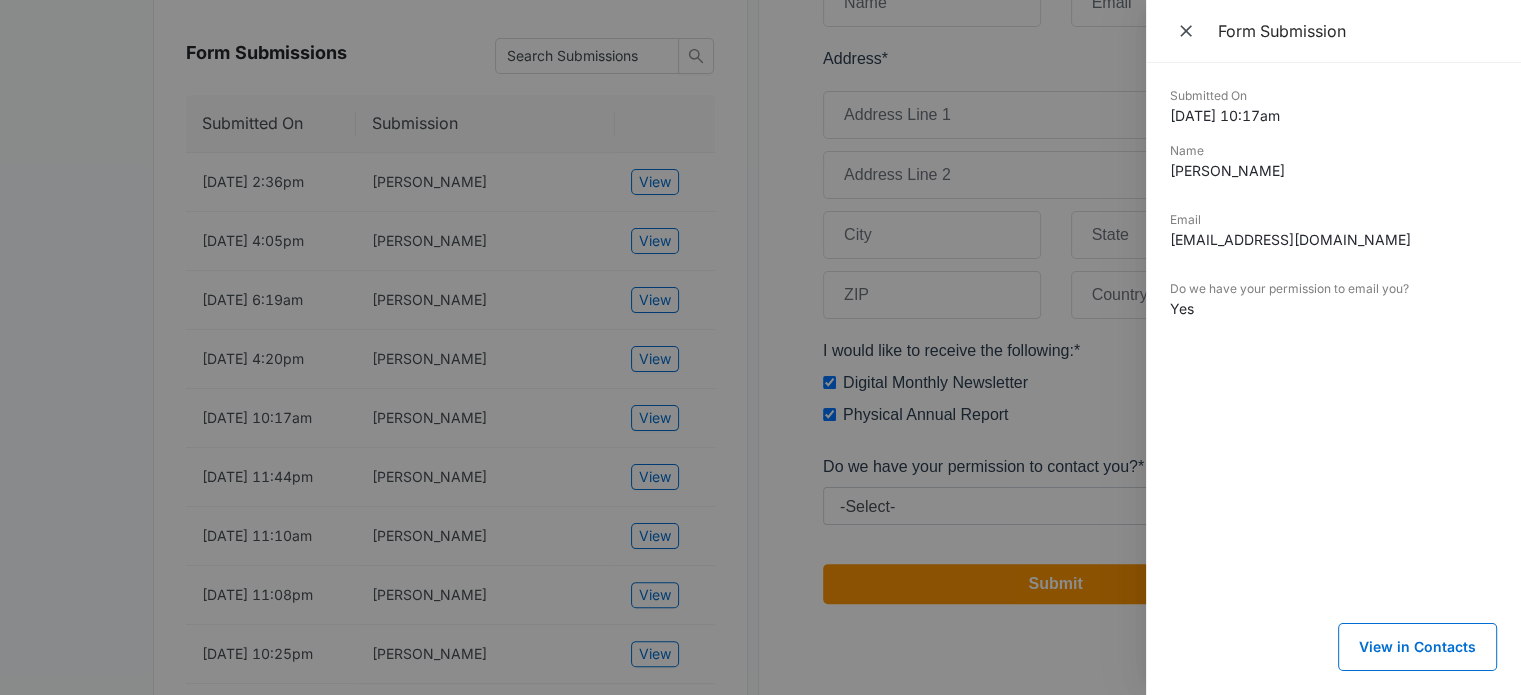 click at bounding box center [760, 347] 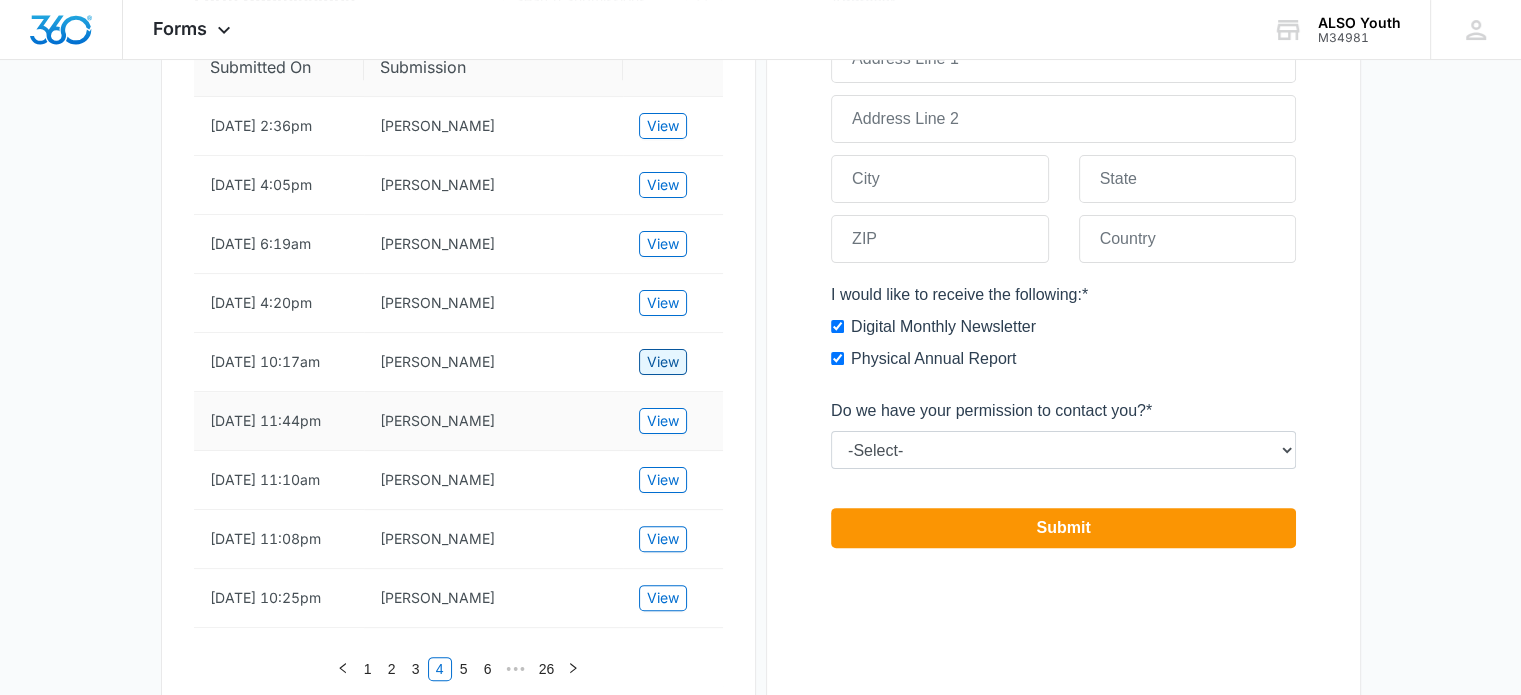scroll, scrollTop: 500, scrollLeft: 0, axis: vertical 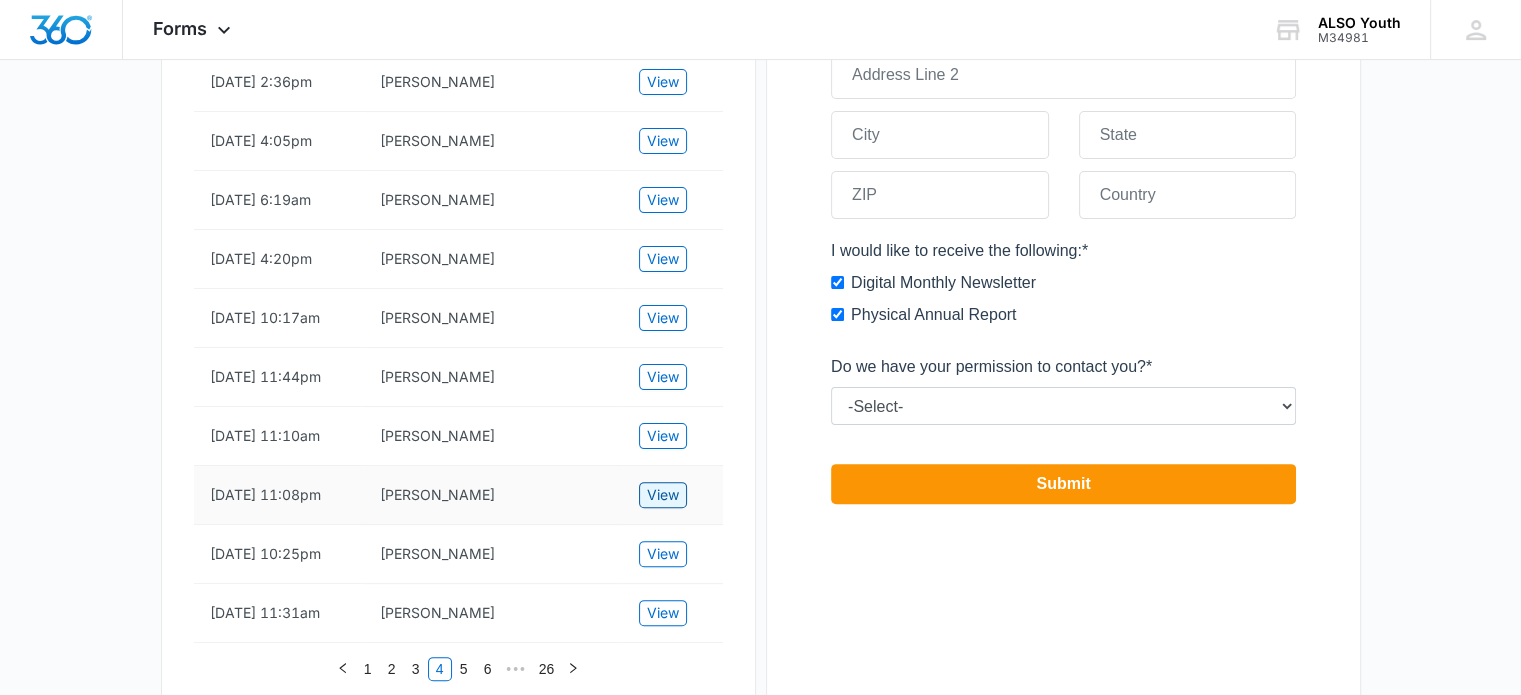 click on "View" at bounding box center [663, 495] 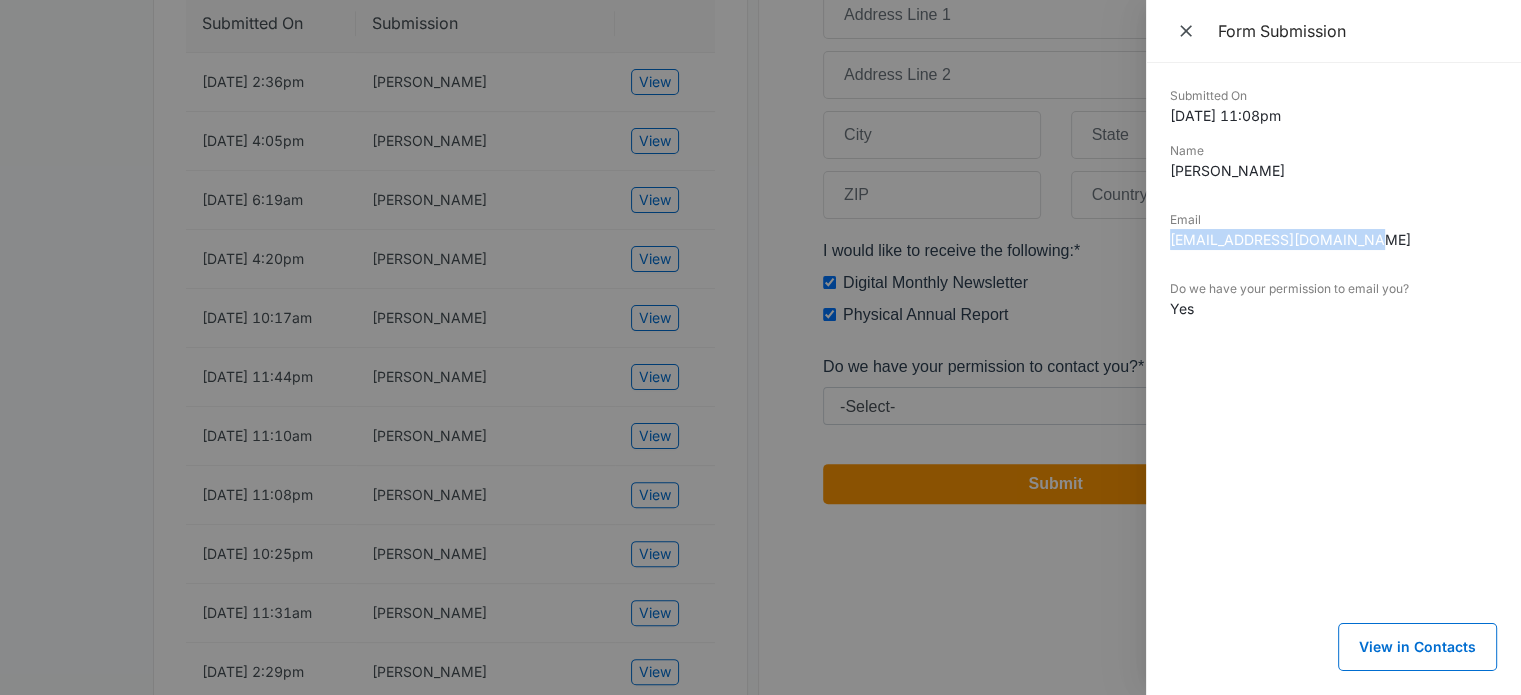 drag, startPoint x: 1403, startPoint y: 243, endPoint x: 1168, endPoint y: 249, distance: 235.07658 